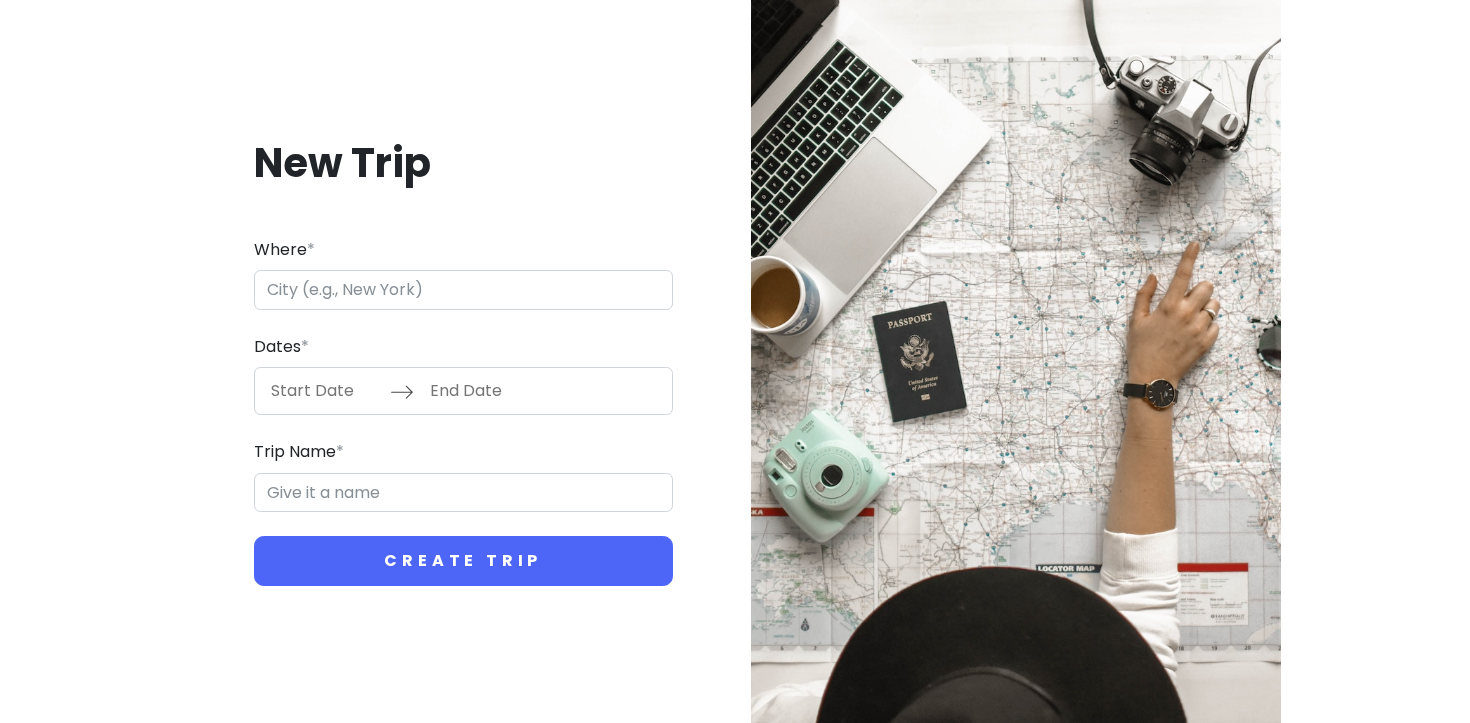 scroll, scrollTop: 0, scrollLeft: 0, axis: both 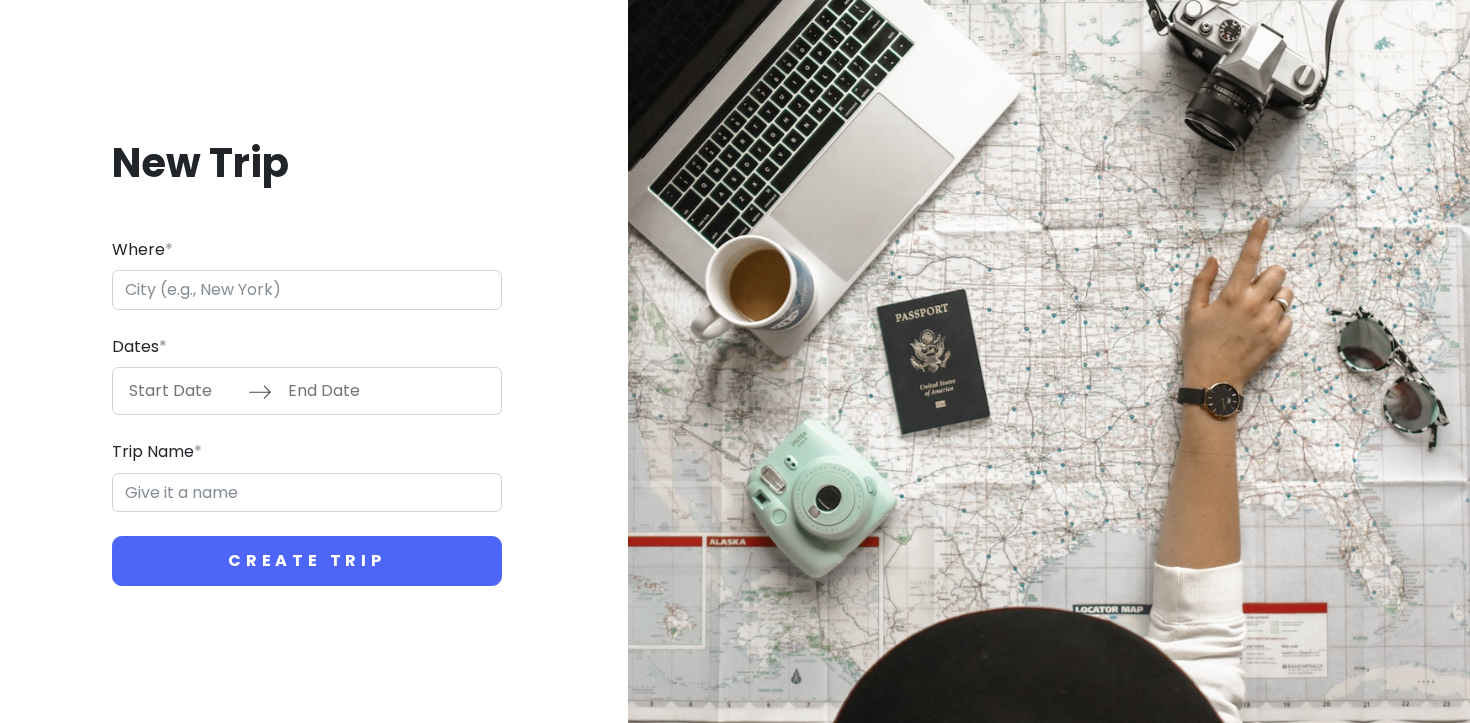 click on "New Trip" at bounding box center (307, 163) 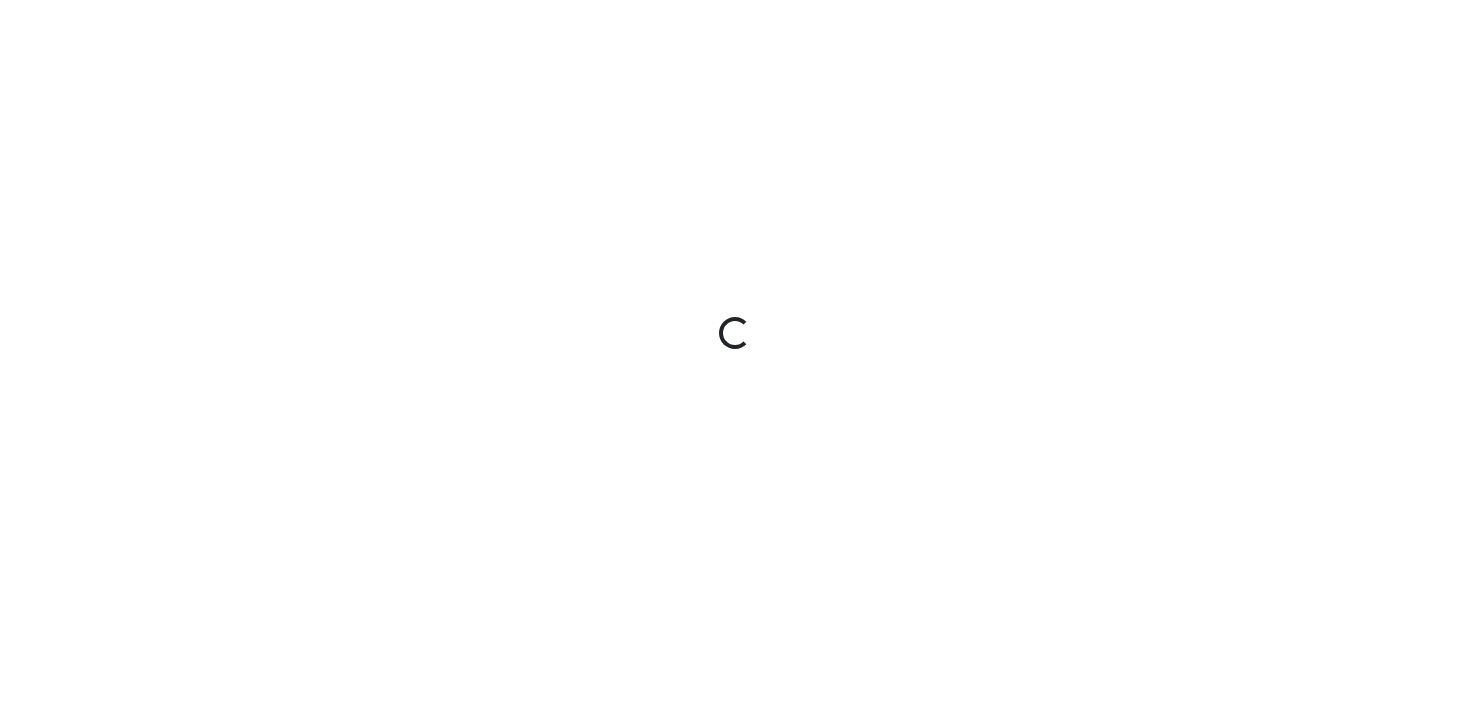 scroll, scrollTop: 0, scrollLeft: 0, axis: both 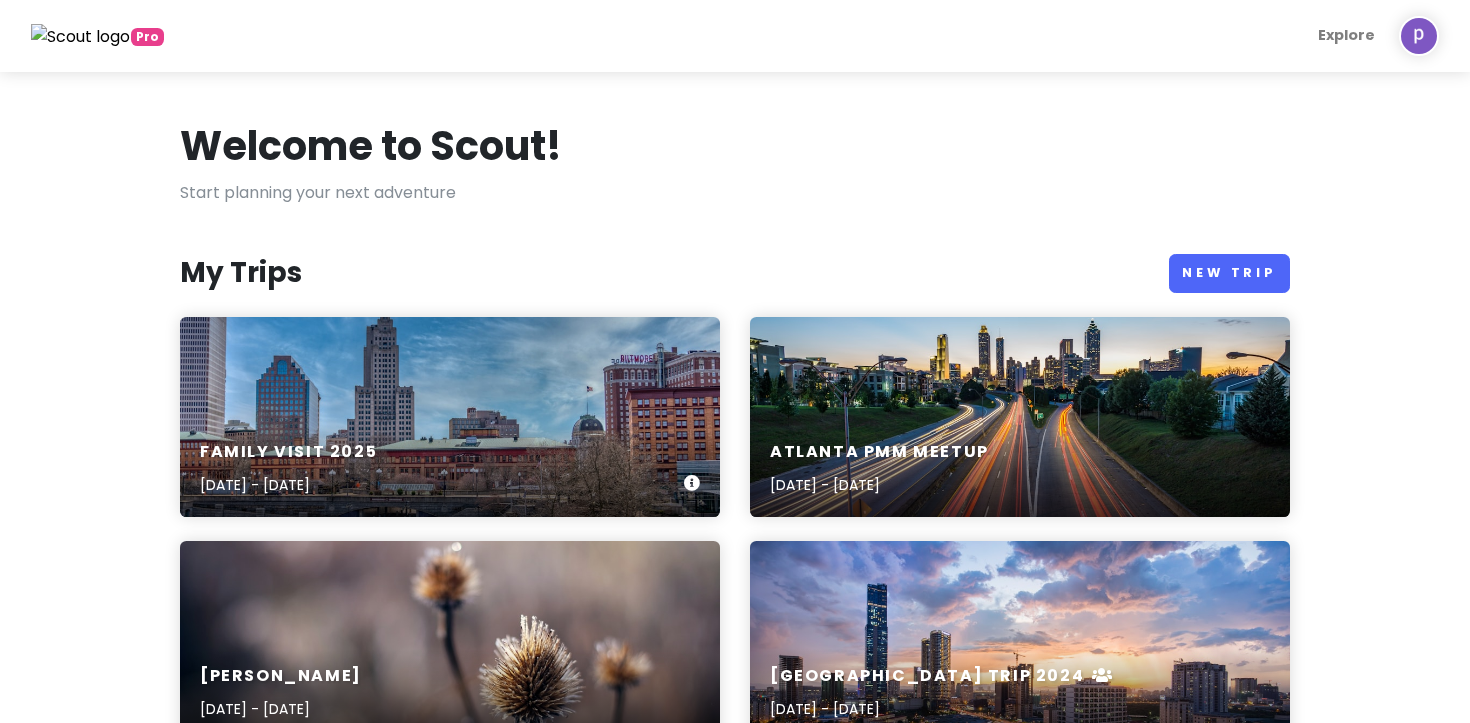 click on "Family Visit [DATE], 2025 - [DATE]" at bounding box center [450, 417] 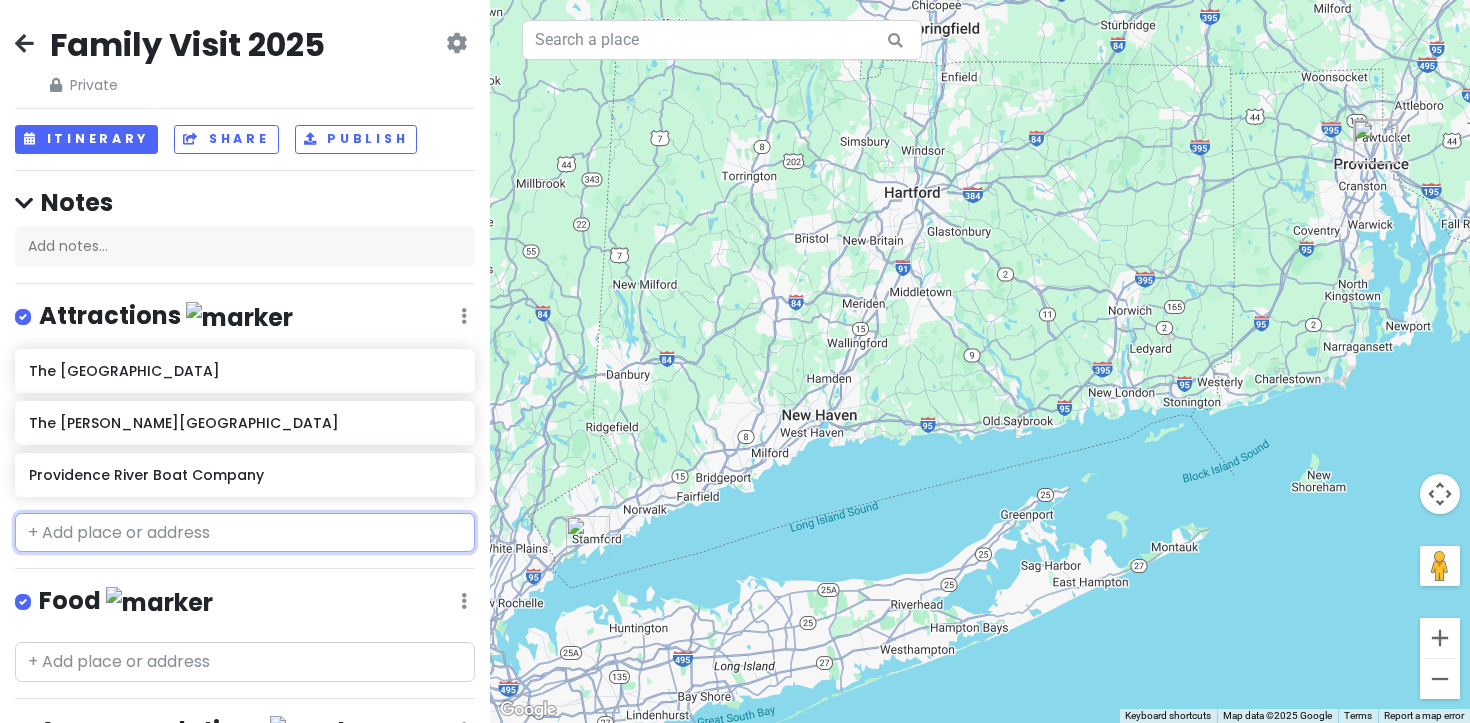 click at bounding box center (245, 533) 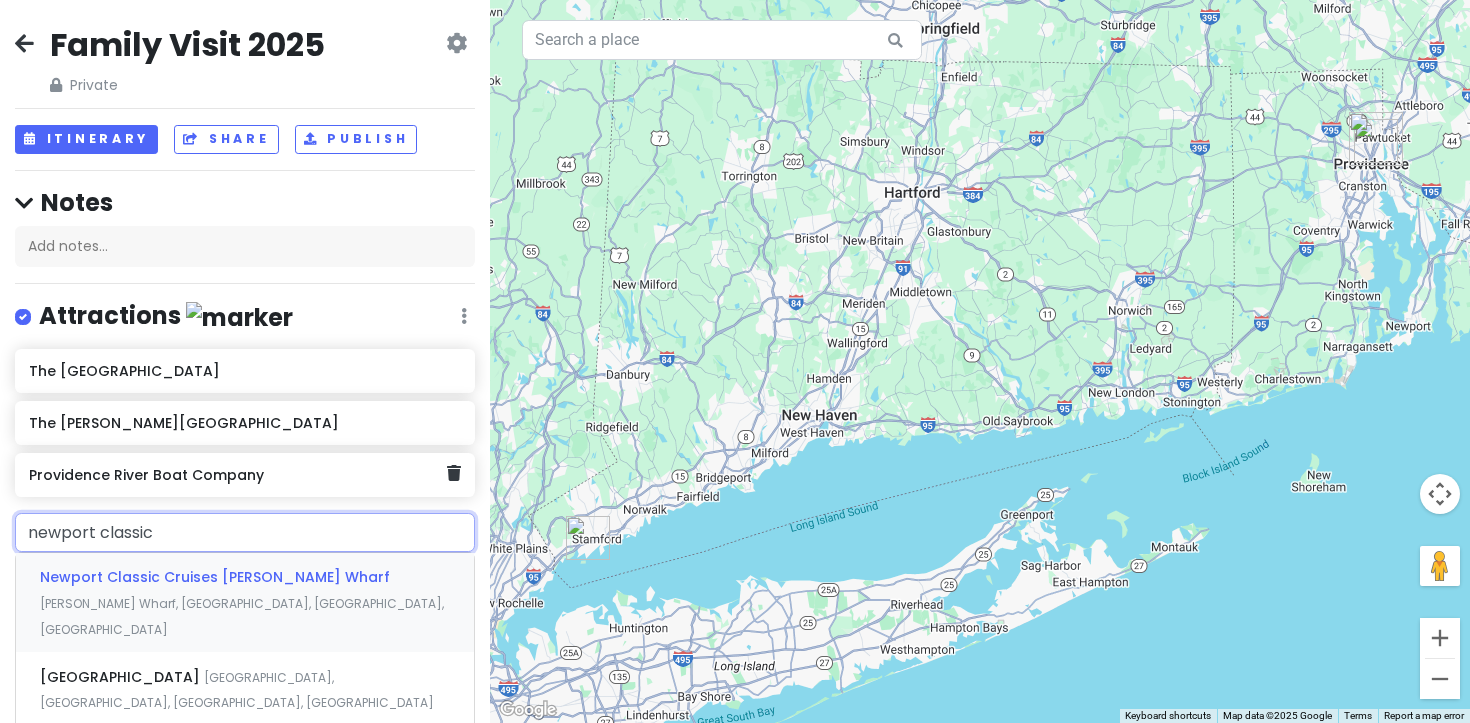 type on "newport classic" 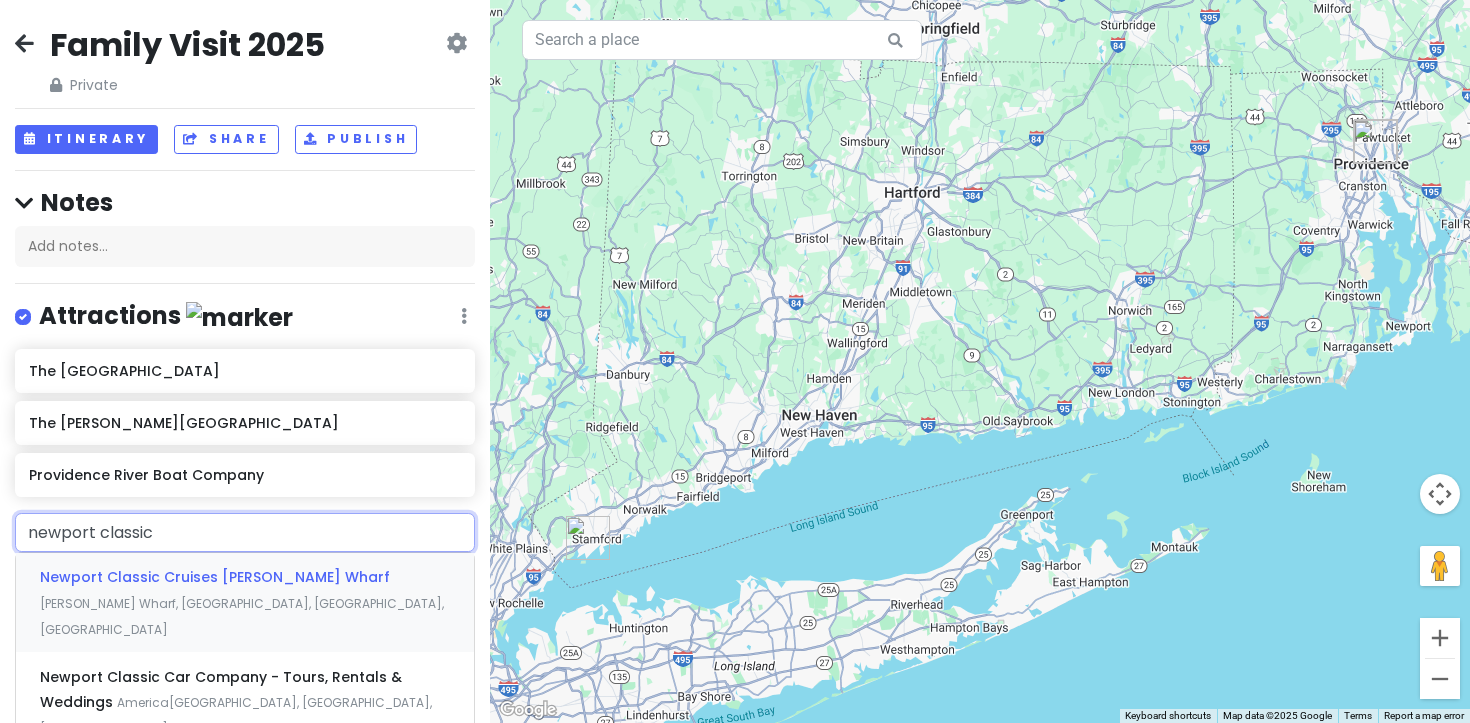 click on "Newport Classic Cruises [PERSON_NAME] Wharf" at bounding box center [215, 577] 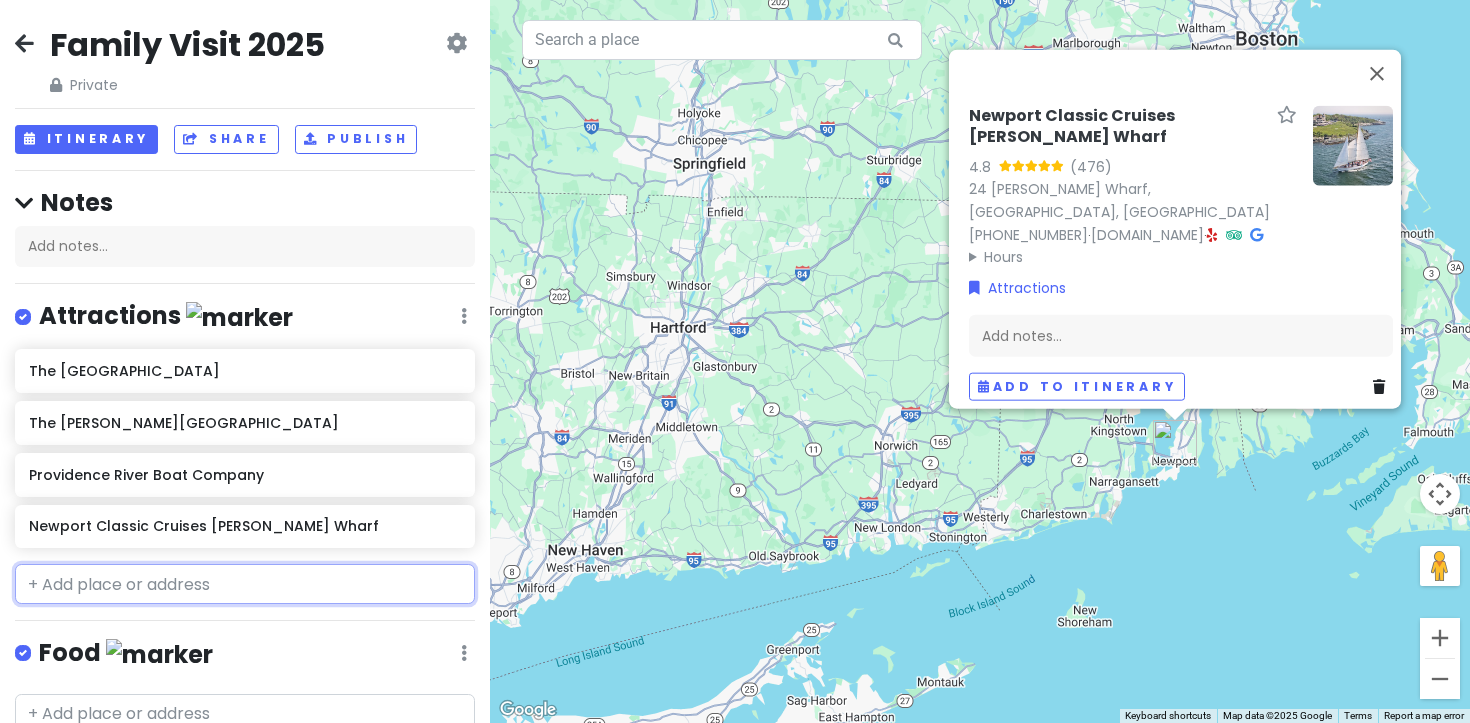 click at bounding box center [245, 584] 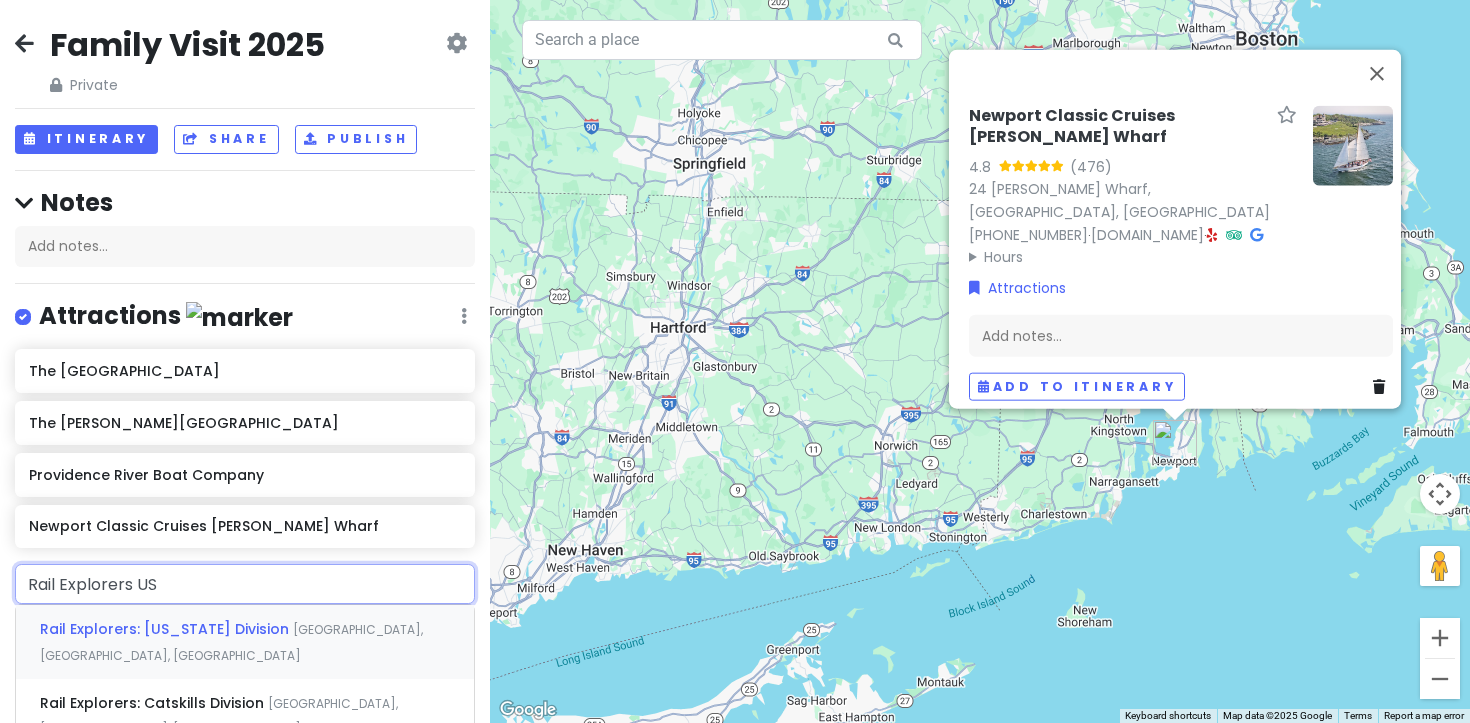type on "Rail Explorers USa" 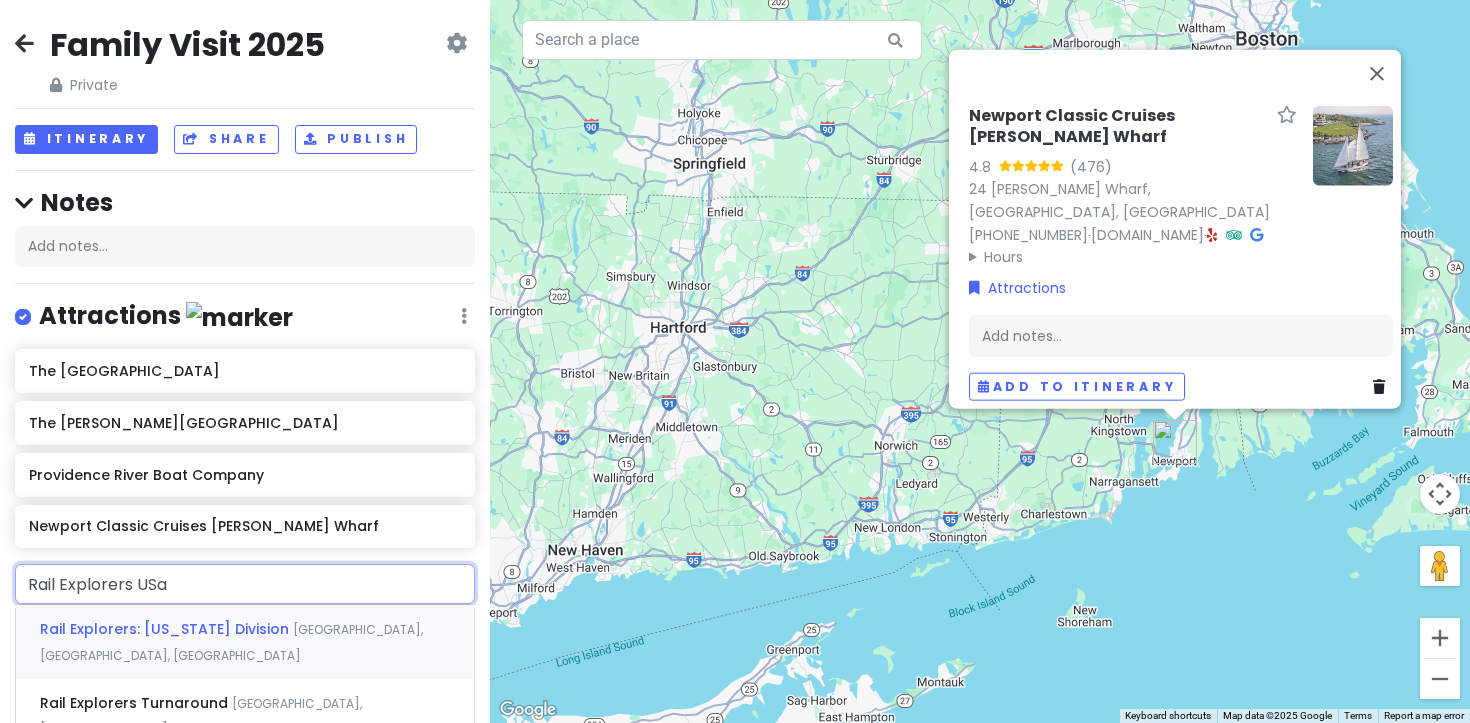 click on "Rail Explorers: [US_STATE] Division   [GEOGRAPHIC_DATA], [GEOGRAPHIC_DATA], [GEOGRAPHIC_DATA], [GEOGRAPHIC_DATA]" at bounding box center (245, 642) 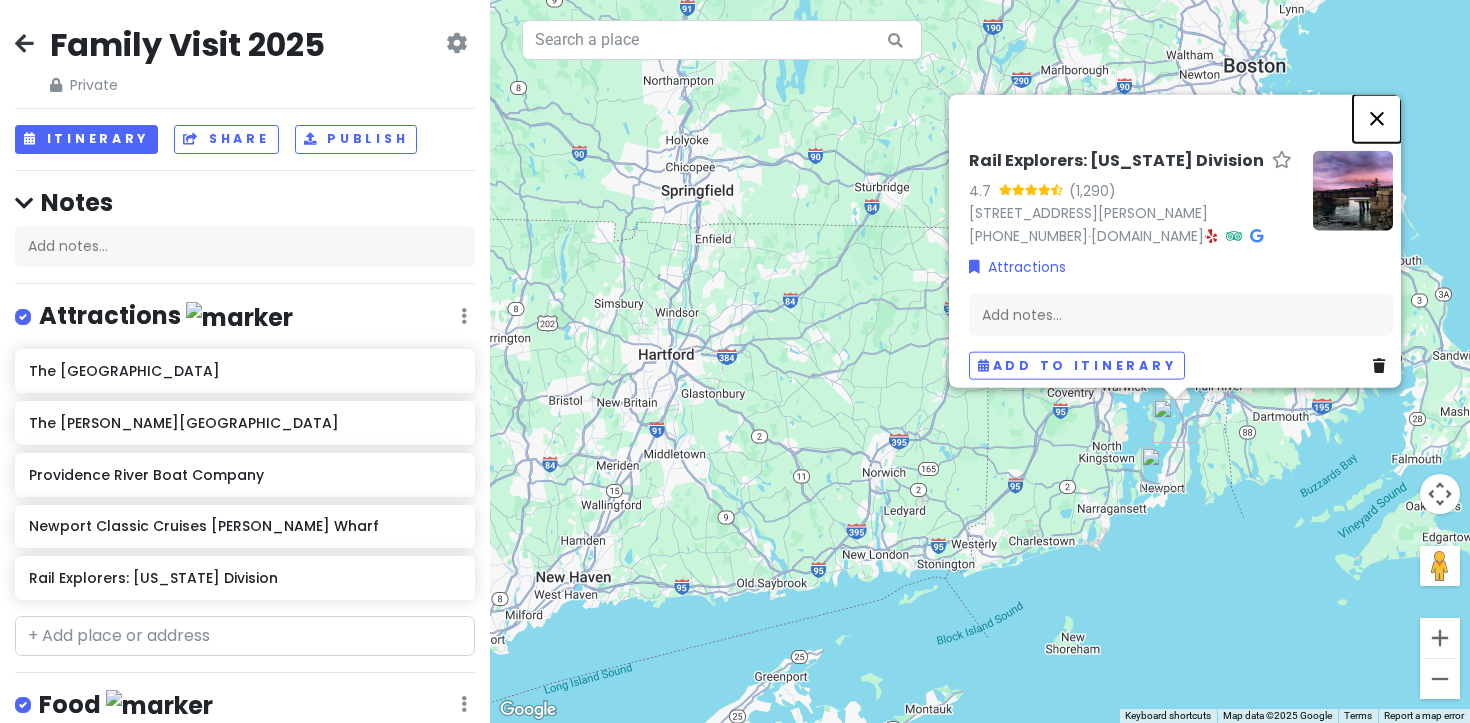 click at bounding box center (1377, 118) 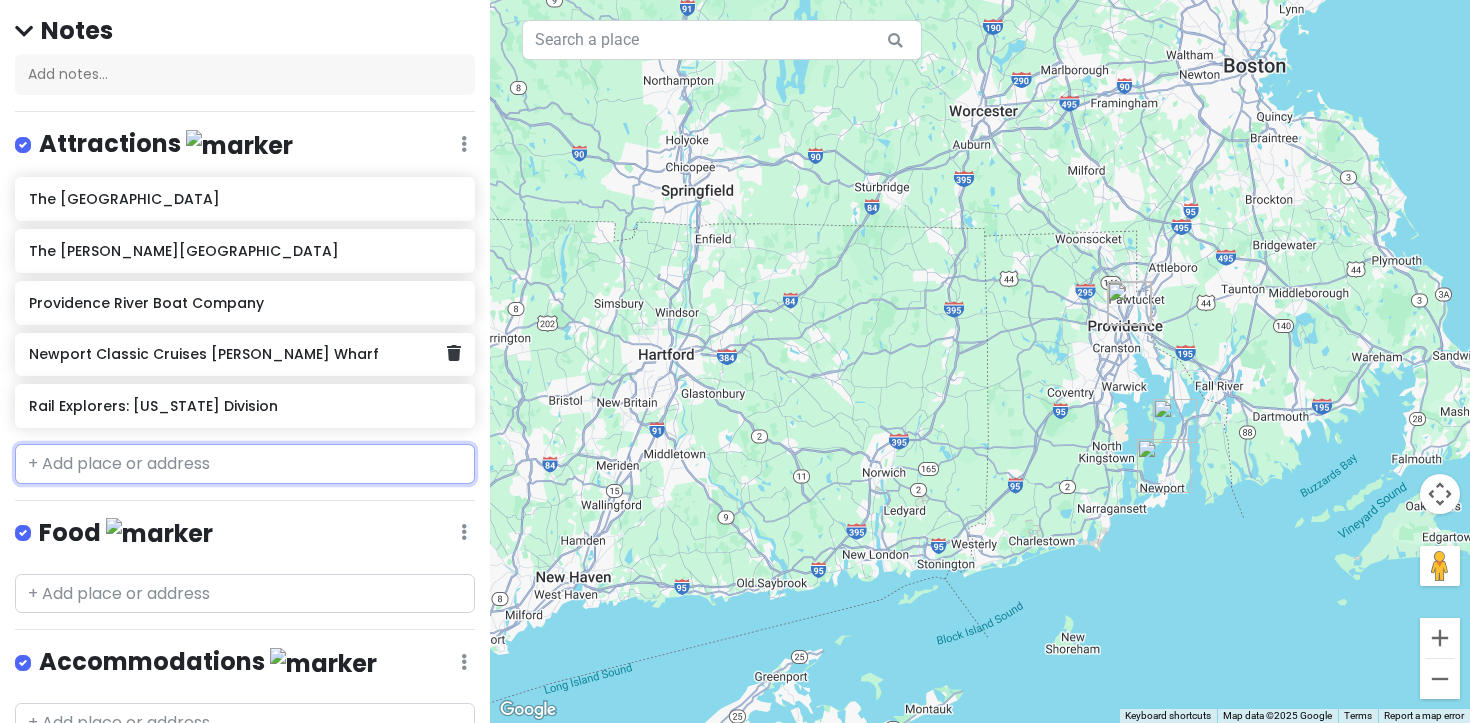 scroll, scrollTop: 260, scrollLeft: 0, axis: vertical 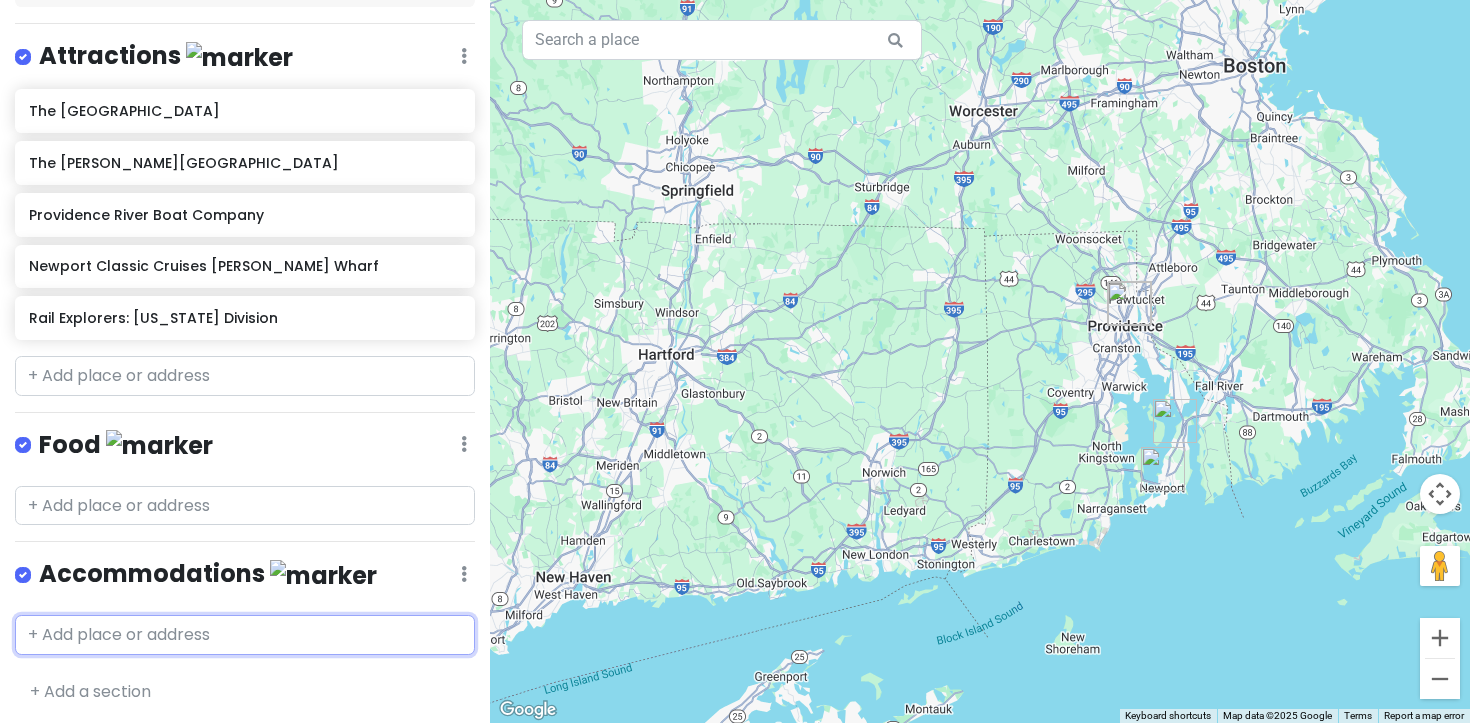click at bounding box center (245, 635) 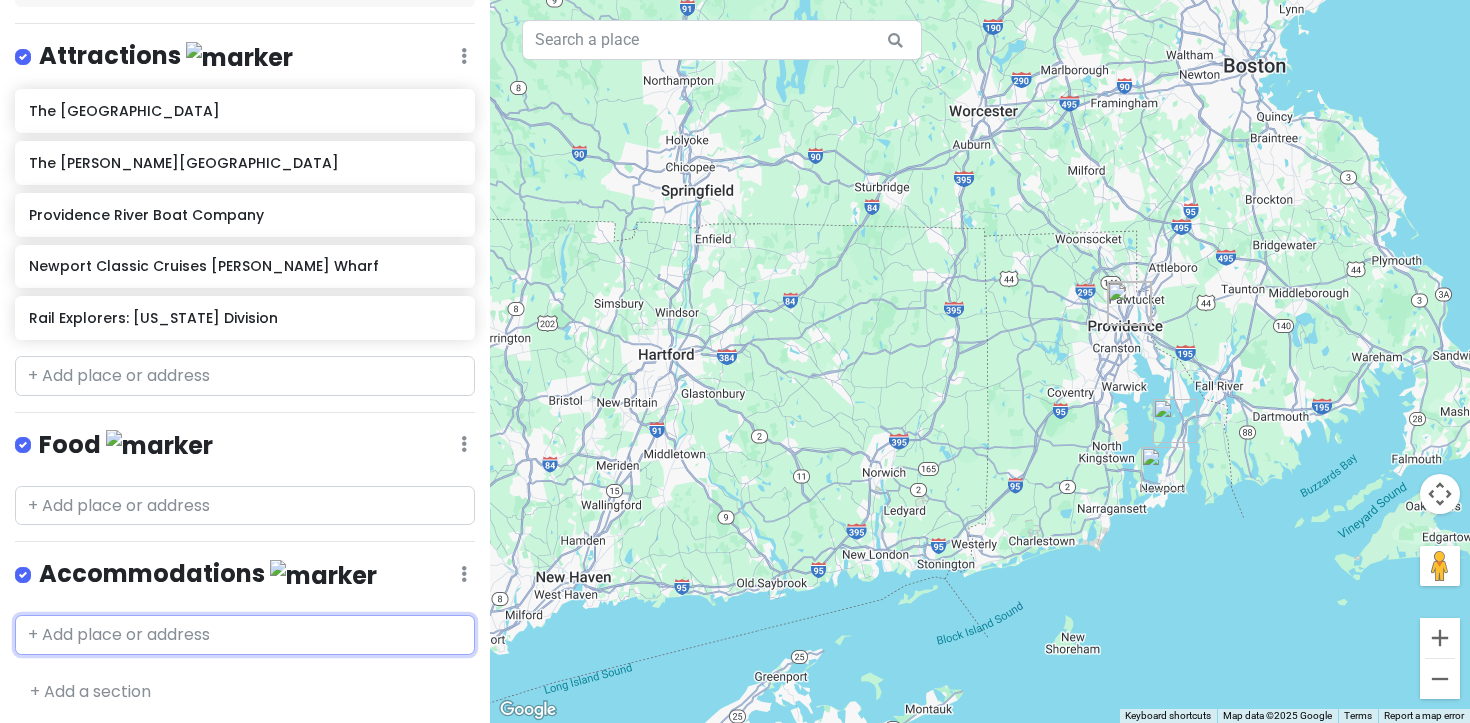 paste on "[STREET_ADDRESS]" 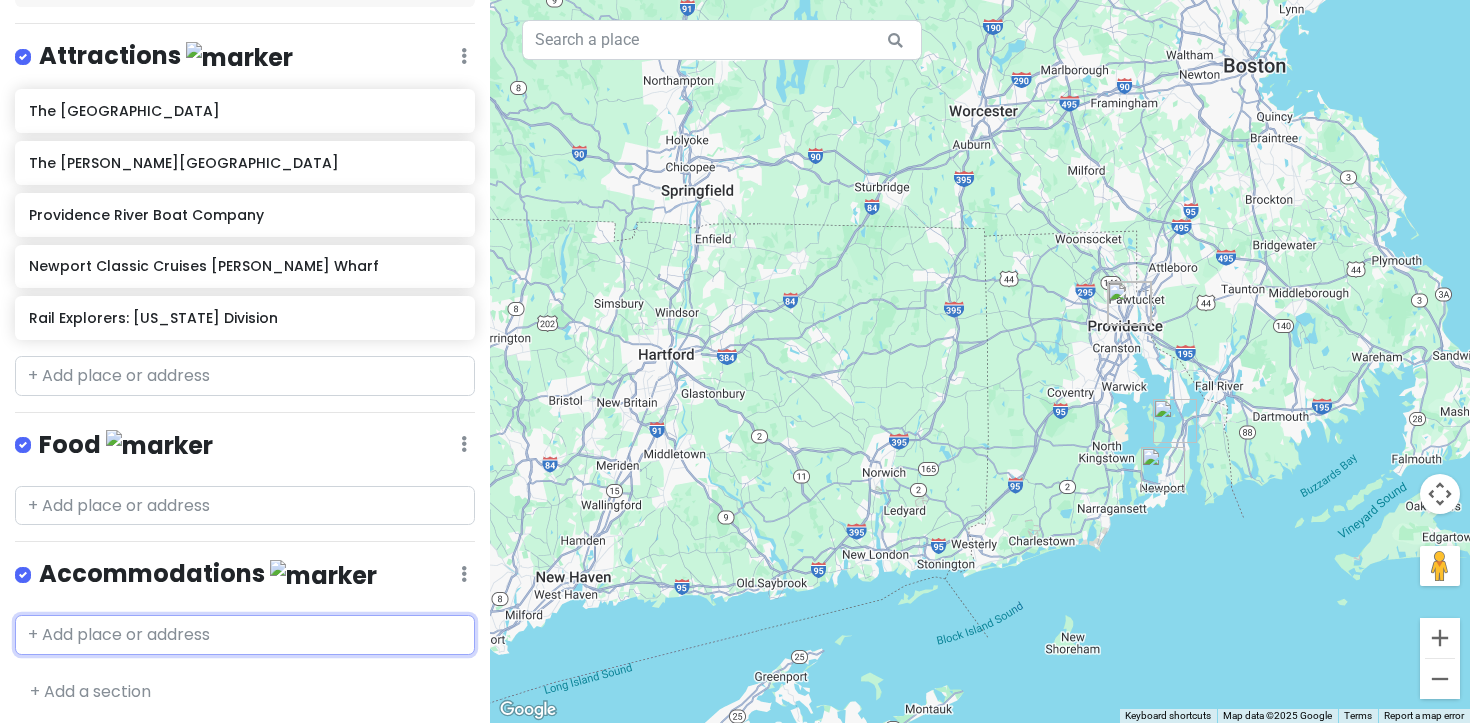 type on "[STREET_ADDRESS]" 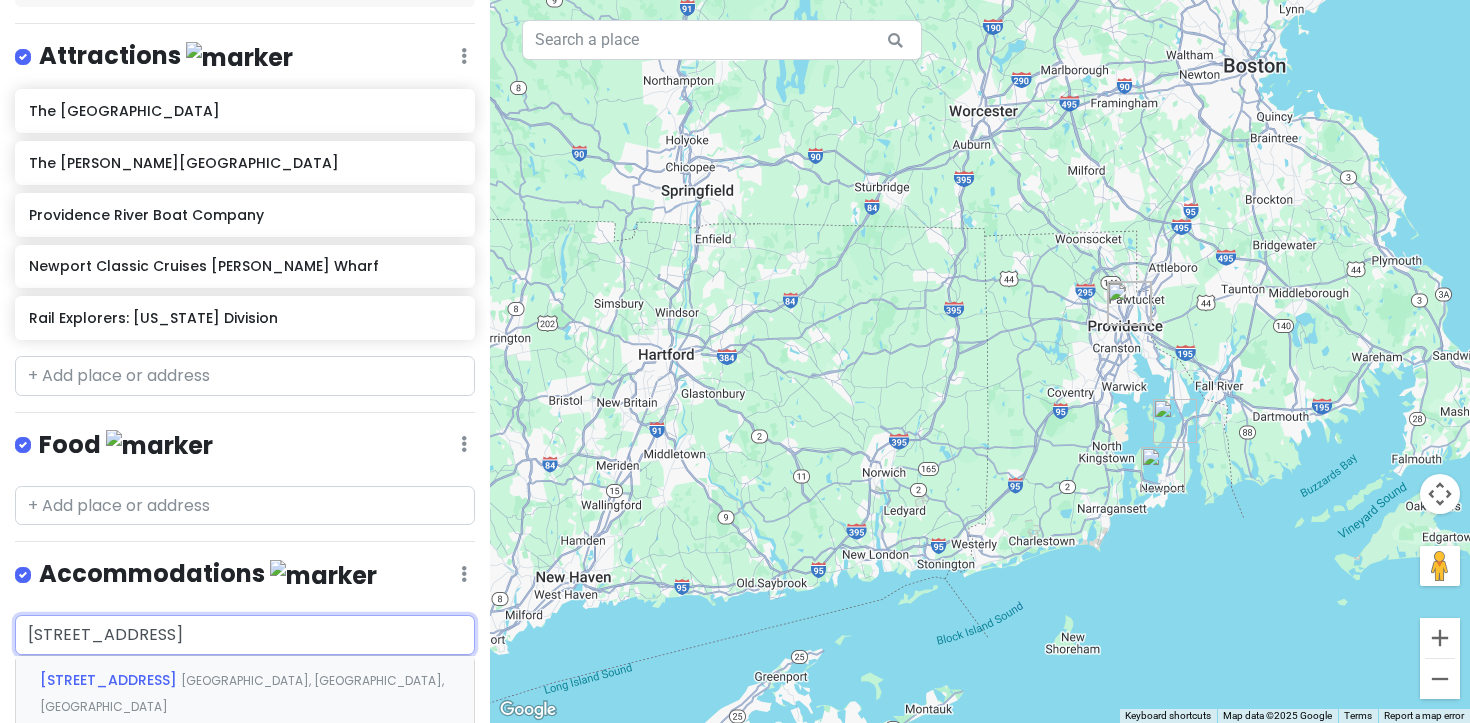click on "[STREET_ADDRESS]" at bounding box center [245, 693] 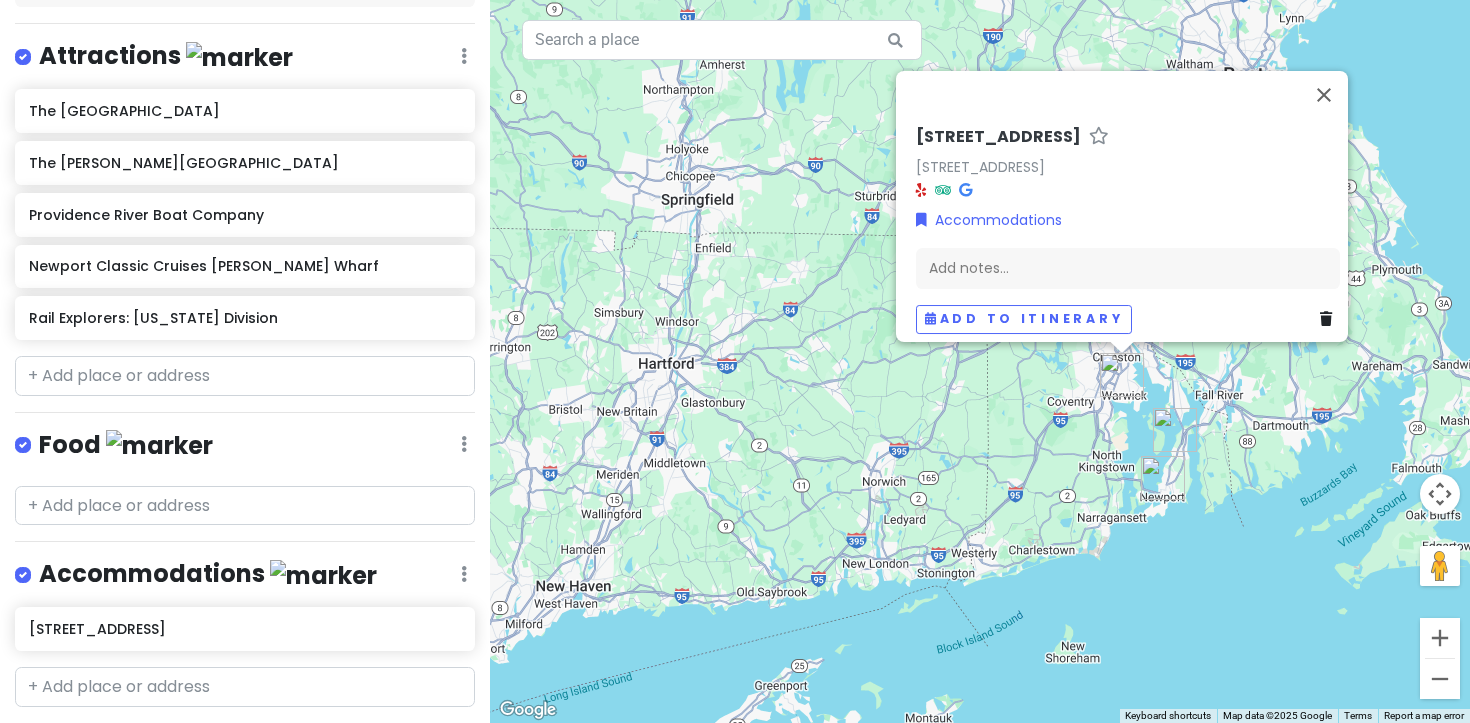 click on "[STREET_ADDRESS]" at bounding box center [998, 137] 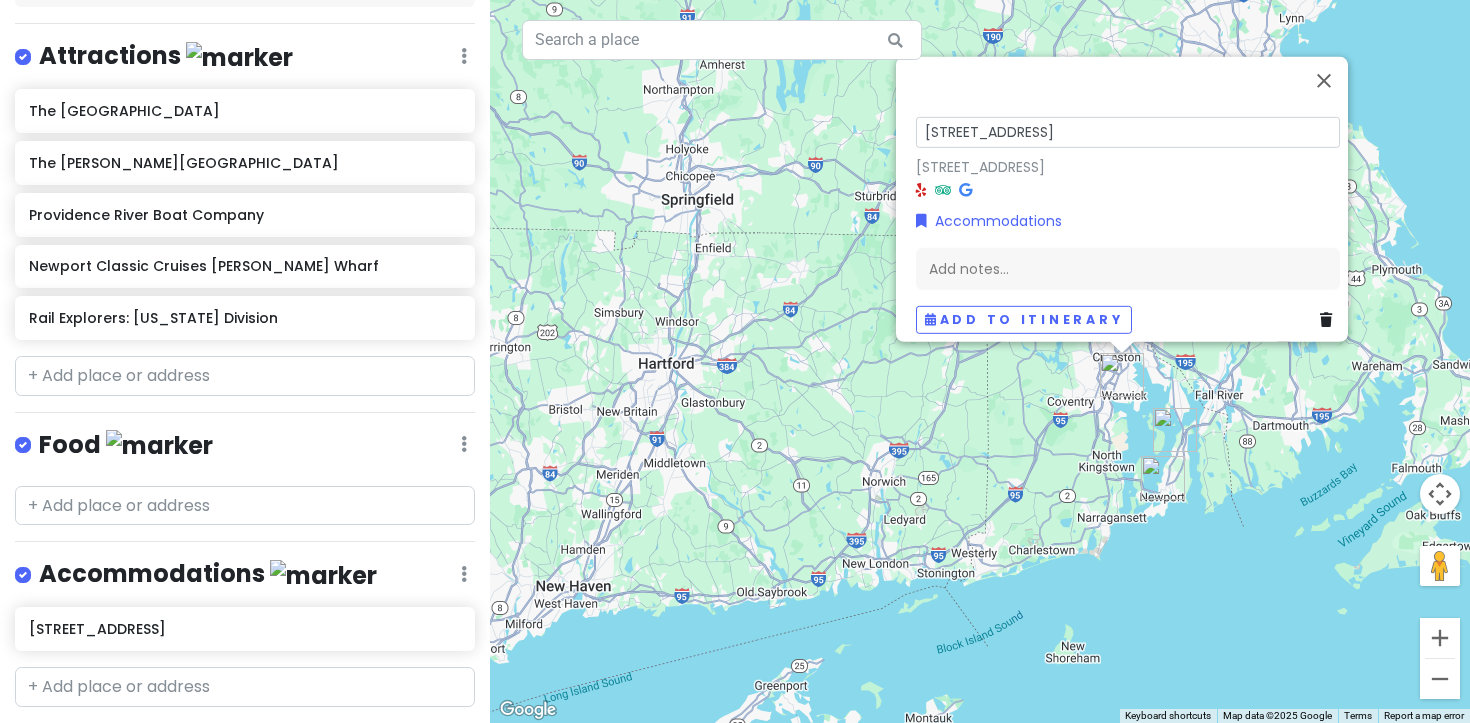click on "[STREET_ADDRESS]" at bounding box center (1128, 131) 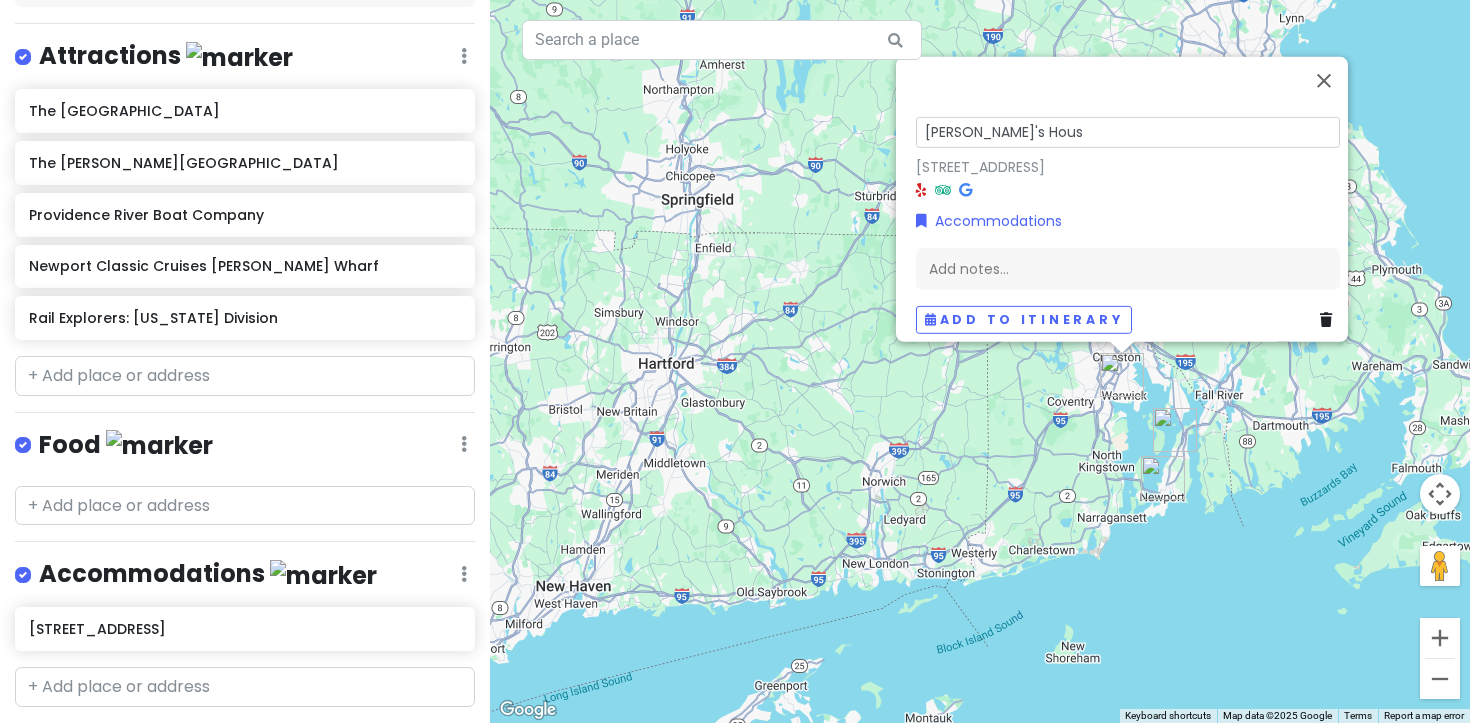 type on "[PERSON_NAME]'s House" 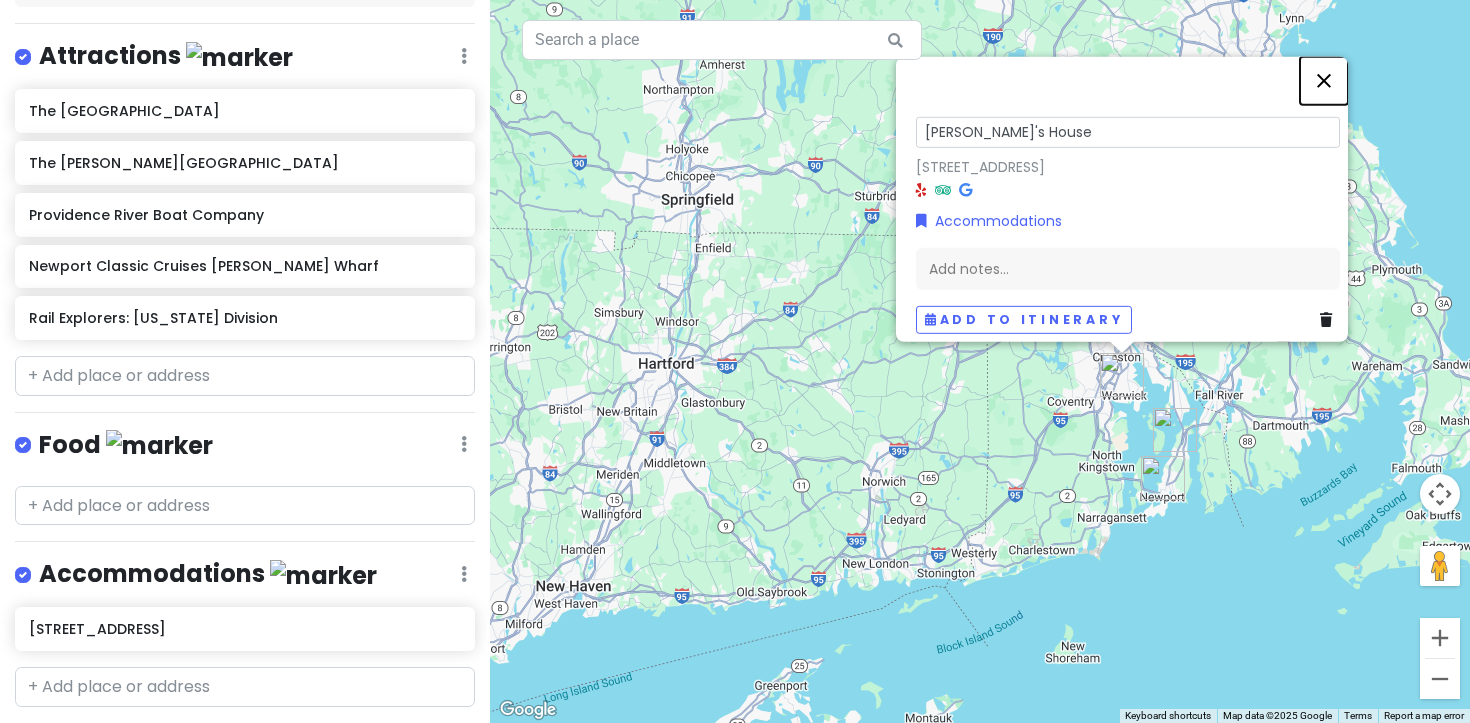 click at bounding box center [1324, 80] 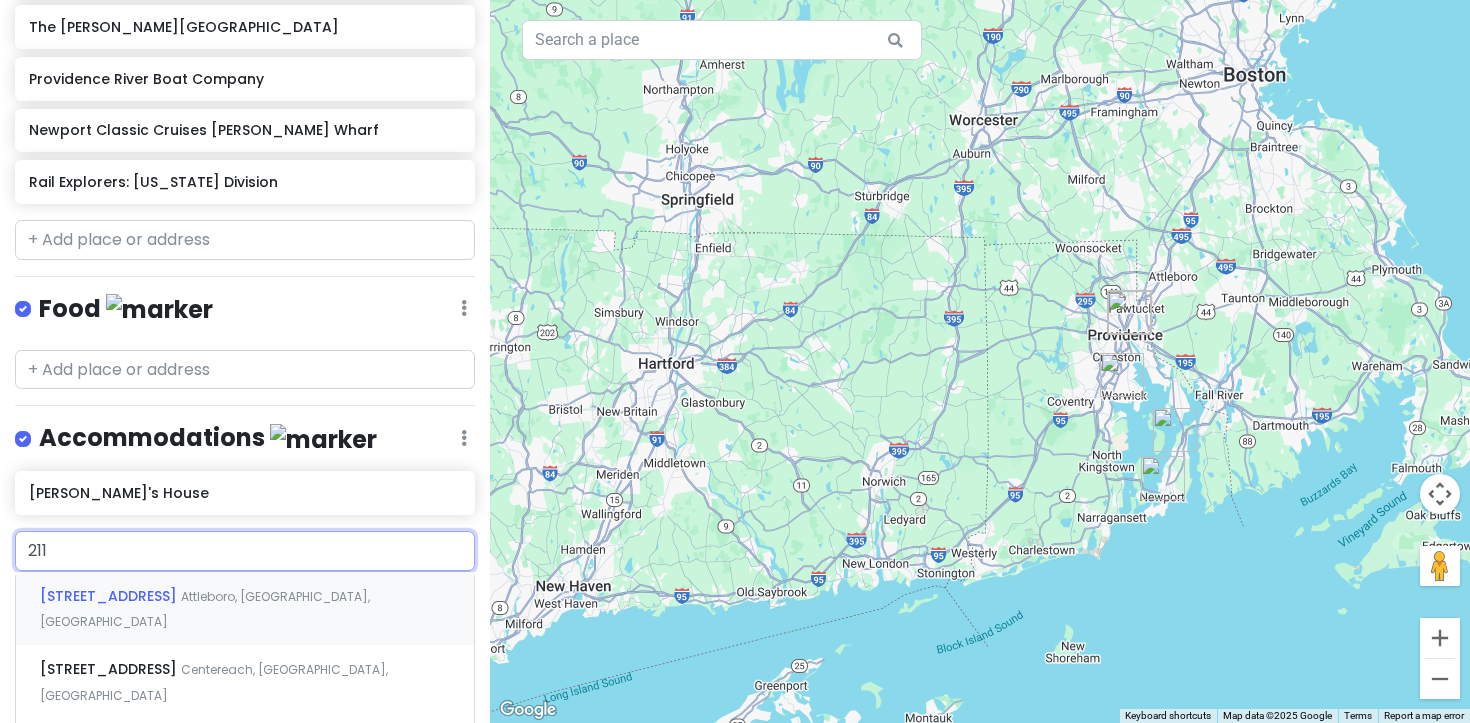 scroll, scrollTop: 399, scrollLeft: 0, axis: vertical 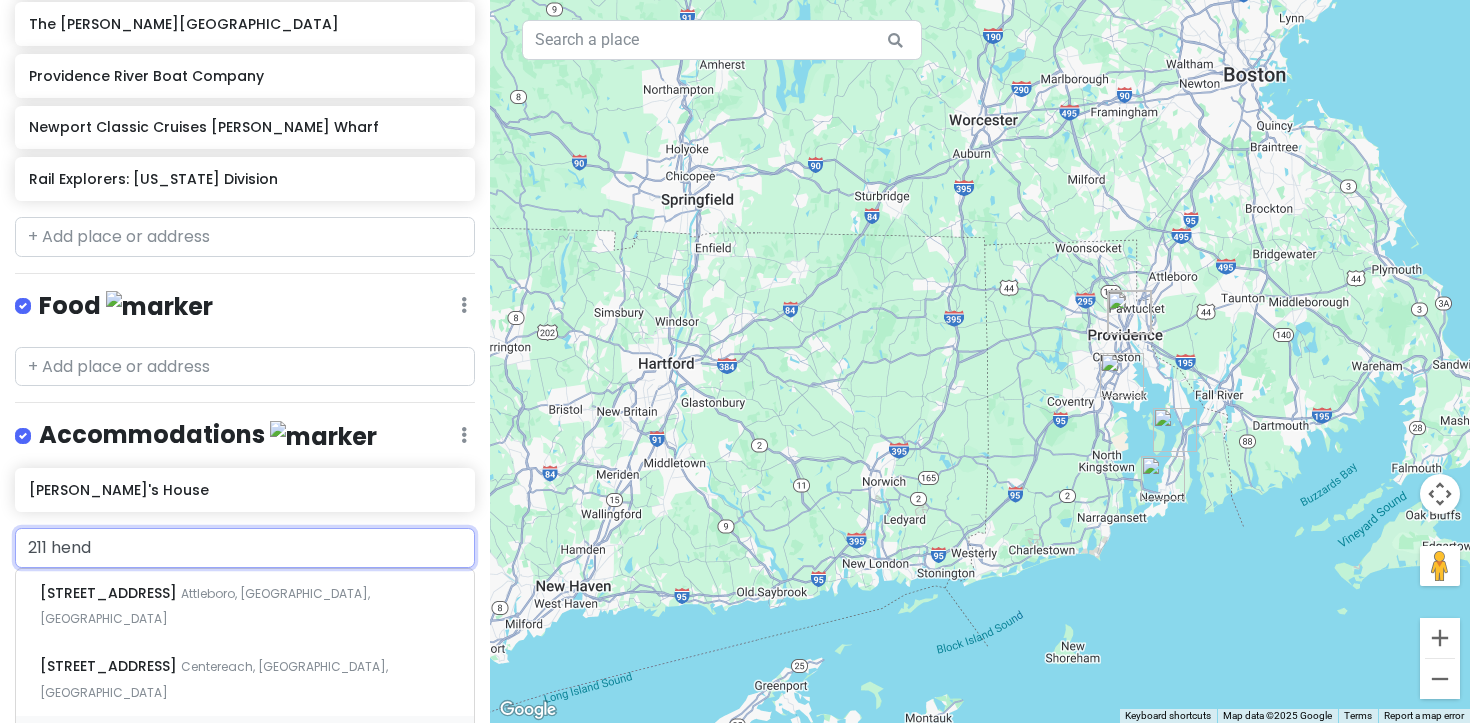 type on "211 hendl" 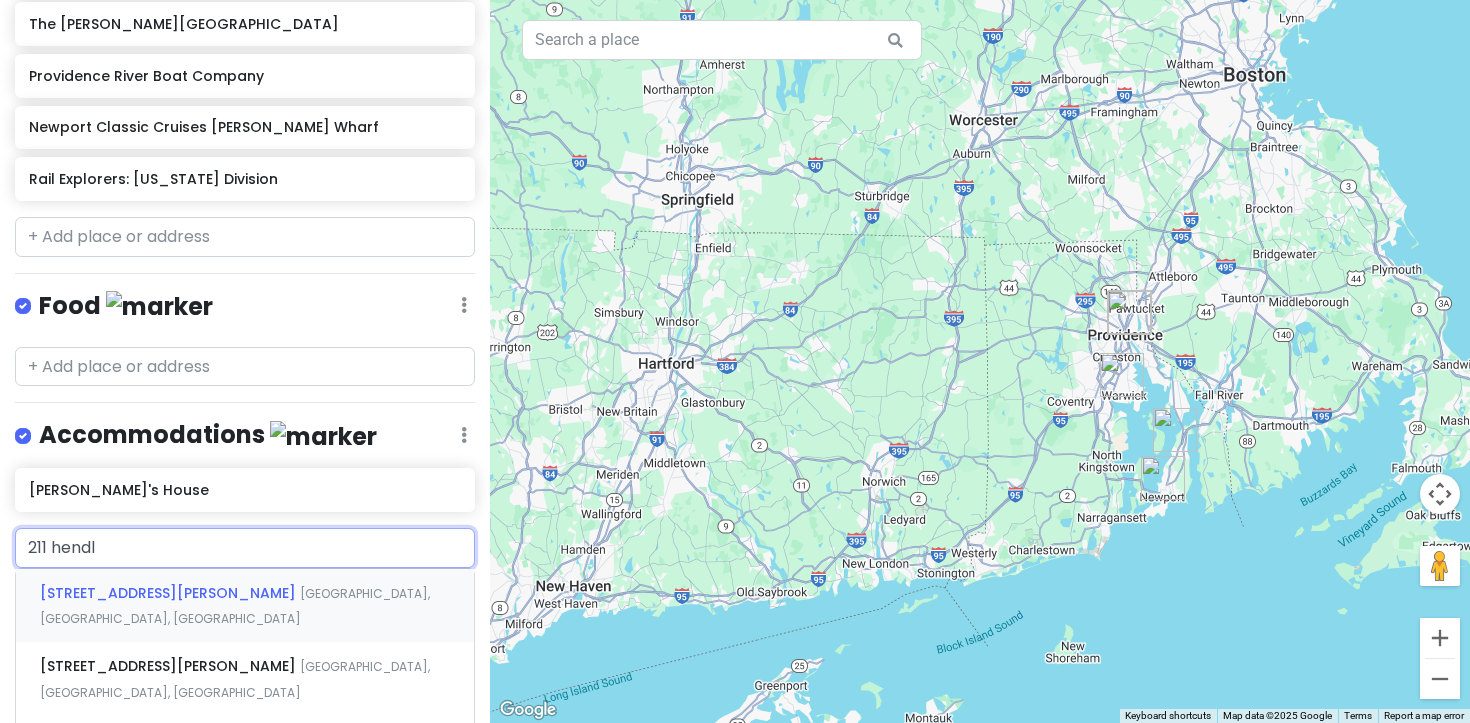 click on "[STREET_ADDRESS][PERSON_NAME]" at bounding box center [245, 606] 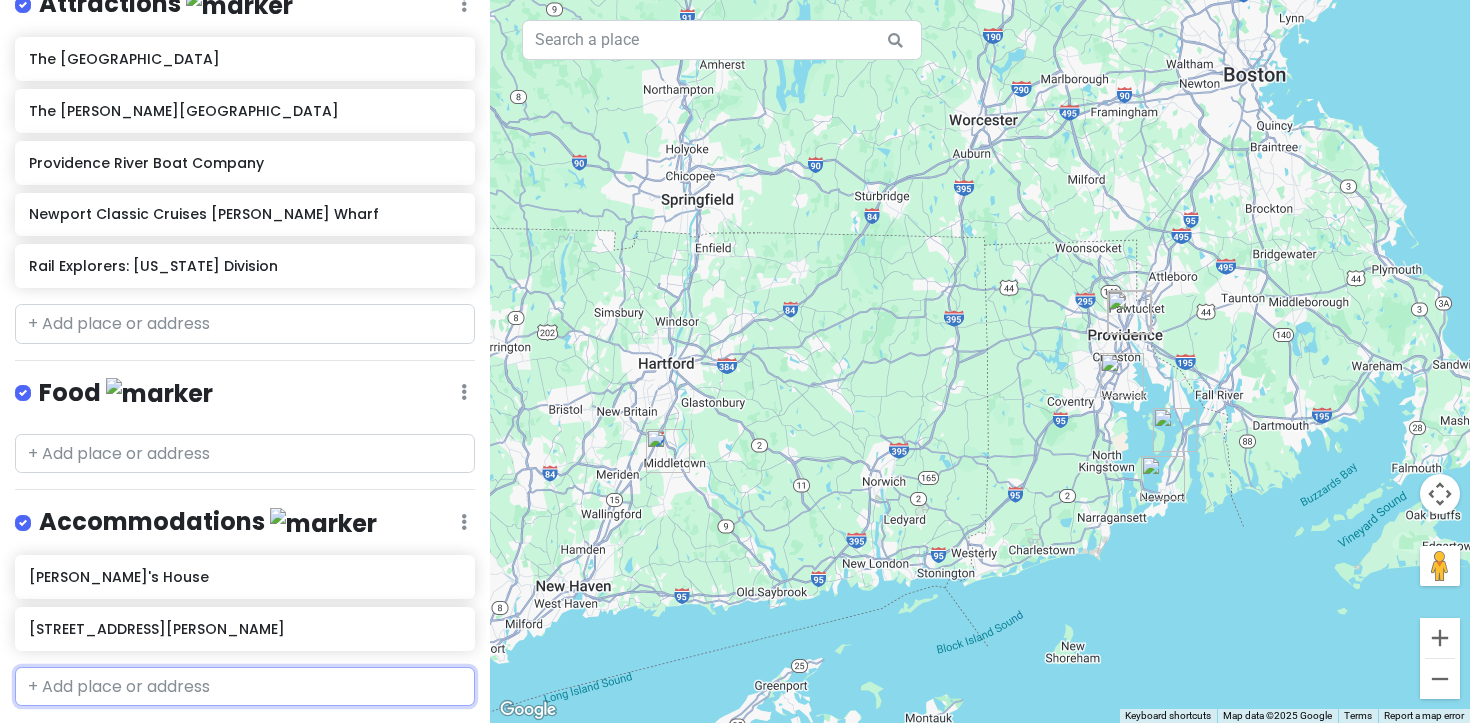 scroll, scrollTop: 364, scrollLeft: 0, axis: vertical 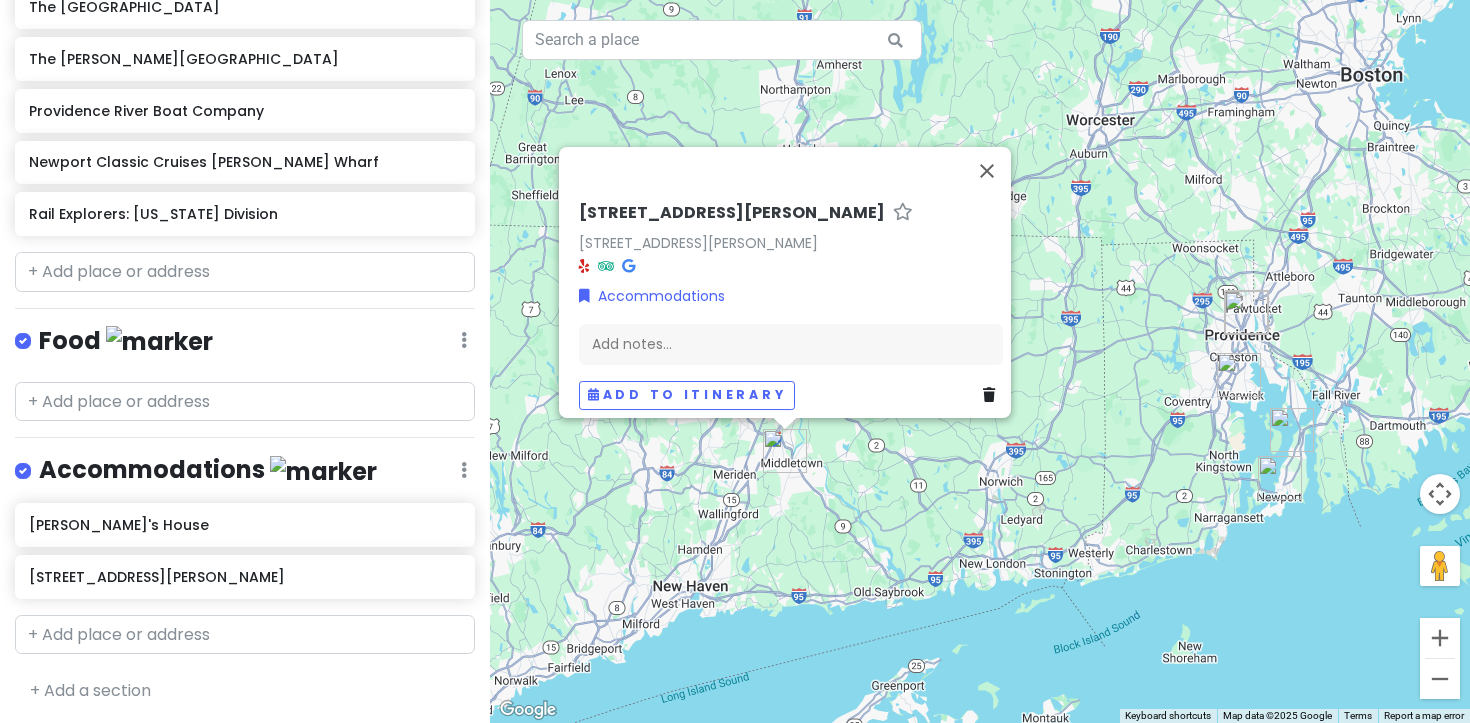 click on "[STREET_ADDRESS][PERSON_NAME]" at bounding box center [732, 213] 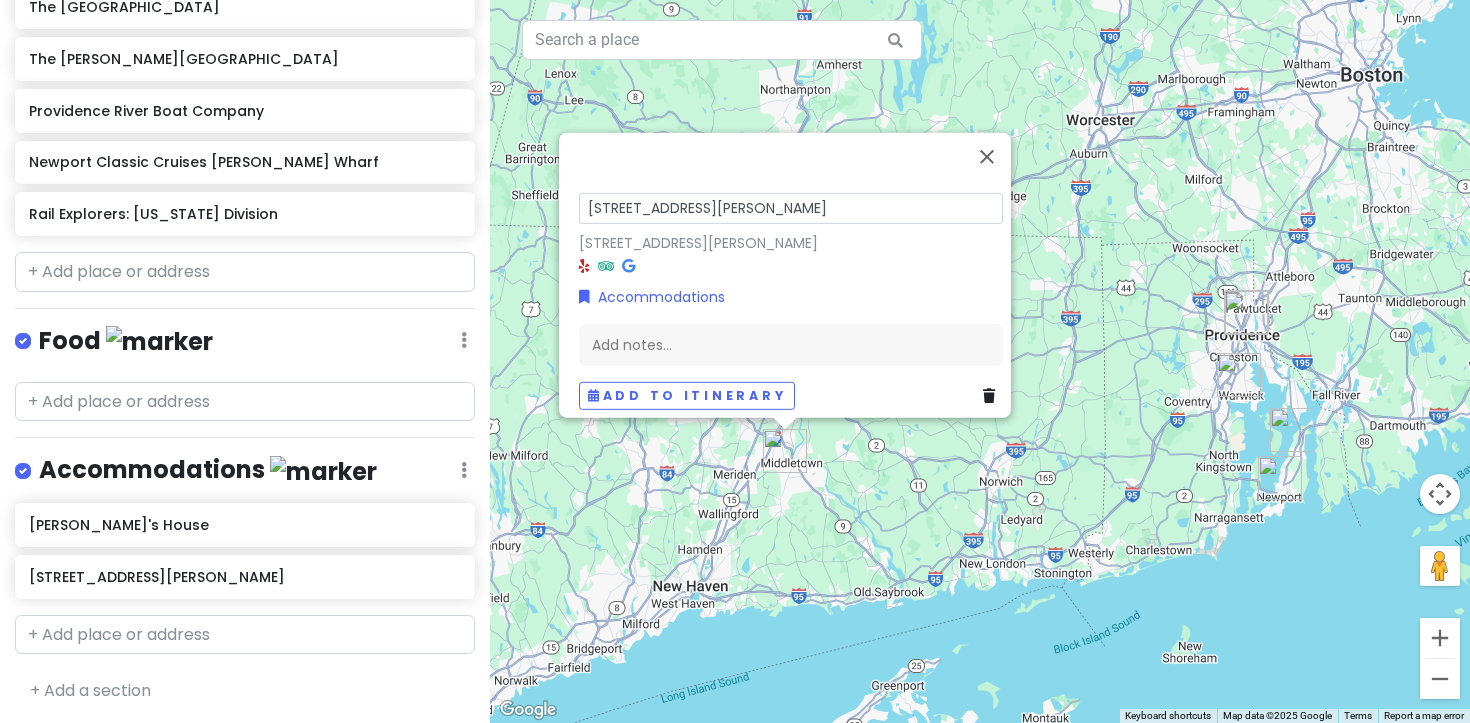 click on "[STREET_ADDRESS][PERSON_NAME]" at bounding box center (791, 207) 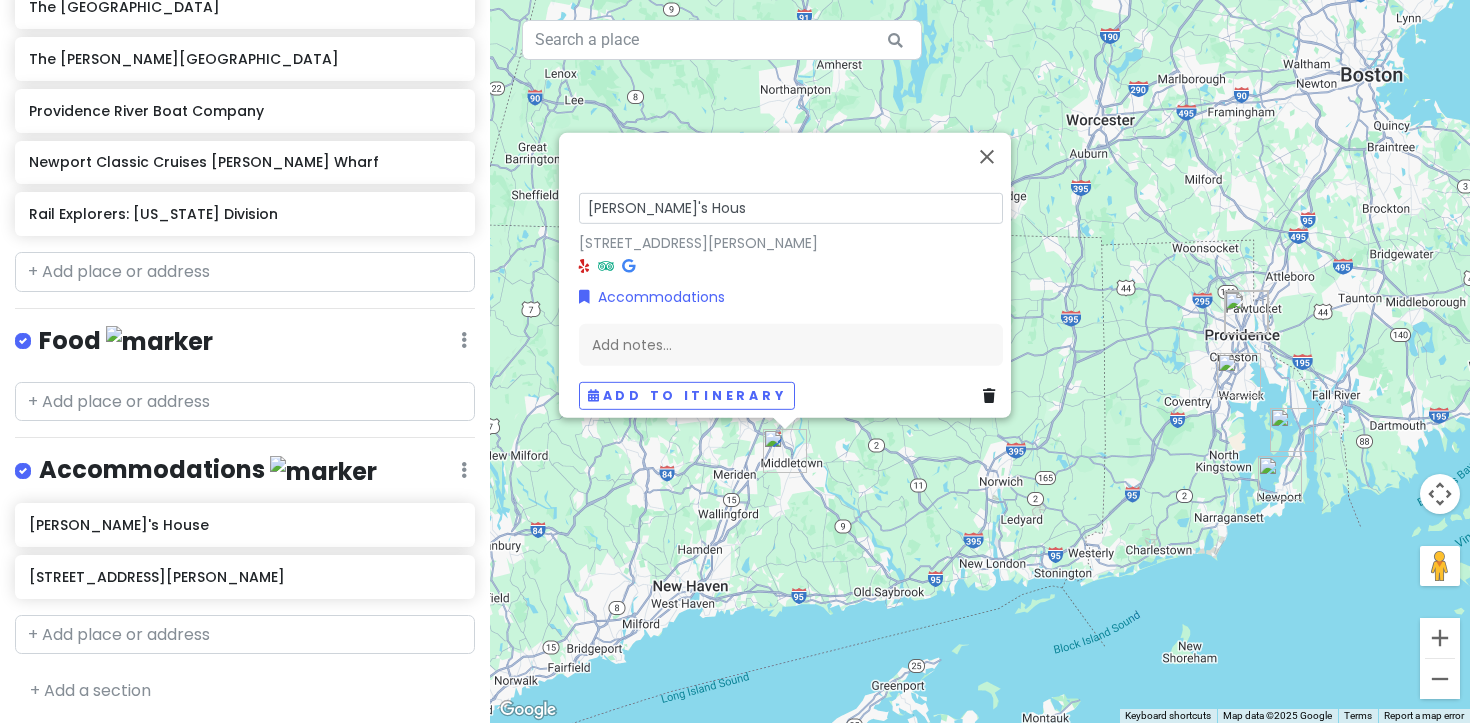 type on "[PERSON_NAME]'s House" 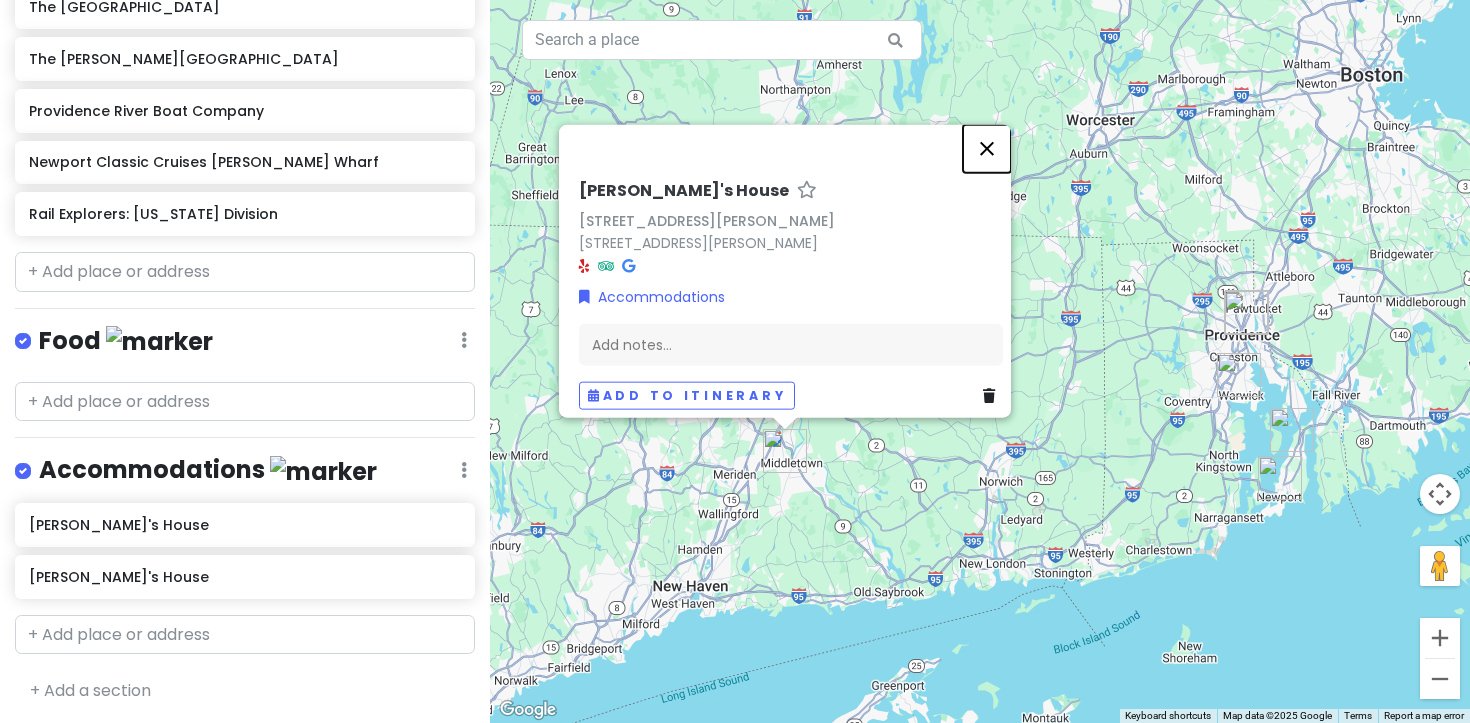 click at bounding box center [987, 148] 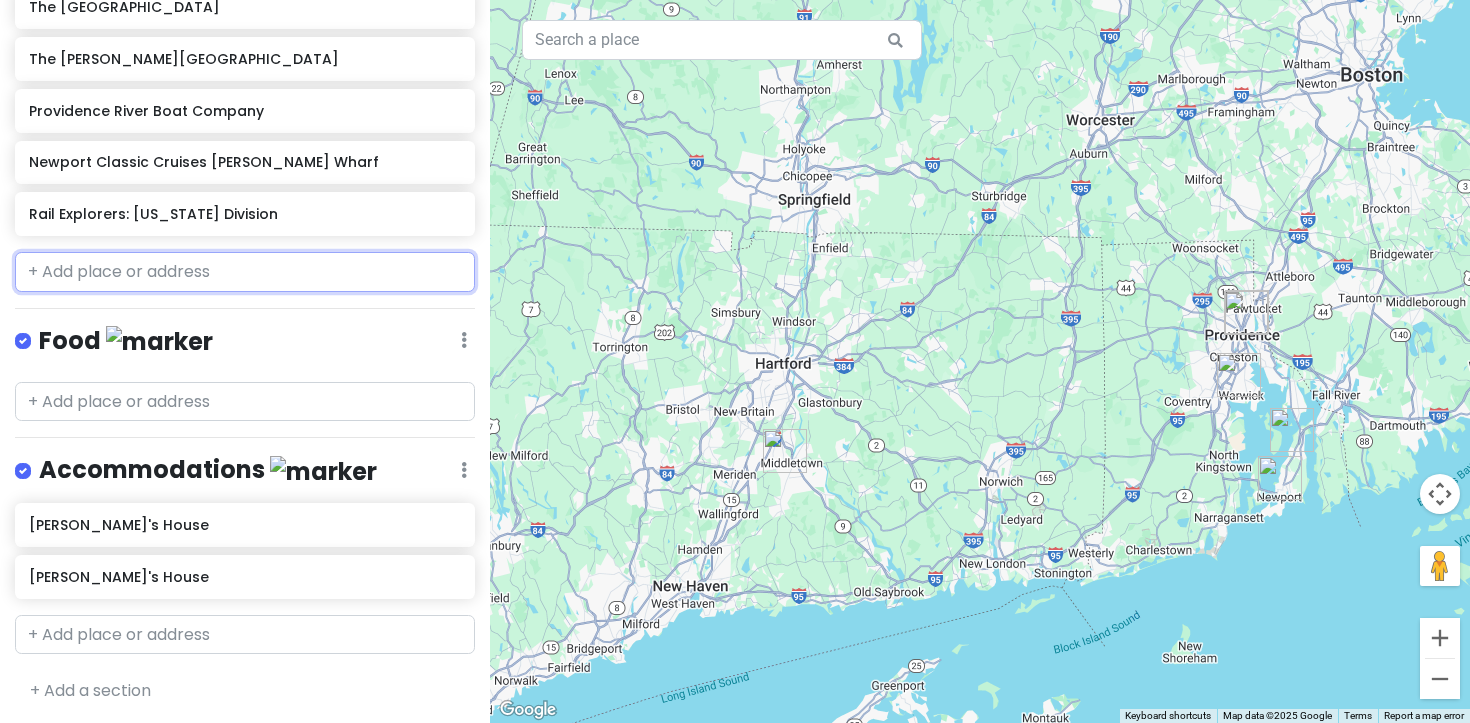 click at bounding box center [245, 272] 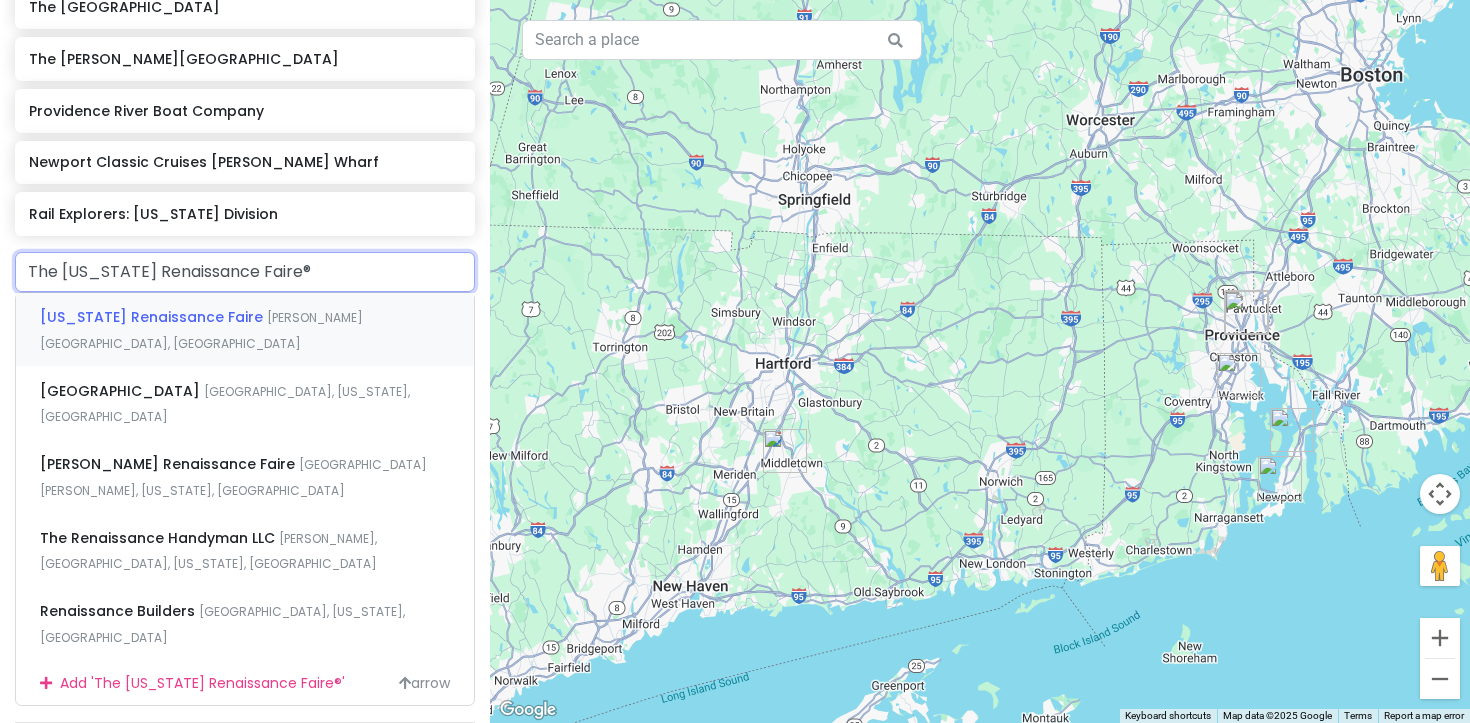 click on "[US_STATE] [GEOGRAPHIC_DATA][PERSON_NAME], [GEOGRAPHIC_DATA]" at bounding box center (245, 330) 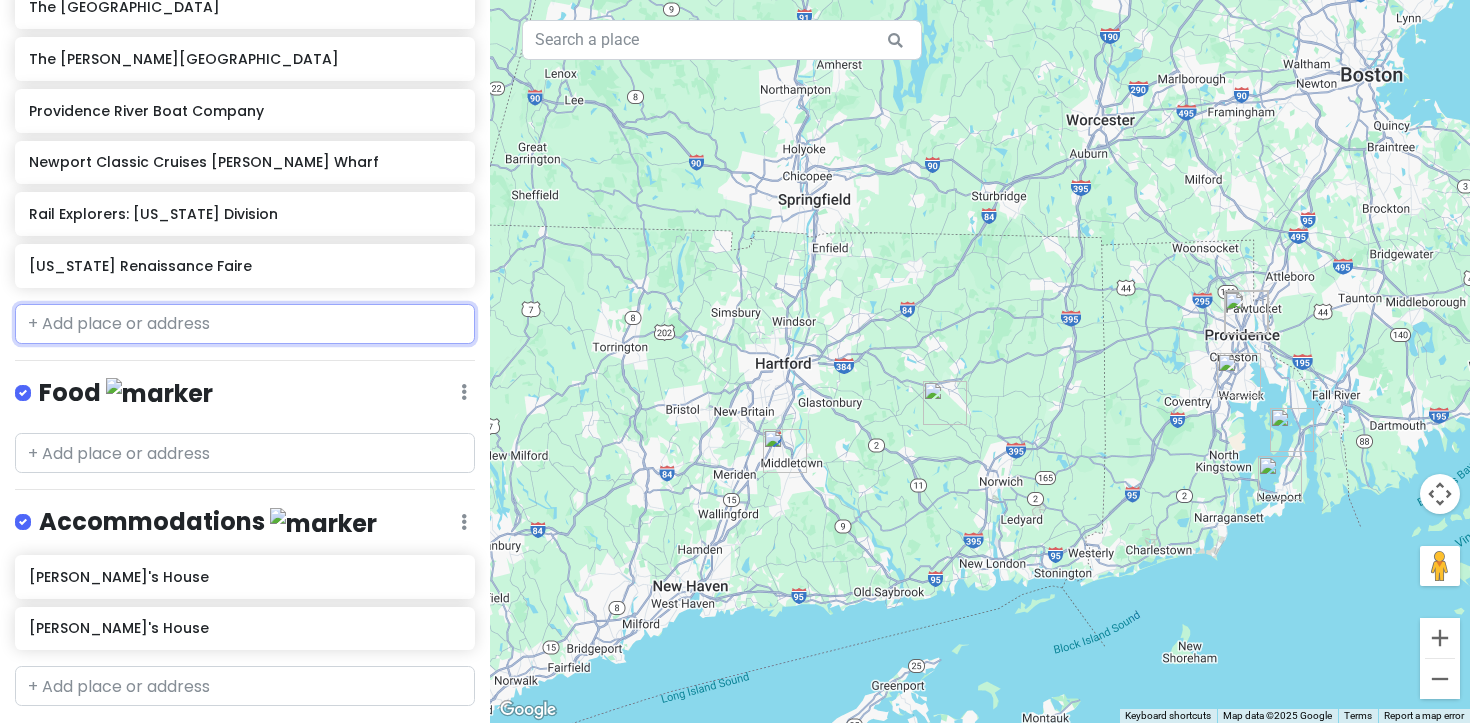 scroll, scrollTop: 415, scrollLeft: 0, axis: vertical 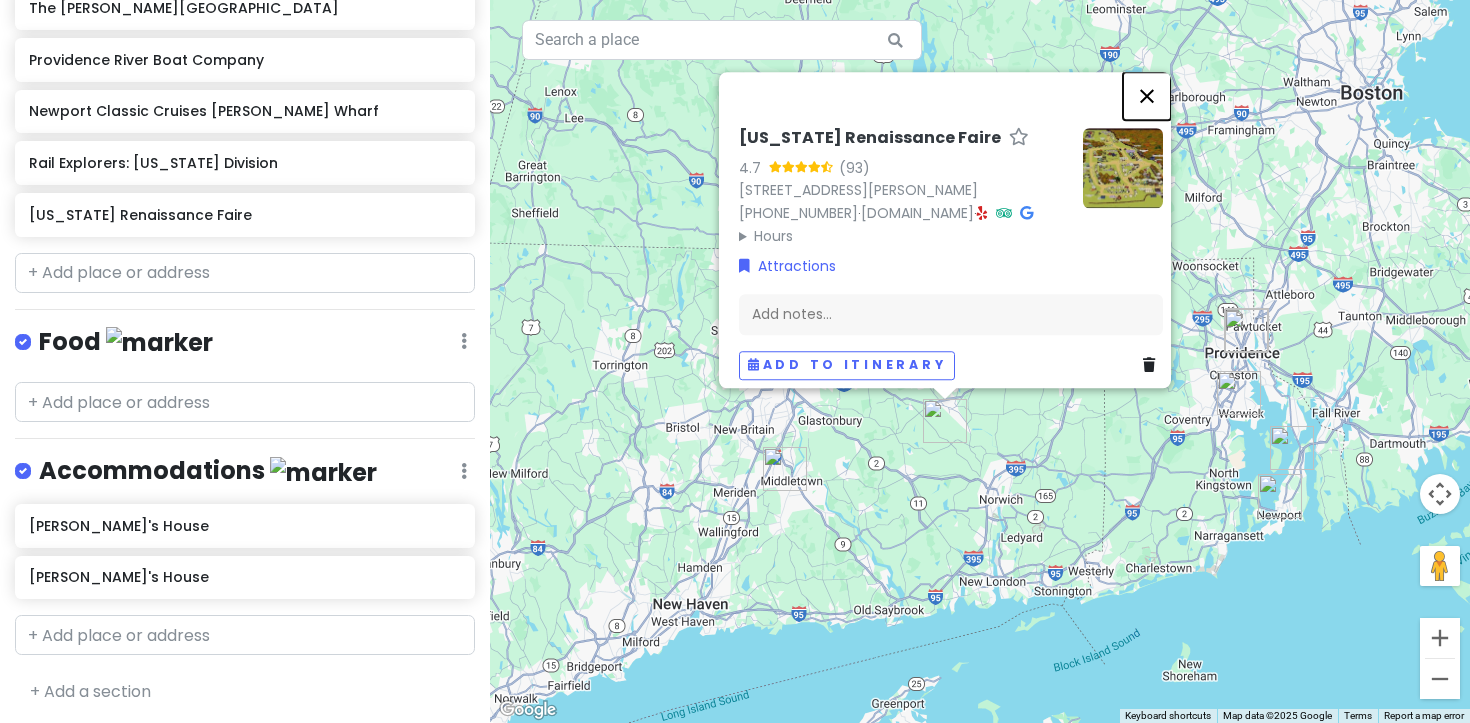 click at bounding box center [1147, 96] 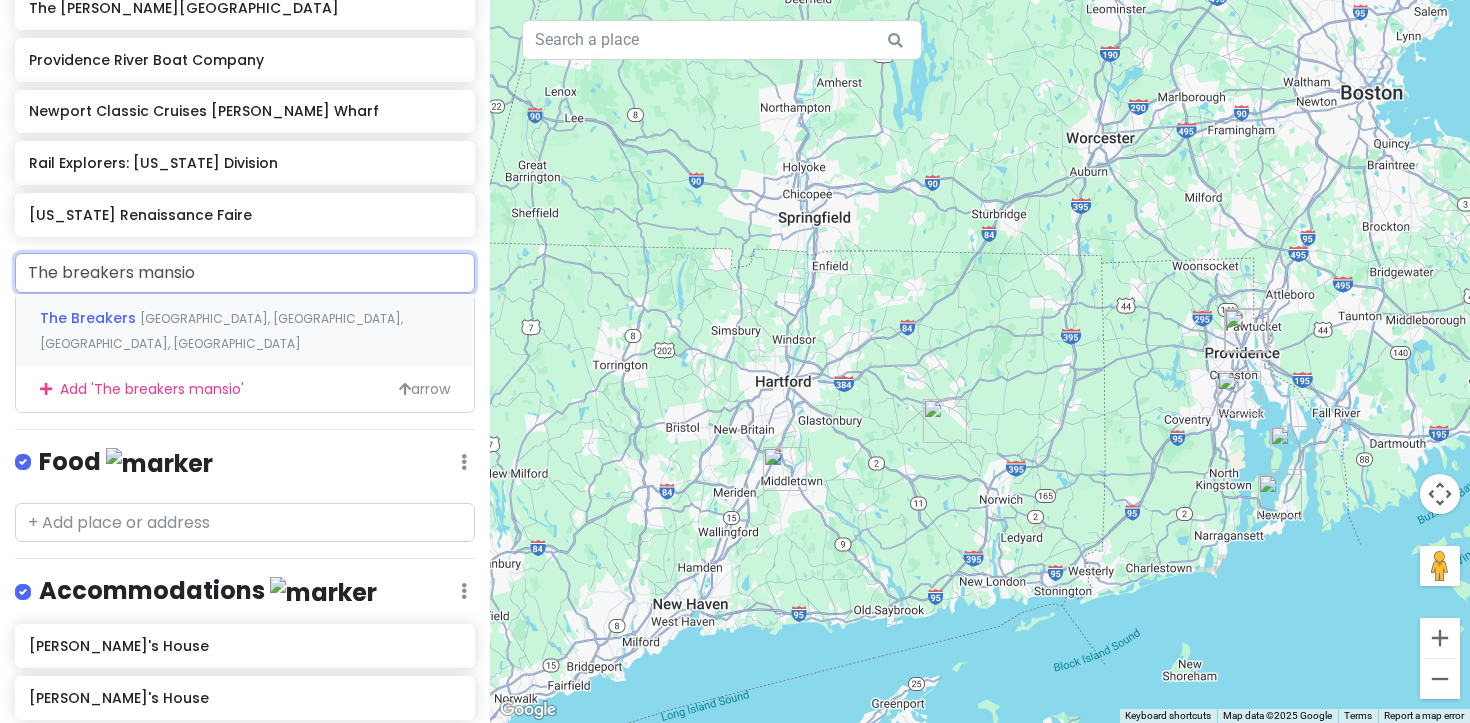 type on "The breakers mansion" 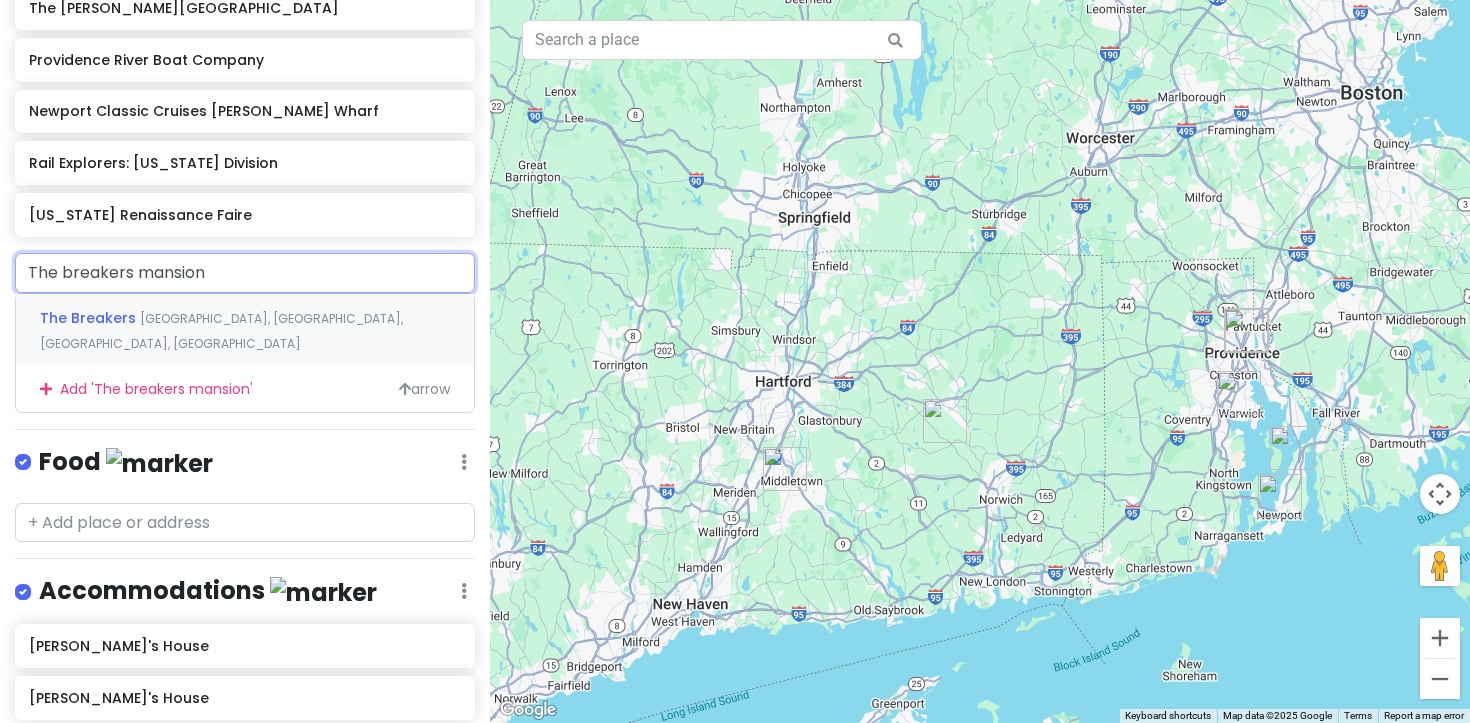 click on "The Breakers   [GEOGRAPHIC_DATA], [GEOGRAPHIC_DATA], [GEOGRAPHIC_DATA], [GEOGRAPHIC_DATA]" at bounding box center [245, 331] 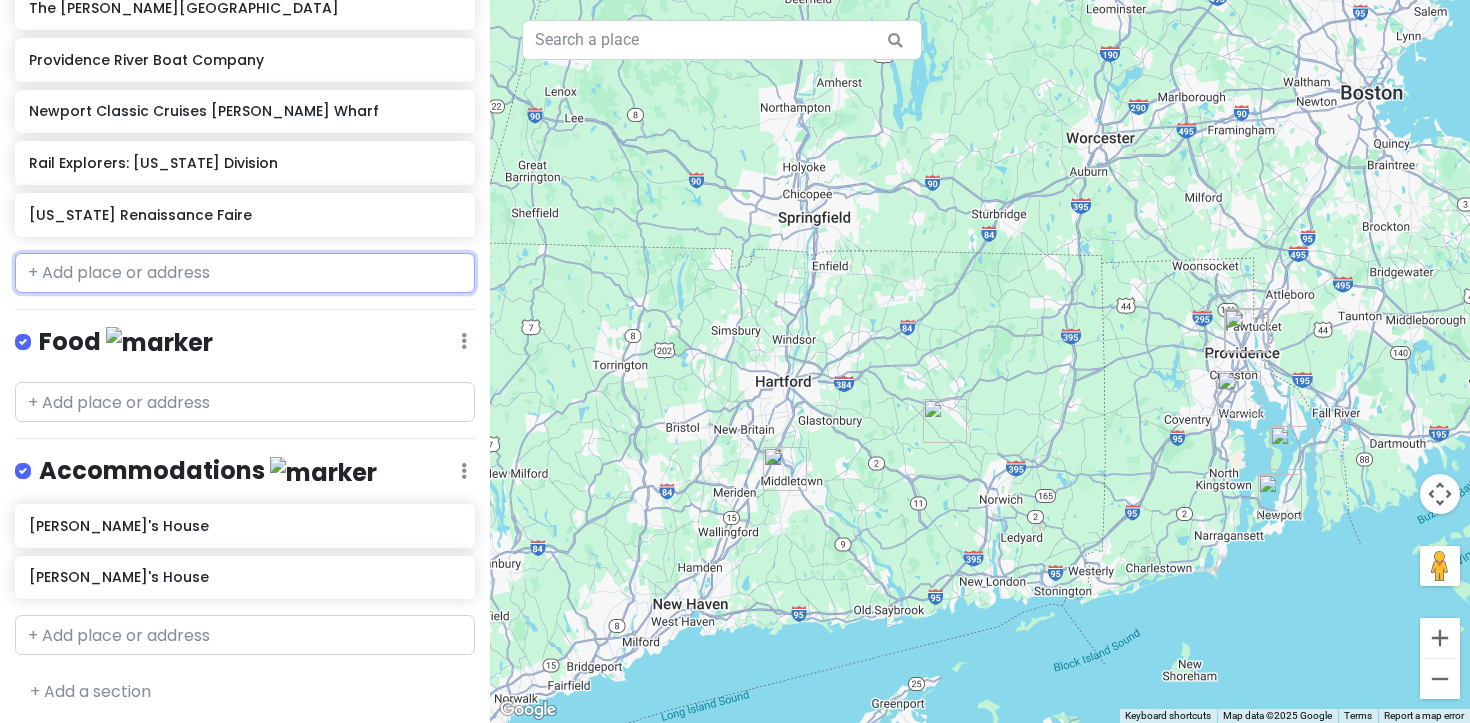 scroll, scrollTop: 467, scrollLeft: 0, axis: vertical 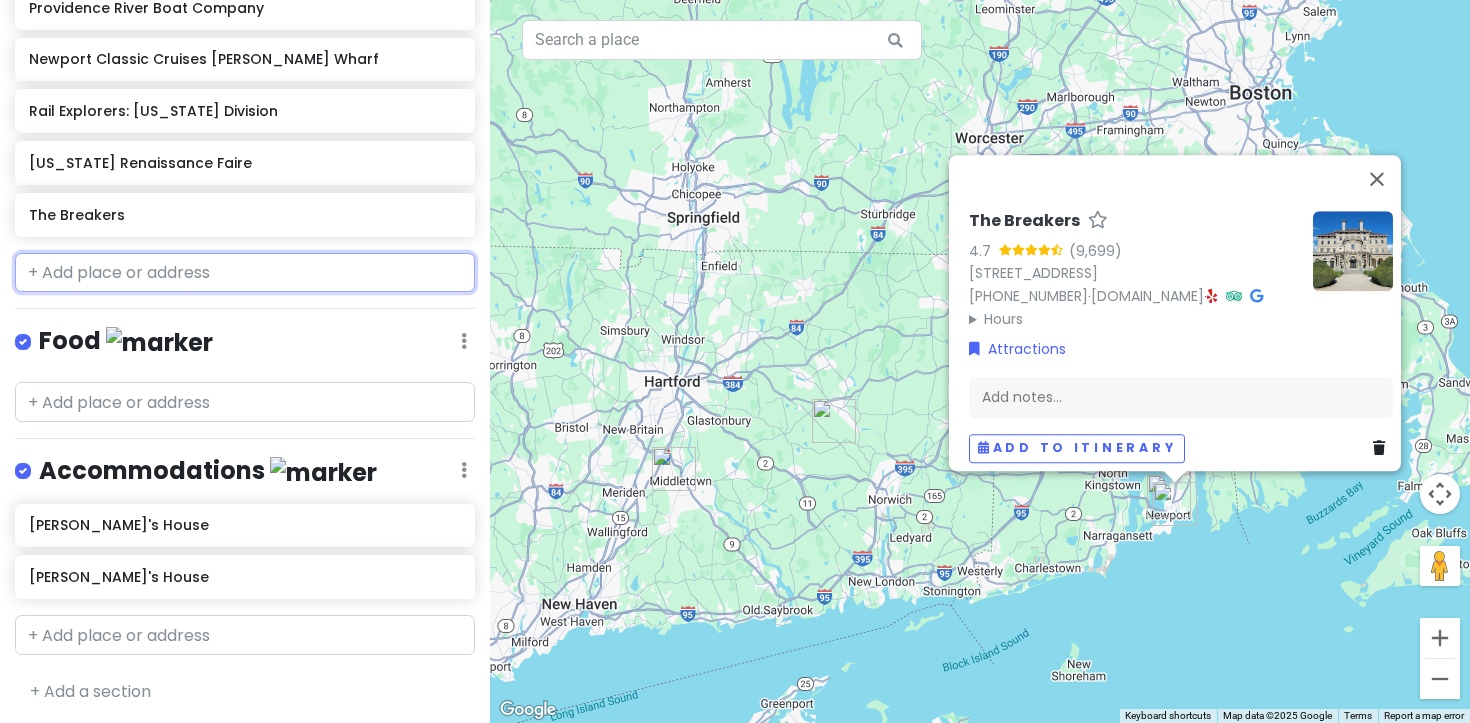 click at bounding box center (245, 273) 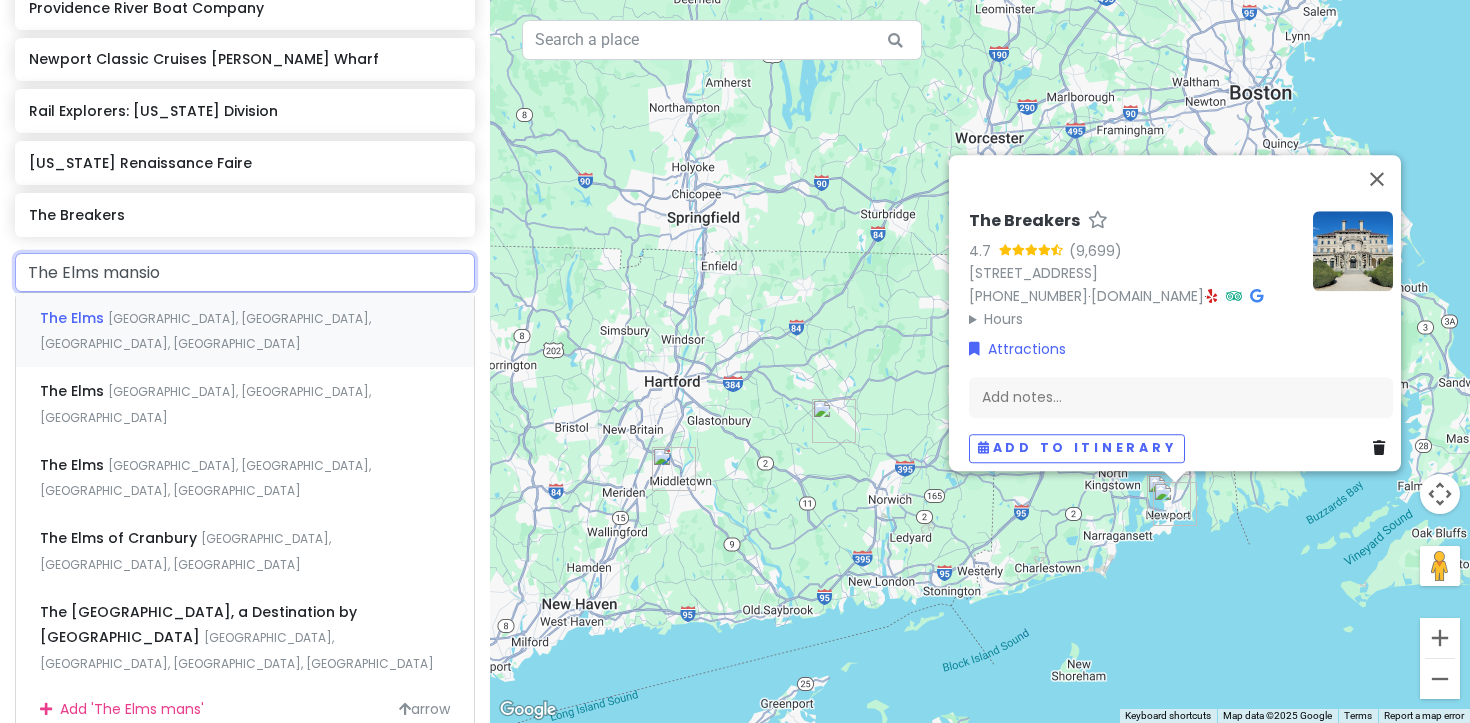 type on "The Elms mansion" 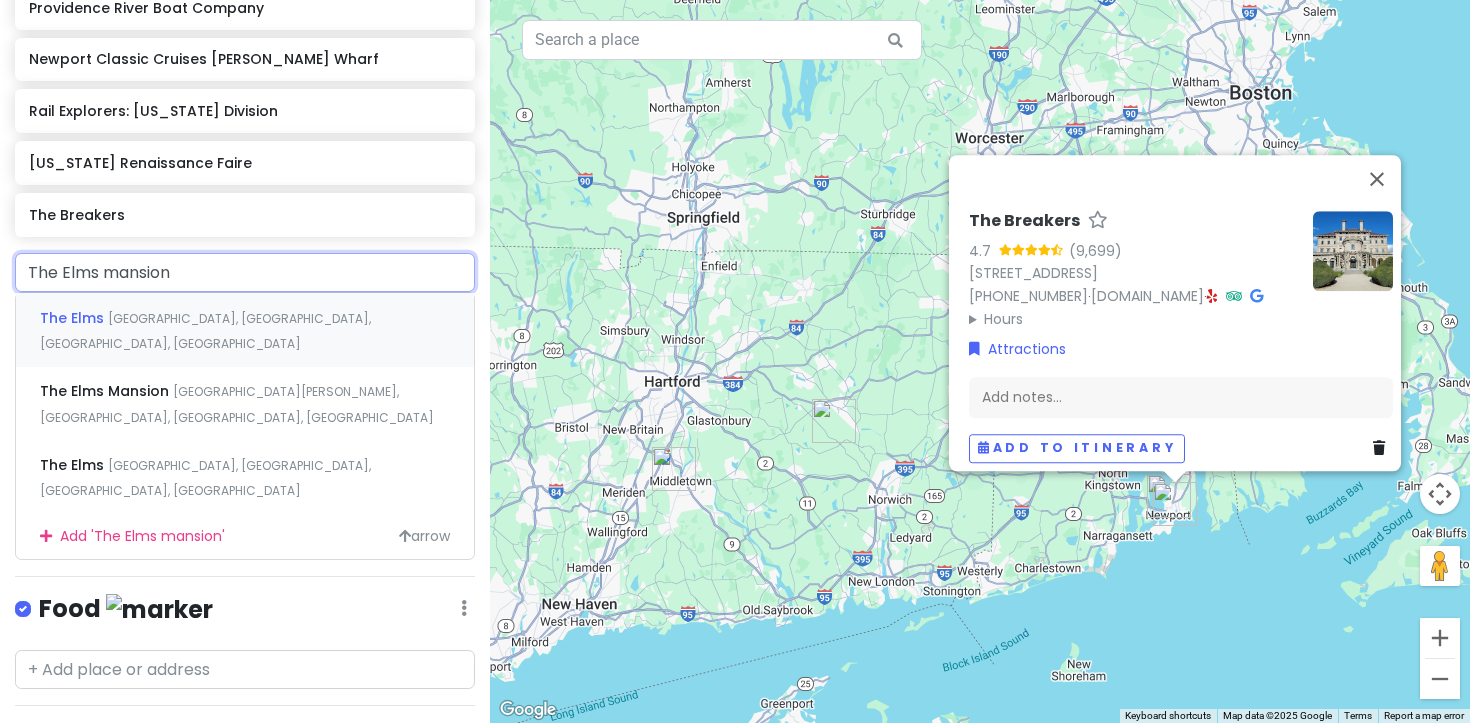click on "The [GEOGRAPHIC_DATA], [GEOGRAPHIC_DATA], [GEOGRAPHIC_DATA], [GEOGRAPHIC_DATA]" at bounding box center [245, 330] 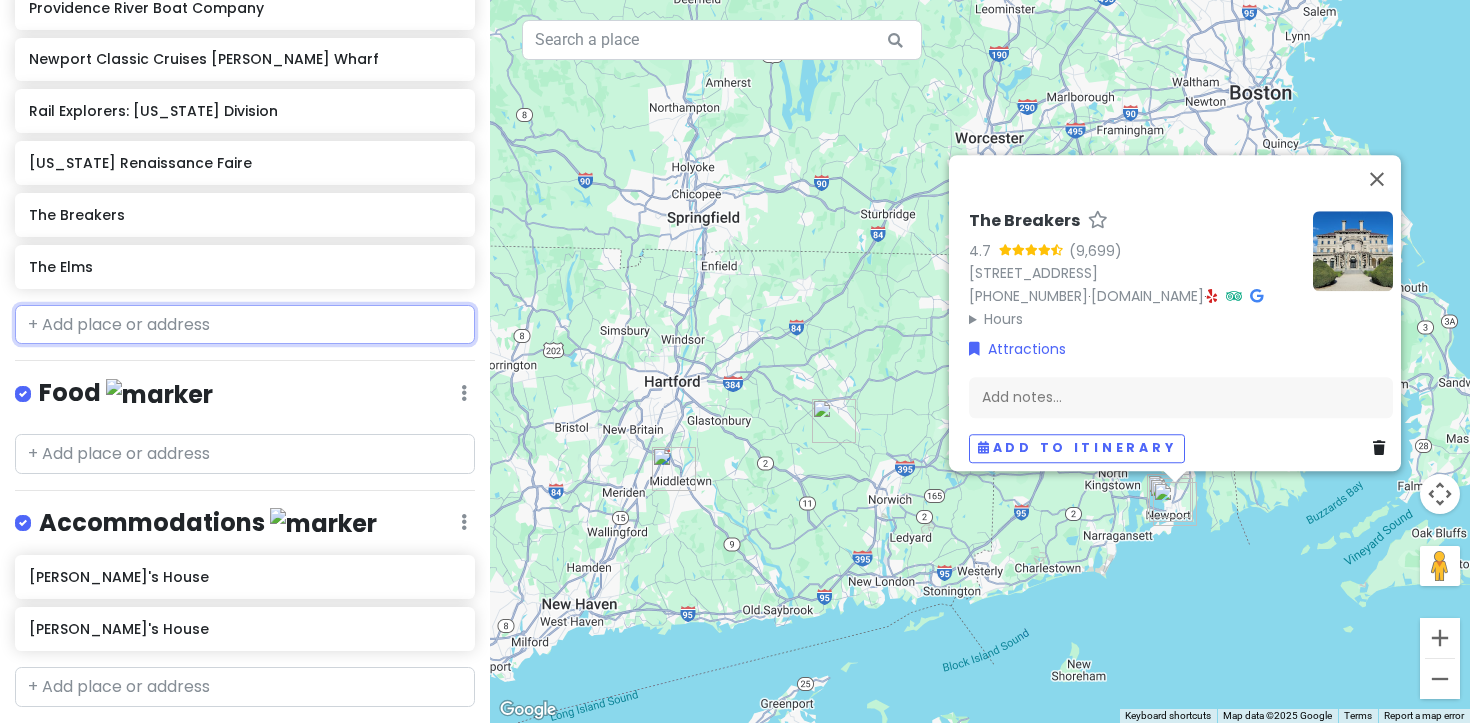 scroll, scrollTop: 519, scrollLeft: 0, axis: vertical 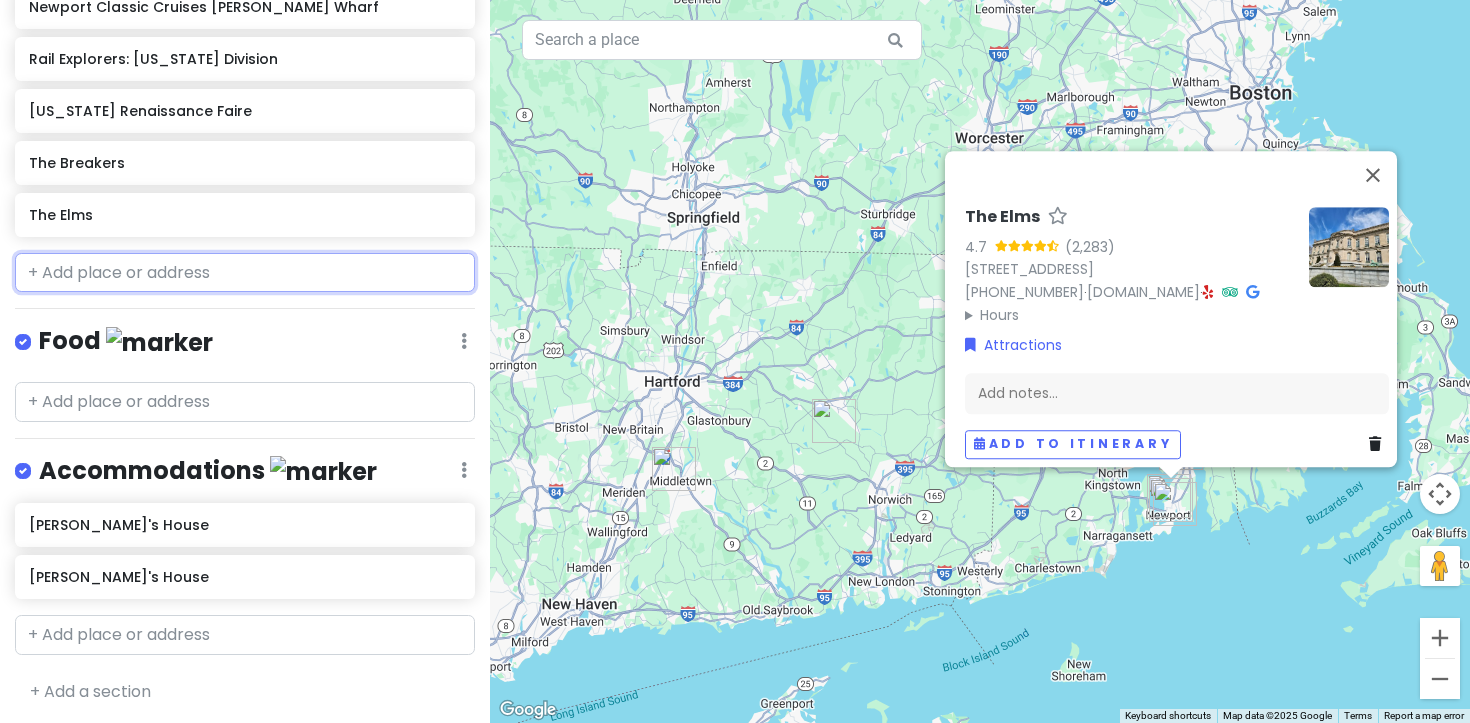 click at bounding box center (245, 273) 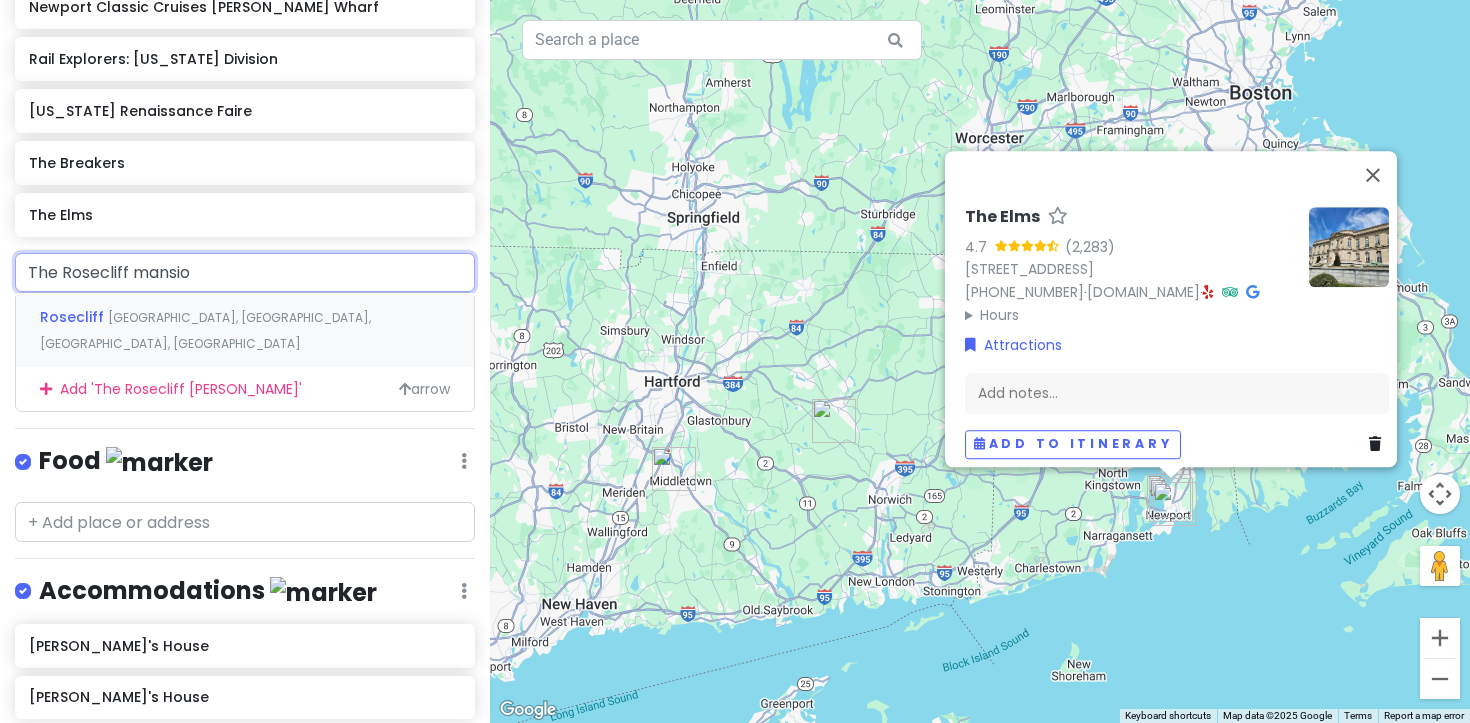 type on "The Rosecliff mansion" 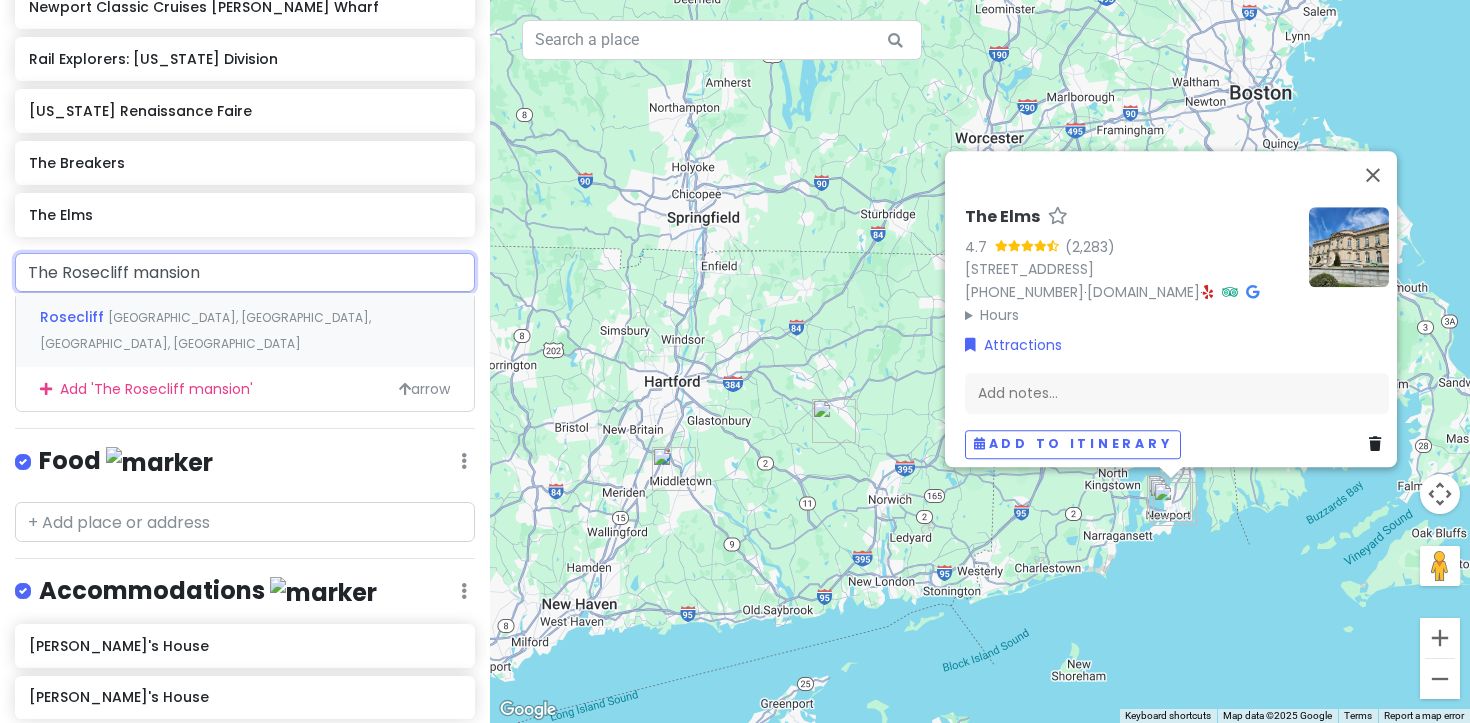 click on "[GEOGRAPHIC_DATA], [GEOGRAPHIC_DATA], [GEOGRAPHIC_DATA], [GEOGRAPHIC_DATA]" at bounding box center (205, 330) 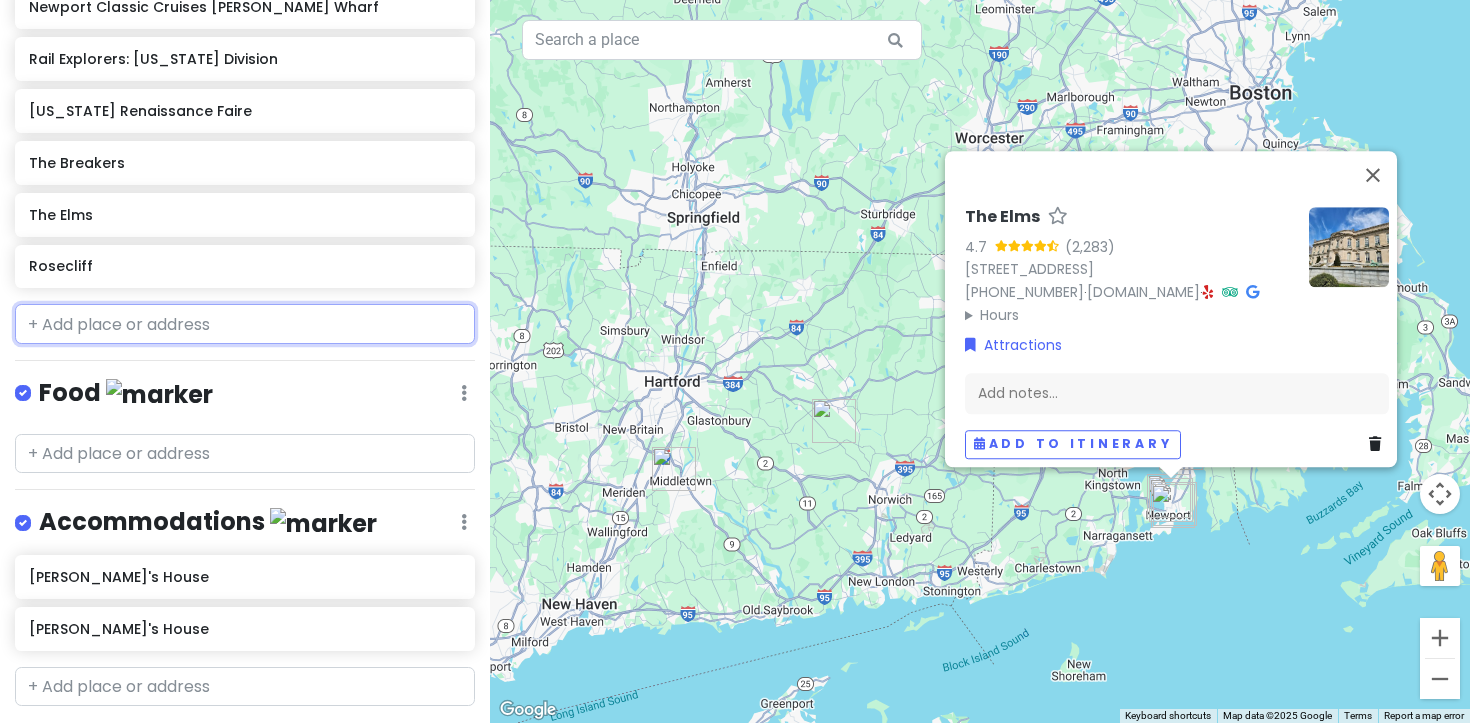 scroll, scrollTop: 570, scrollLeft: 0, axis: vertical 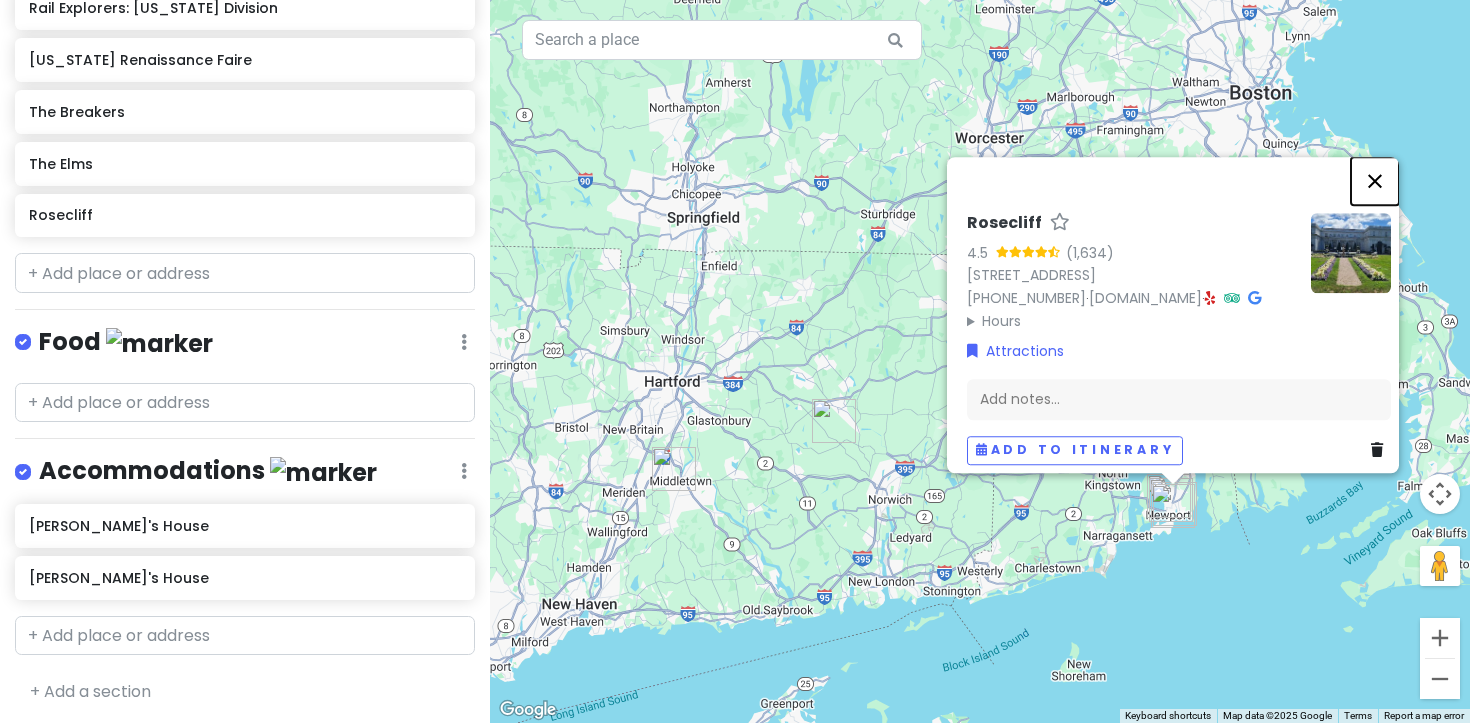 click at bounding box center [1375, 181] 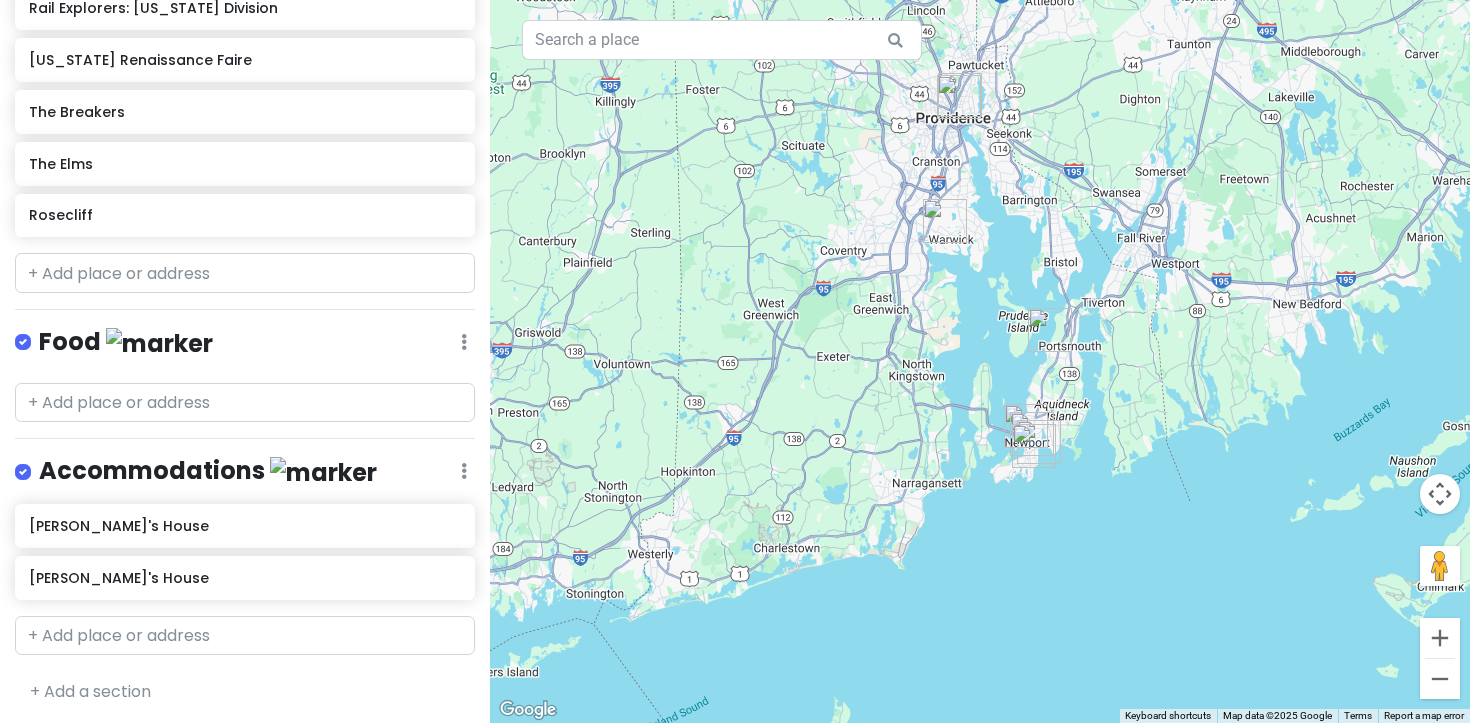drag, startPoint x: 1263, startPoint y: 459, endPoint x: 1275, endPoint y: 109, distance: 350.20566 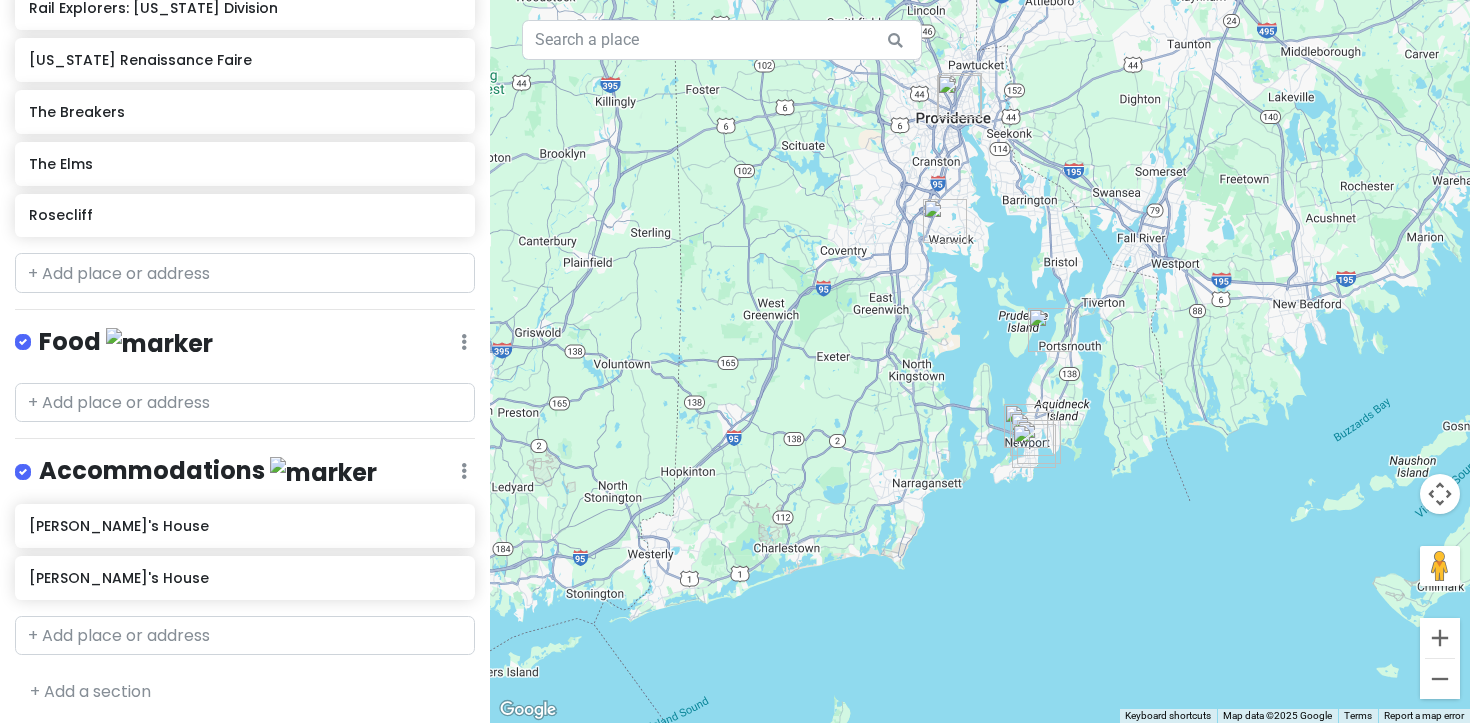 click at bounding box center [980, 361] 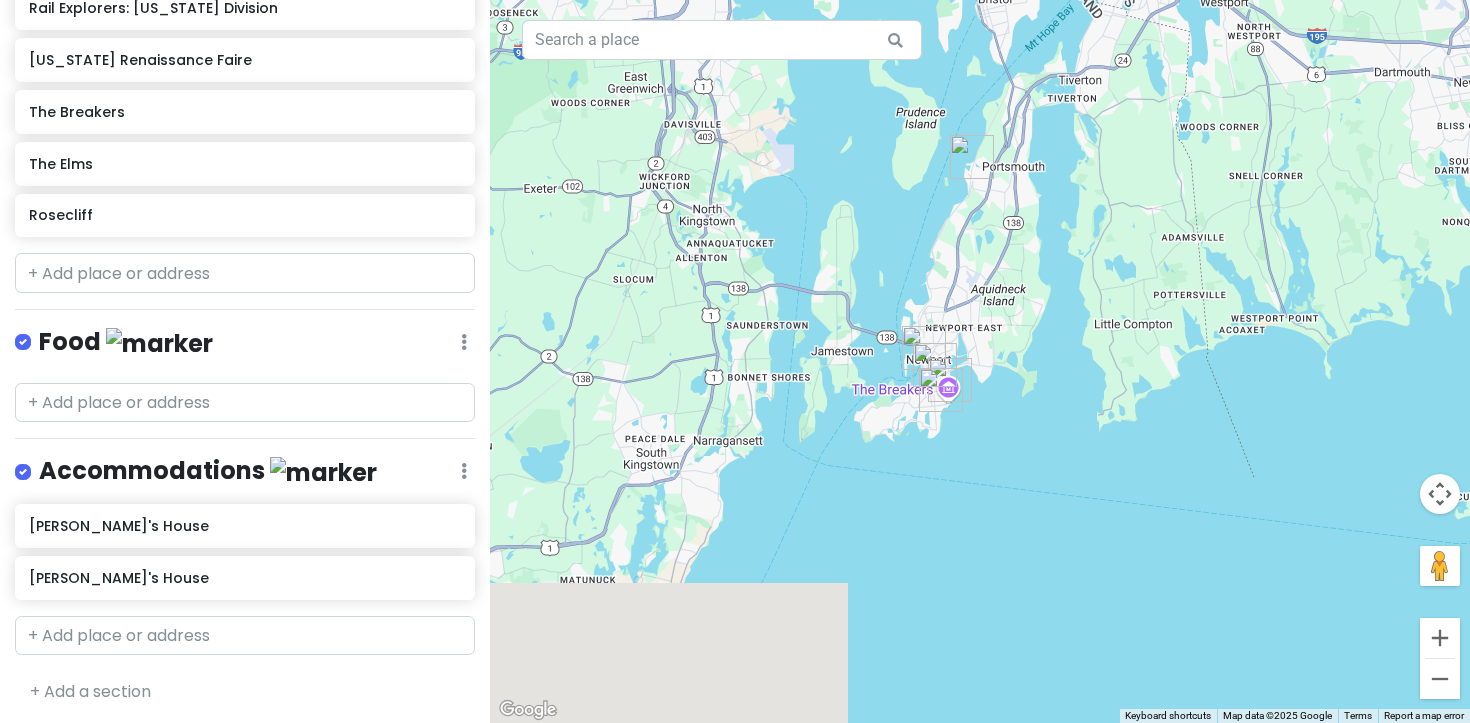 drag, startPoint x: 1077, startPoint y: 507, endPoint x: 1171, endPoint y: 221, distance: 301.05148 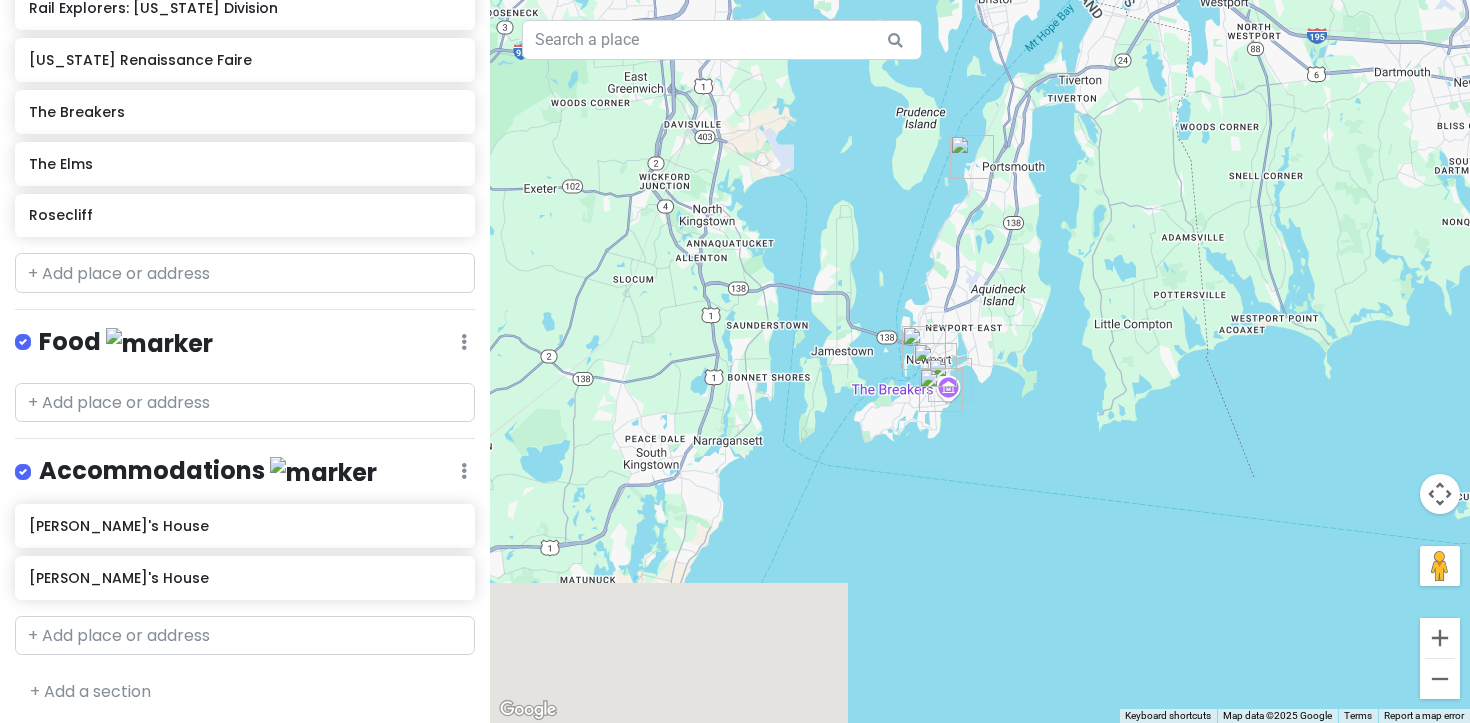 click at bounding box center [980, 361] 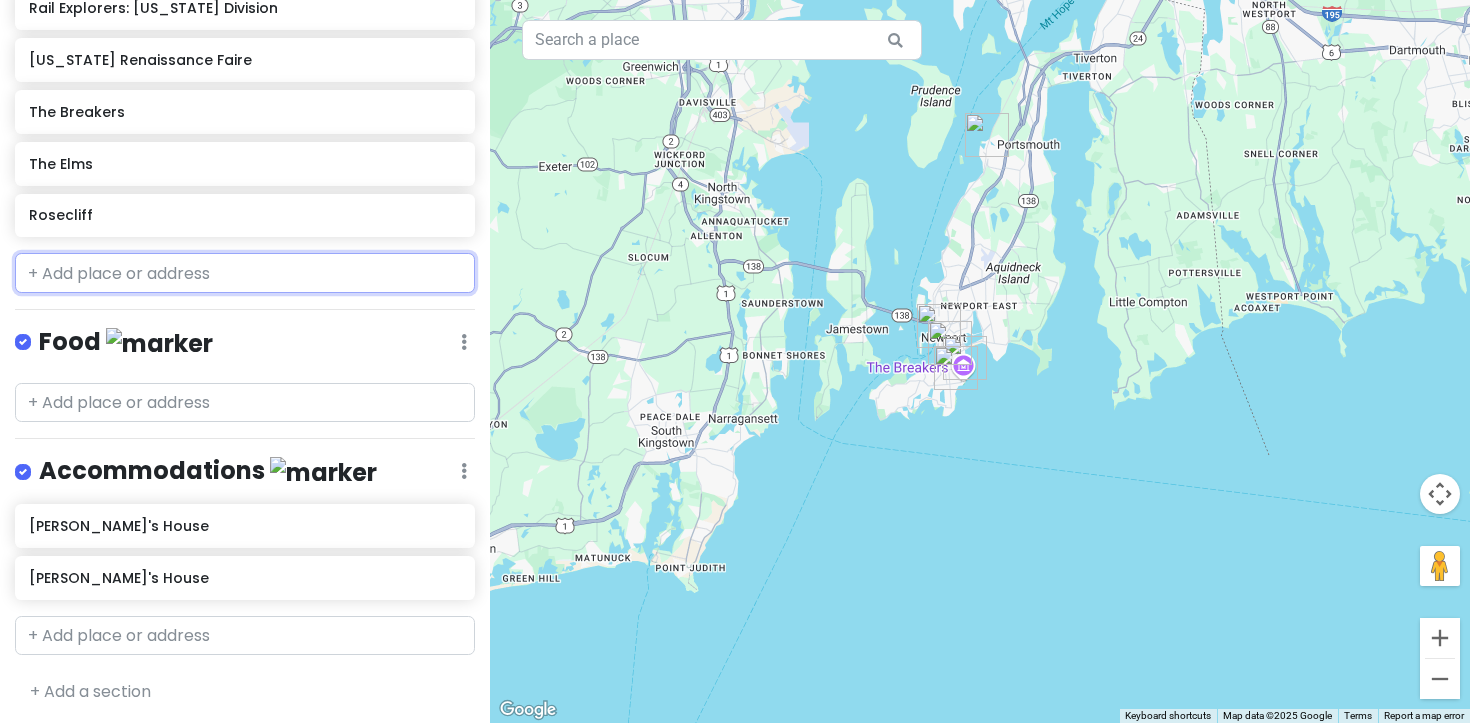 click at bounding box center [245, 273] 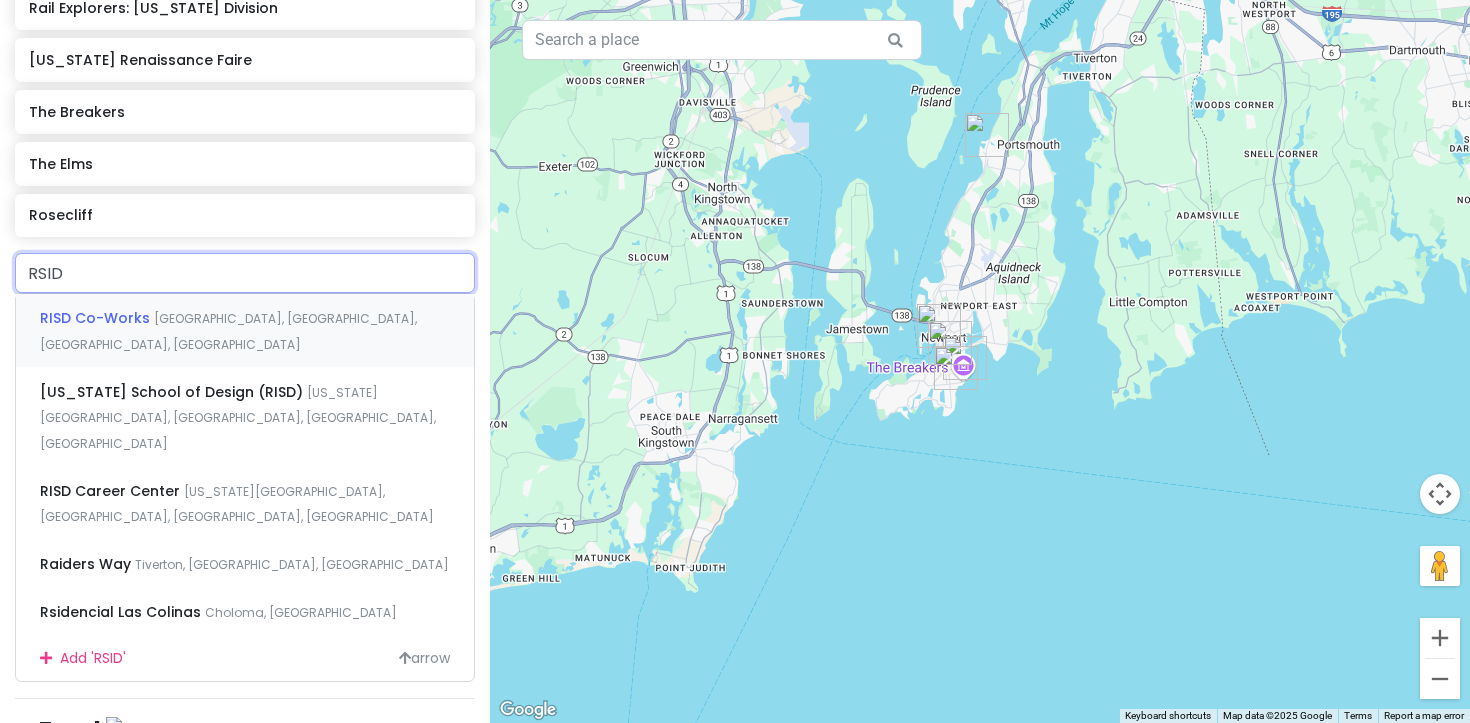 type on "RSID M" 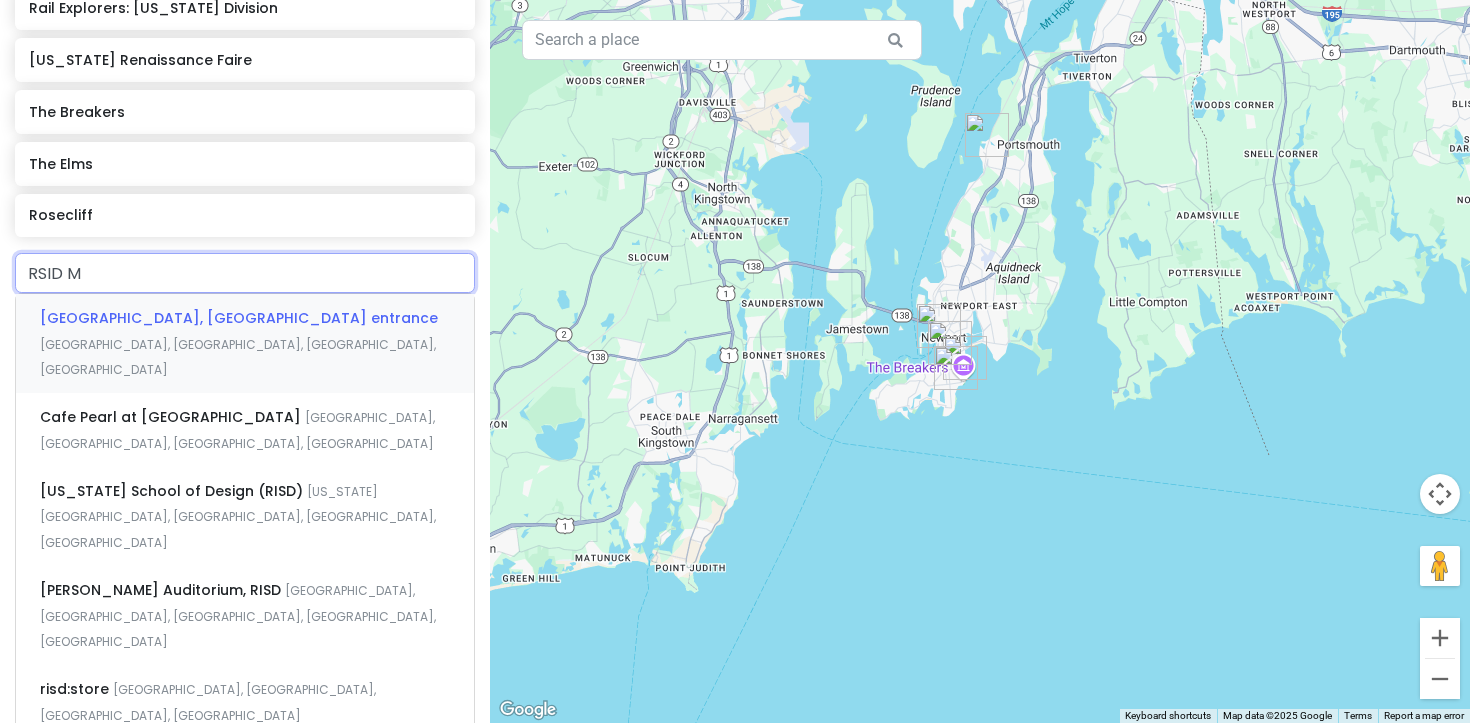 click on "[GEOGRAPHIC_DATA], [GEOGRAPHIC_DATA] entrance   [GEOGRAPHIC_DATA], [GEOGRAPHIC_DATA], [GEOGRAPHIC_DATA], [GEOGRAPHIC_DATA]" at bounding box center (245, 343) 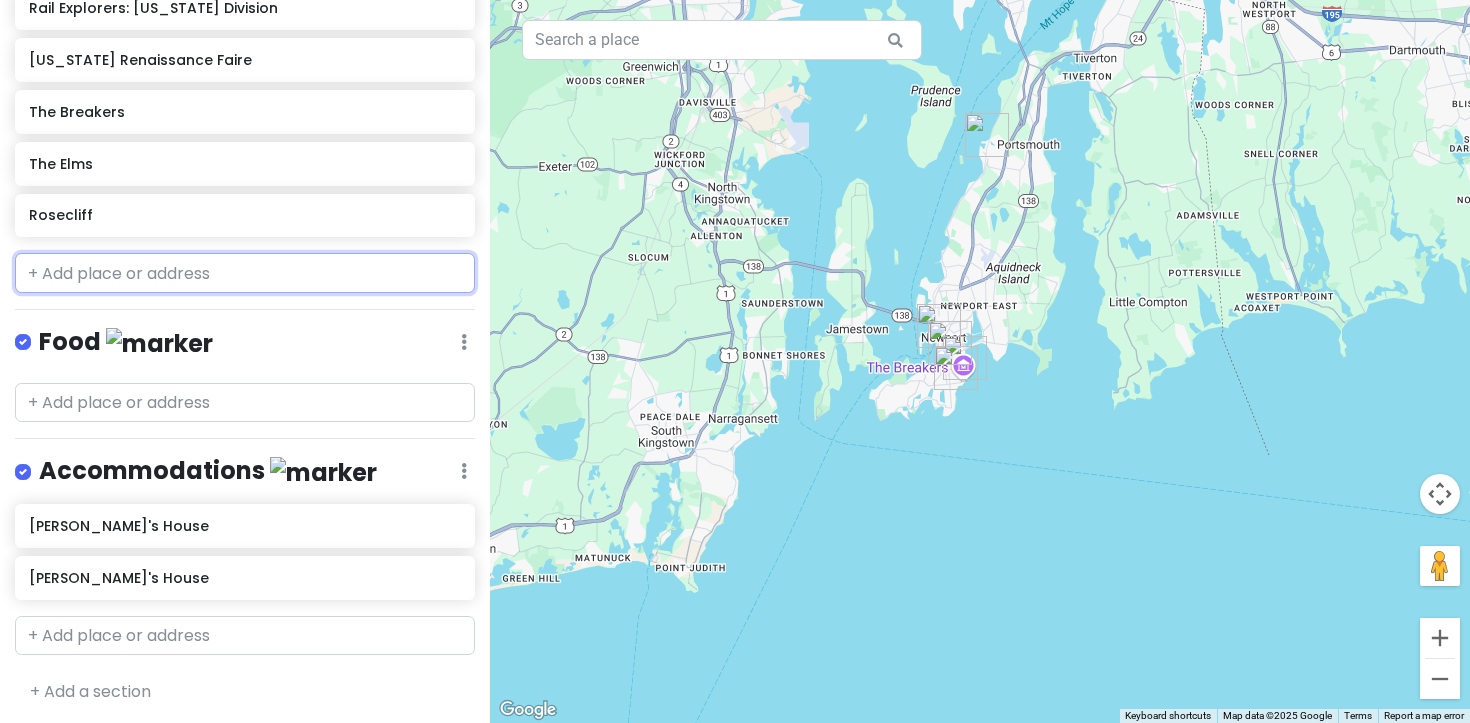 scroll, scrollTop: 622, scrollLeft: 0, axis: vertical 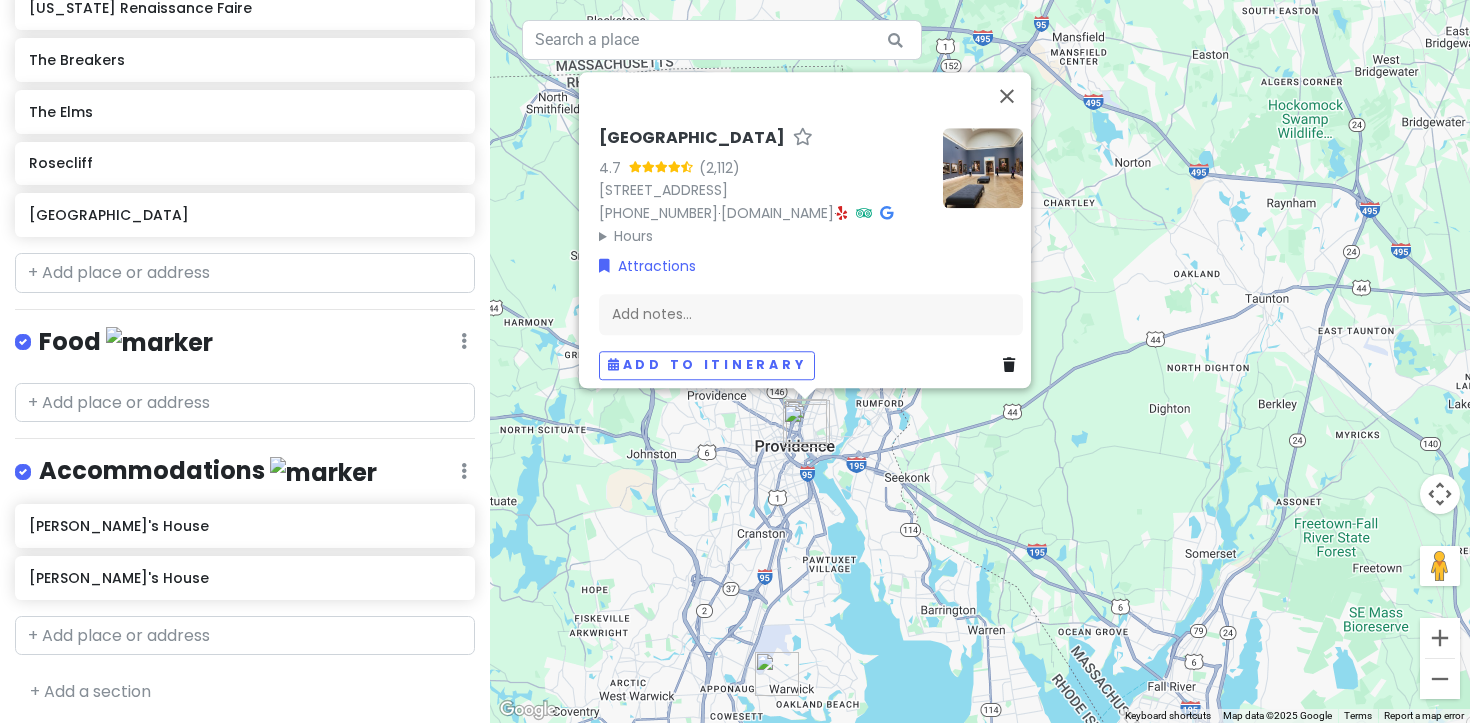 click on "RISD Museum 4.7        (2,112) [STREET_ADDRESS] [PHONE_NUMBER]   ·   [DOMAIN_NAME]   ·   Hours [DATE]  Closed [DATE]  10:00 AM – 5:00 PM [DATE]  10:00 AM – 5:00 PM [DATE]  12:00 – 8:00 PM [DATE]  10:00 AM – 5:00 PM [DATE]  10:00 AM – 5:00 PM [DATE]  10:00 AM – 5:00 PM Attractions Add notes...  Add to itinerary" at bounding box center [980, 361] 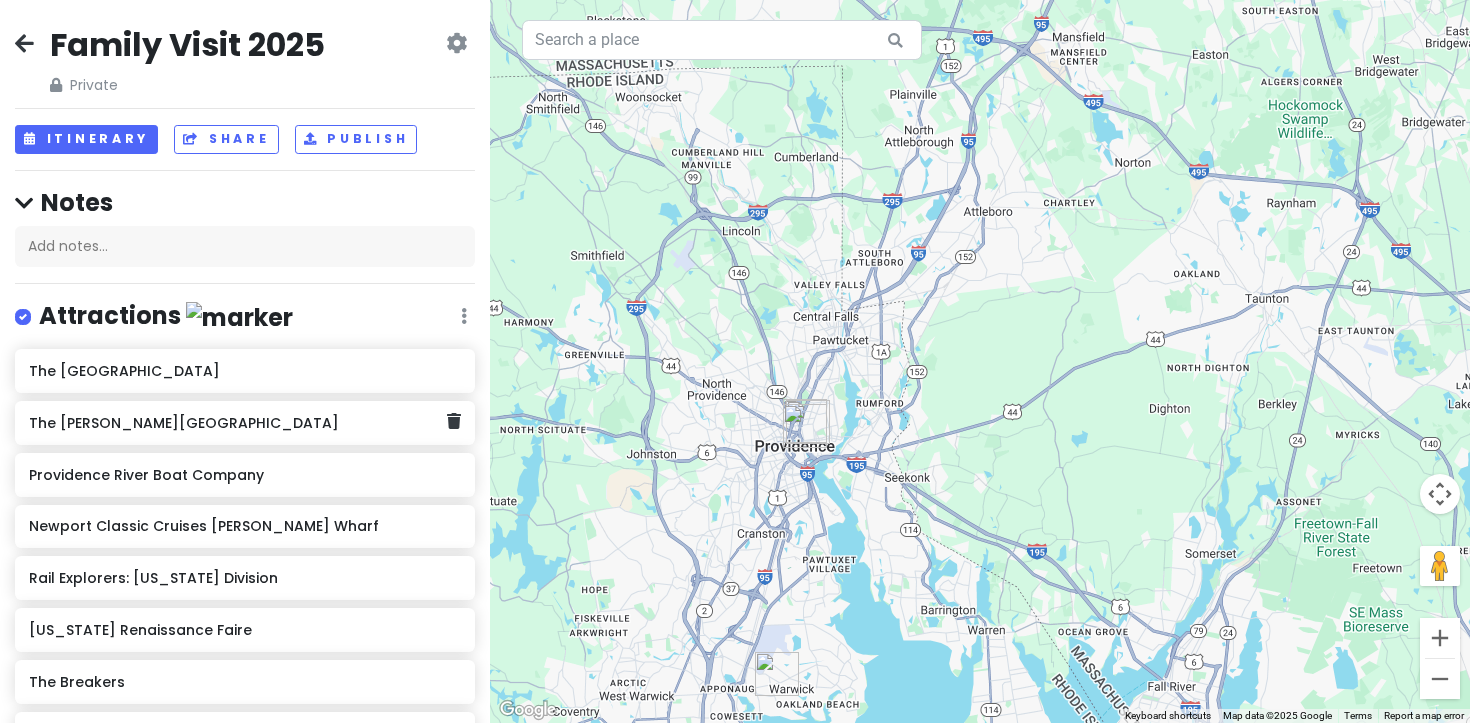 scroll, scrollTop: 623, scrollLeft: 0, axis: vertical 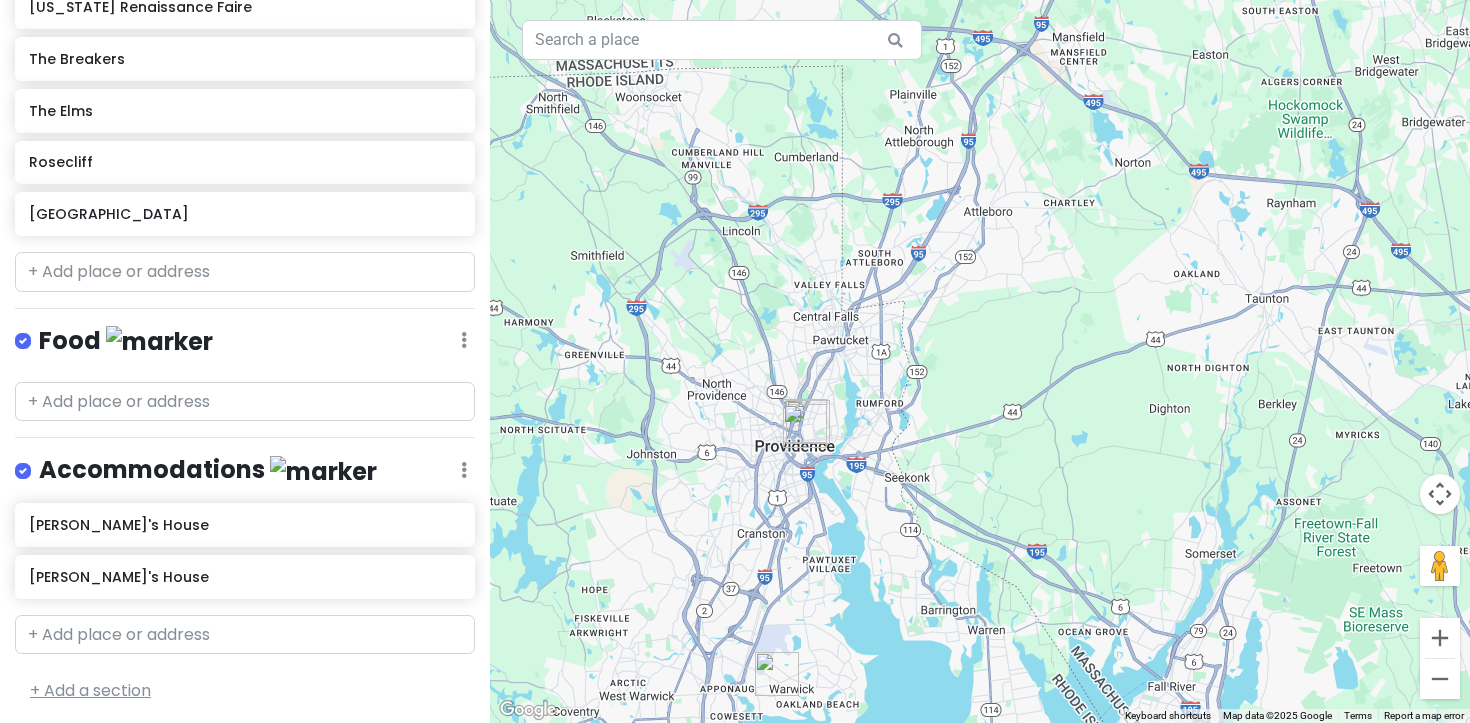 click on "+ Add a section" at bounding box center (90, 690) 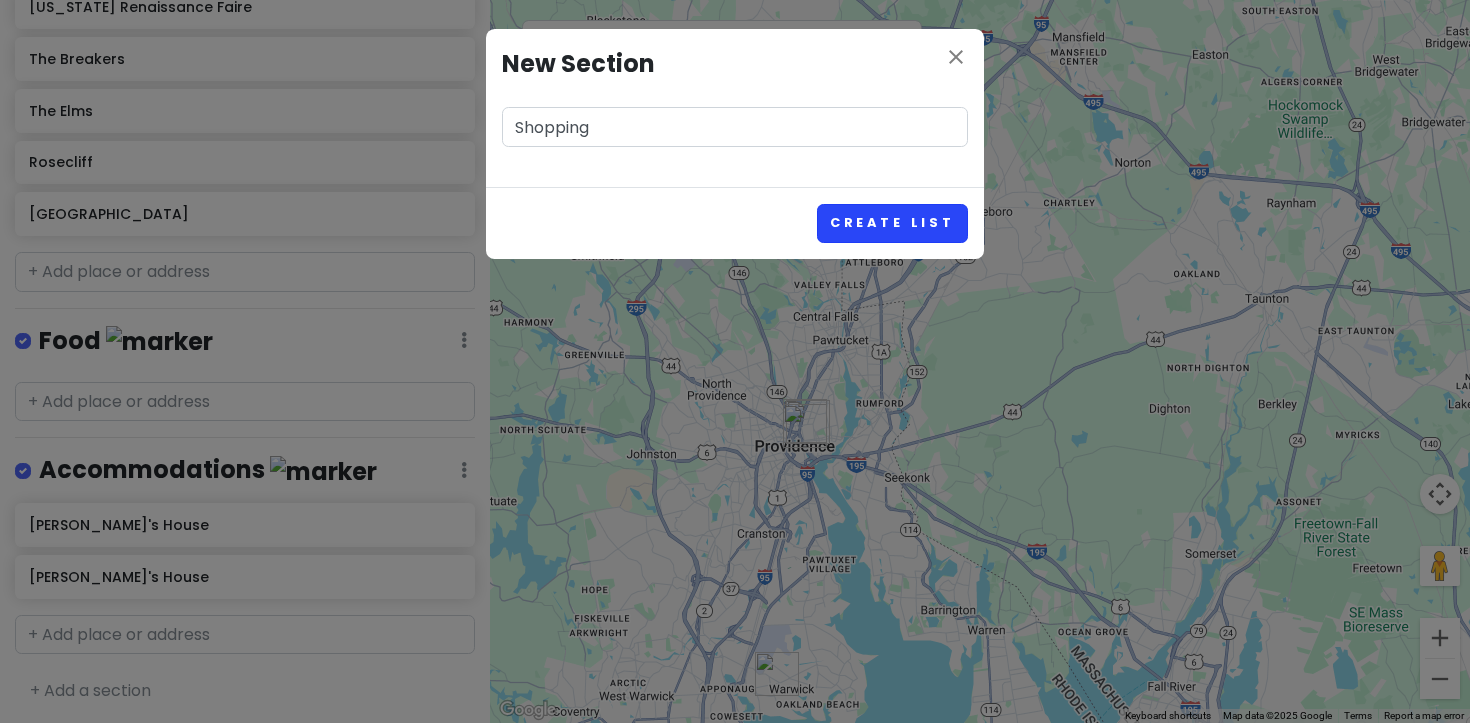 type on "Shopping" 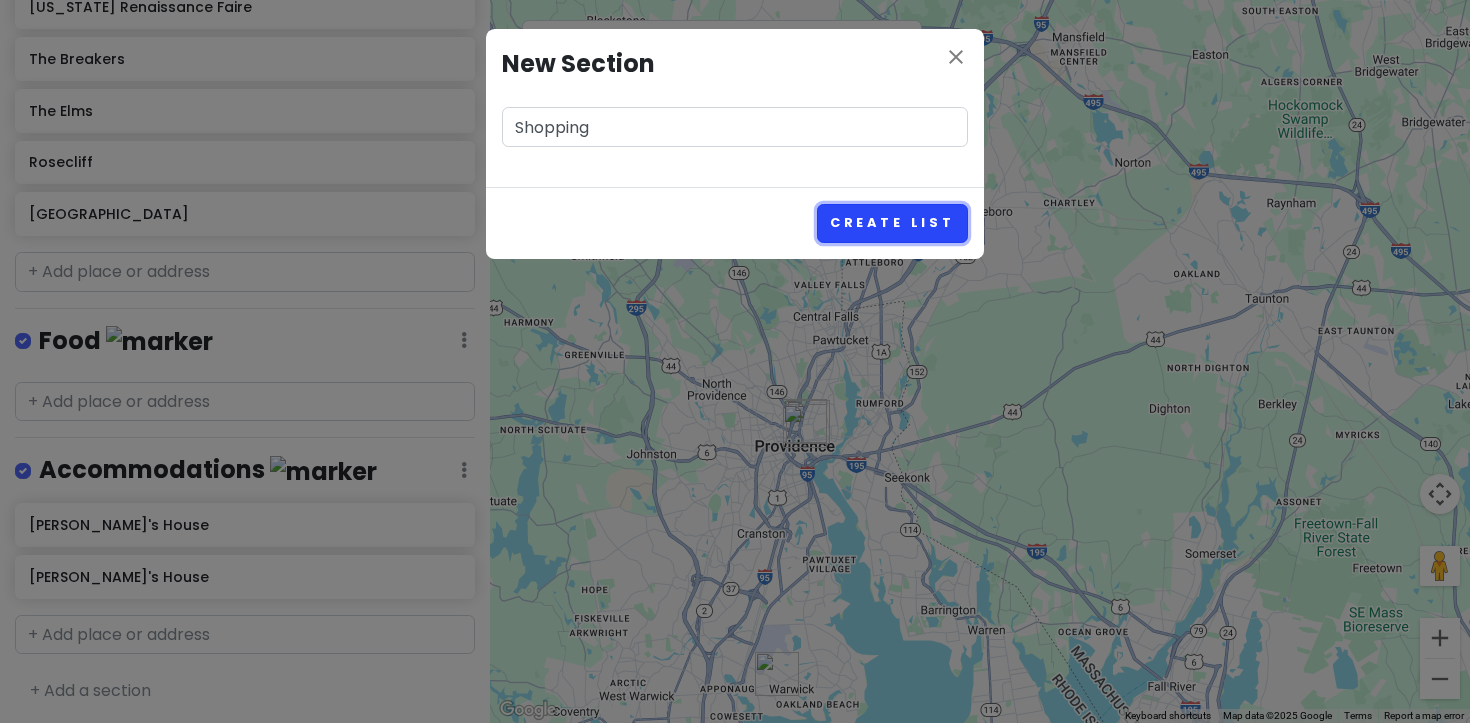 click on "Create List" at bounding box center [892, 223] 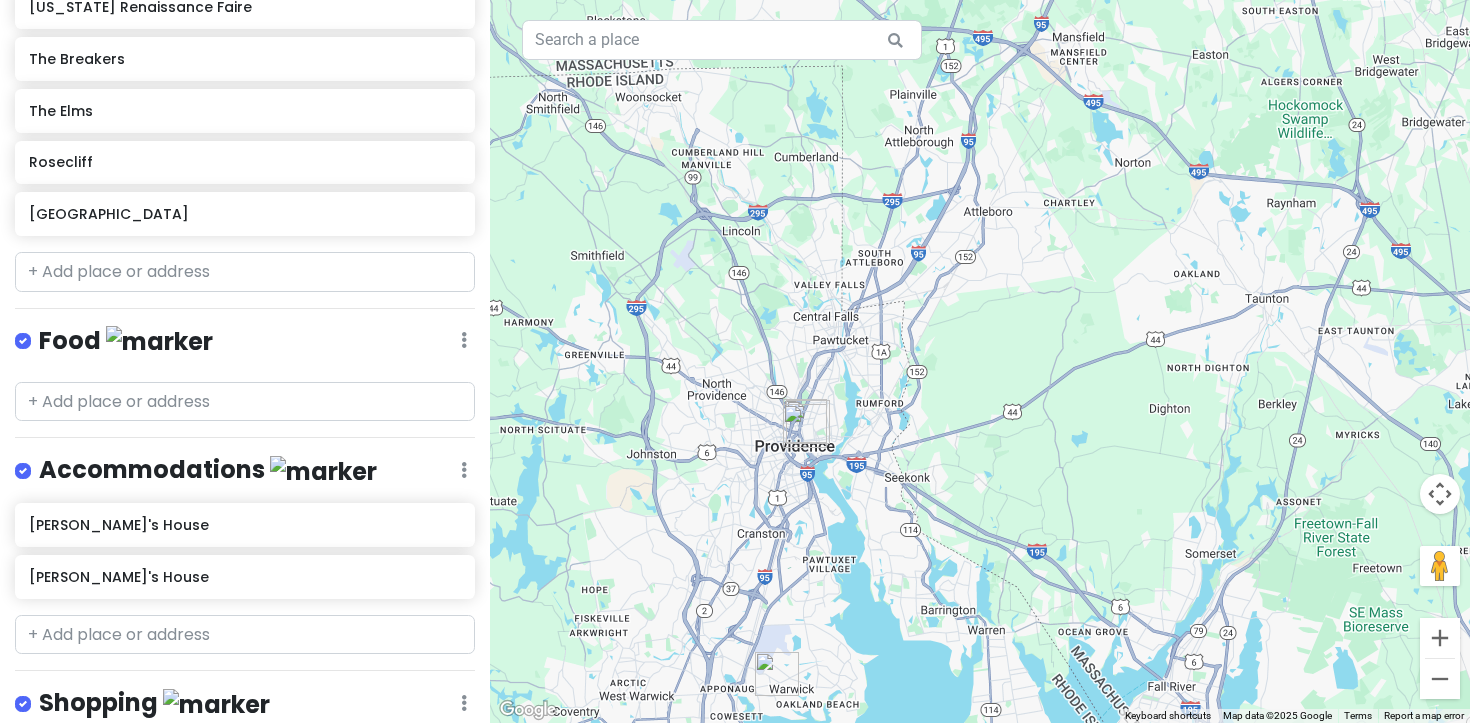 scroll, scrollTop: 750, scrollLeft: 0, axis: vertical 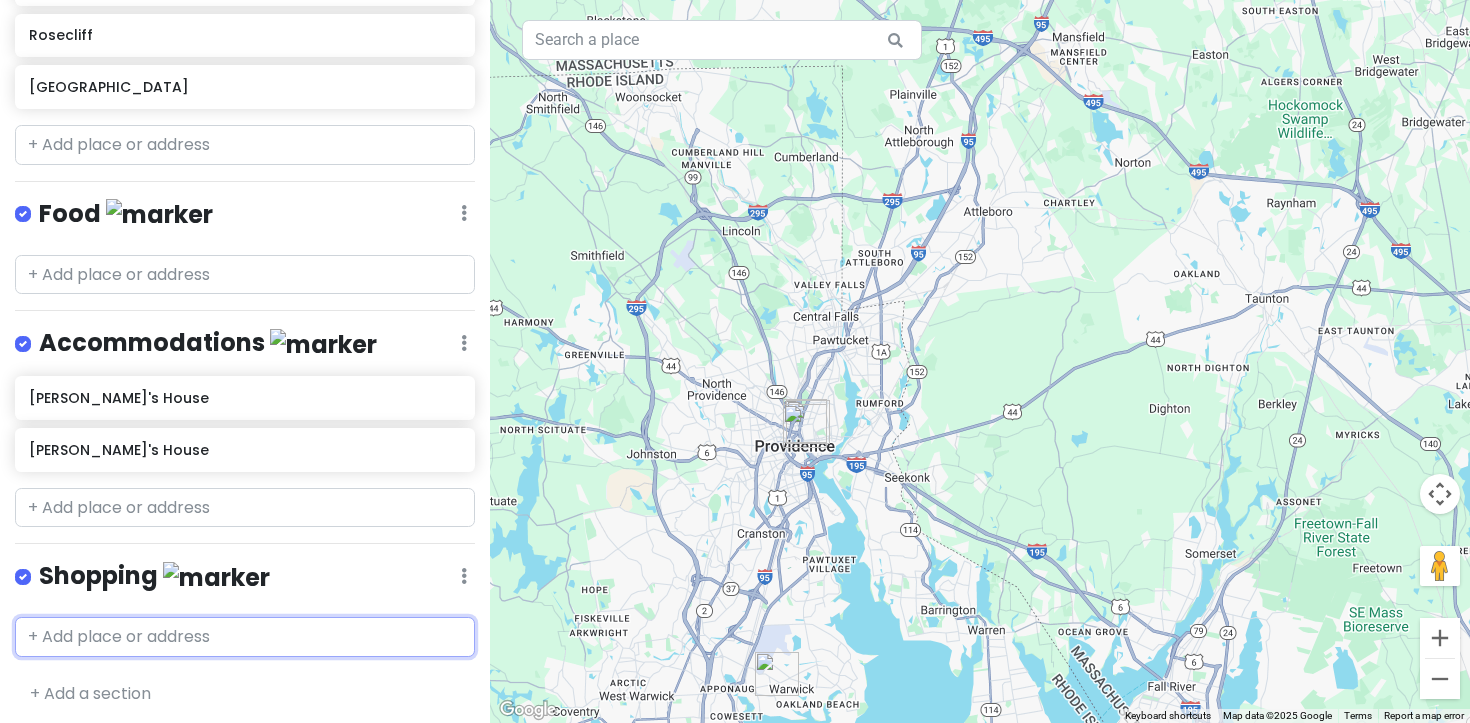 click at bounding box center [245, 637] 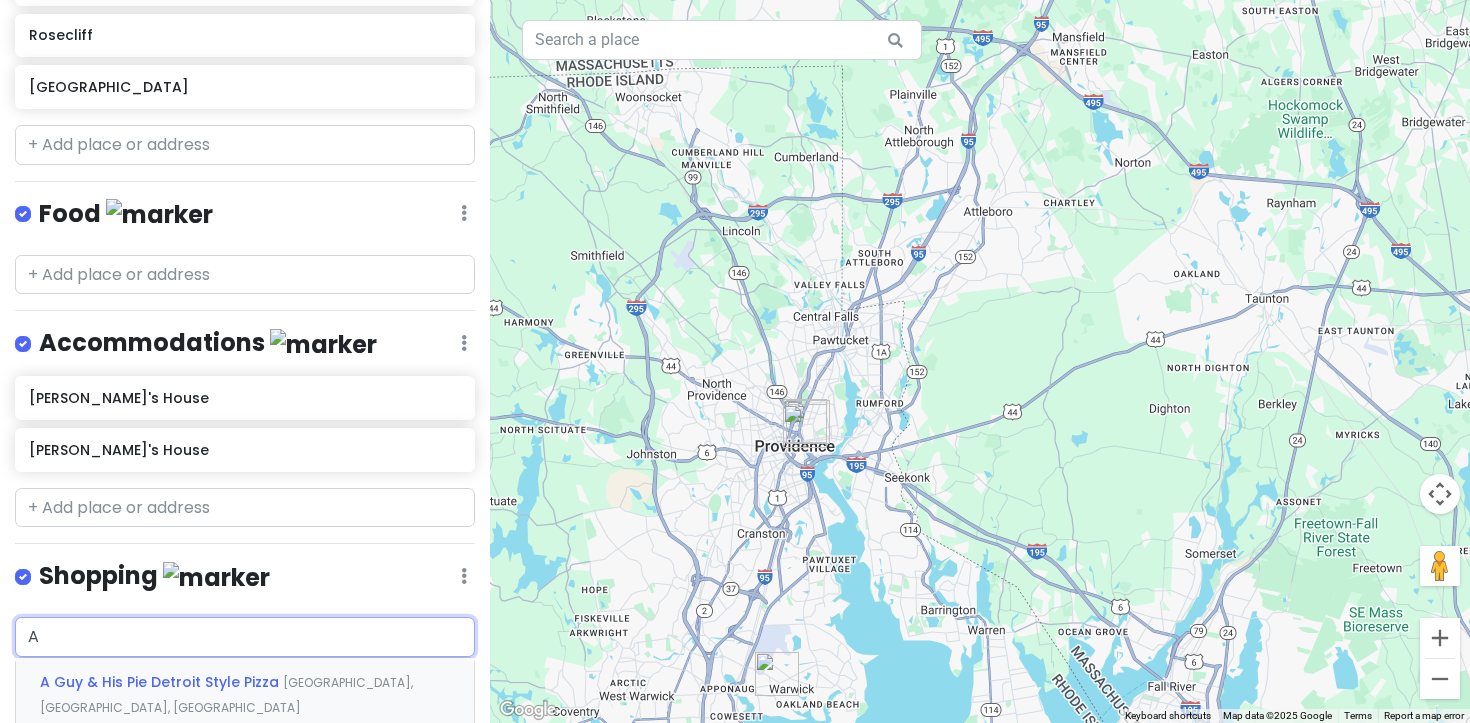 type on "A" 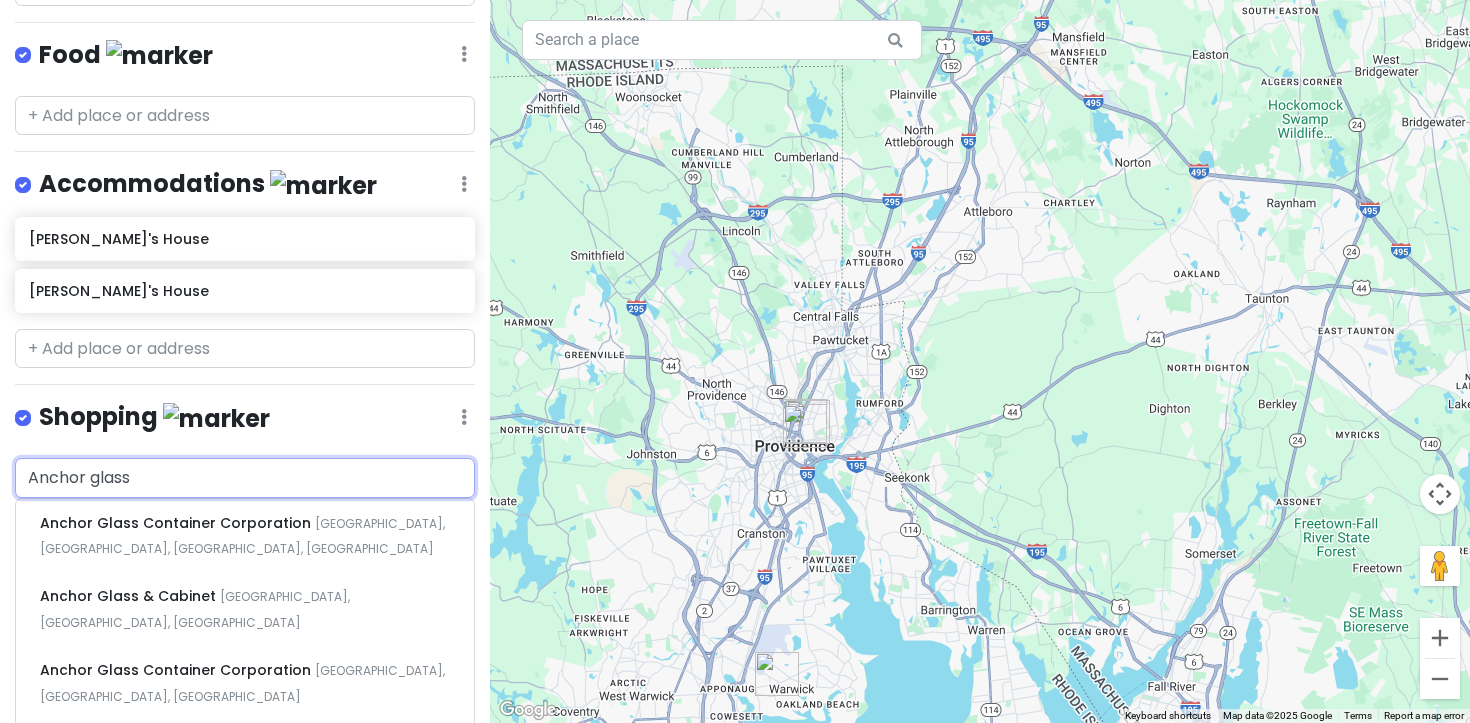 scroll, scrollTop: 910, scrollLeft: 0, axis: vertical 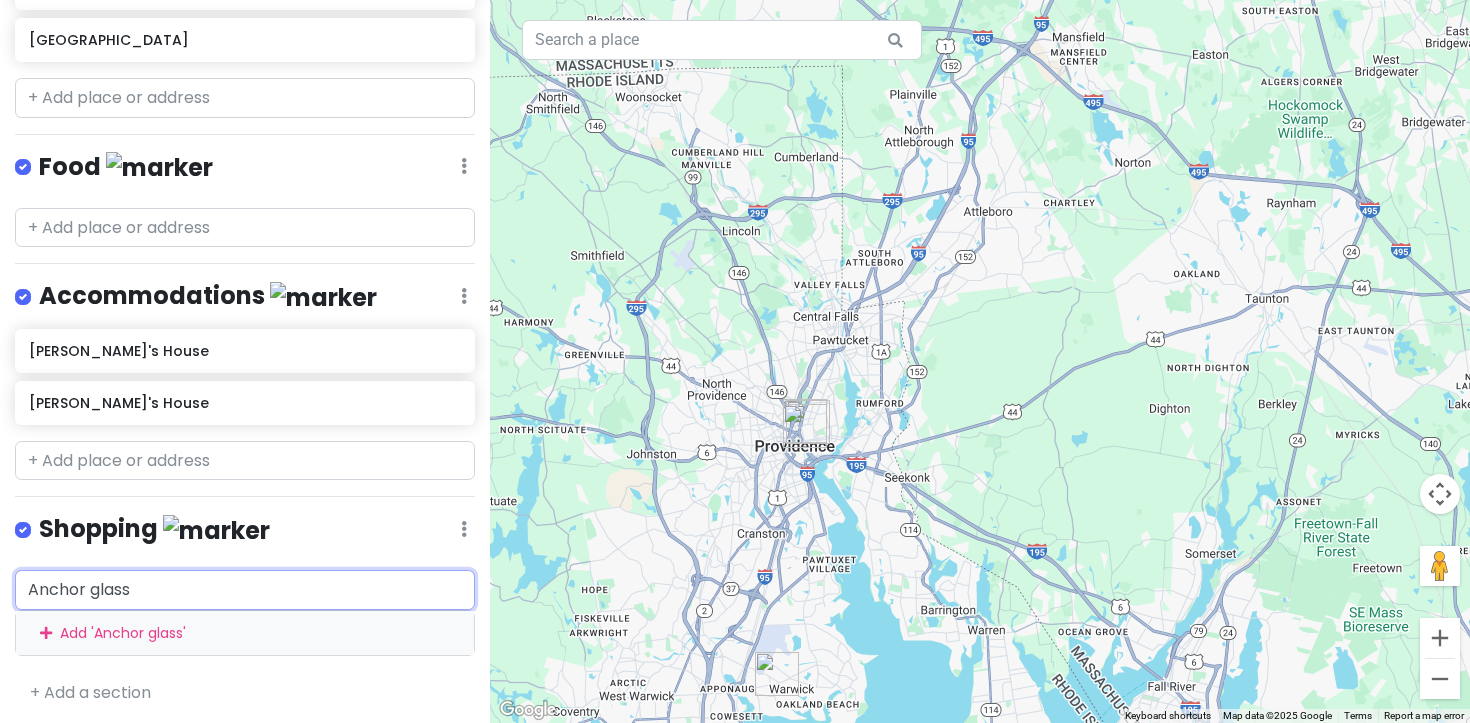 click on "Anchor glass" at bounding box center (245, 590) 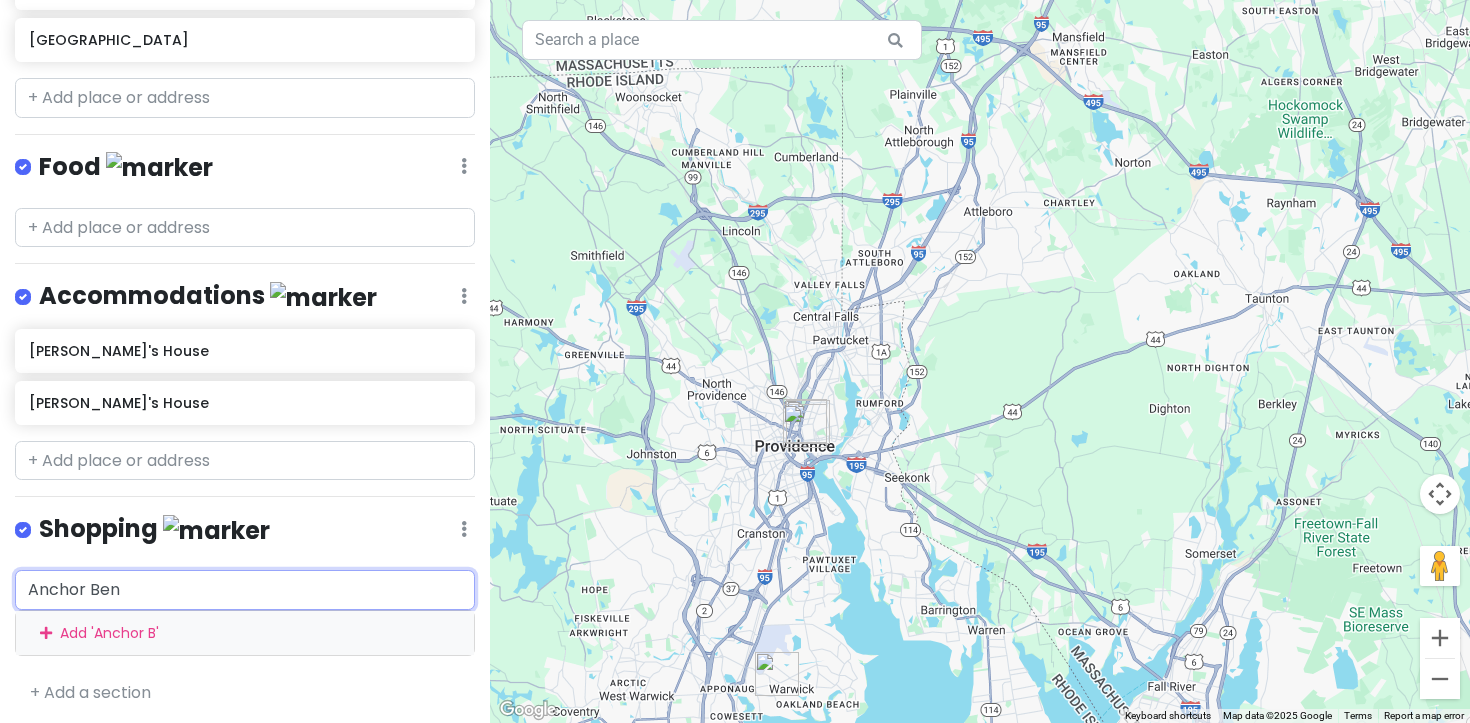 type on "Anchor Bend" 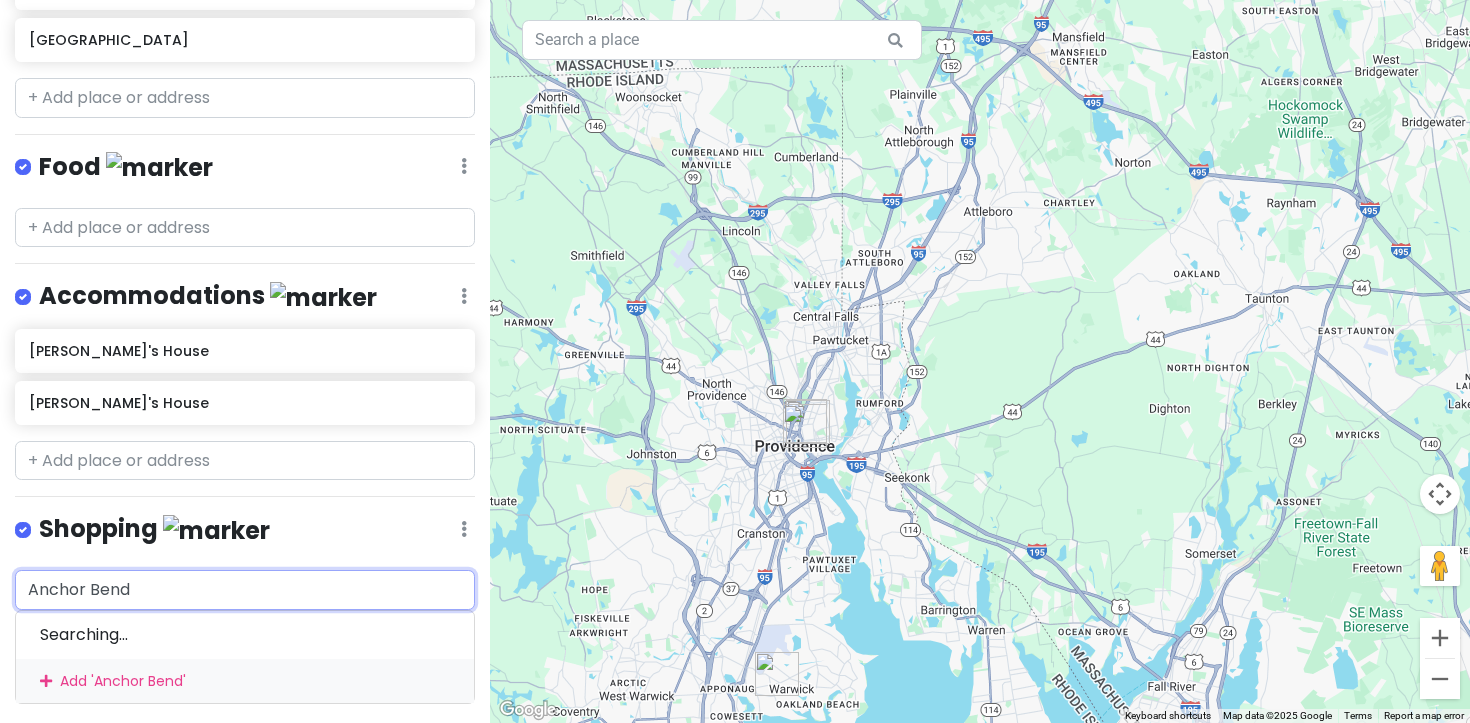 scroll, scrollTop: 910, scrollLeft: 0, axis: vertical 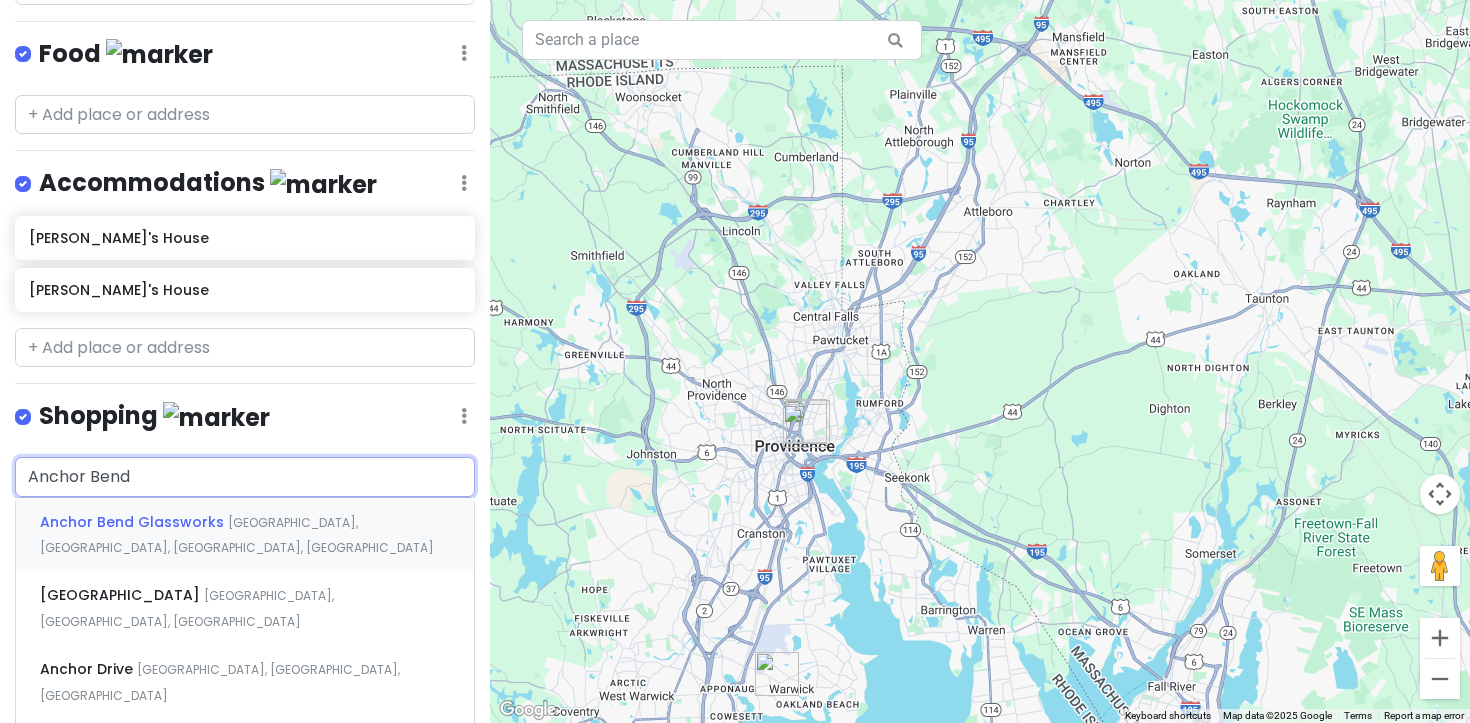 click on "Anchor Bend Glassworks" at bounding box center (134, 522) 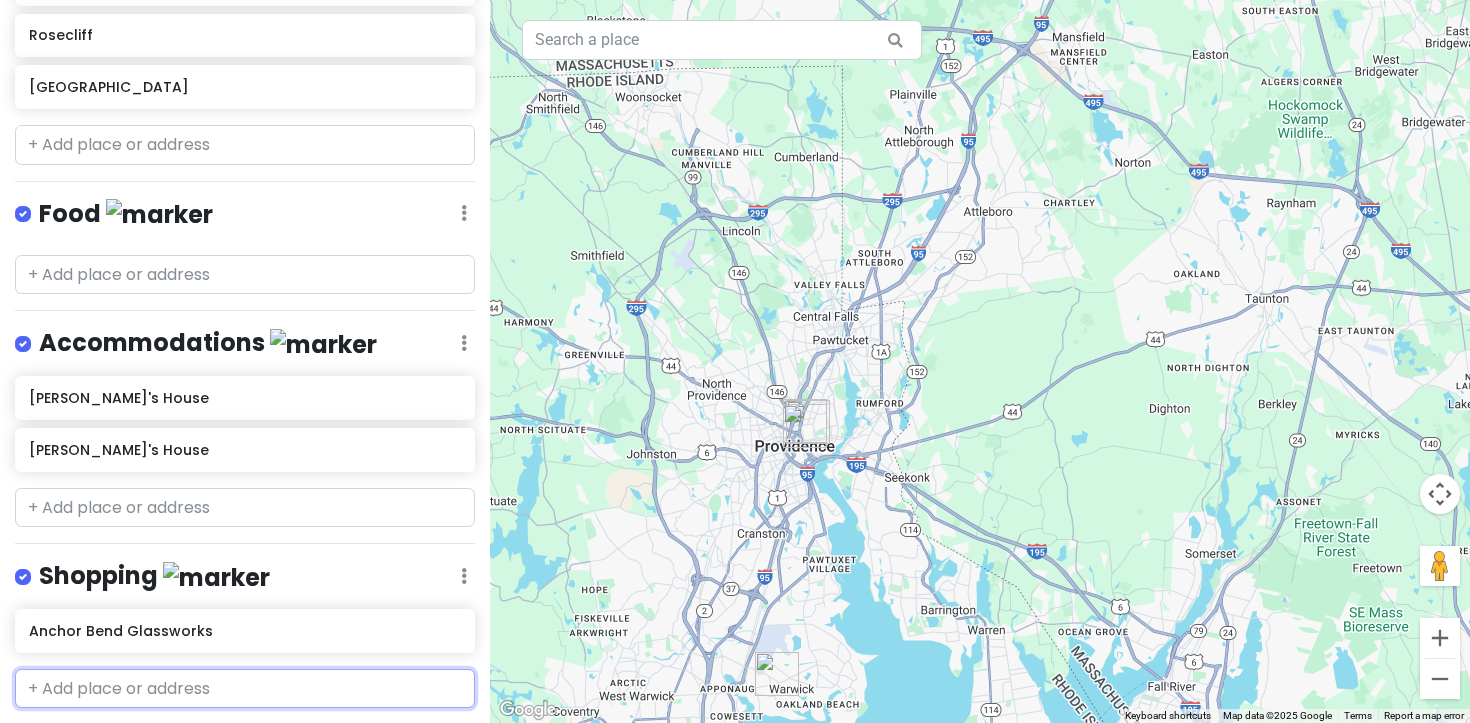 type 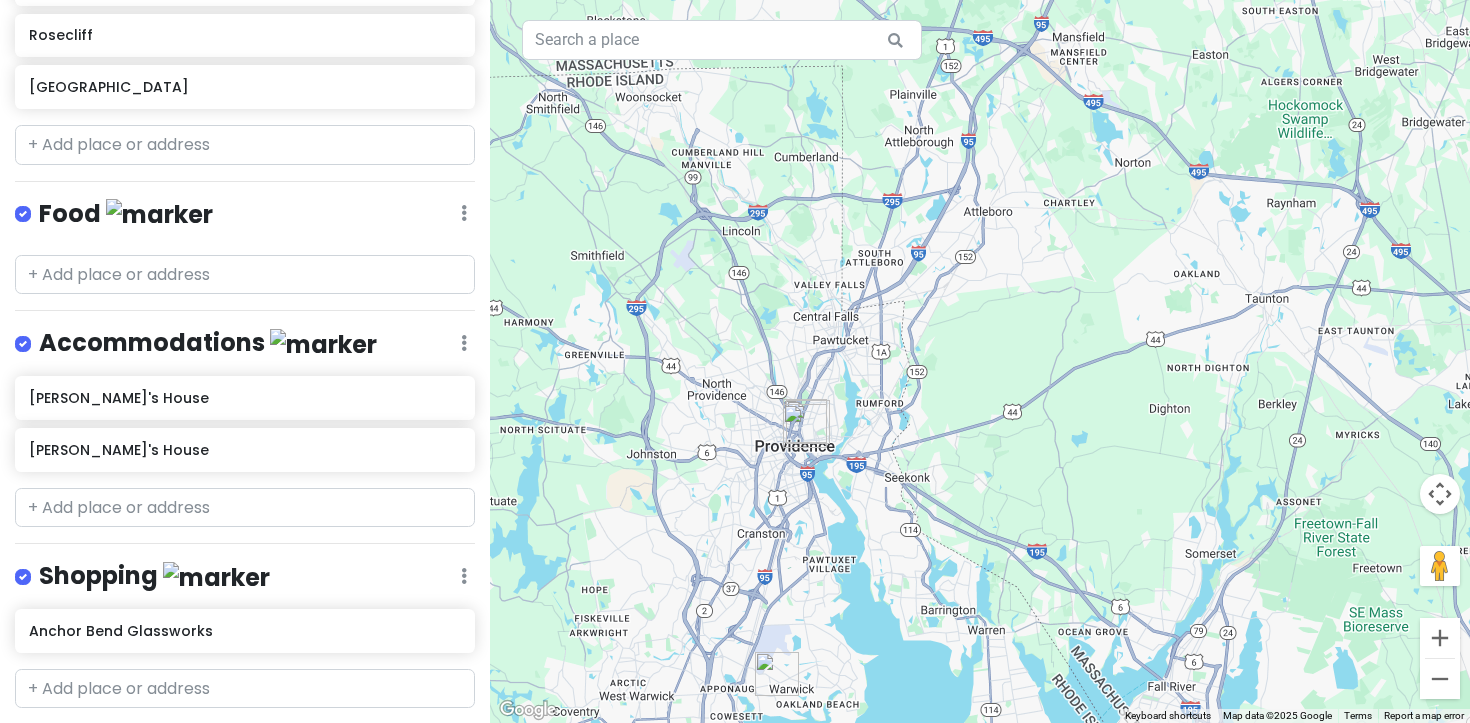 scroll, scrollTop: 802, scrollLeft: 0, axis: vertical 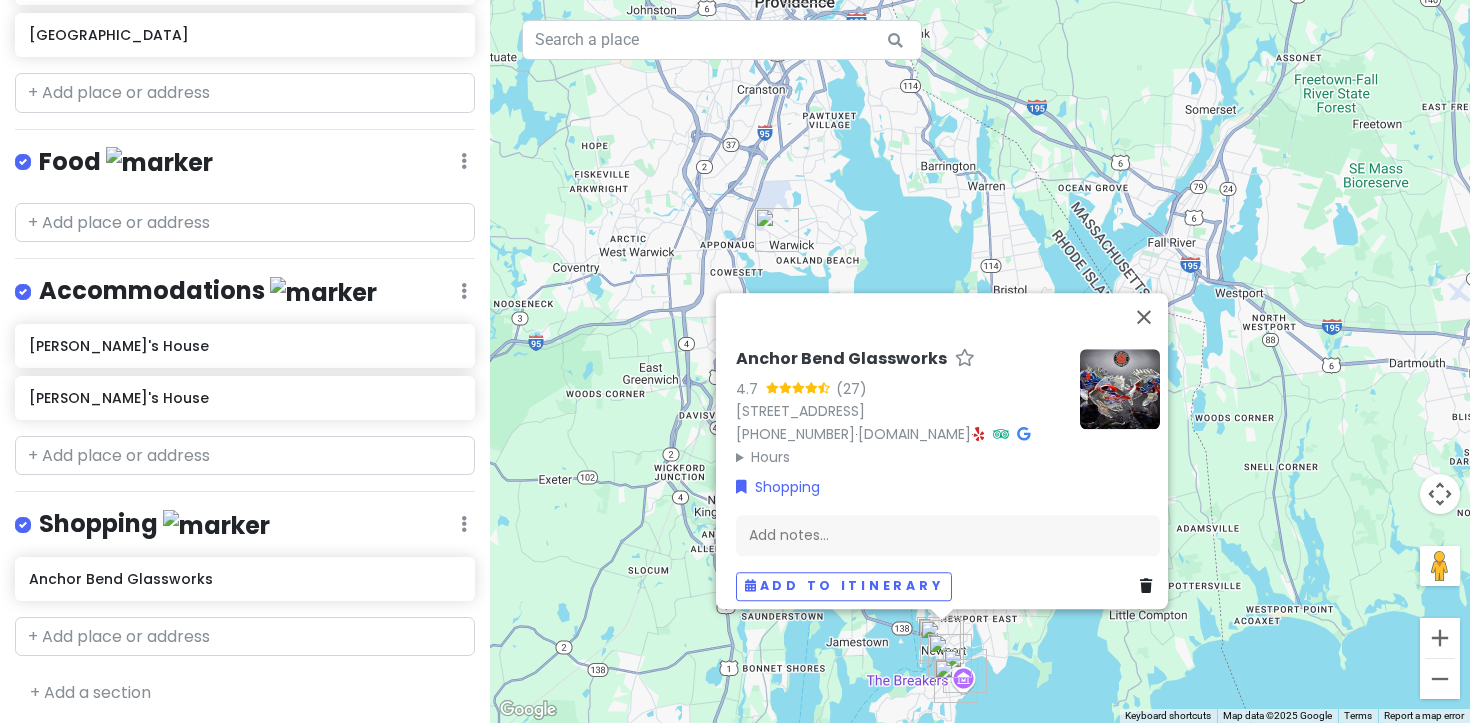 click on "Anchor Bend Glassworks 4.7        (27) [STREET_ADDRESS] [PHONE_NUMBER]   ·   [DOMAIN_NAME]   ·   Hours [DATE]  10:00 AM – 5:00 PM [DATE]  Closed [DATE]  Closed [DATE]  10:00 AM – 5:00 PM [DATE]  10:00 AM – 5:00 PM [DATE]  10:00 AM – 5:00 PM [DATE]  11:00 AM – 5:00 PM Shopping Add notes...  Add to itinerary" at bounding box center [980, 361] 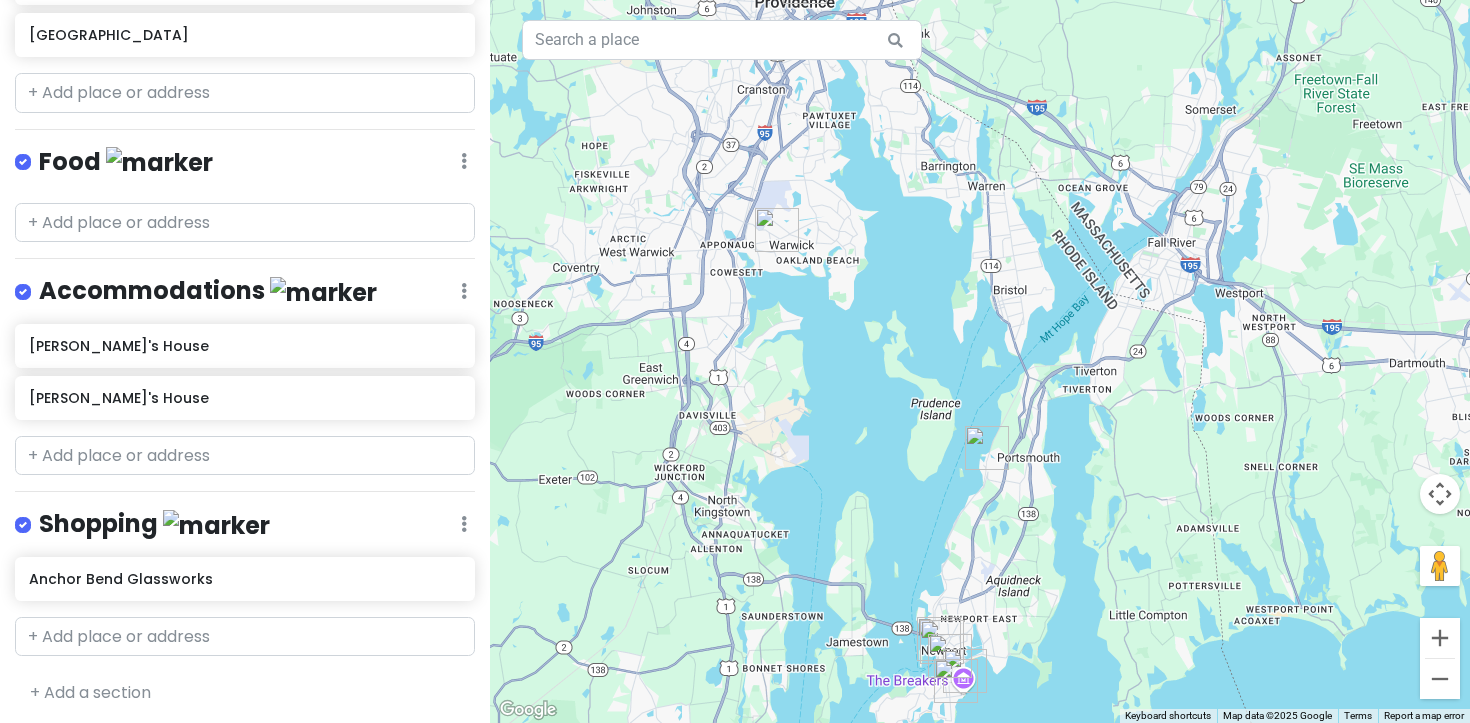 click on "Family Visit 2025 Private Change Dates Make a Copy Delete Trip Give Feedback 💡 Support Scout ☕️ Itinerary Share Publish Notes Add notes... Attractions   Edit Reorder Delete List The Providence Athenaeum The [PERSON_NAME][GEOGRAPHIC_DATA] Providence River Boat Company Newport Classic Cruises [PERSON_NAME] Wharf Rail Explorers: [US_STATE] Division [US_STATE] Renaissance Faire The Breakers The Elms Rosecliff RISD Museum Food   Edit Reorder Delete List Accommodations   Edit Reorder Delete List [PERSON_NAME]'s House [PERSON_NAME]'s House Shopping   Edit Reorder Delete List Anchor Bend Glassworks + Add a section" at bounding box center [245, 361] 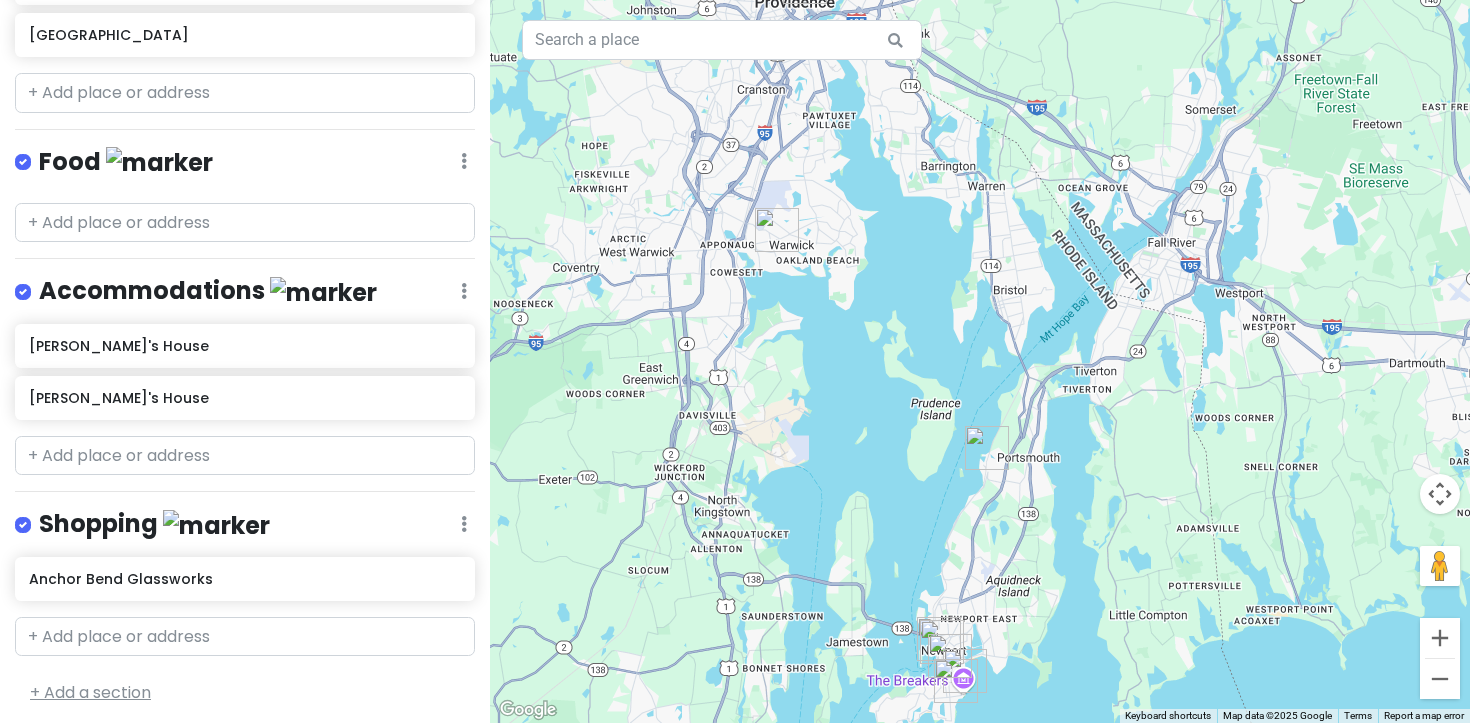 click on "+ Add a section" at bounding box center [90, 692] 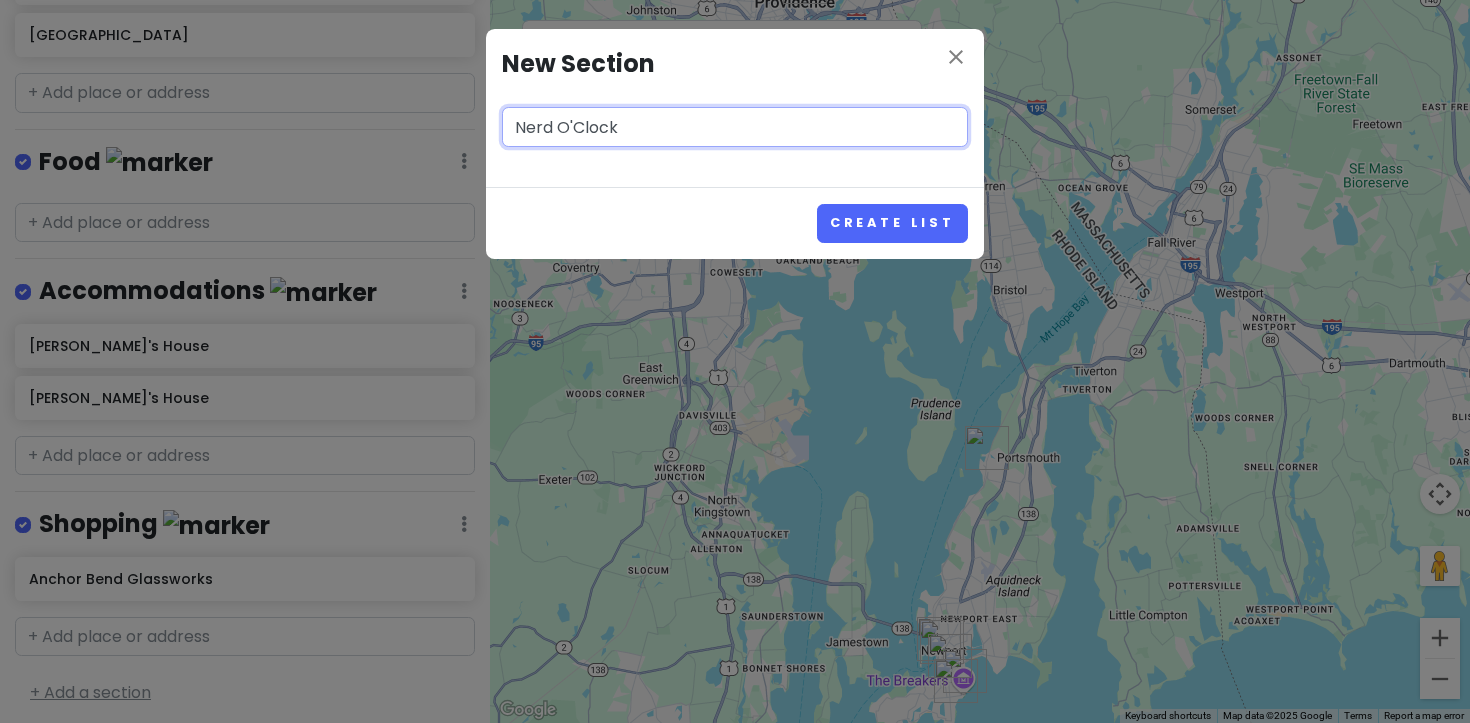 type on "Nerd O'Clock" 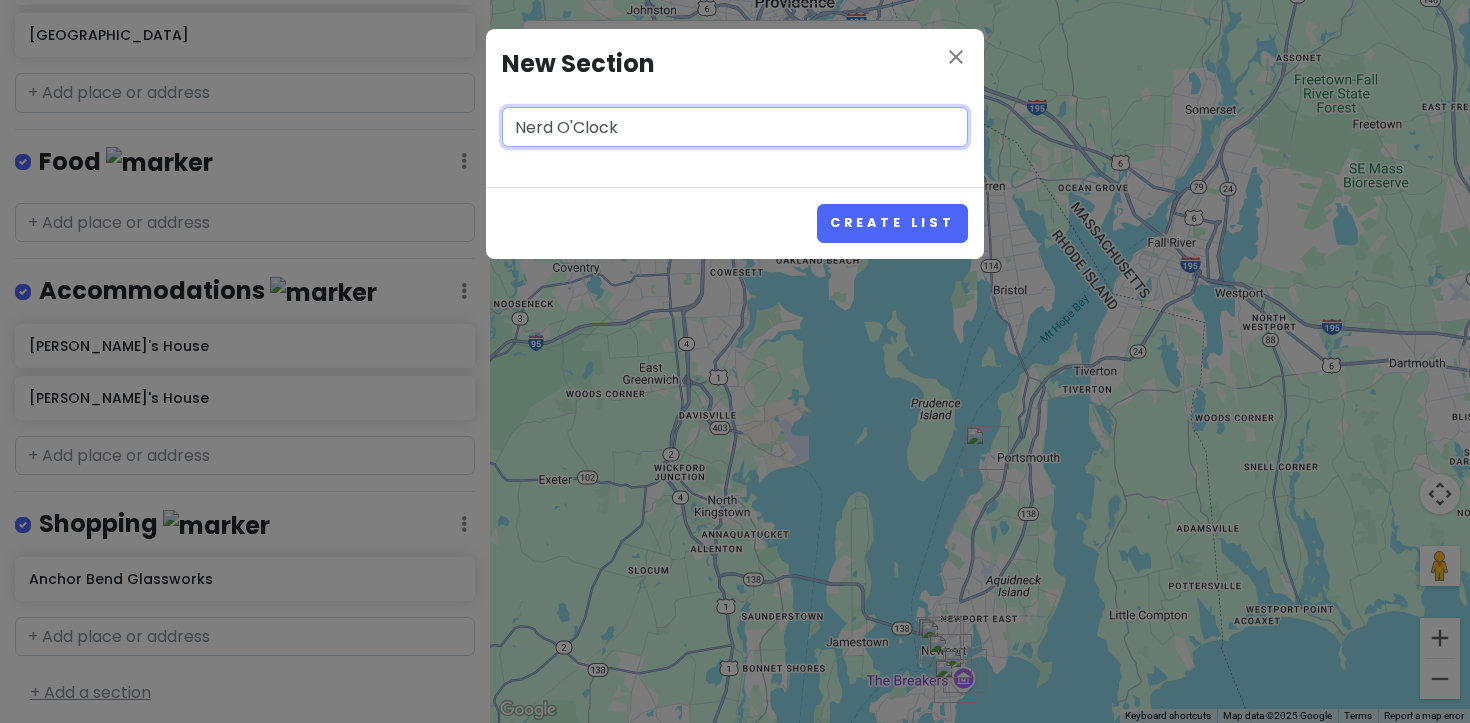 click on "Create List" at bounding box center [892, 223] 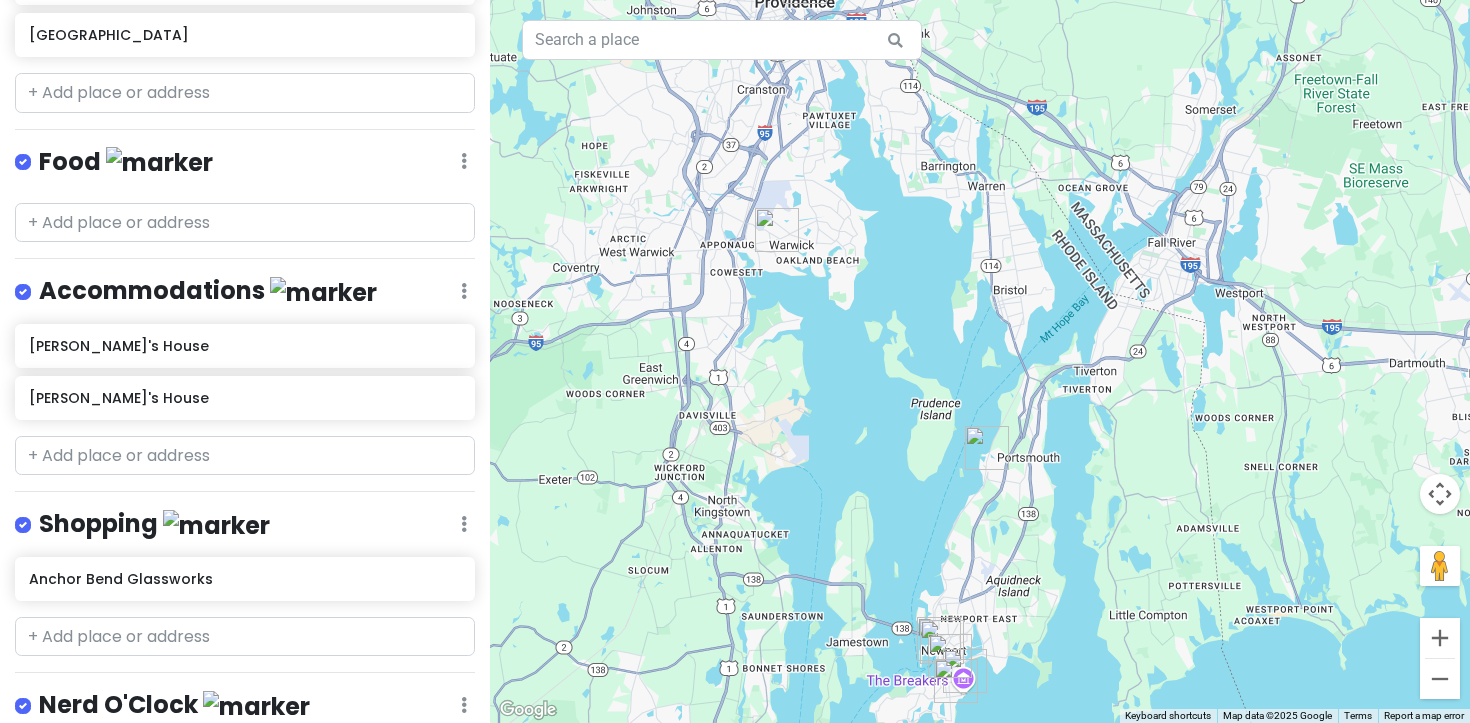 scroll, scrollTop: 930, scrollLeft: 0, axis: vertical 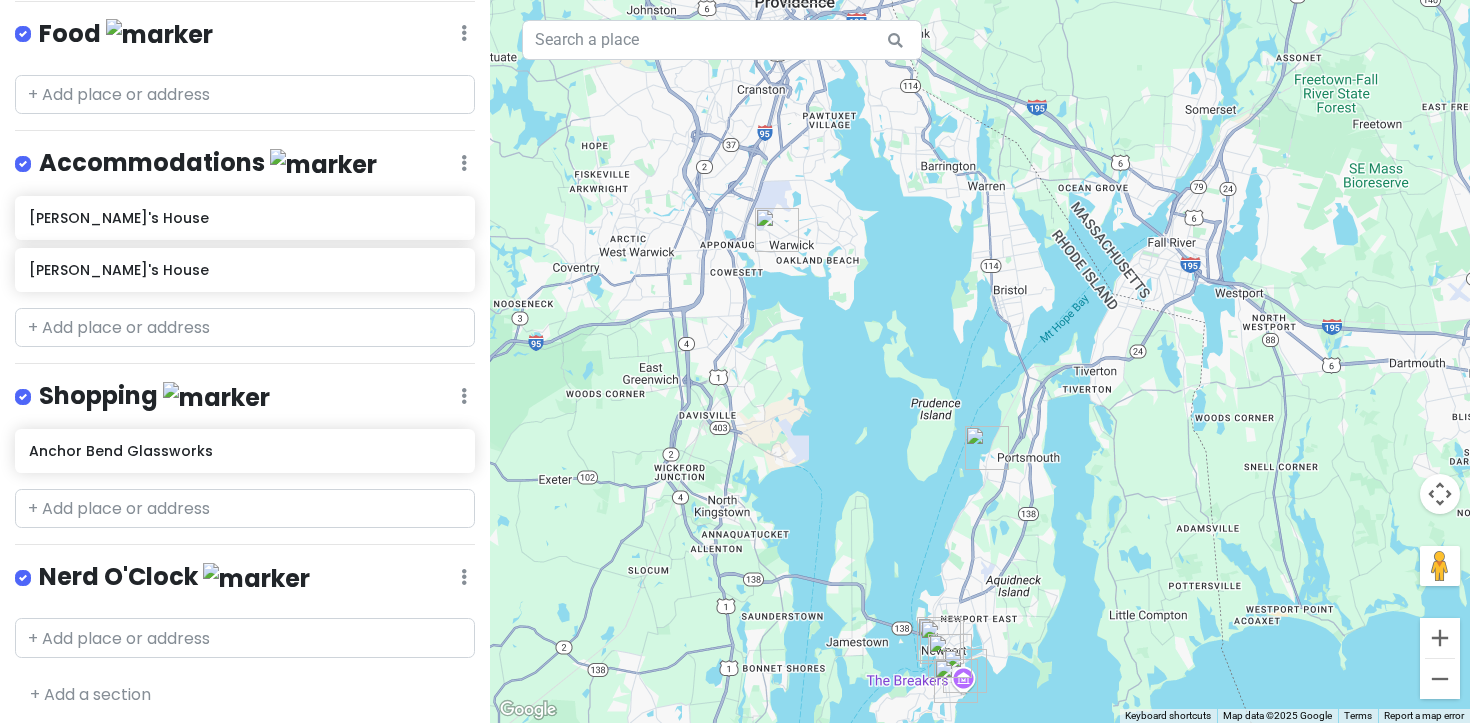 click on "Nerd O'Clock   Edit Reorder Delete List" at bounding box center (245, 581) 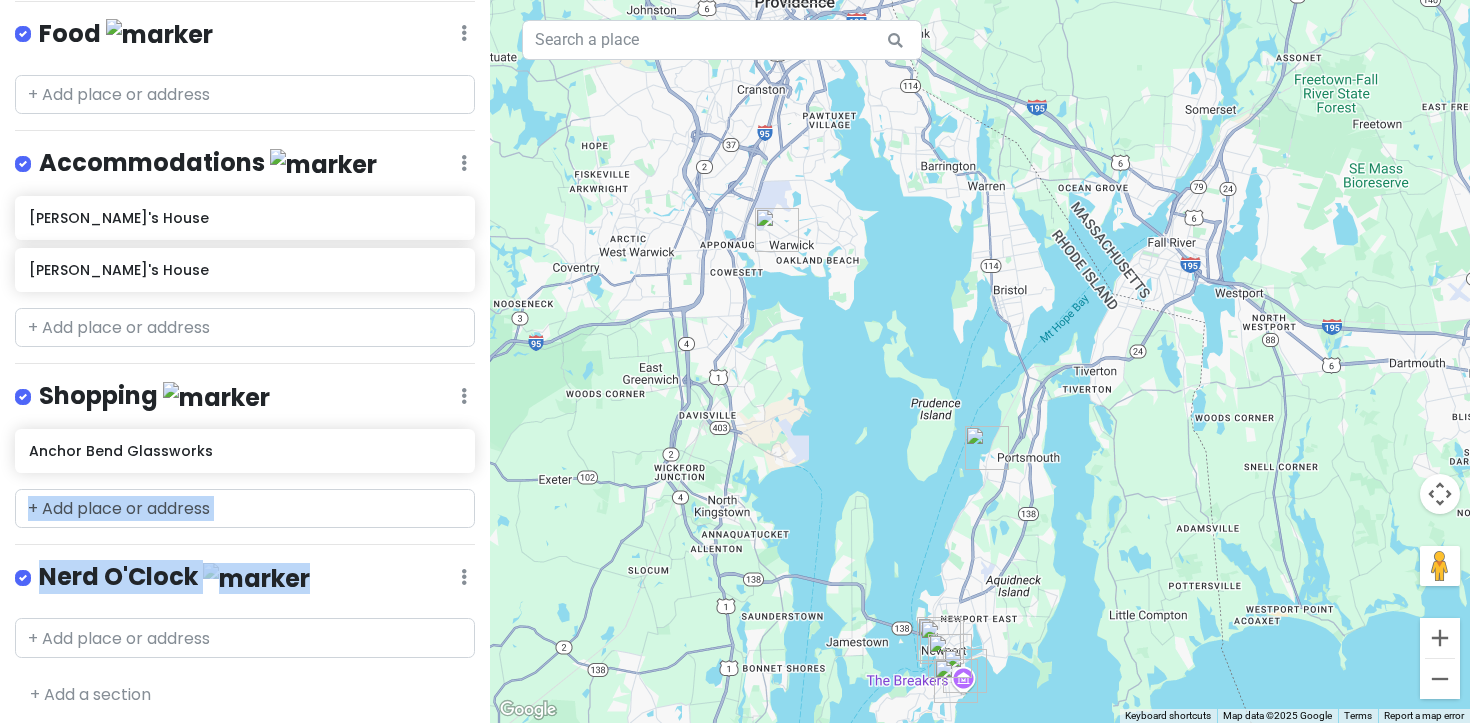 drag, startPoint x: 352, startPoint y: 582, endPoint x: 352, endPoint y: 476, distance: 106 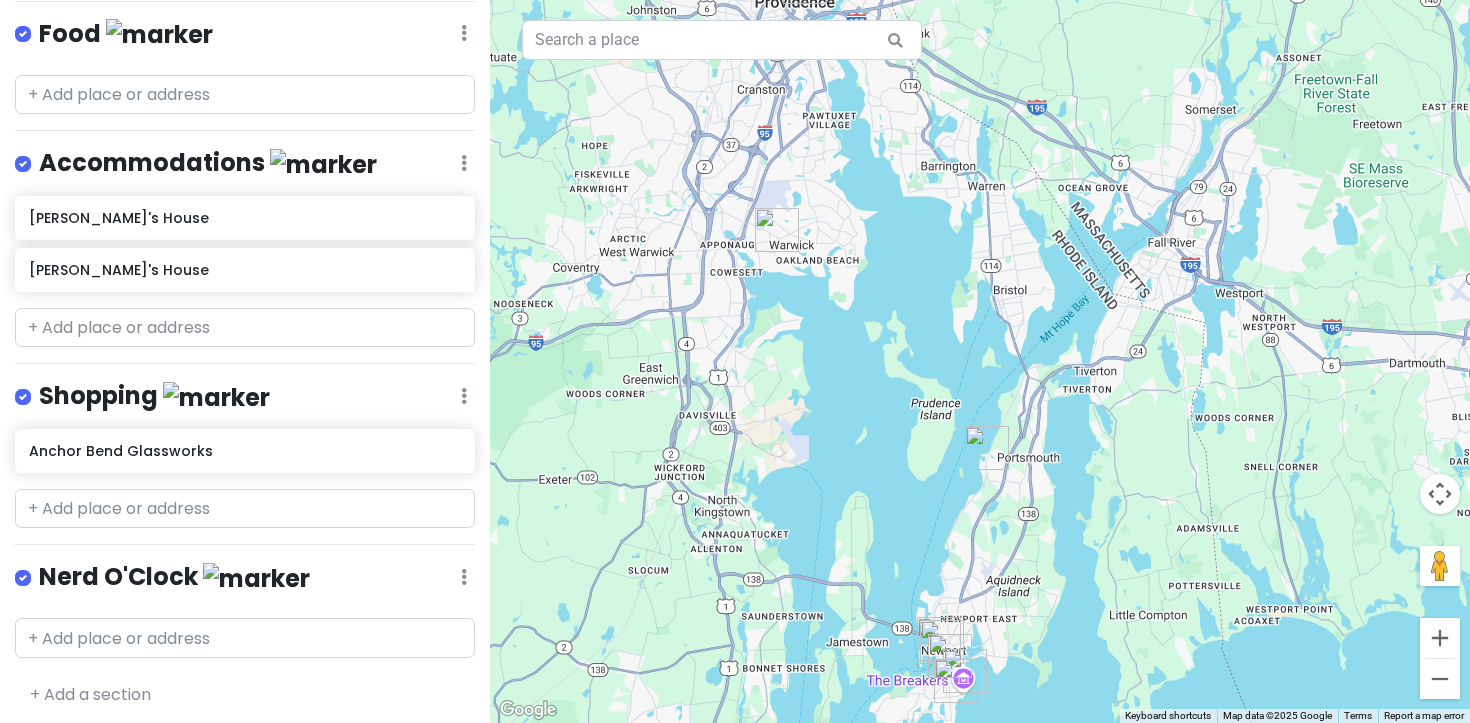 click on "Family Visit 2025 Private Change Dates Make a Copy Delete Trip Give Feedback 💡 Support Scout ☕️ Itinerary Share Publish Notes Add notes... Attractions   Edit Reorder Delete List The Providence Athenaeum The [PERSON_NAME][GEOGRAPHIC_DATA] Providence River Boat Company Newport Classic Cruises [PERSON_NAME] Wharf Rail Explorers: [US_STATE] Division [US_STATE] Renaissance Faire The Breakers The Elms Rosecliff RISD Museum Food   Edit Reorder Delete List Accommodations   Edit Reorder Delete List [PERSON_NAME]'s House [PERSON_NAME]'s House Shopping   Edit Reorder Delete List Anchor Bend Glassworks Nerd O'Clock   Edit Reorder Delete List + Add a section" at bounding box center [245, 361] 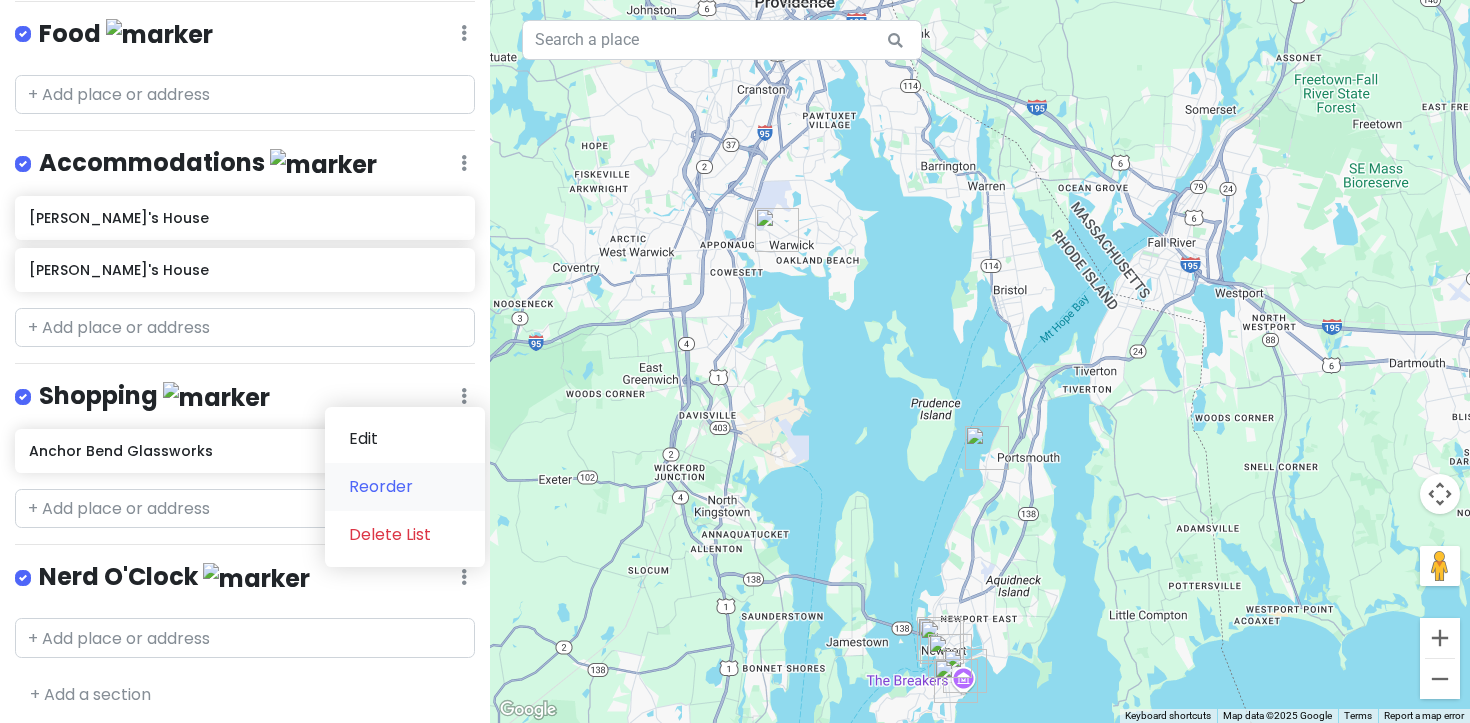click on "Reorder" at bounding box center [405, 487] 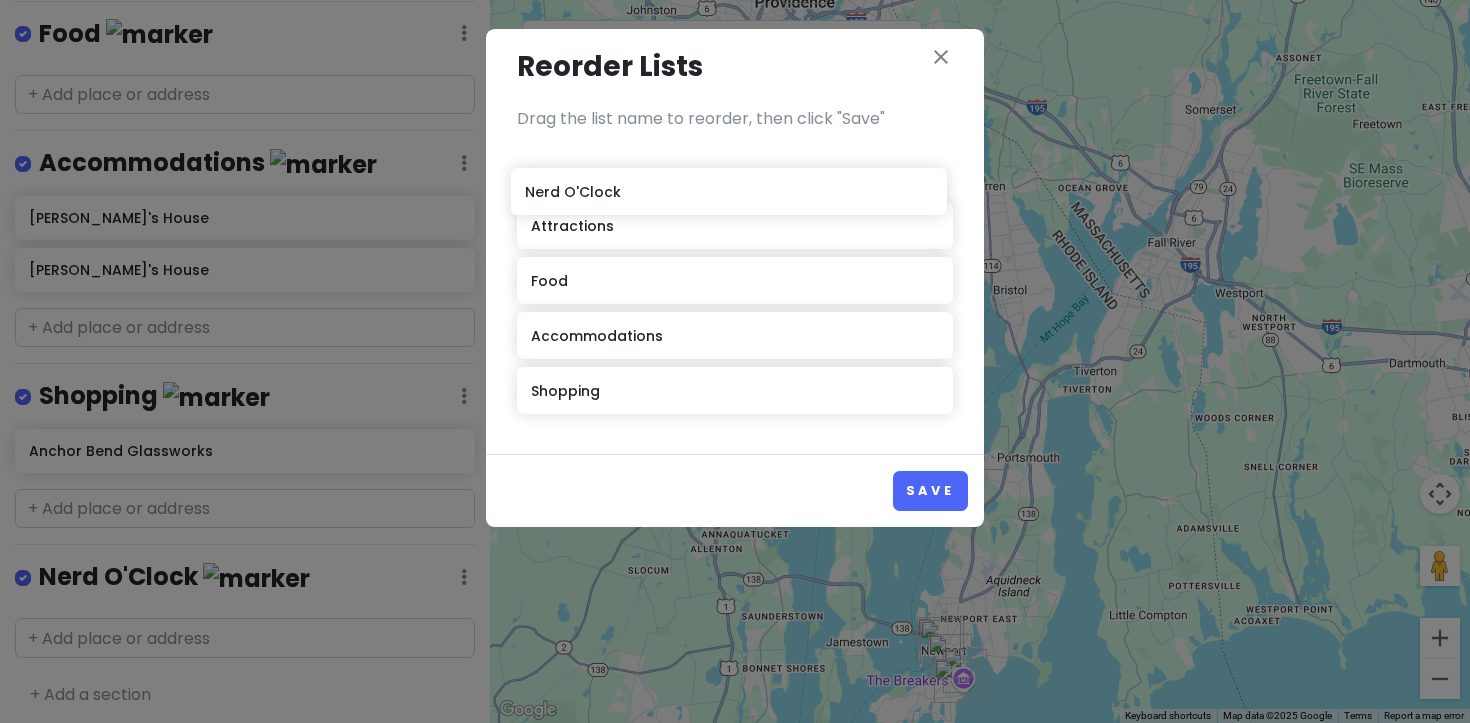 drag, startPoint x: 575, startPoint y: 402, endPoint x: 567, endPoint y: 201, distance: 201.15913 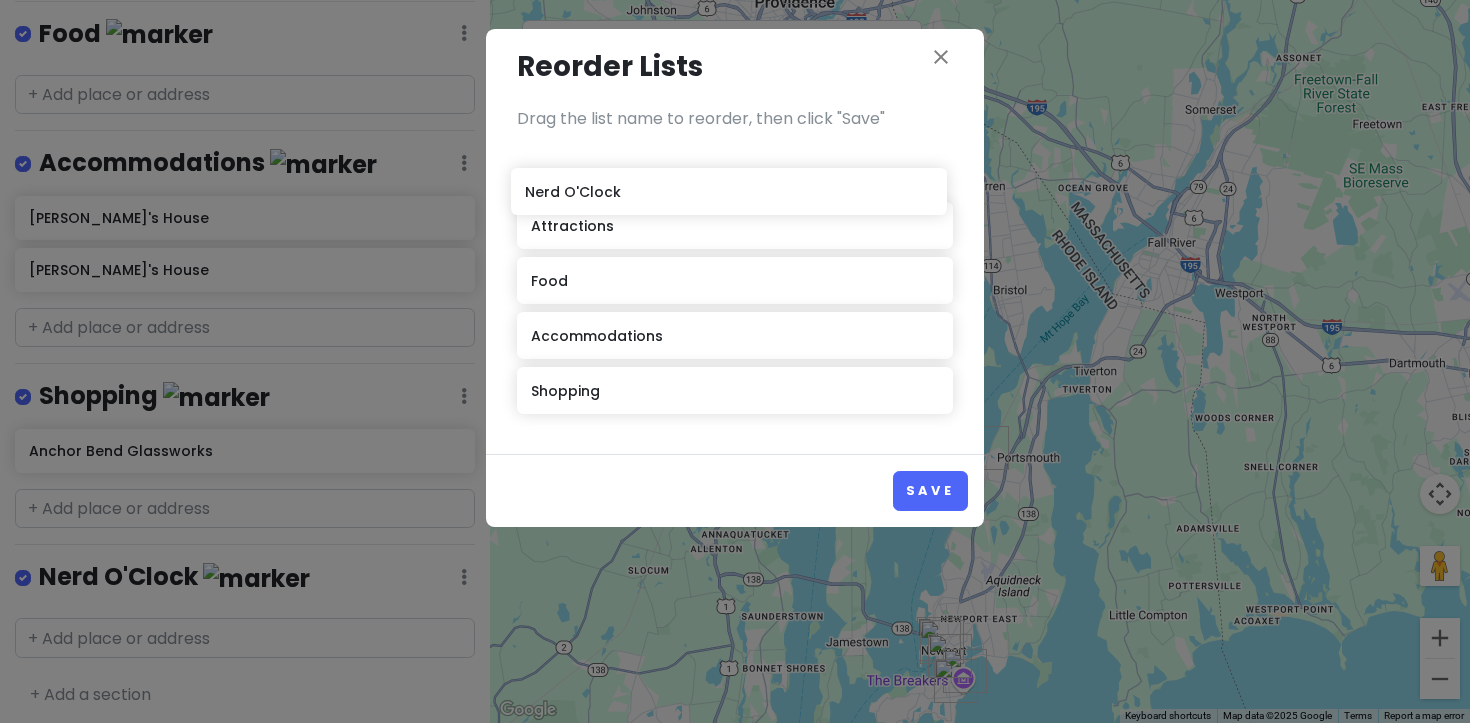 click on "Attractions Food Accommodations Shopping Nerd O'Clock" at bounding box center [735, 284] 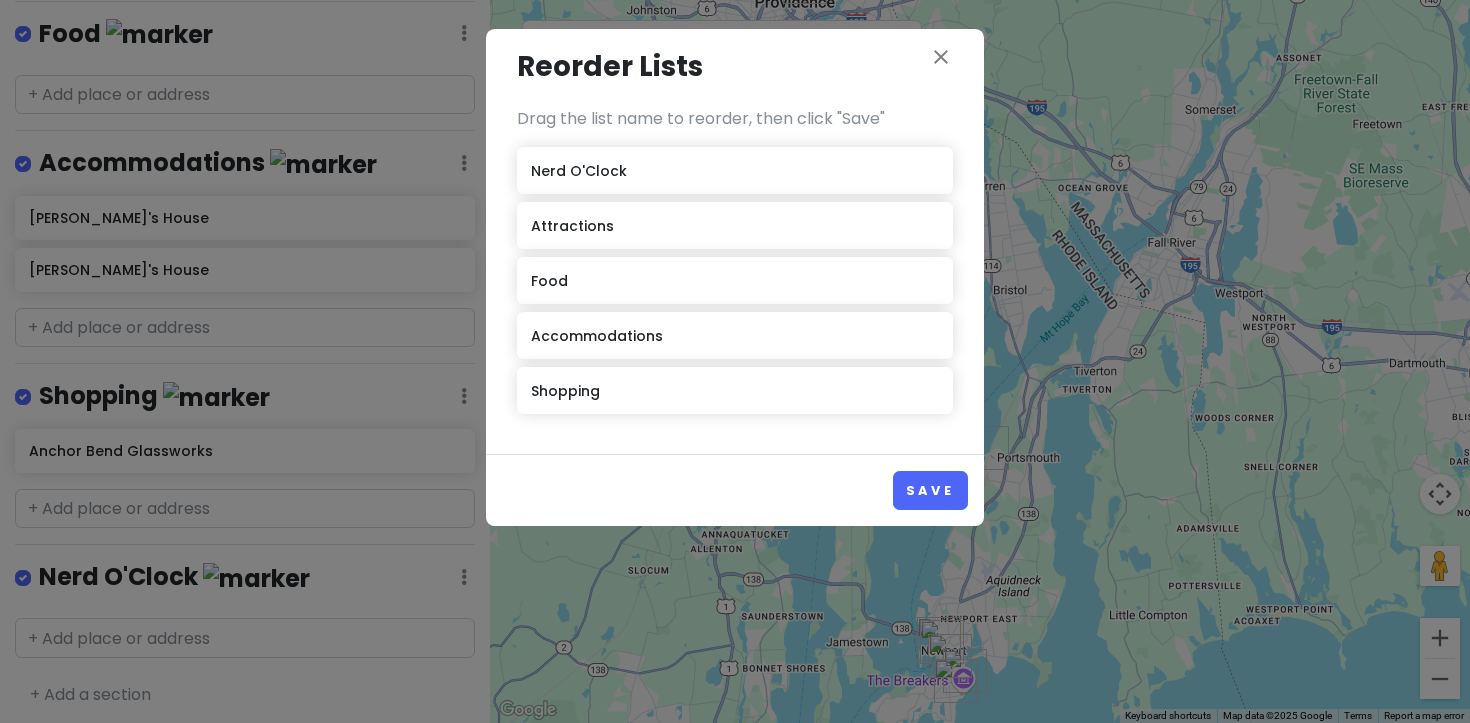 click on "Save" at bounding box center [735, 490] 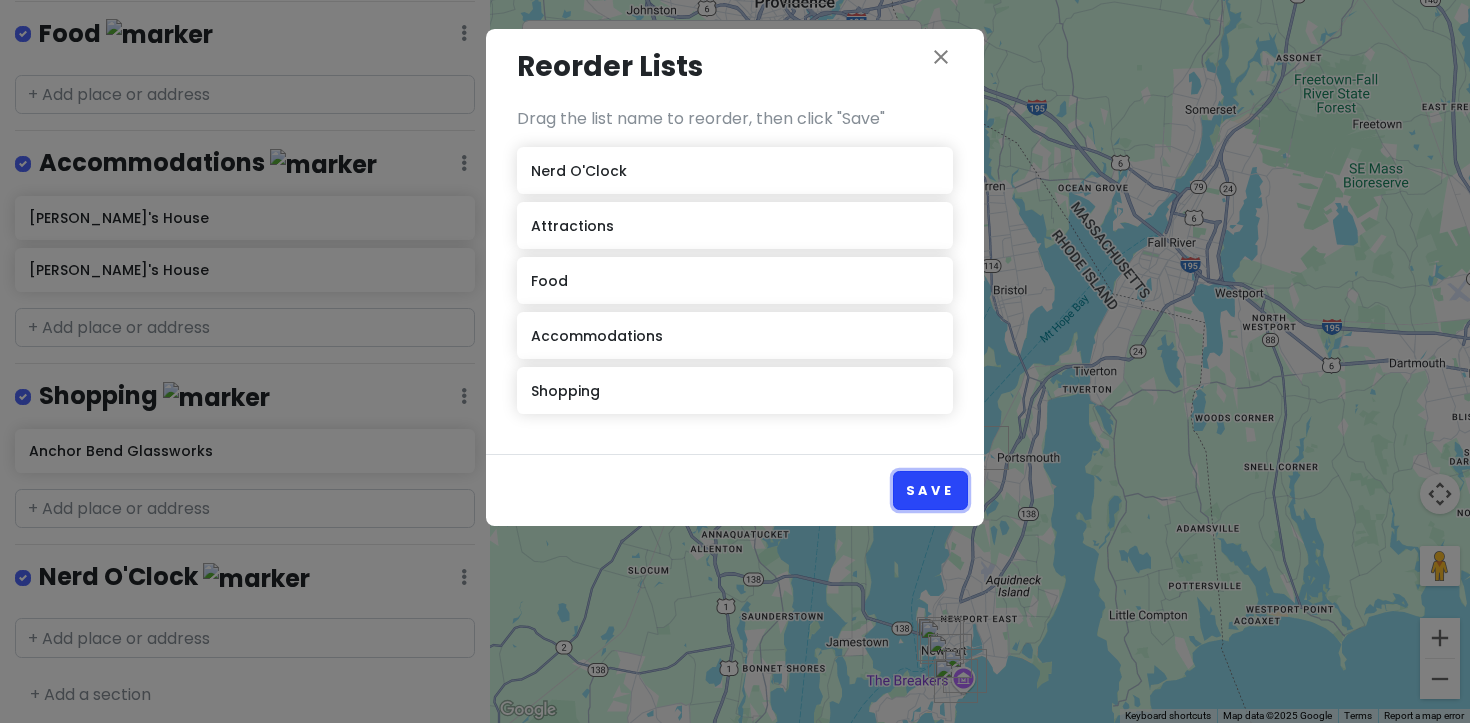 click on "Save" at bounding box center [930, 490] 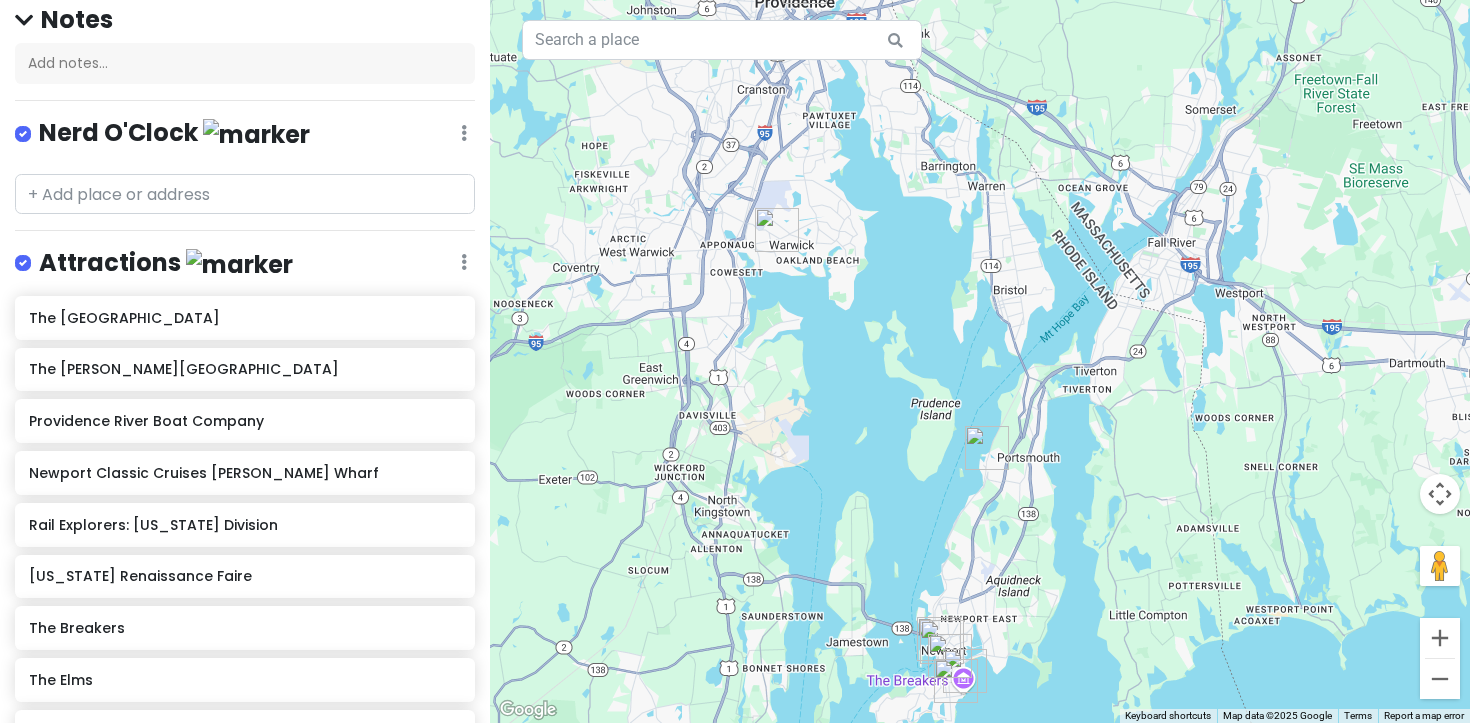 scroll, scrollTop: 184, scrollLeft: 0, axis: vertical 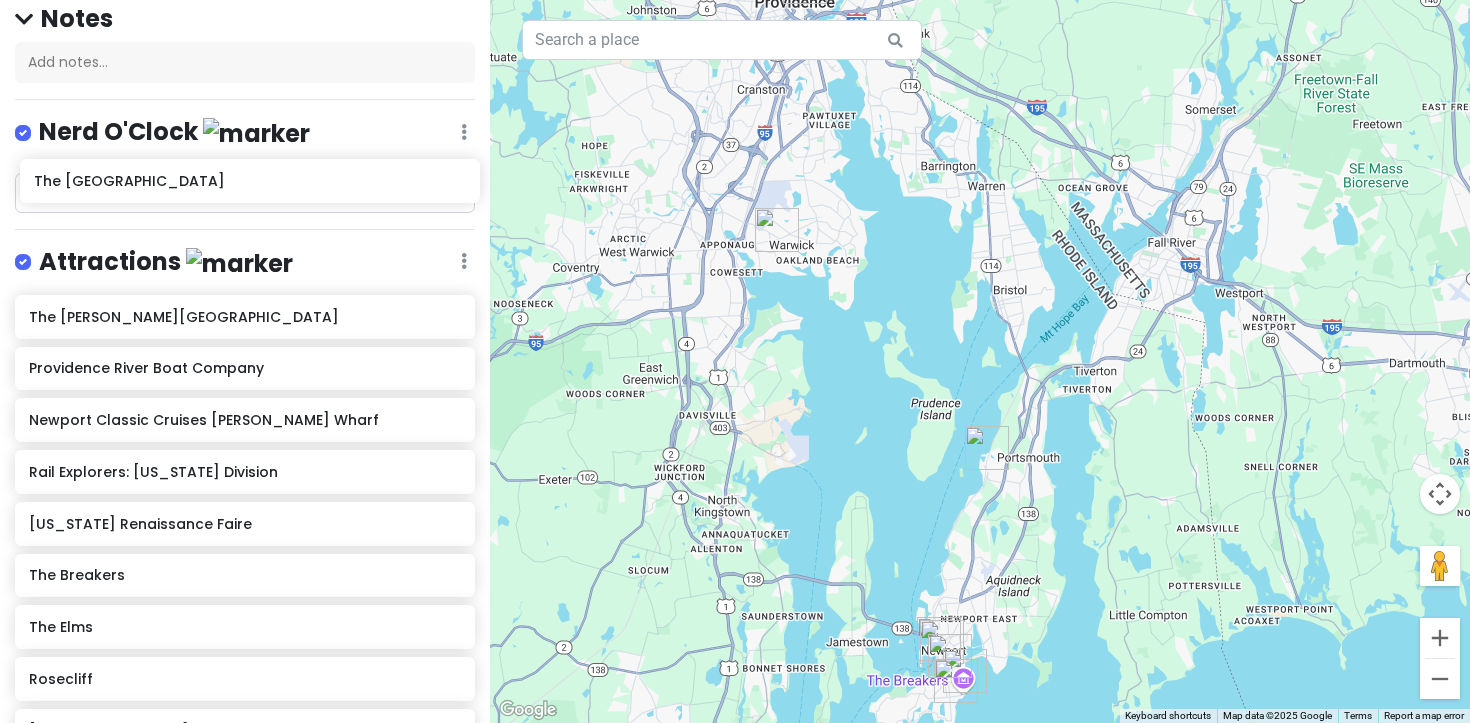 drag, startPoint x: 159, startPoint y: 315, endPoint x: 164, endPoint y: 183, distance: 132.09467 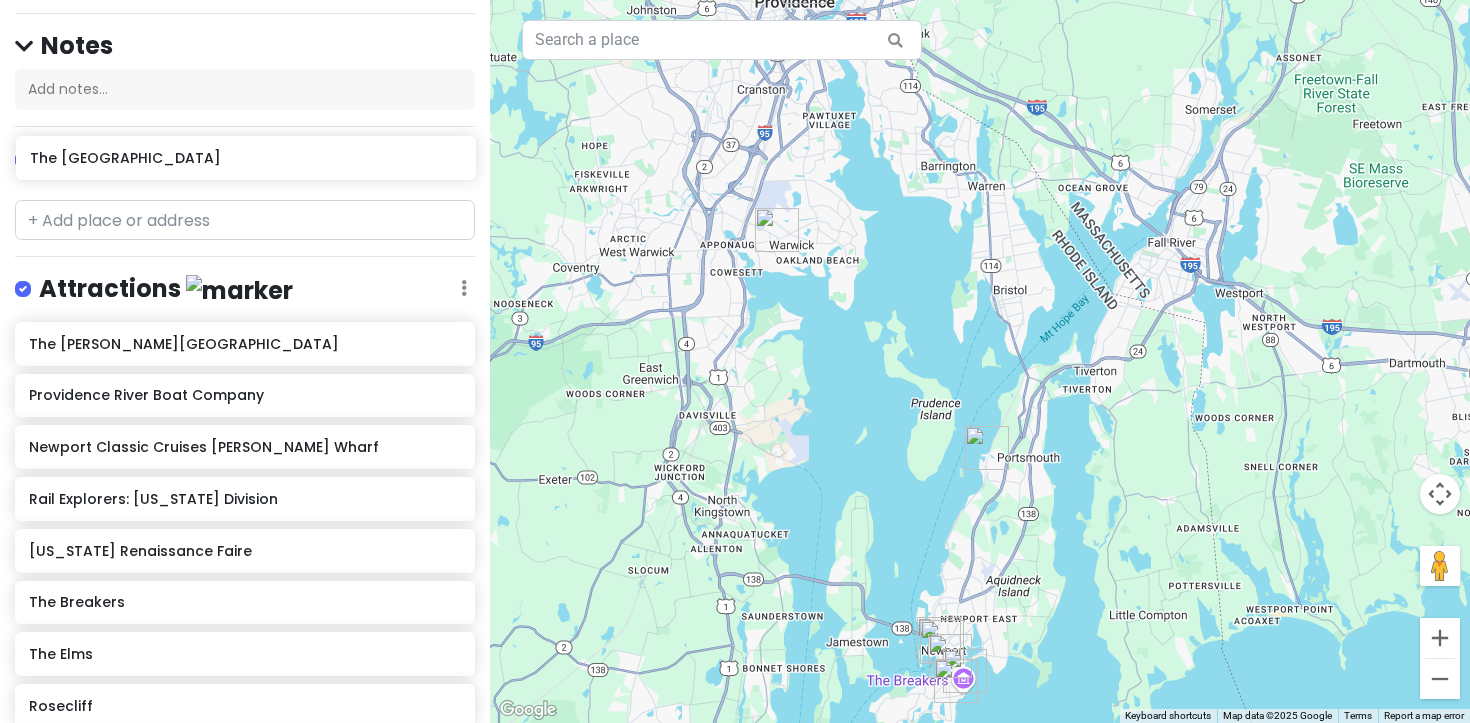 scroll, scrollTop: 148, scrollLeft: 0, axis: vertical 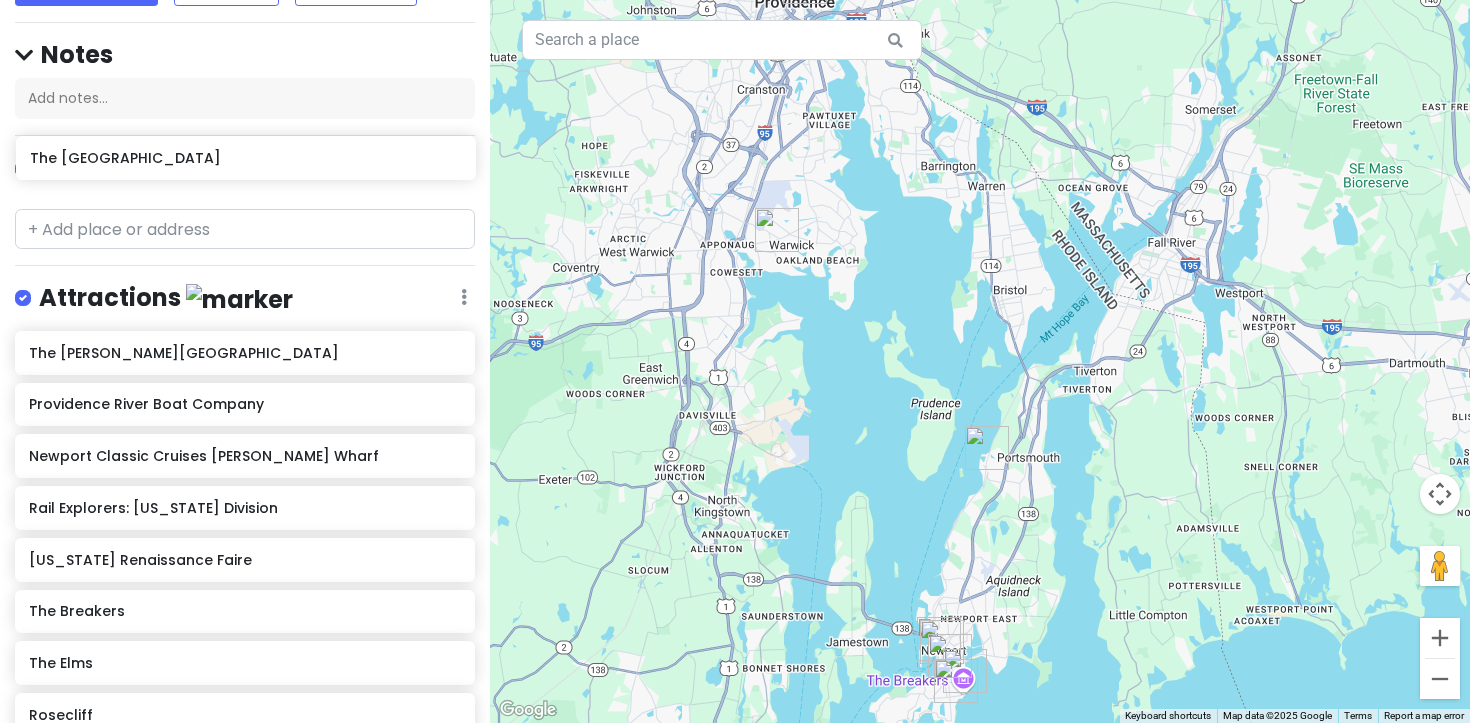 drag, startPoint x: 164, startPoint y: 317, endPoint x: 164, endPoint y: 163, distance: 154 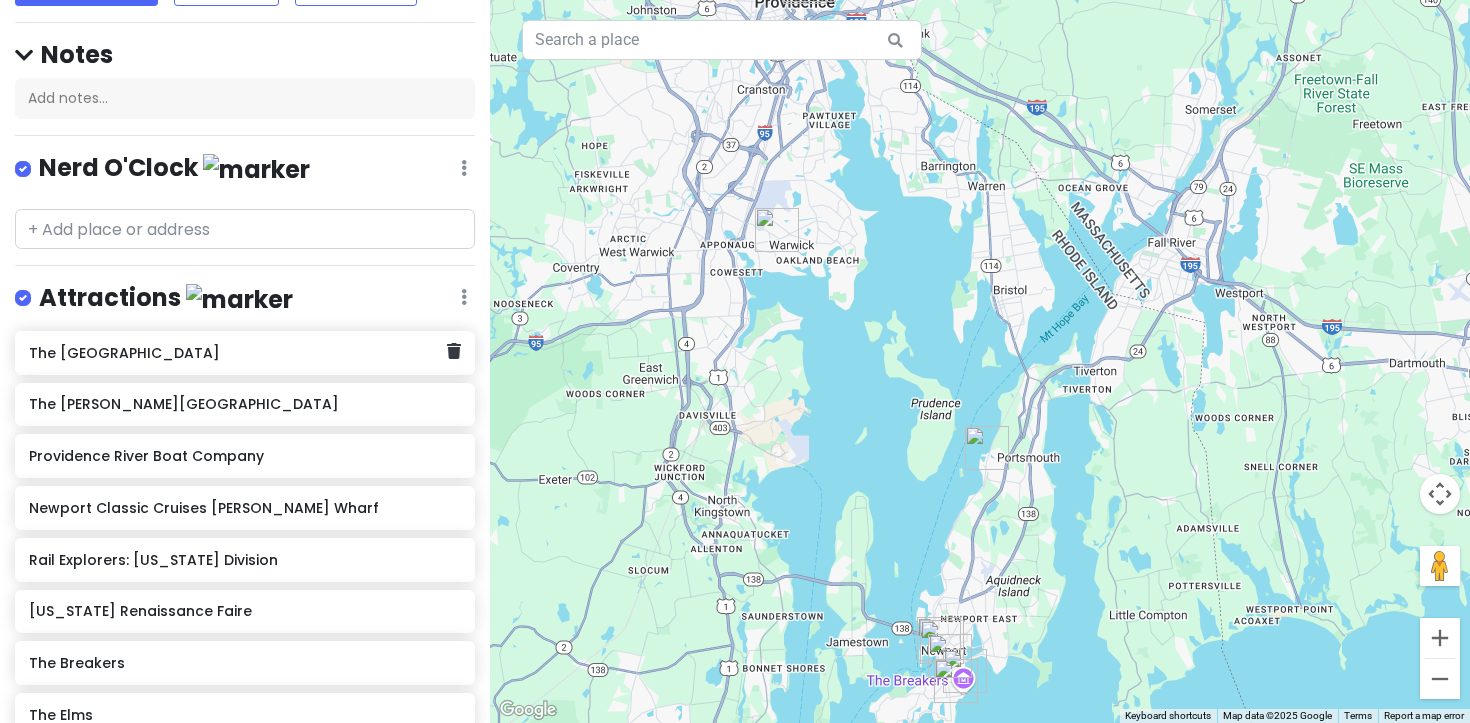 click on "The [GEOGRAPHIC_DATA]" at bounding box center [237, 353] 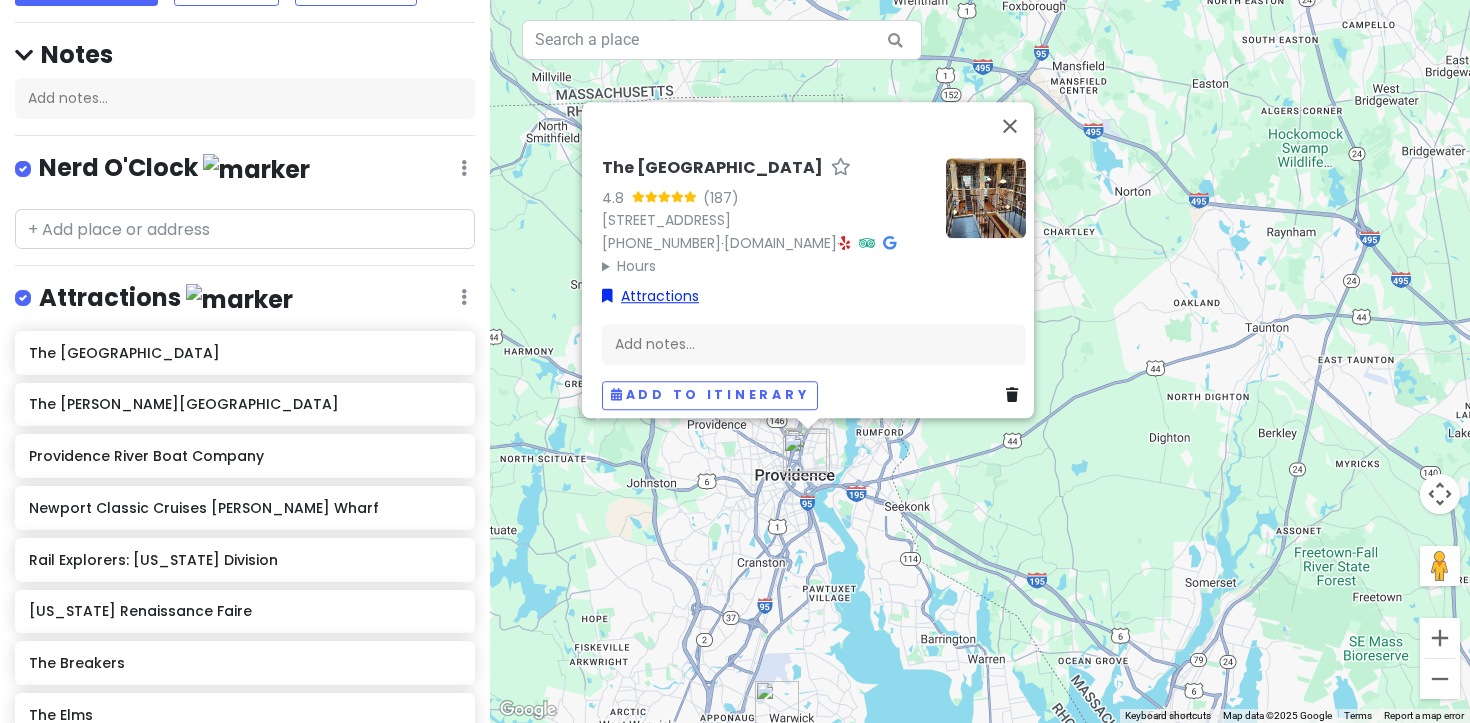 click on "Attractions" at bounding box center (650, 296) 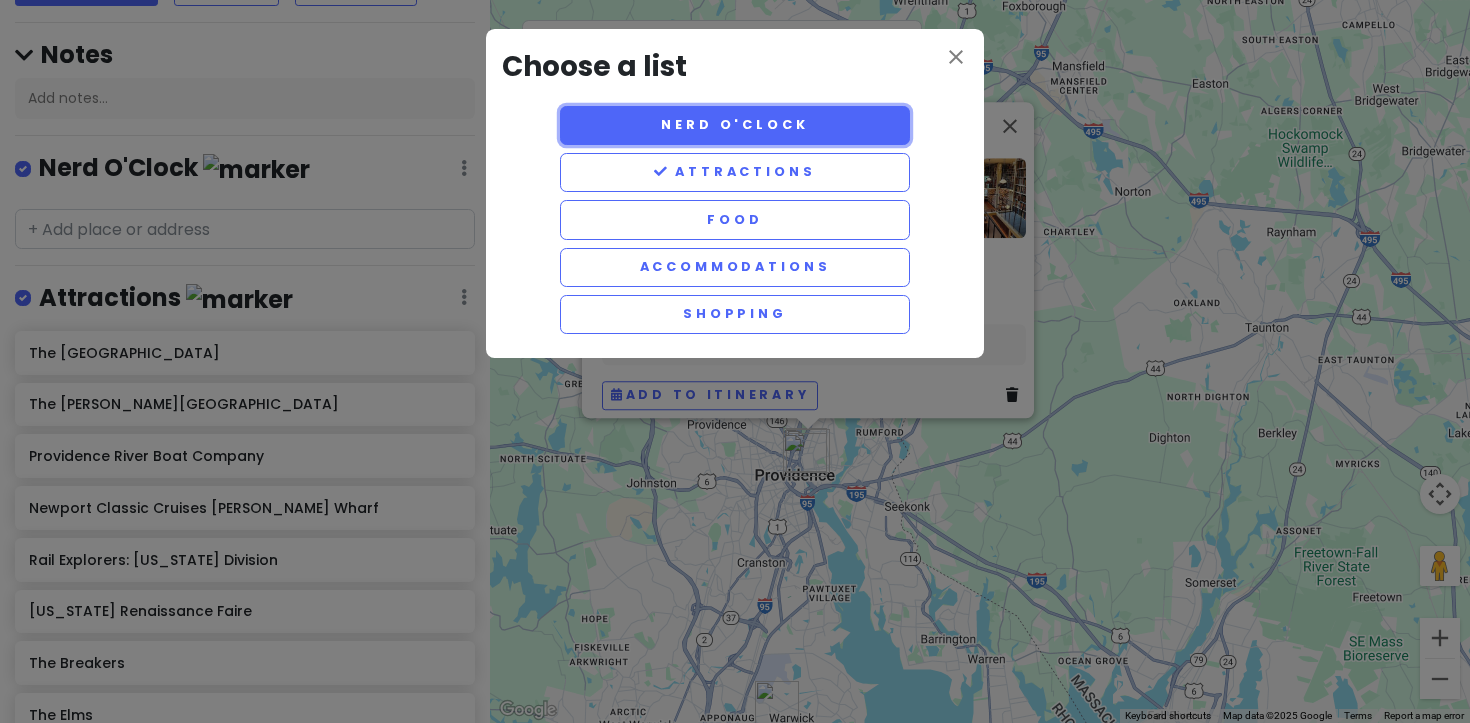 click on "Nerd O'Clock" at bounding box center (735, 125) 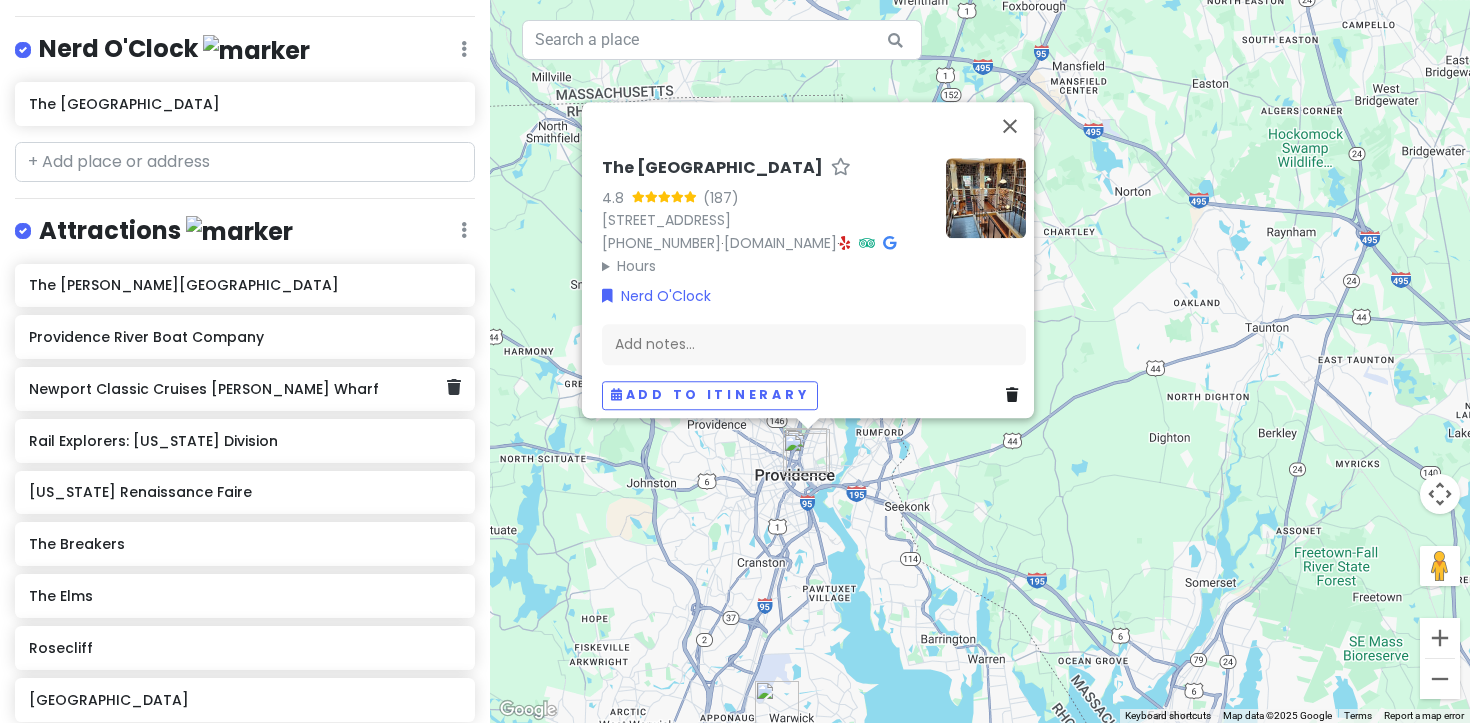scroll, scrollTop: 268, scrollLeft: 0, axis: vertical 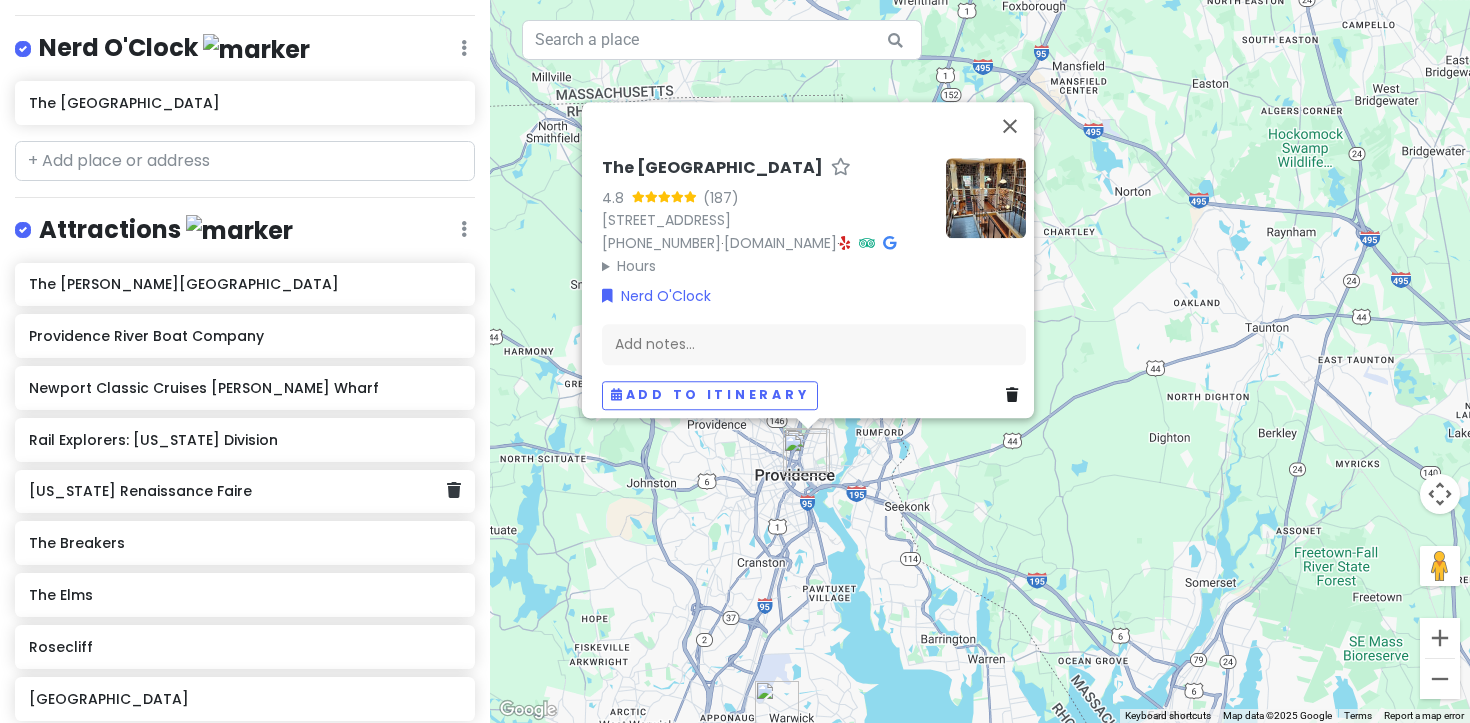 click on "[US_STATE] Renaissance Faire" at bounding box center [237, 492] 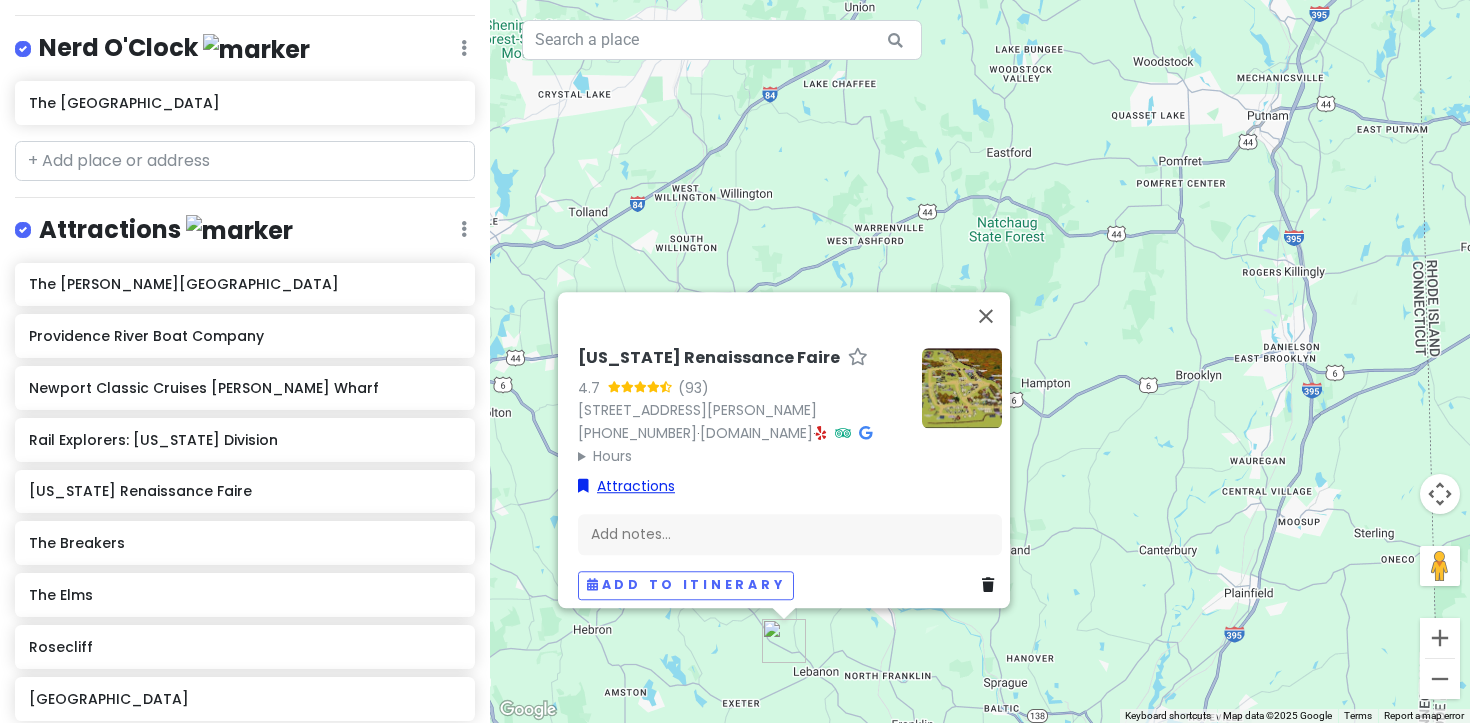 click on "Attractions" at bounding box center (626, 486) 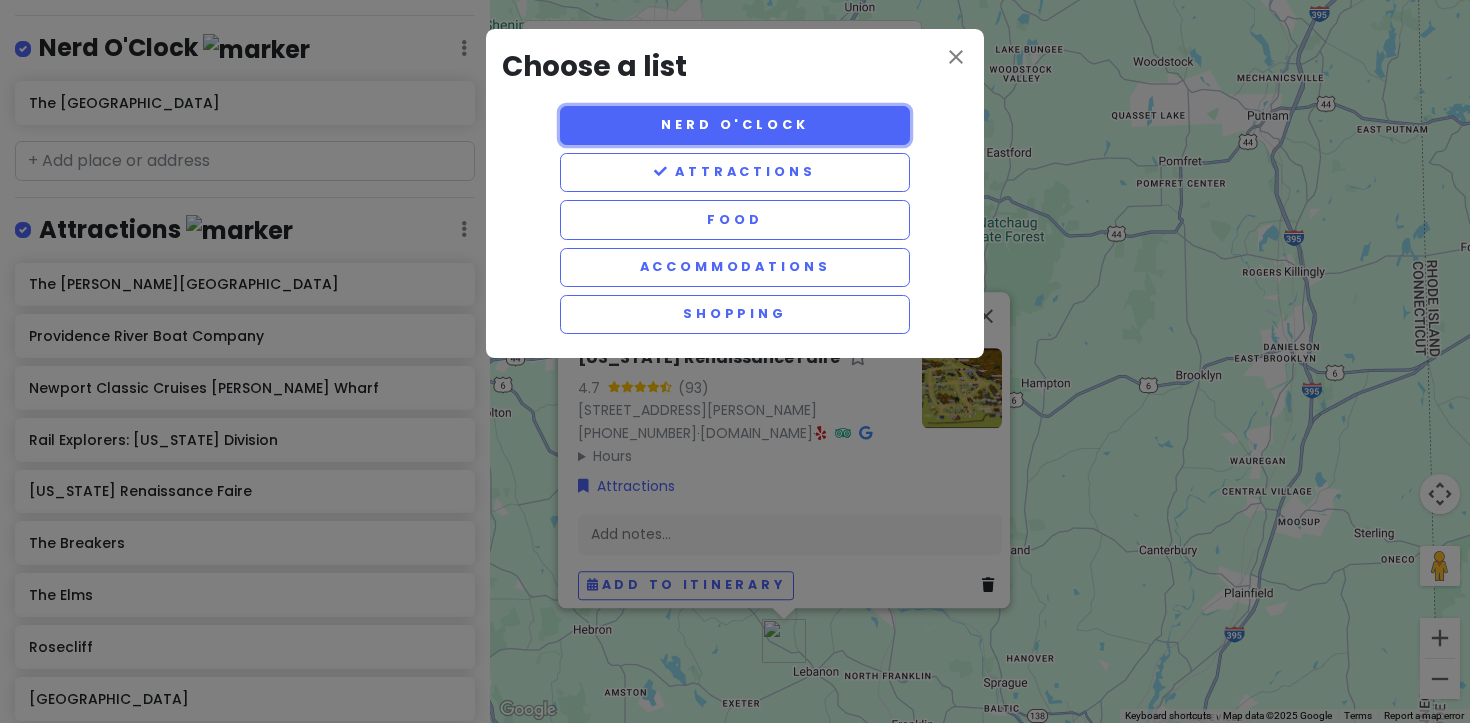 click on "Nerd O'Clock" at bounding box center (735, 125) 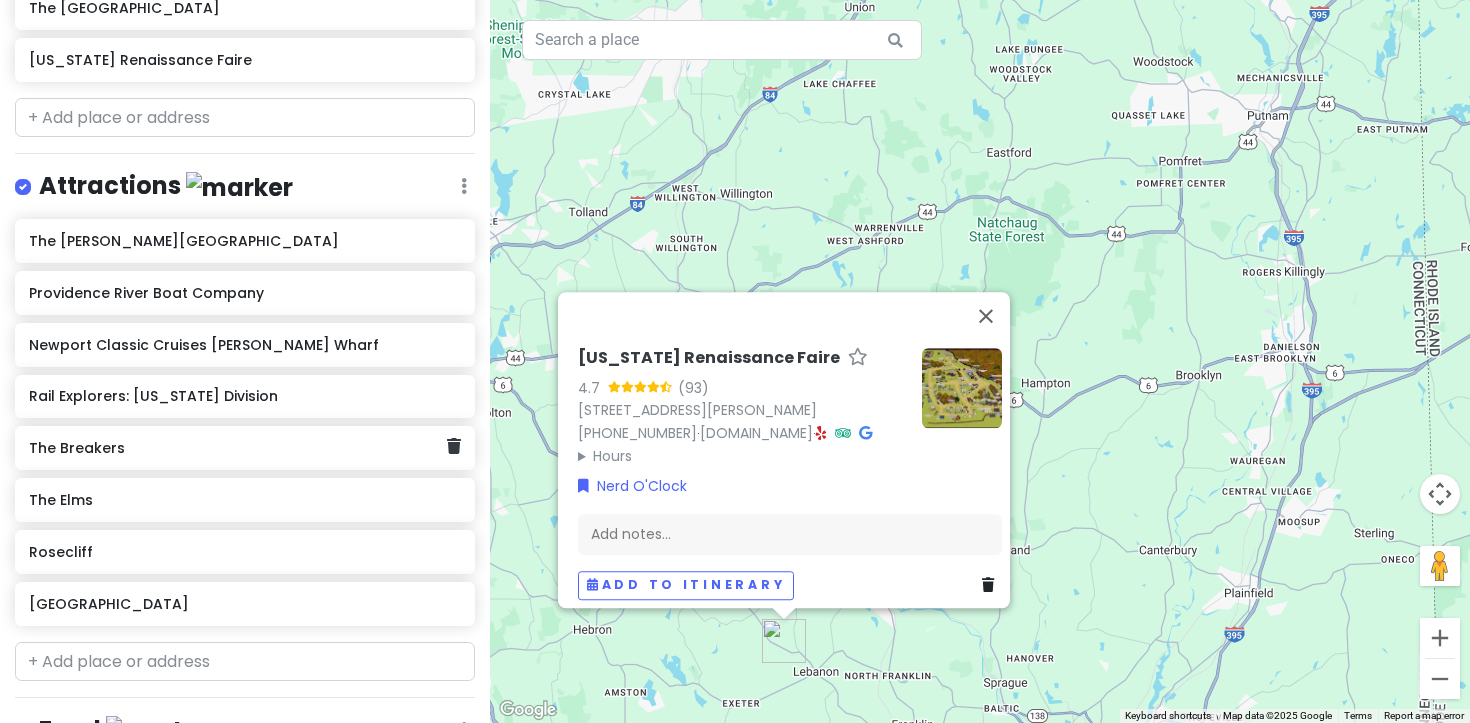 scroll, scrollTop: 365, scrollLeft: 0, axis: vertical 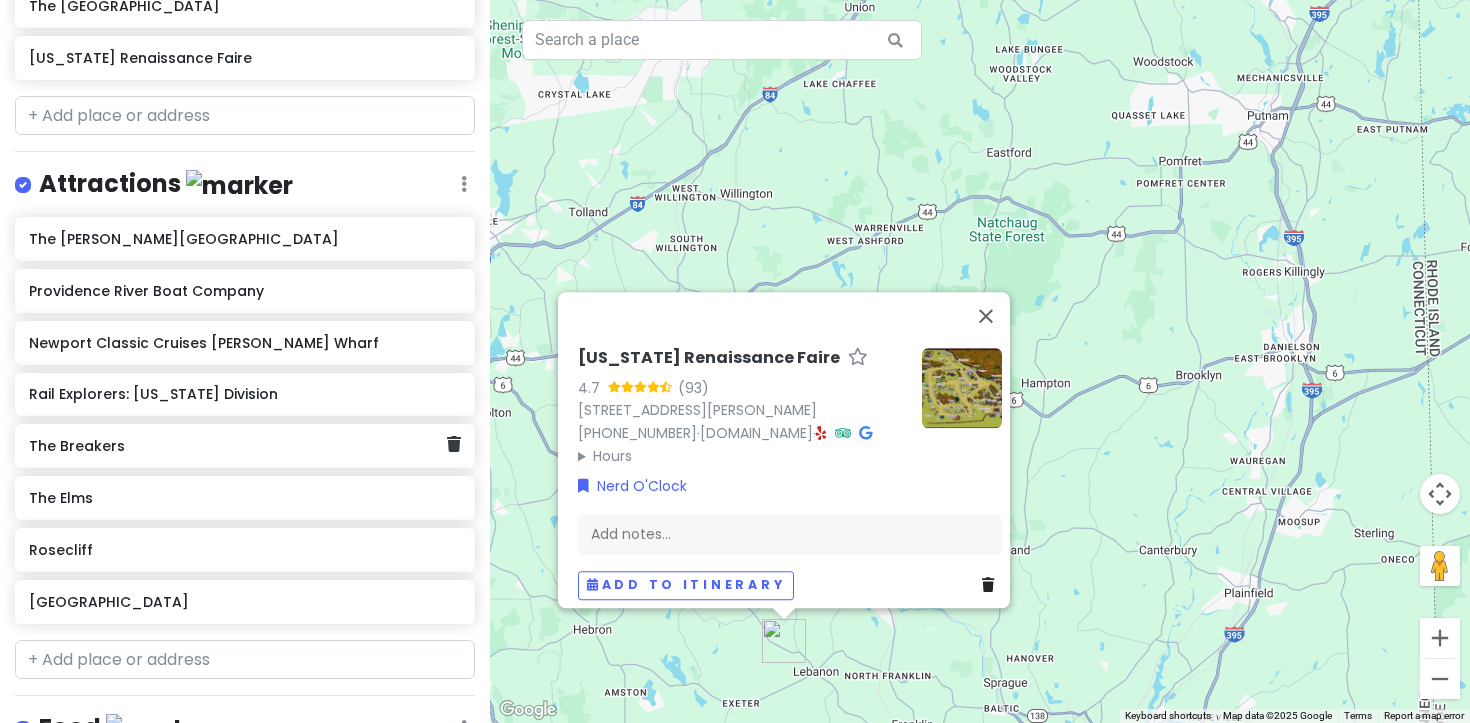 click on "The Breakers" at bounding box center (245, 446) 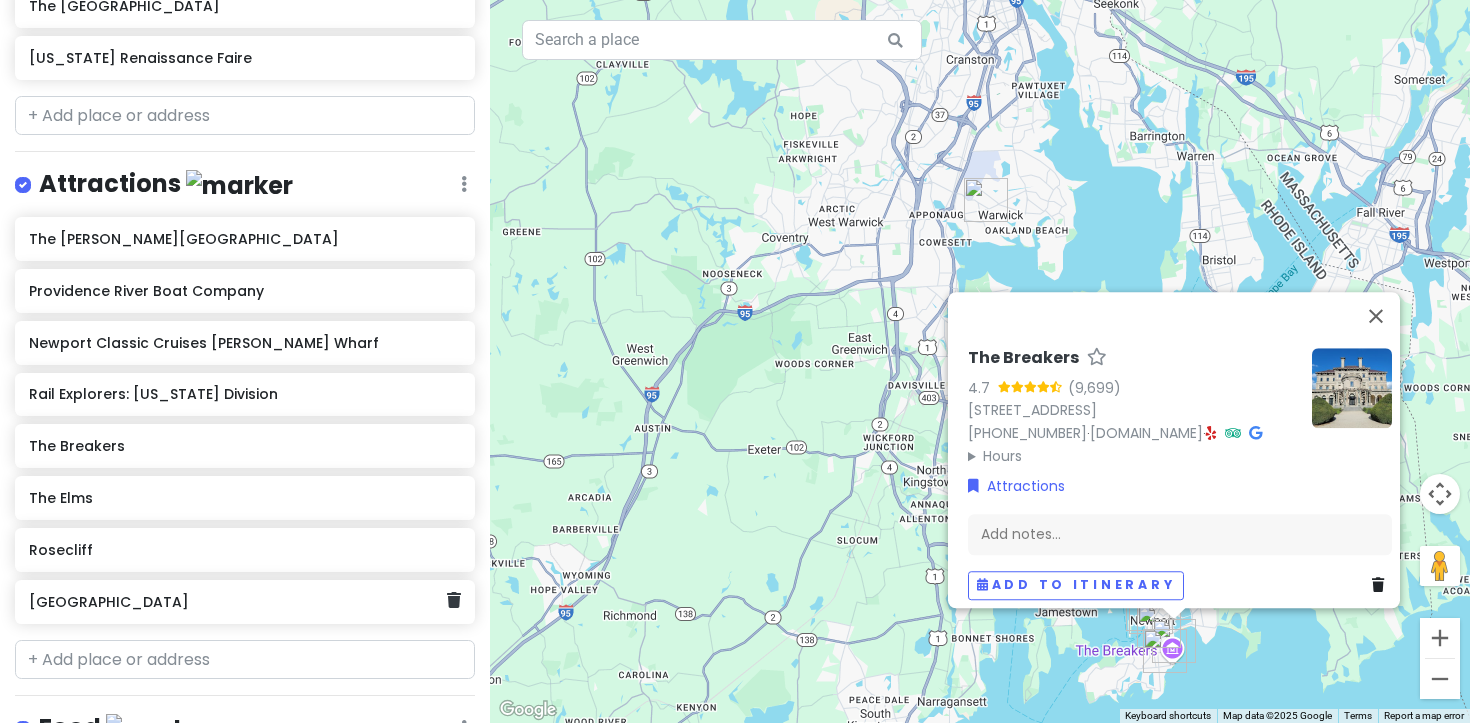 click on "[GEOGRAPHIC_DATA]" at bounding box center [237, 602] 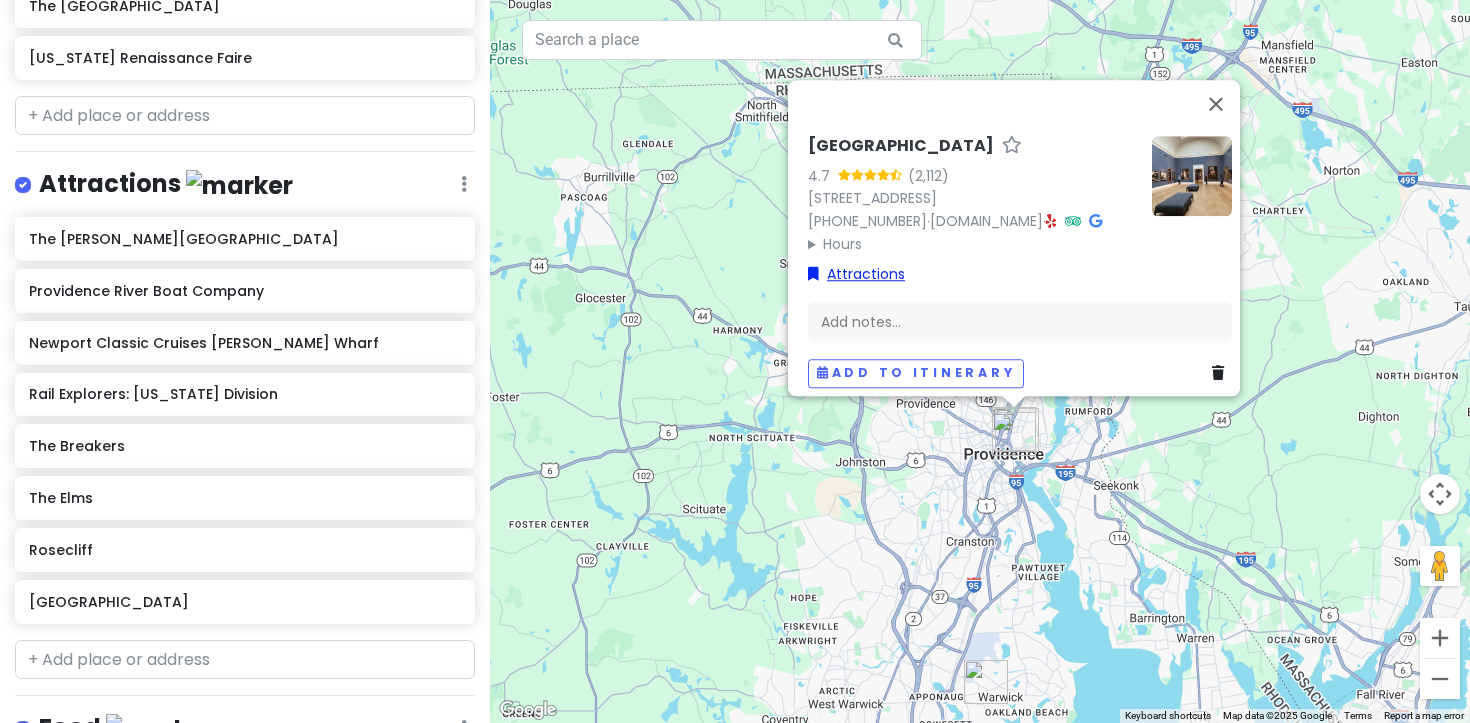 click on "Attractions" at bounding box center (856, 274) 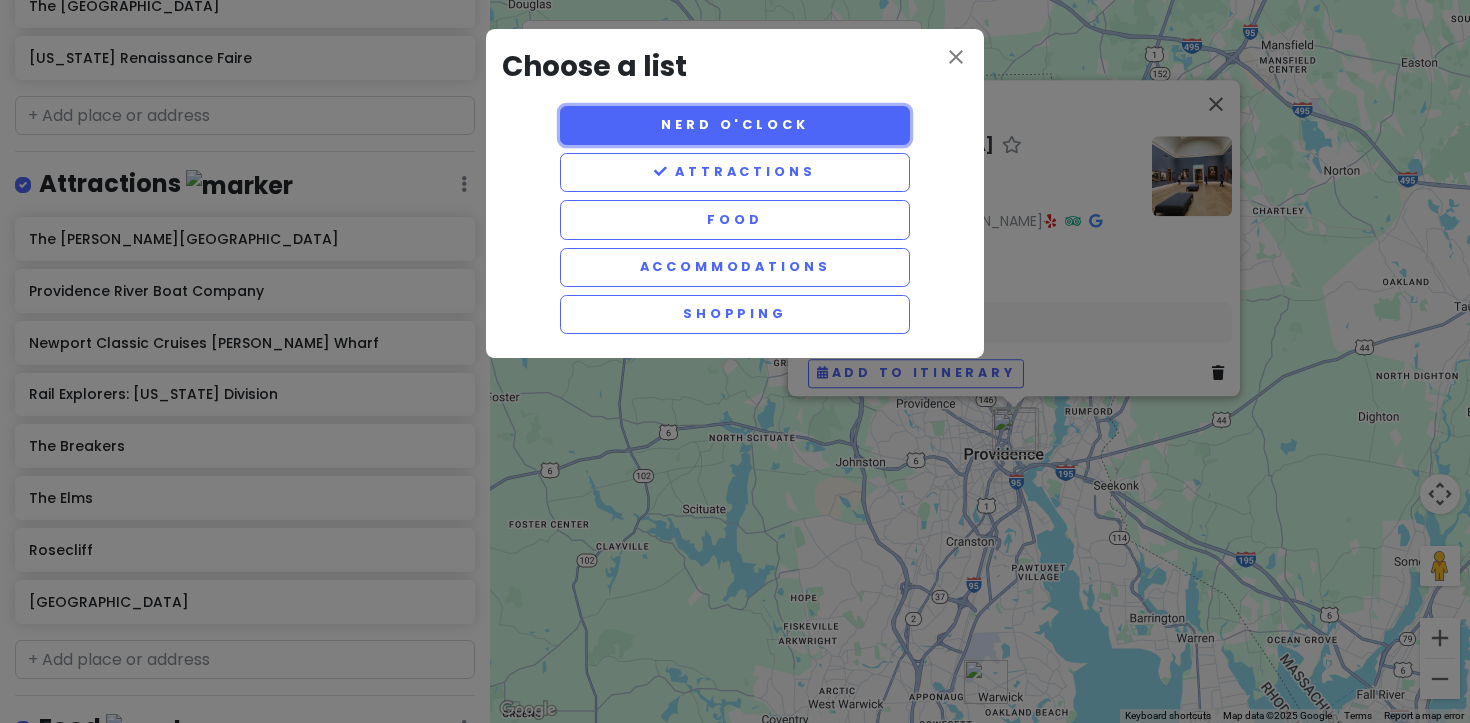 click on "Nerd O'Clock" at bounding box center [735, 125] 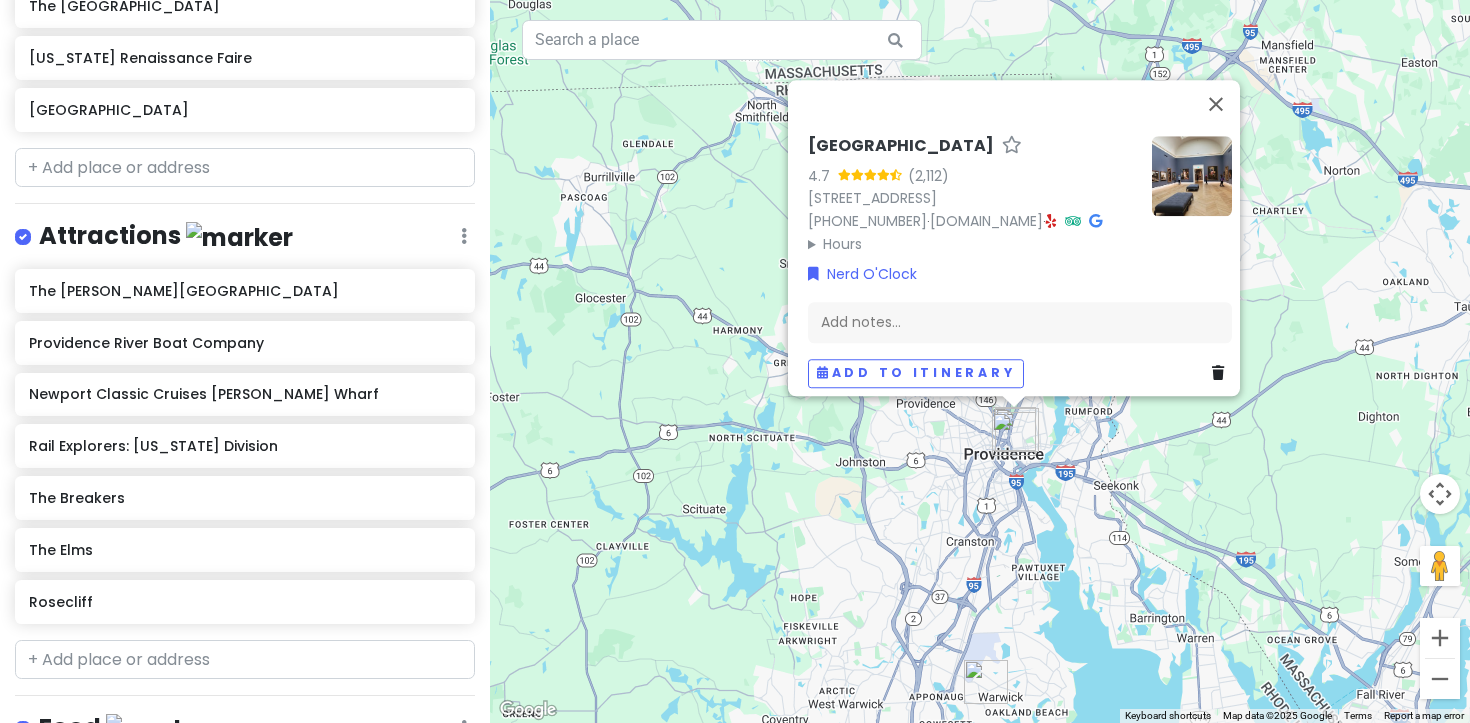 scroll, scrollTop: 417, scrollLeft: 0, axis: vertical 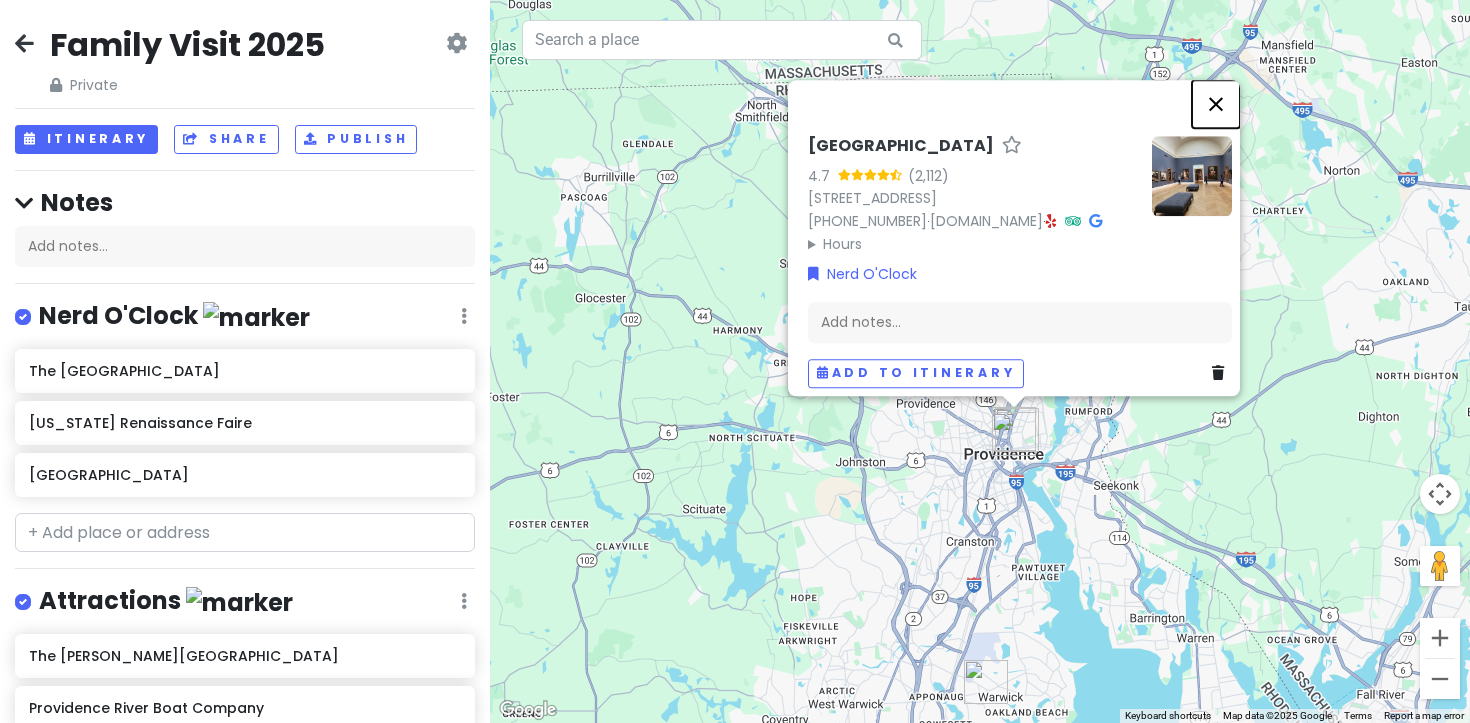 click at bounding box center (1216, 104) 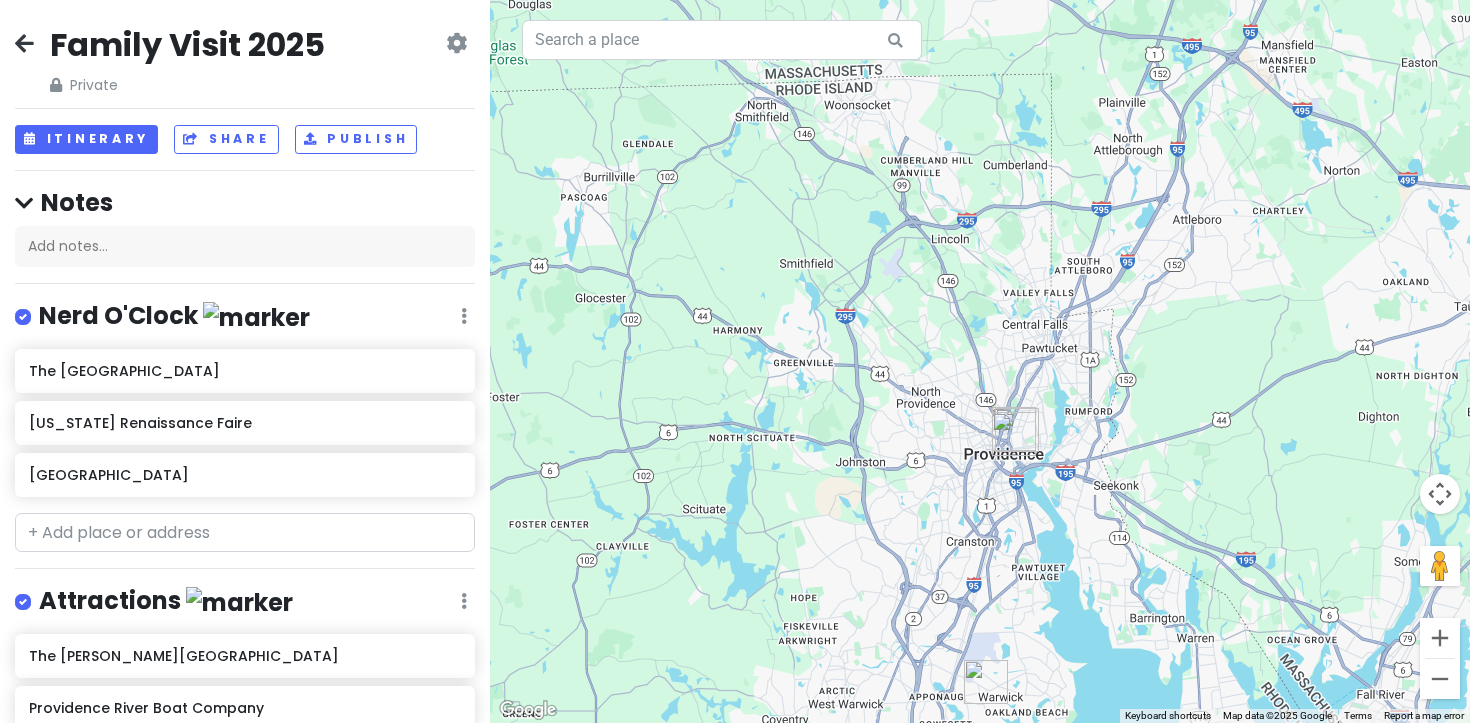 click on "Nerd O'Clock   Edit Reorder Delete List" at bounding box center (245, 320) 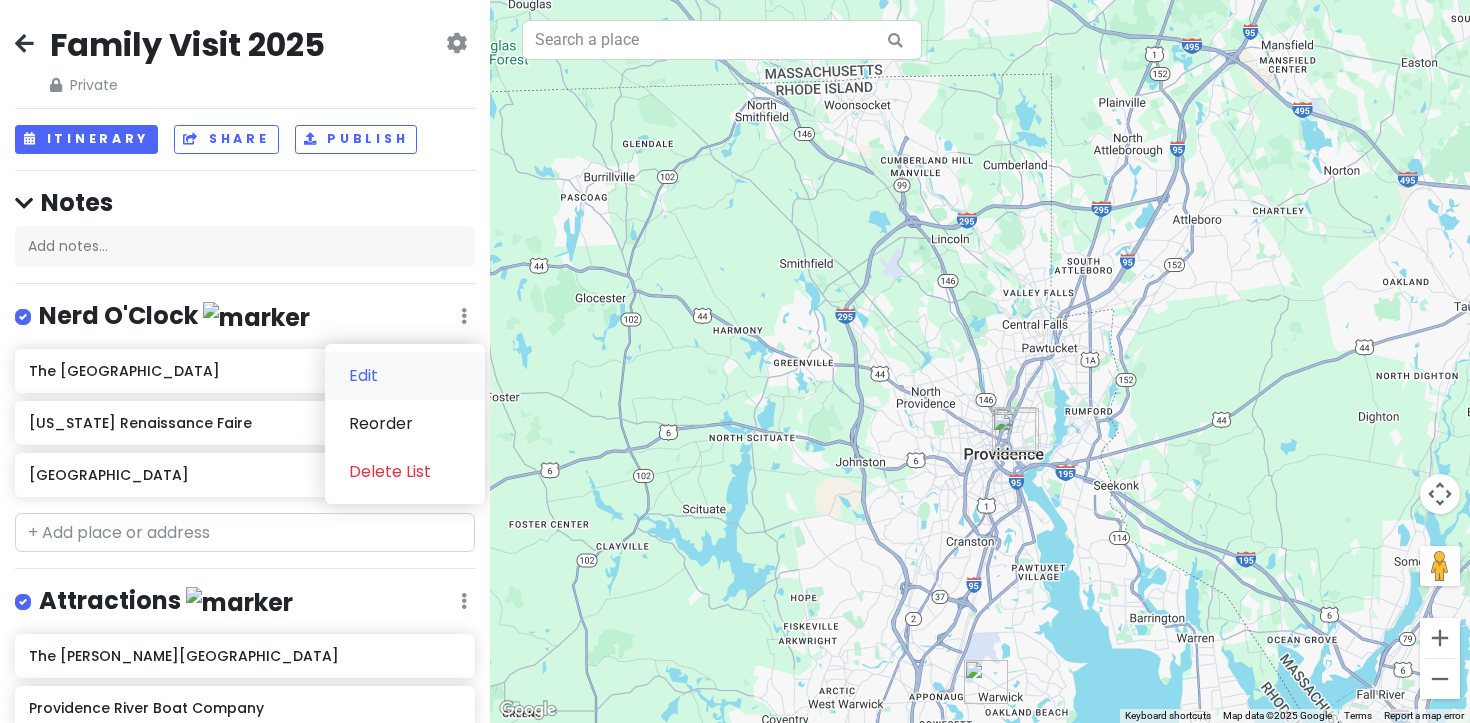 click on "Edit" at bounding box center (405, 376) 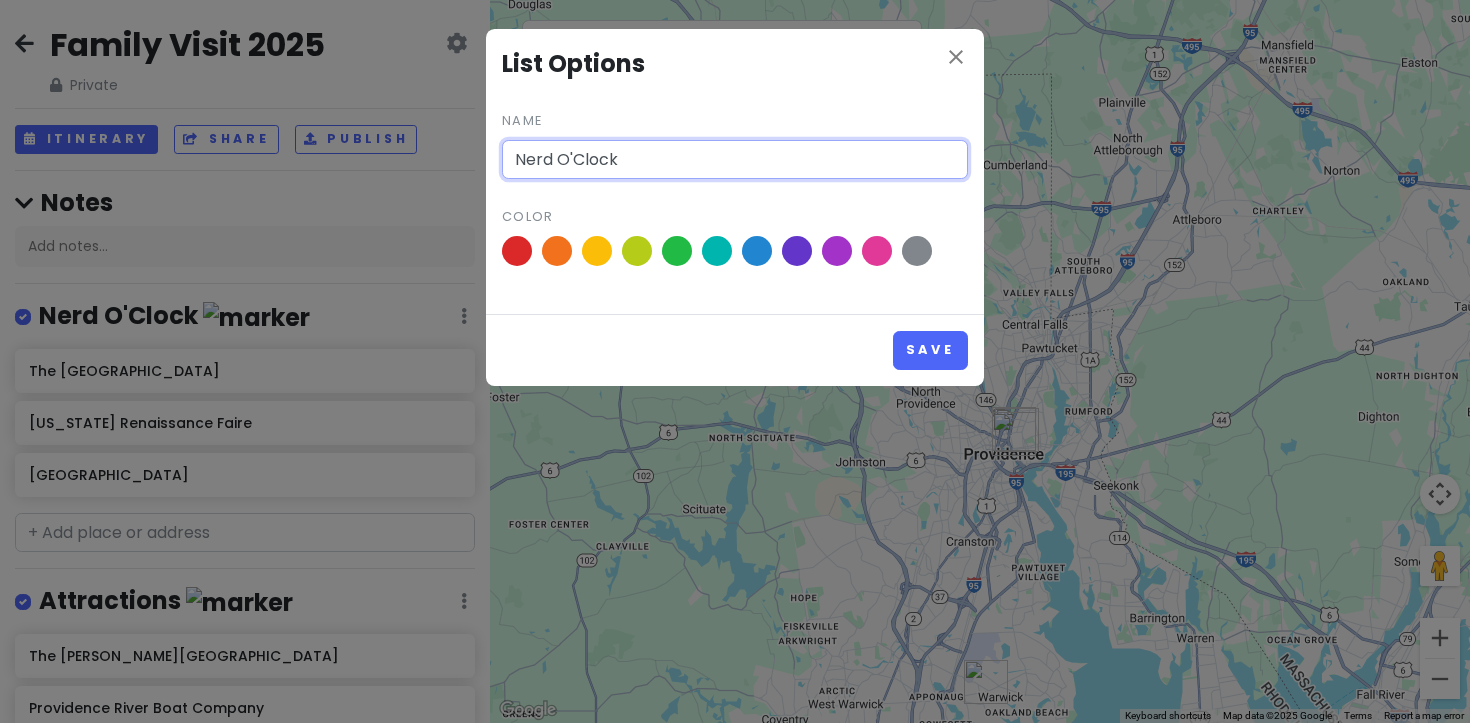 click on "Nerd O'Clock" at bounding box center (735, 160) 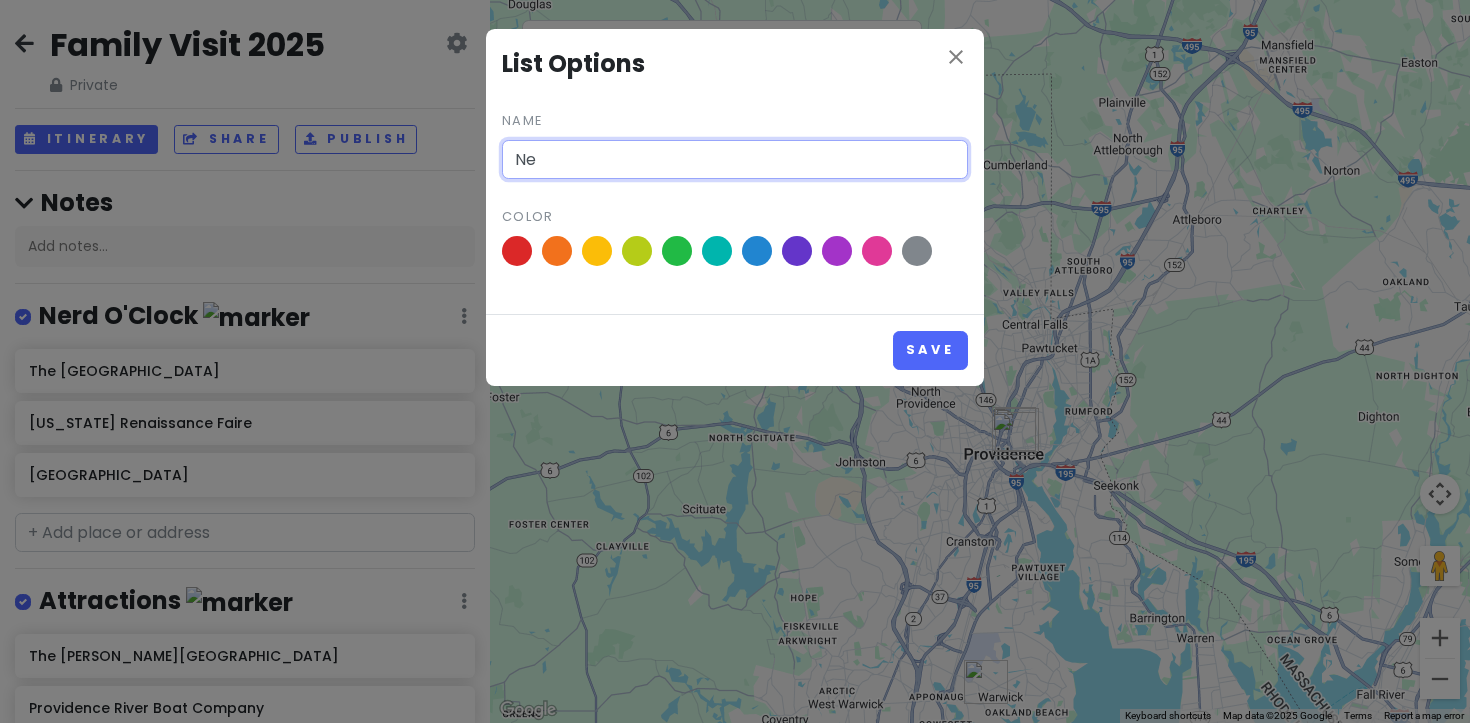 type on "N" 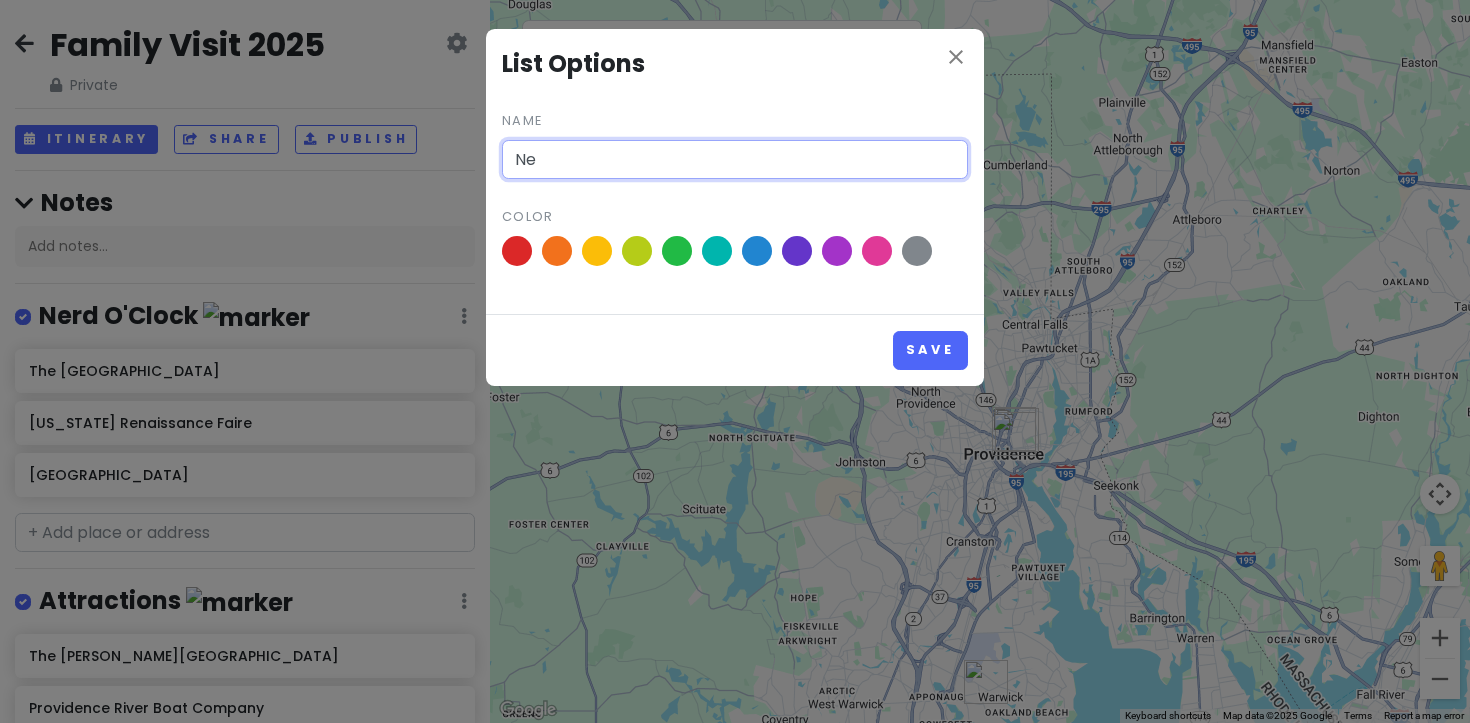 type on "N" 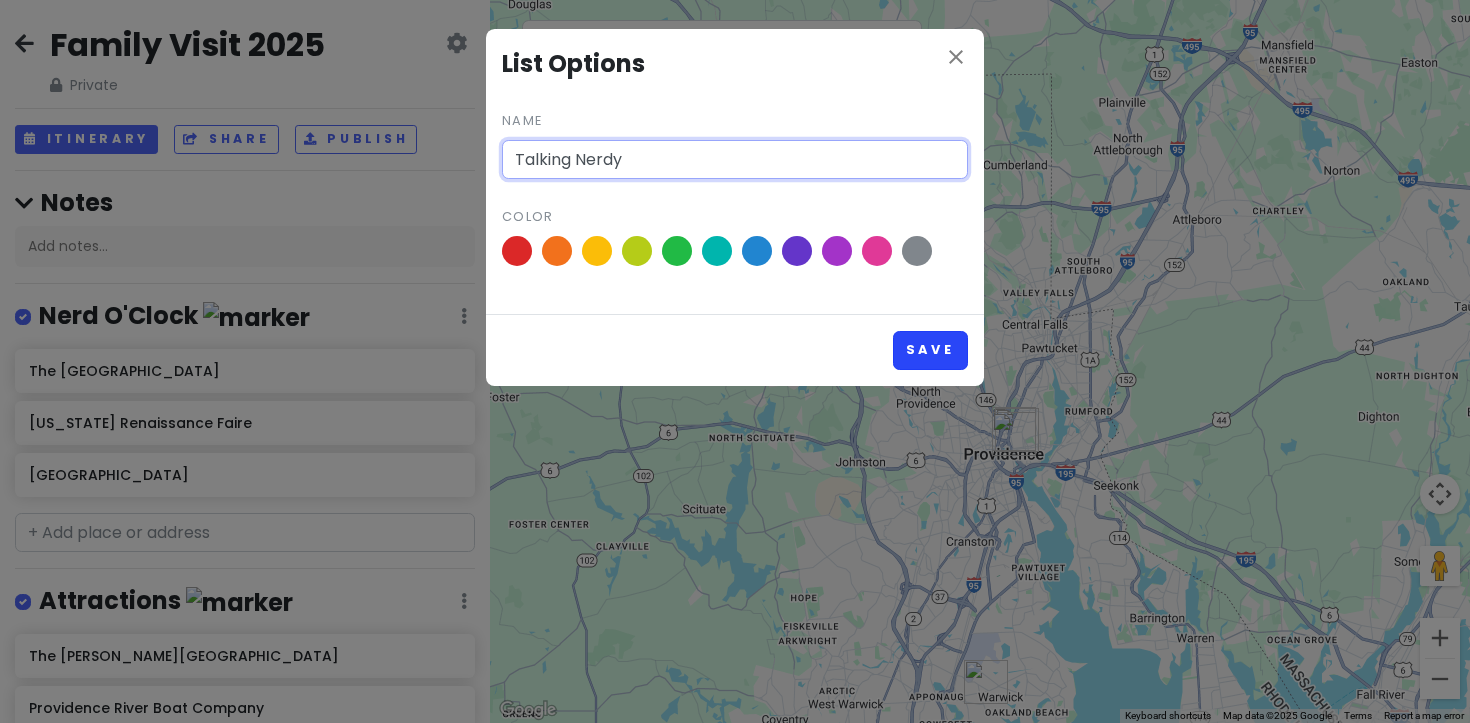 type on "Talking Nerdy" 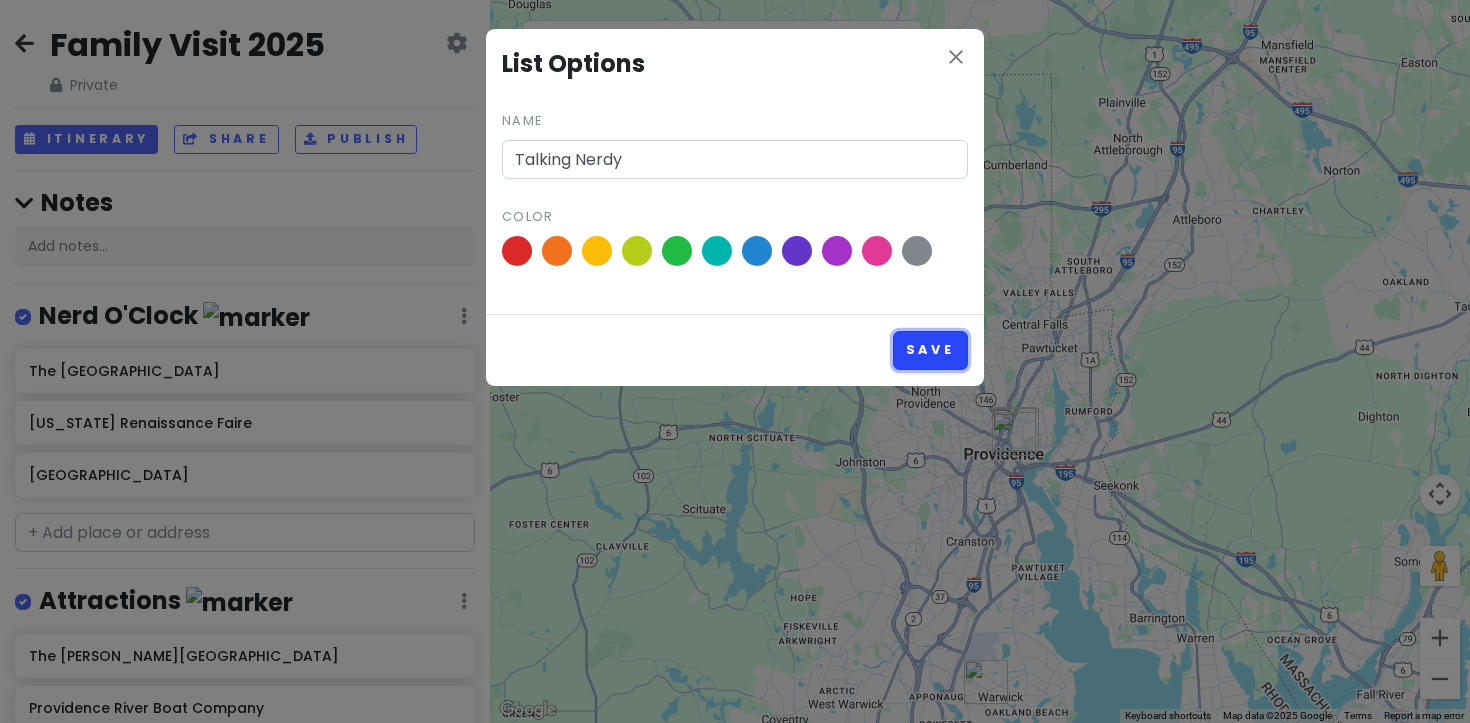 click on "Save" at bounding box center [930, 350] 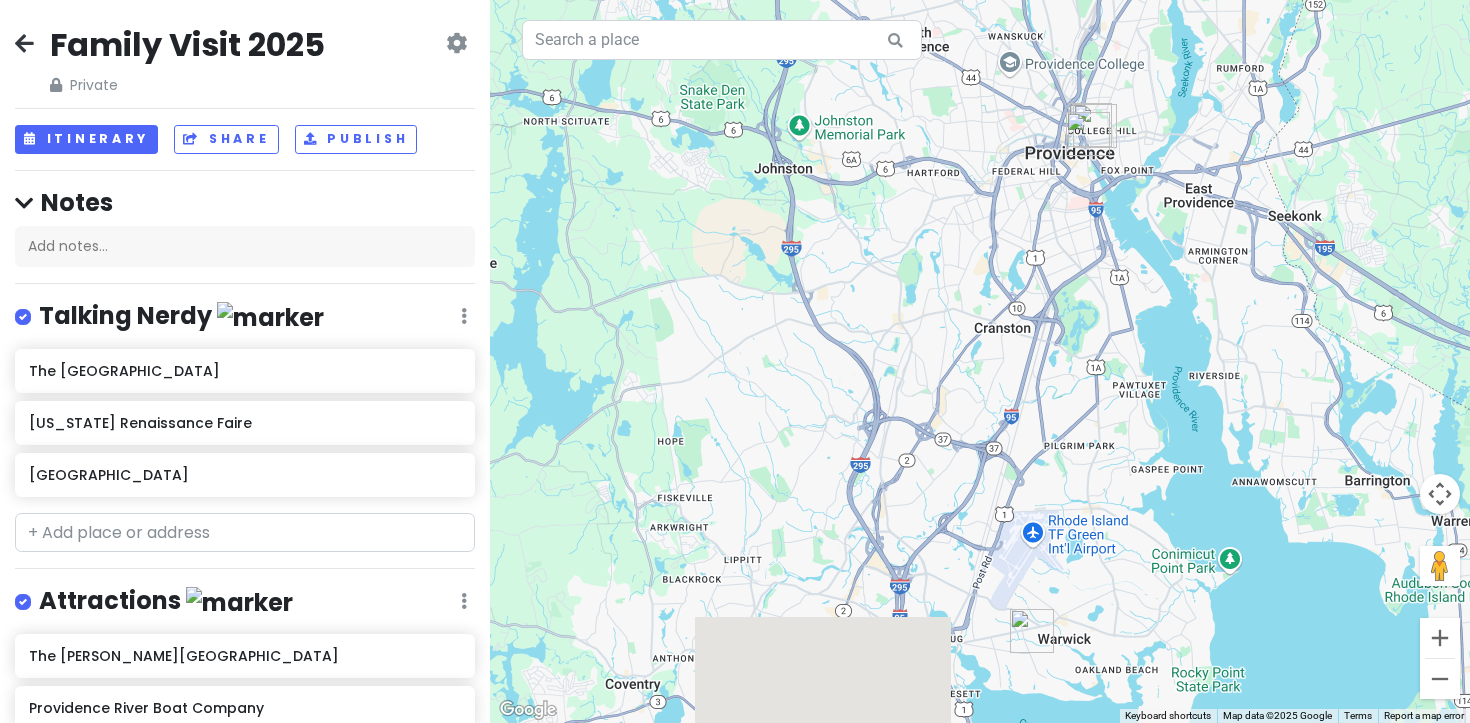 drag, startPoint x: 966, startPoint y: 400, endPoint x: 966, endPoint y: -9, distance: 409 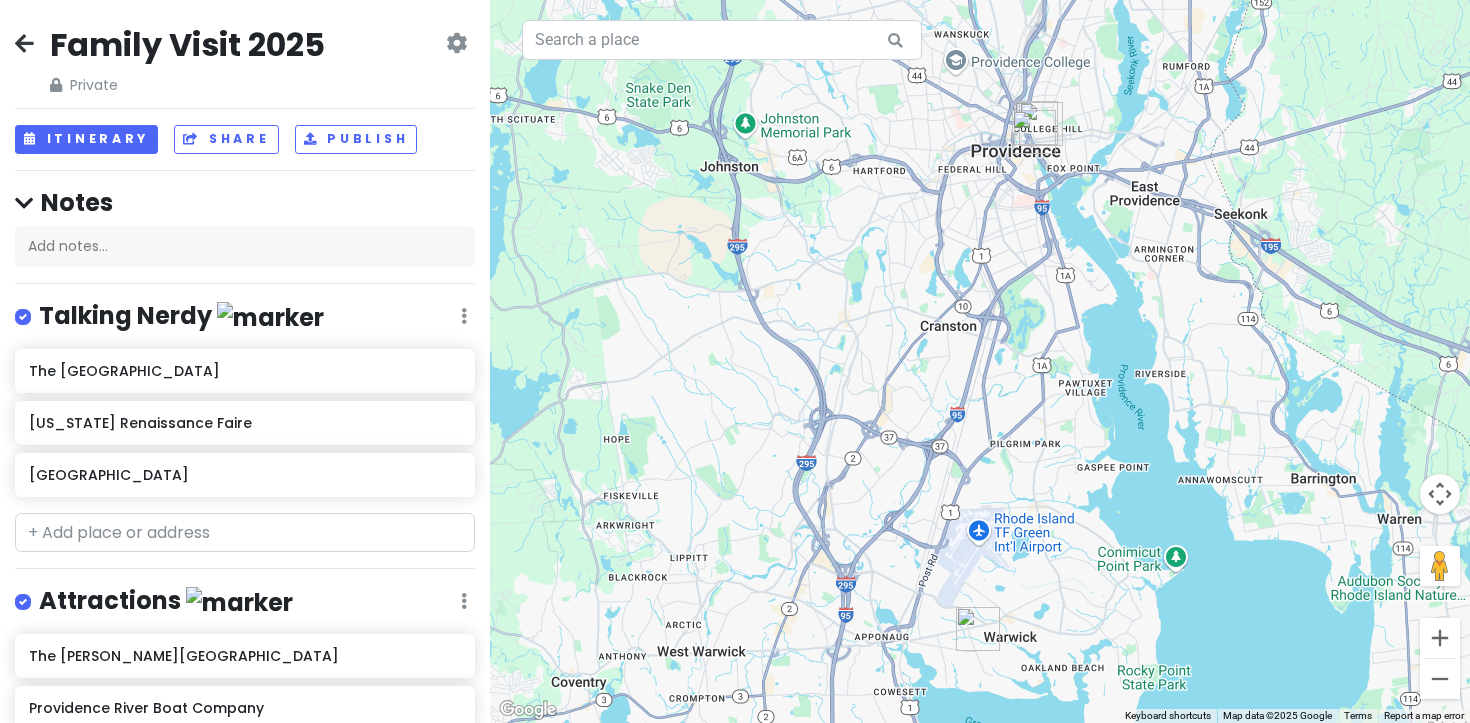 drag, startPoint x: 1020, startPoint y: 251, endPoint x: 963, endPoint y: 250, distance: 57.00877 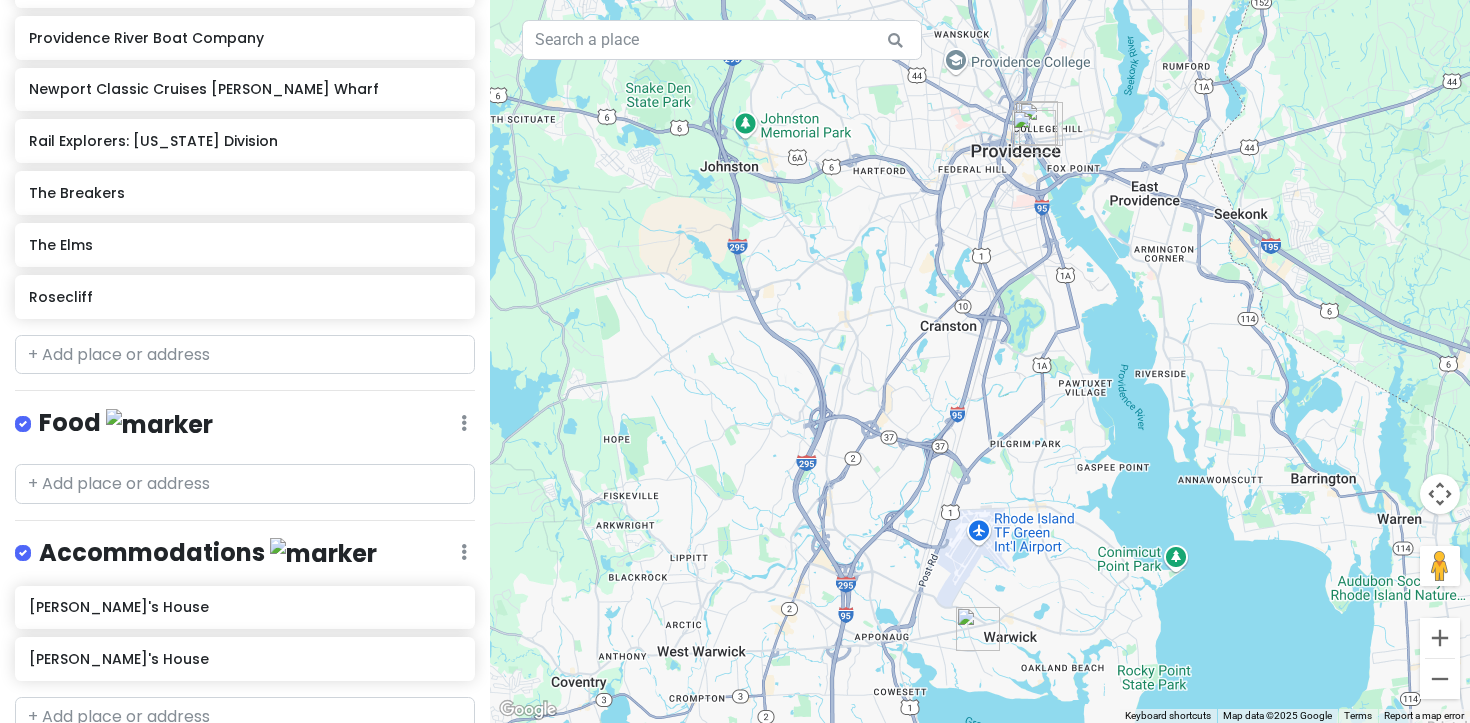 scroll, scrollTop: 672, scrollLeft: 0, axis: vertical 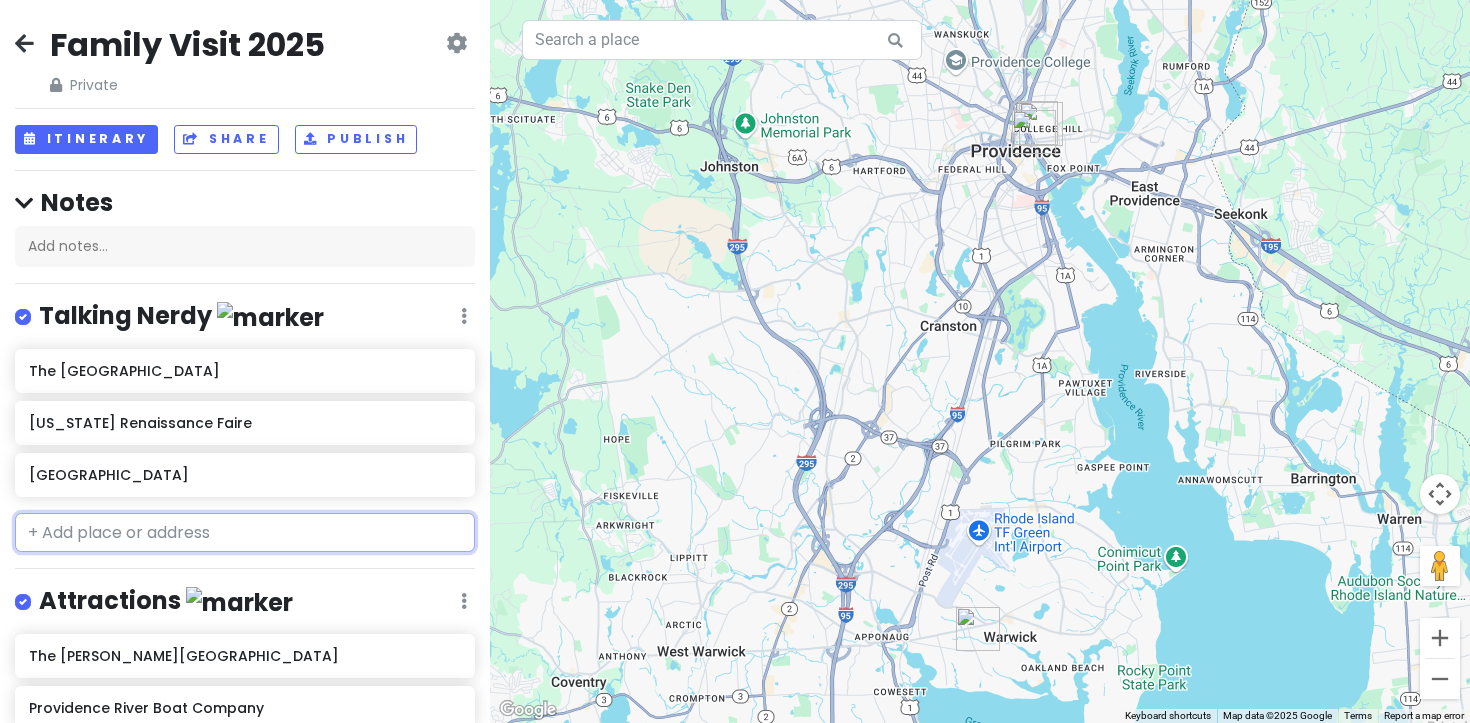 click at bounding box center (245, 533) 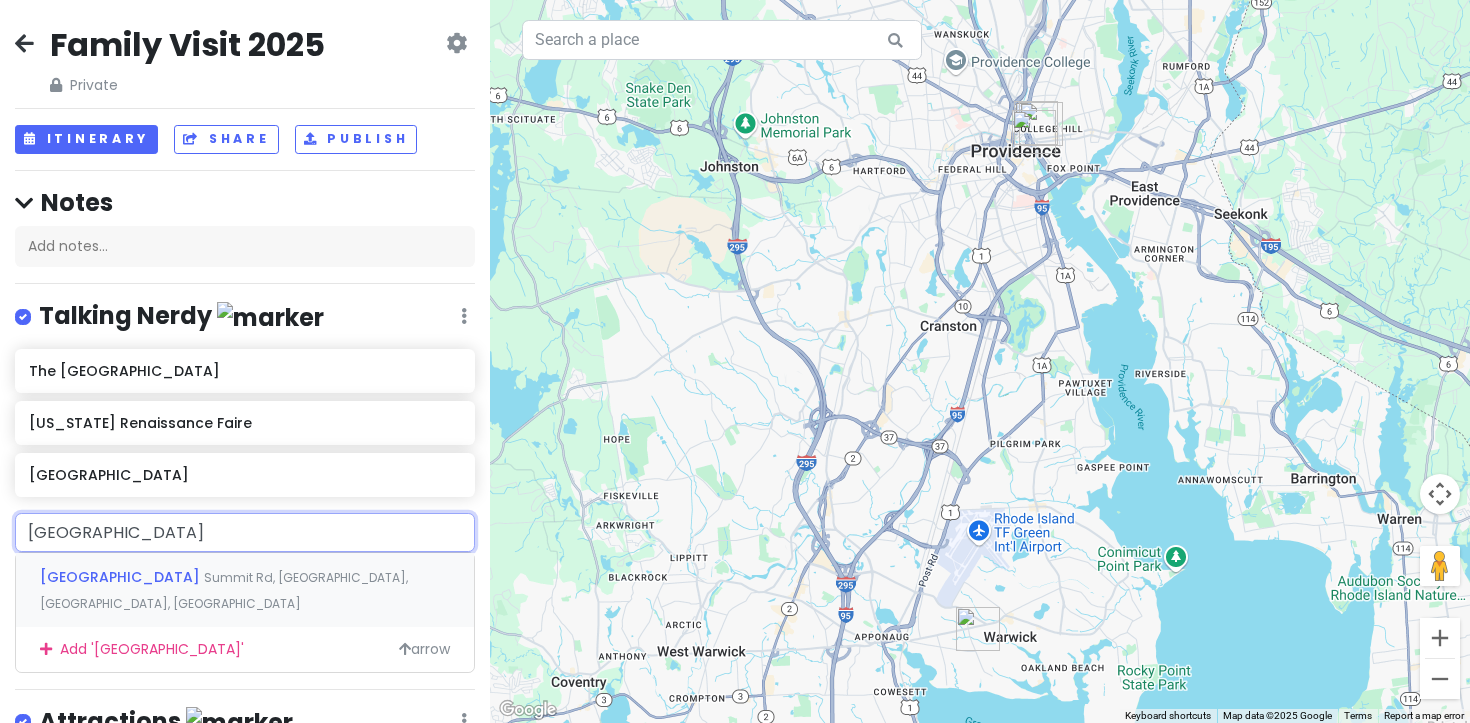 click on "[GEOGRAPHIC_DATA], [GEOGRAPHIC_DATA], [GEOGRAPHIC_DATA], [GEOGRAPHIC_DATA]" at bounding box center (245, 590) 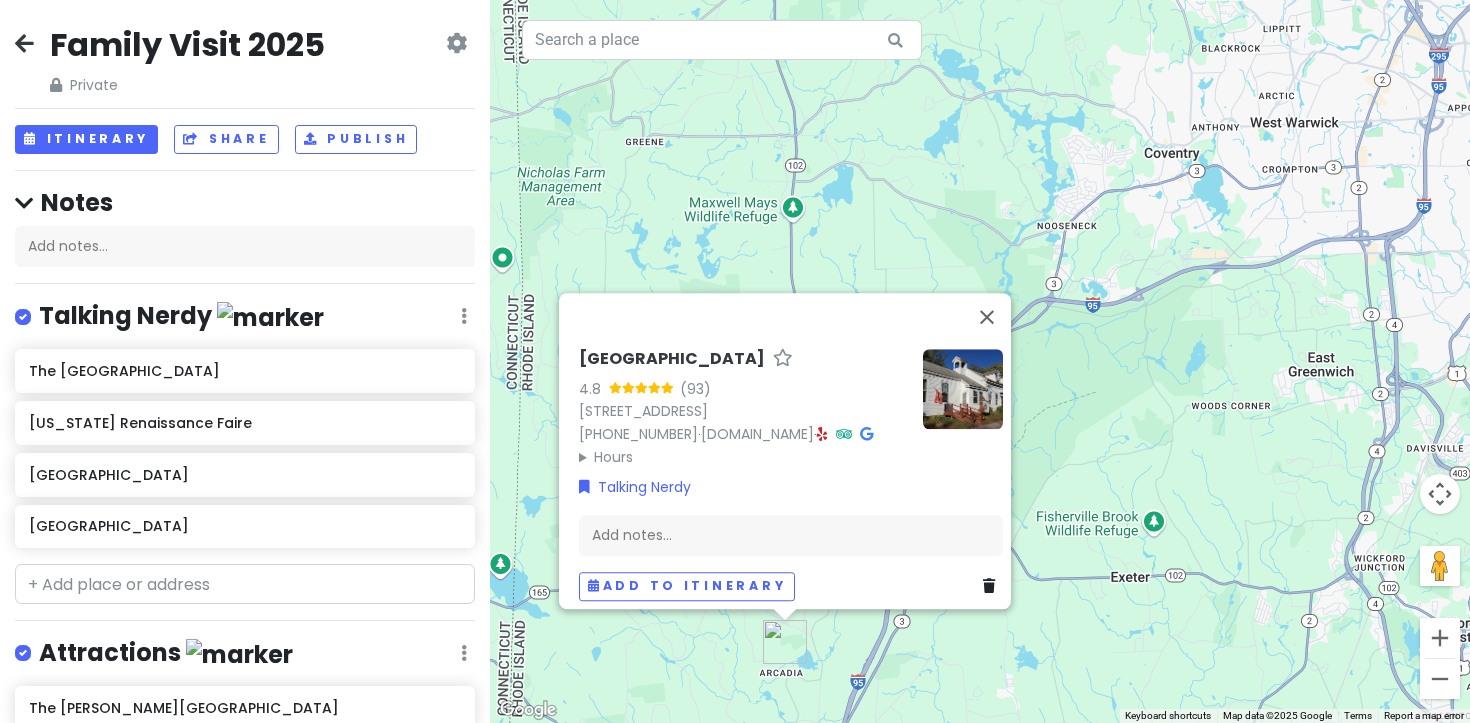 click on "[GEOGRAPHIC_DATA] 4.8        (93) [STREET_ADDRESS] [PHONE_NUMBER]   ·   [DOMAIN_NAME]   ·   Hours [DATE]  Closed [DATE]  Closed [DATE]  10:00 AM – 5:00 PM [DATE]  Closed [DATE]  Closed [DATE]  10:00 AM – 2:00 PM [DATE]  Closed Talking Nerdy Add notes...  Add to itinerary" at bounding box center [980, 361] 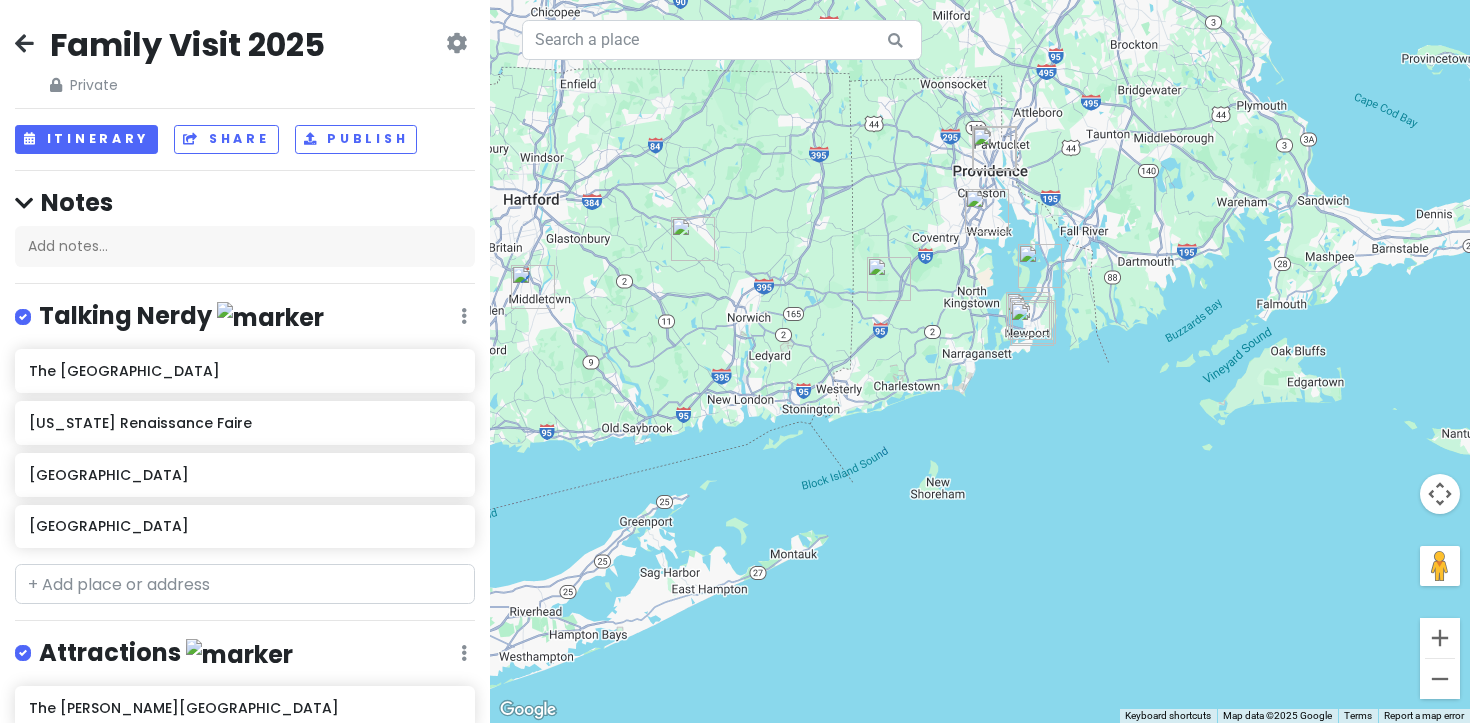 drag, startPoint x: 1065, startPoint y: 111, endPoint x: 921, endPoint y: 204, distance: 171.42053 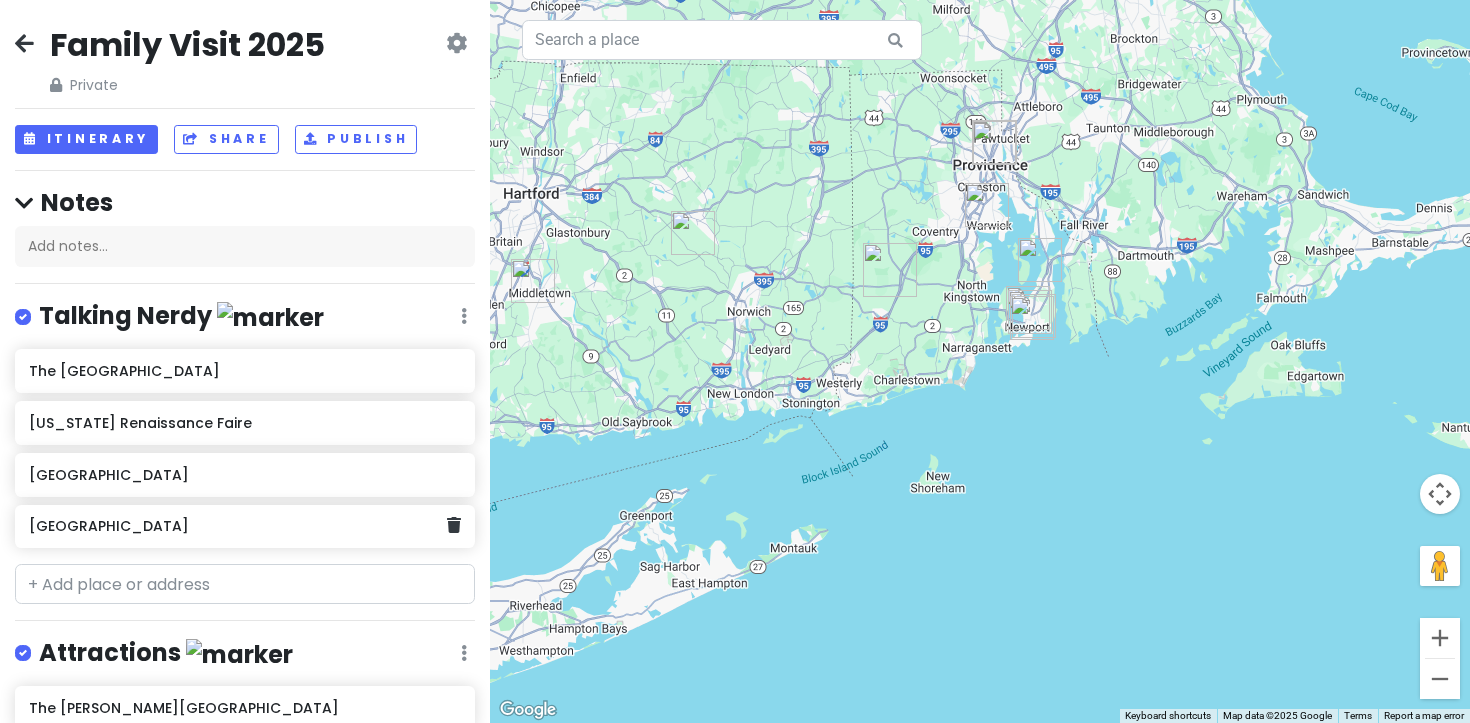 click on "[GEOGRAPHIC_DATA]" at bounding box center [237, 526] 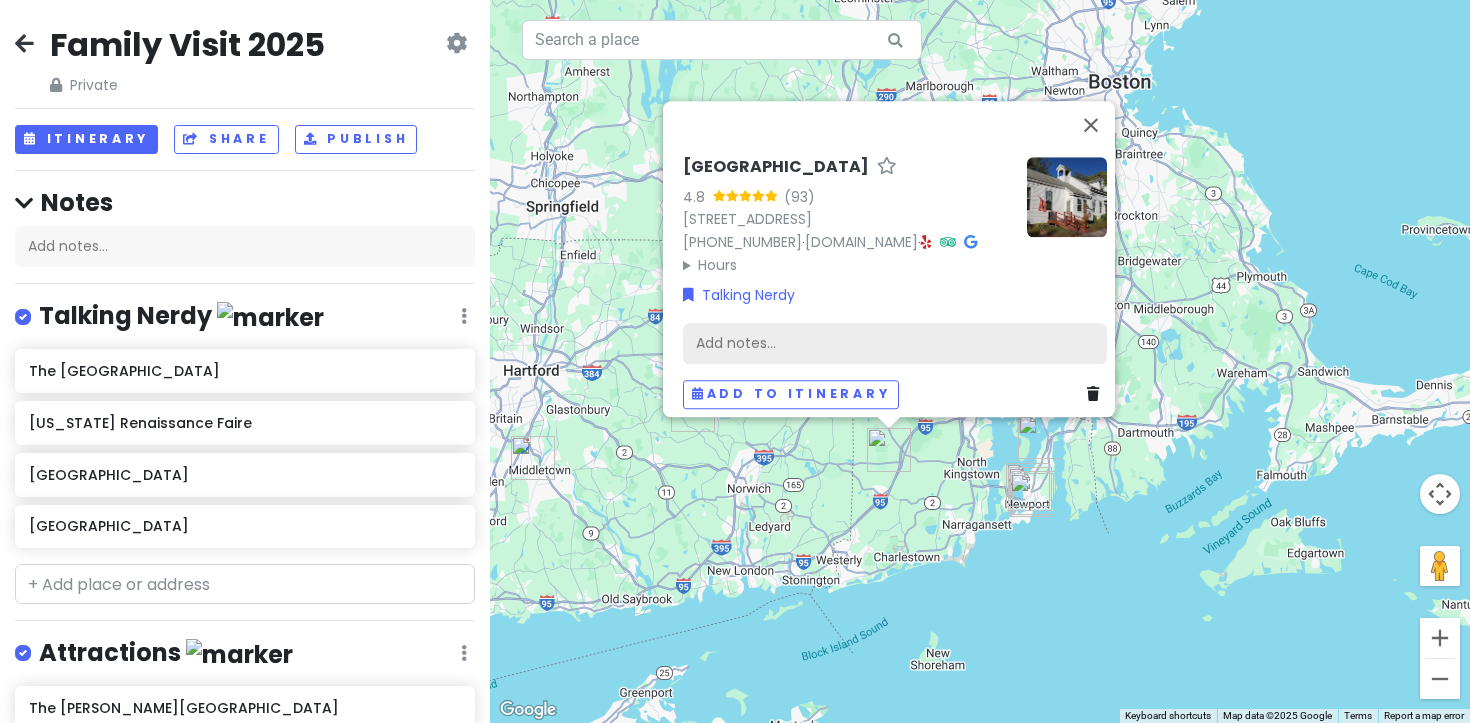 click on "Add notes..." at bounding box center [895, 343] 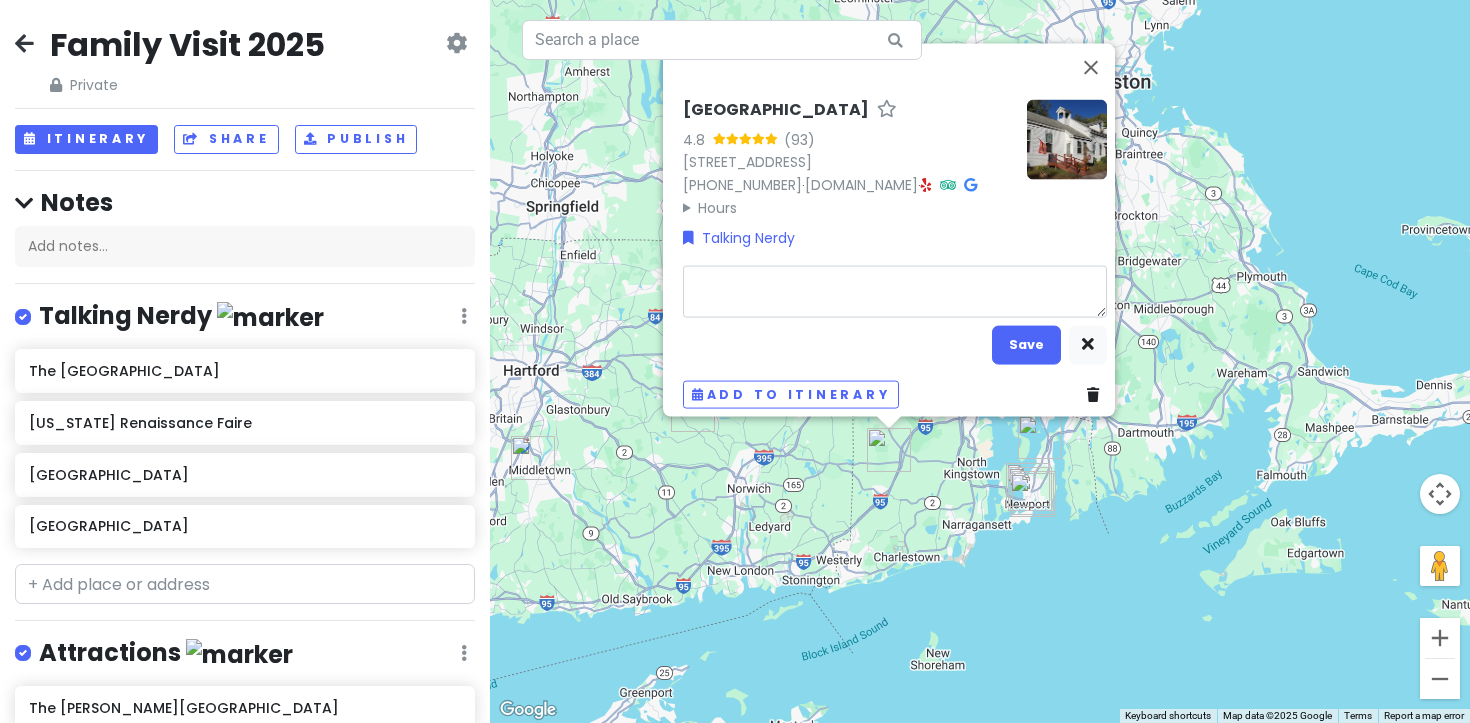 type on "x" 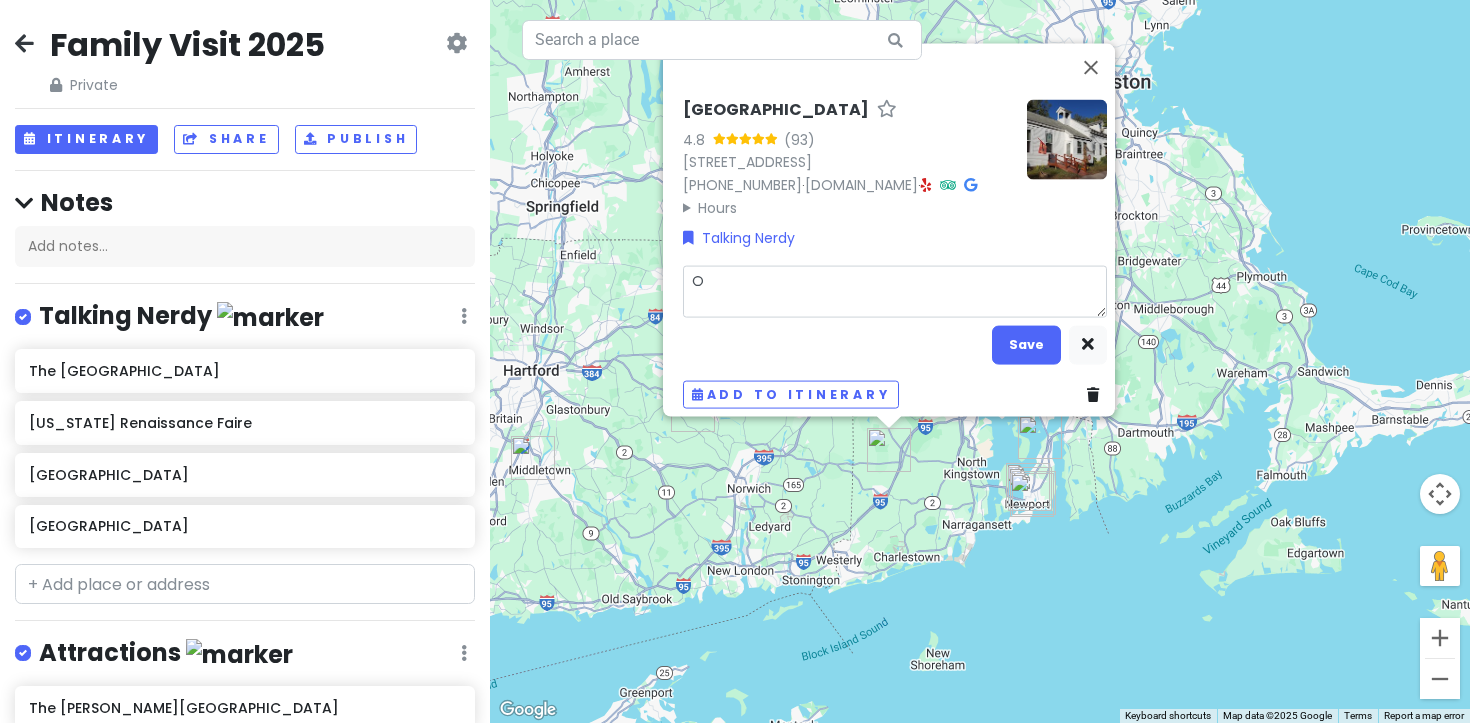 type on "x" 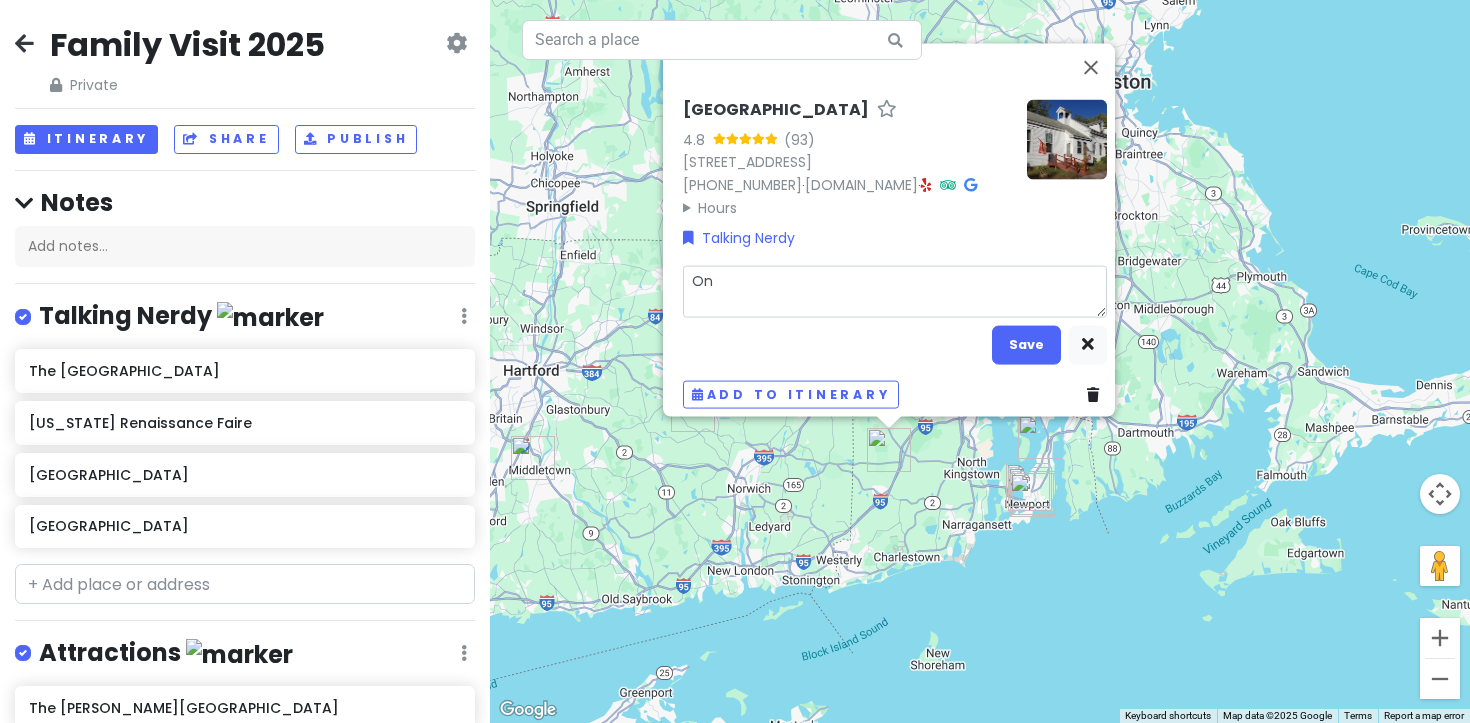 type on "x" 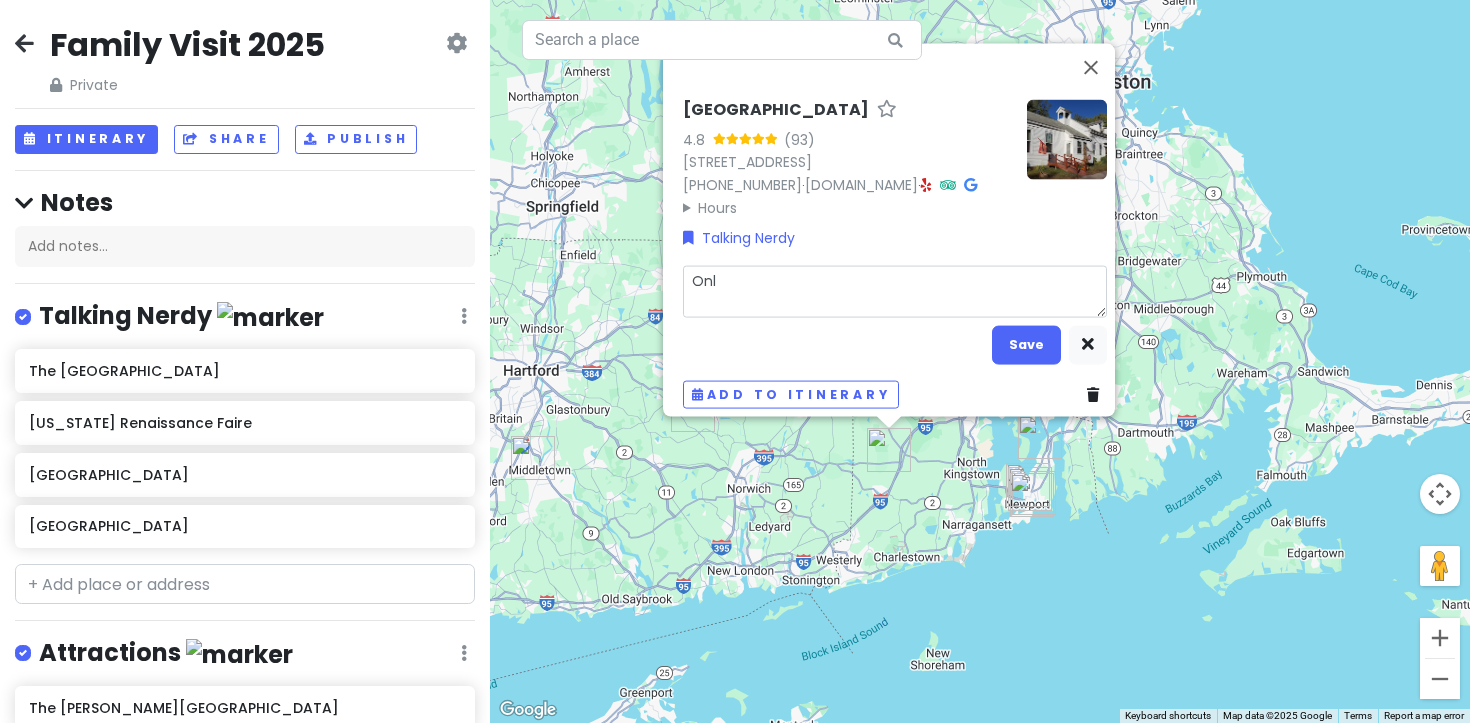 type on "x" 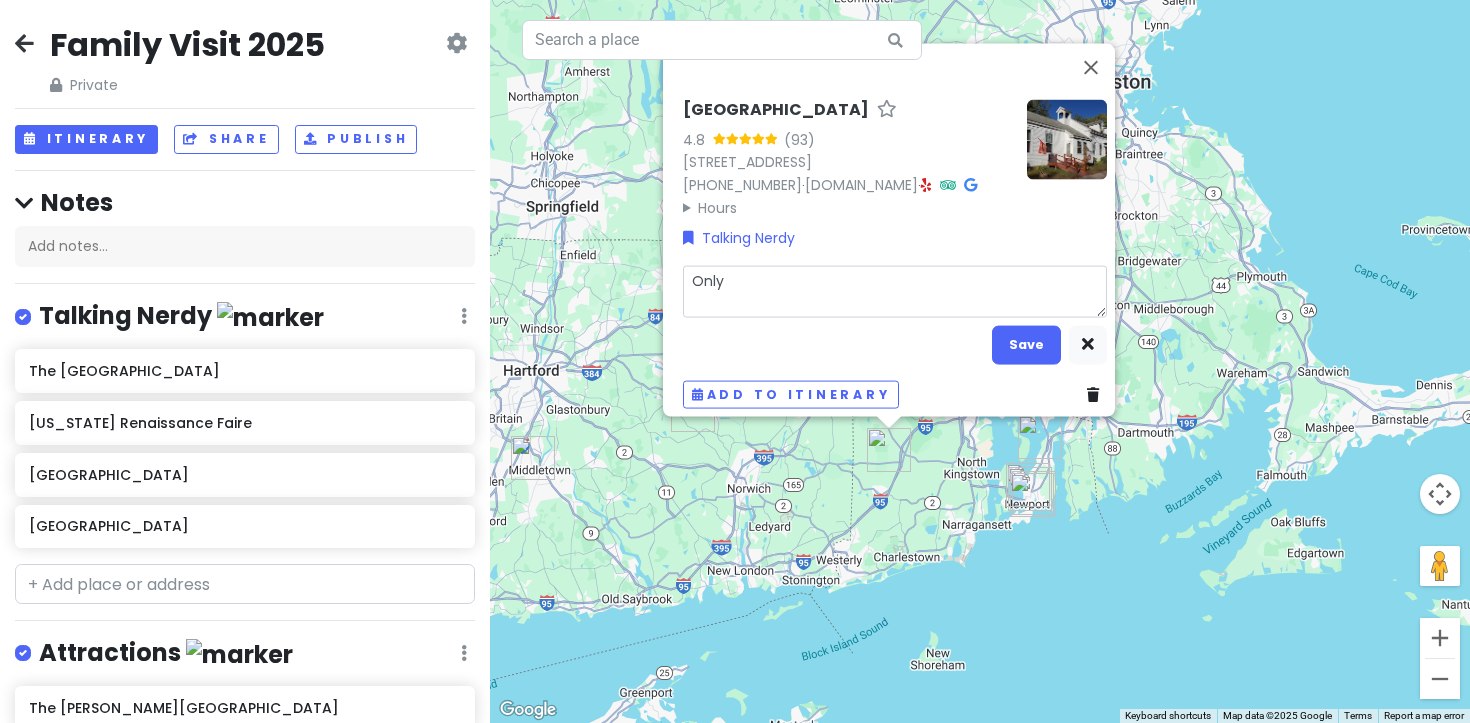 type on "x" 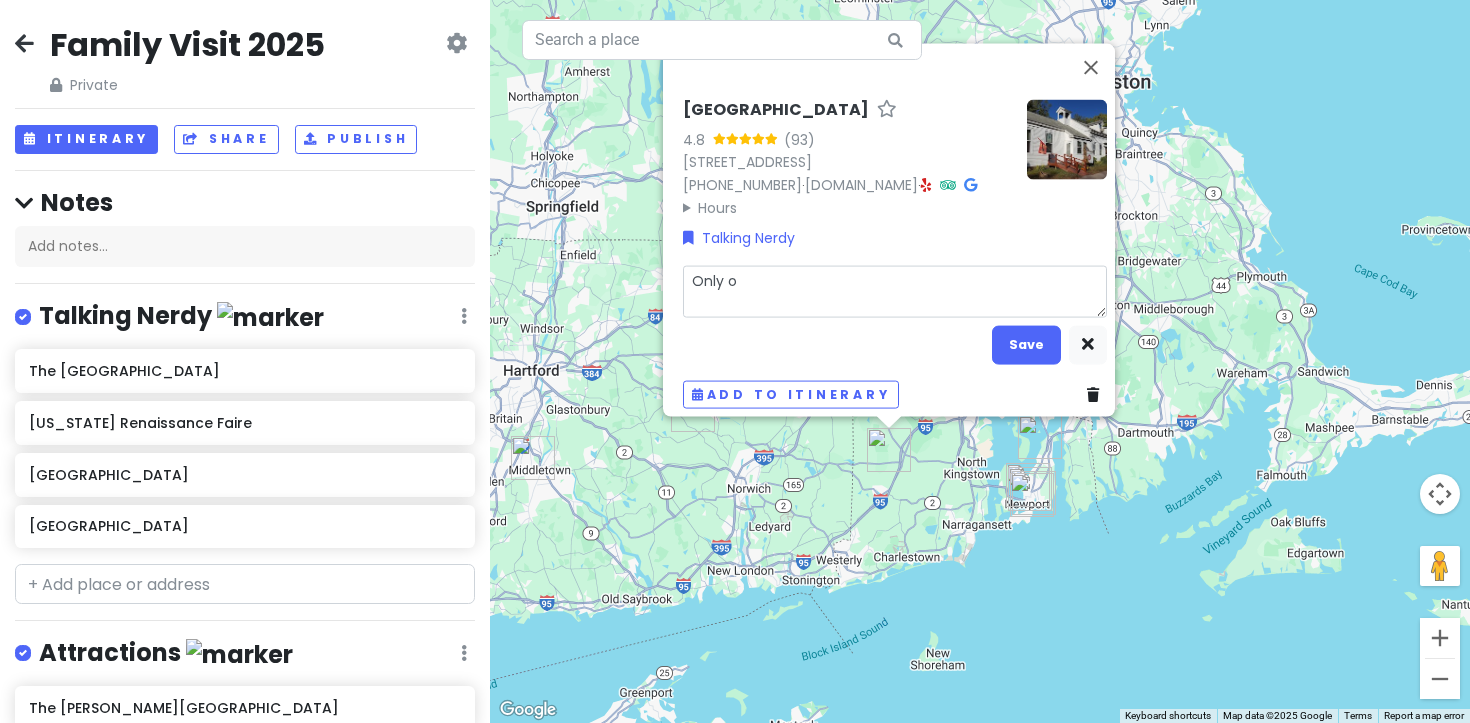 type on "x" 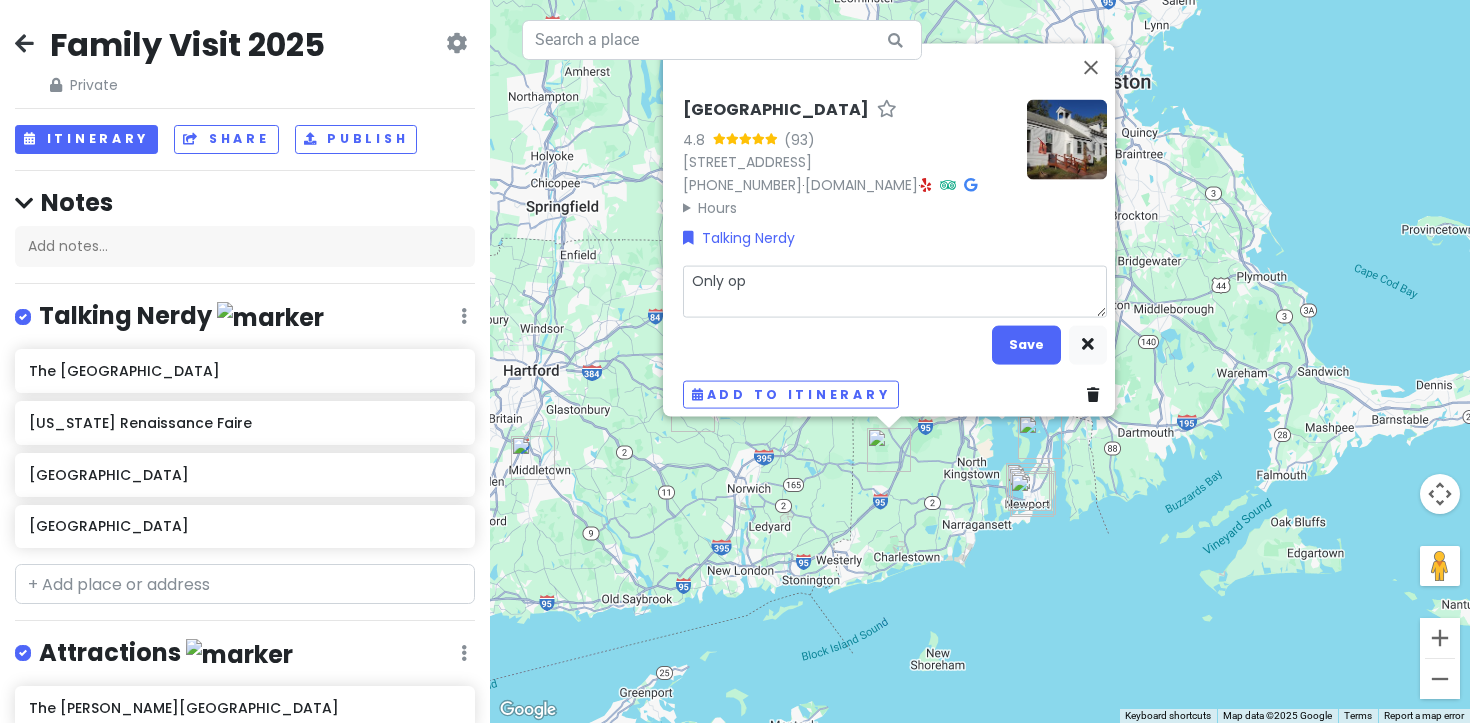 type on "x" 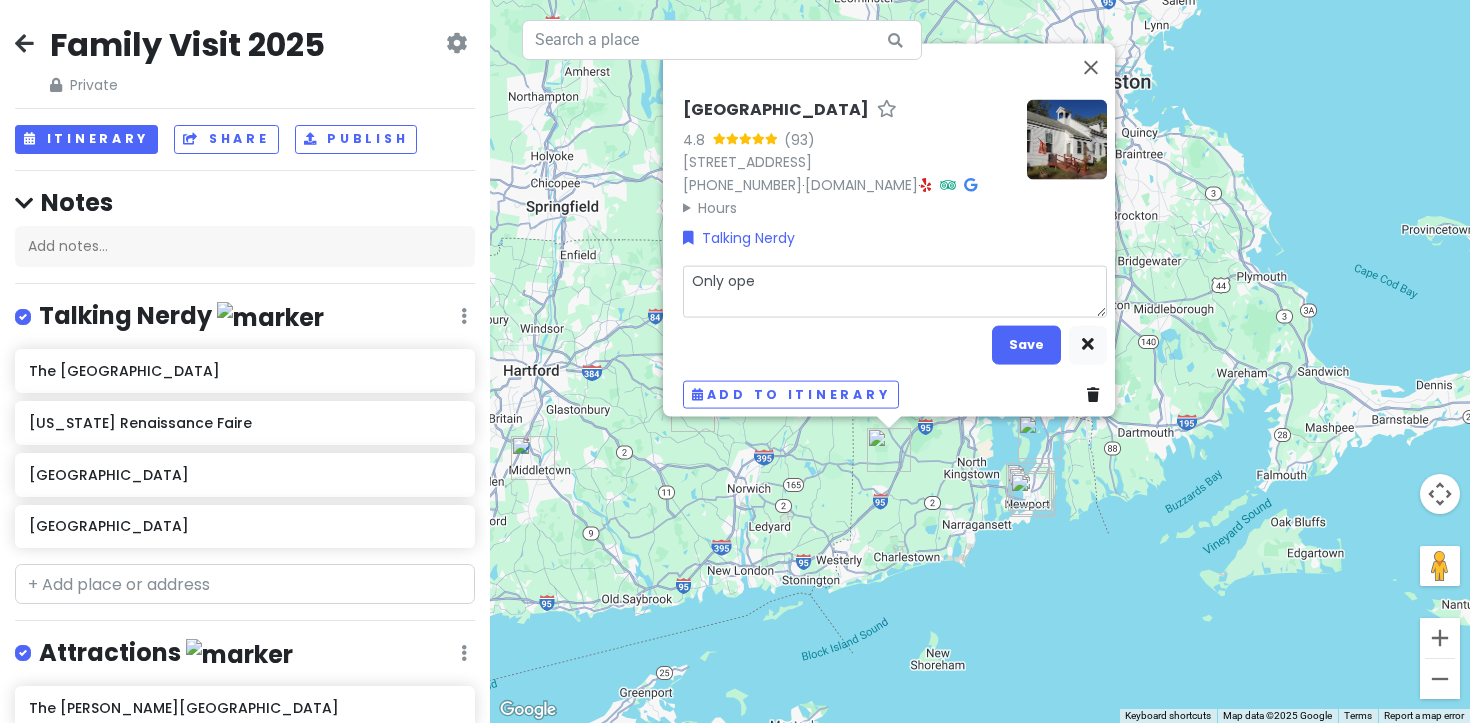 type on "x" 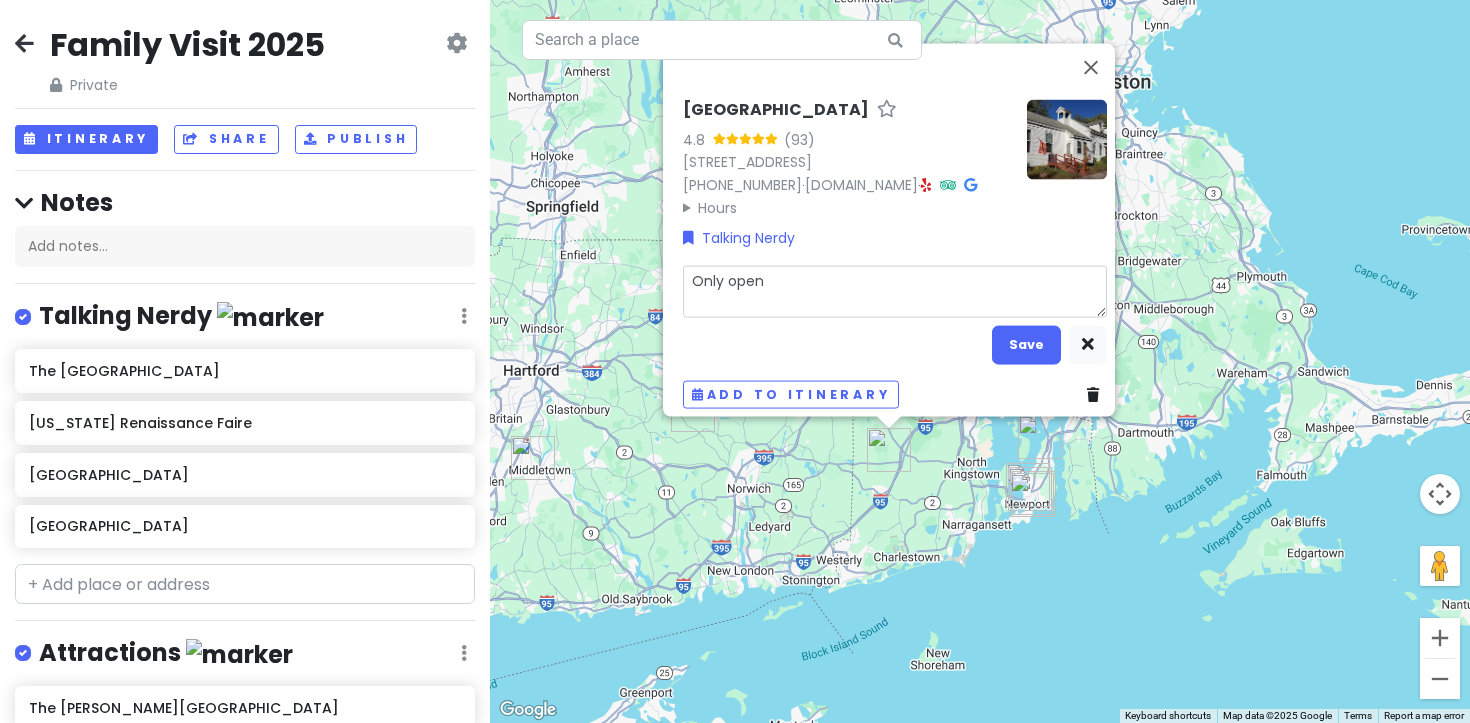 type on "x" 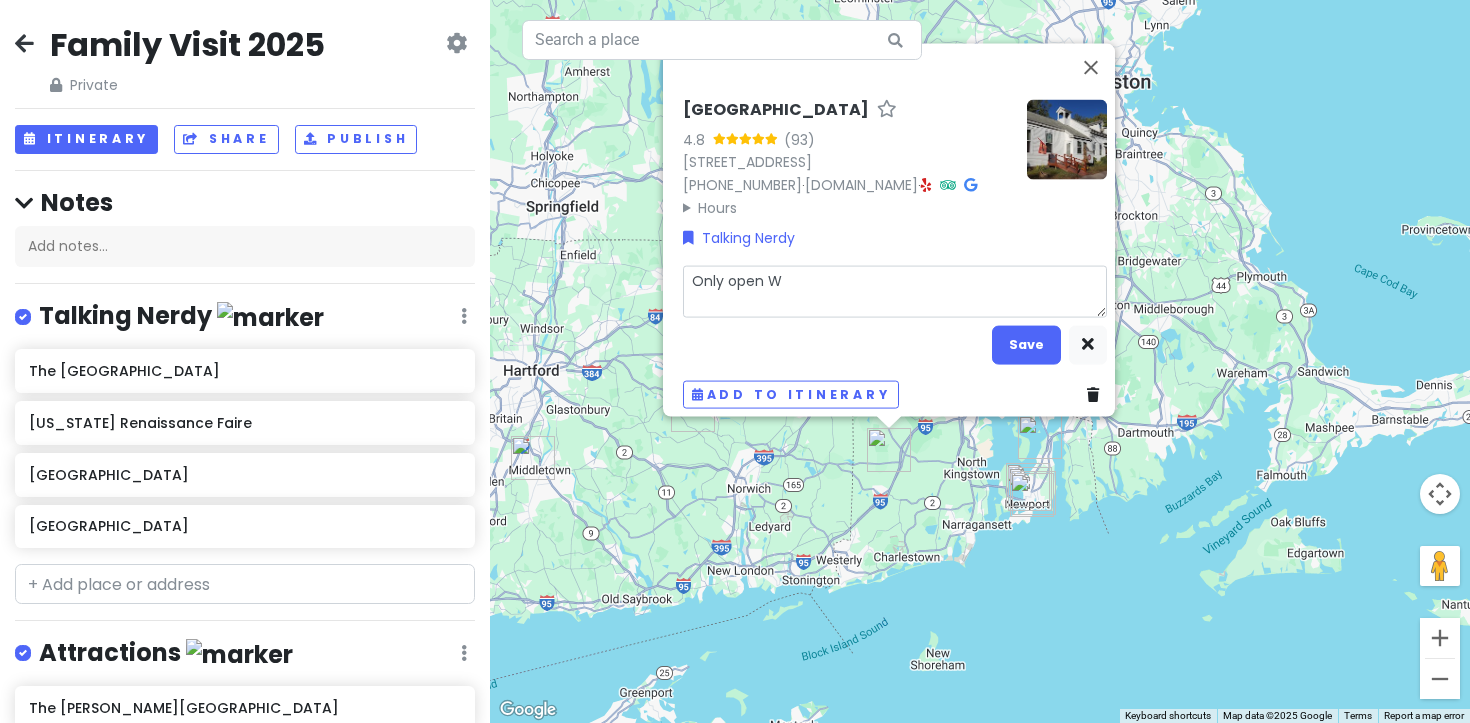 type on "x" 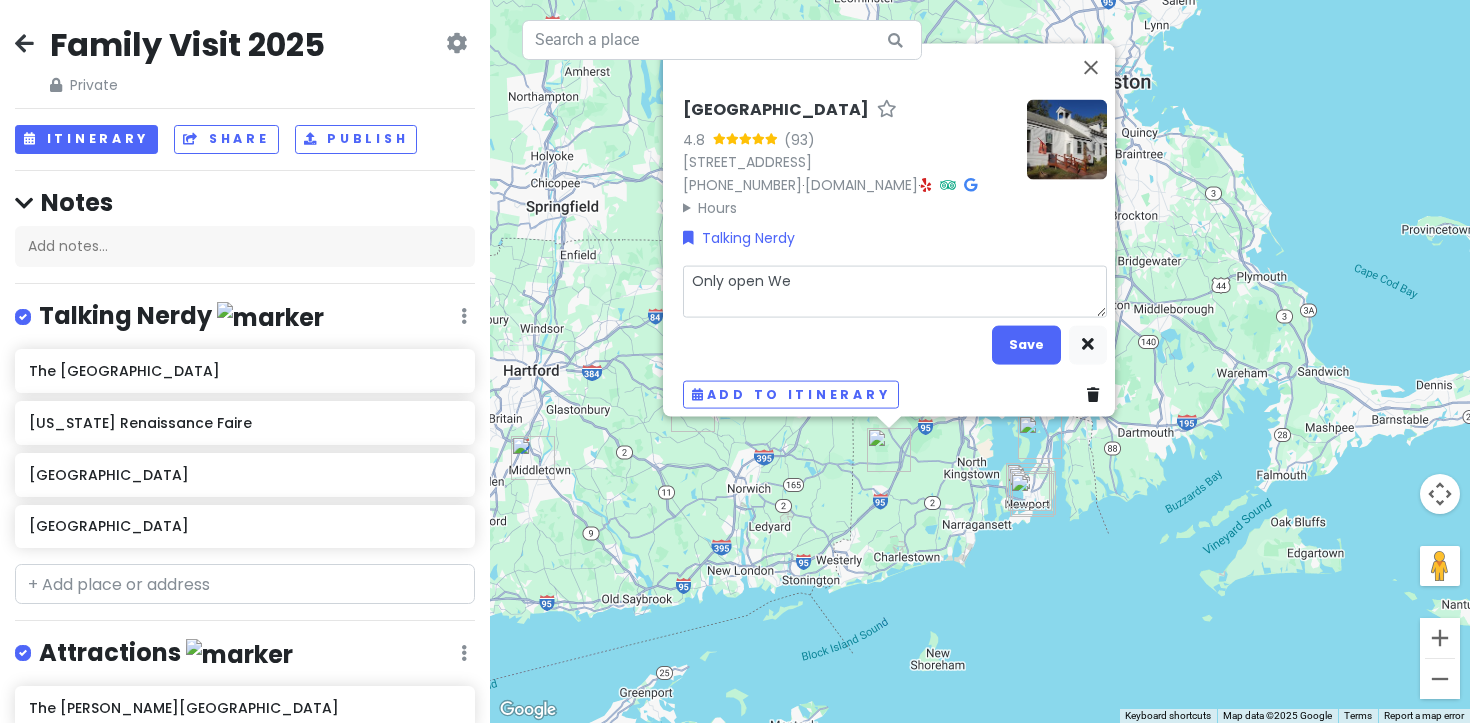 type on "x" 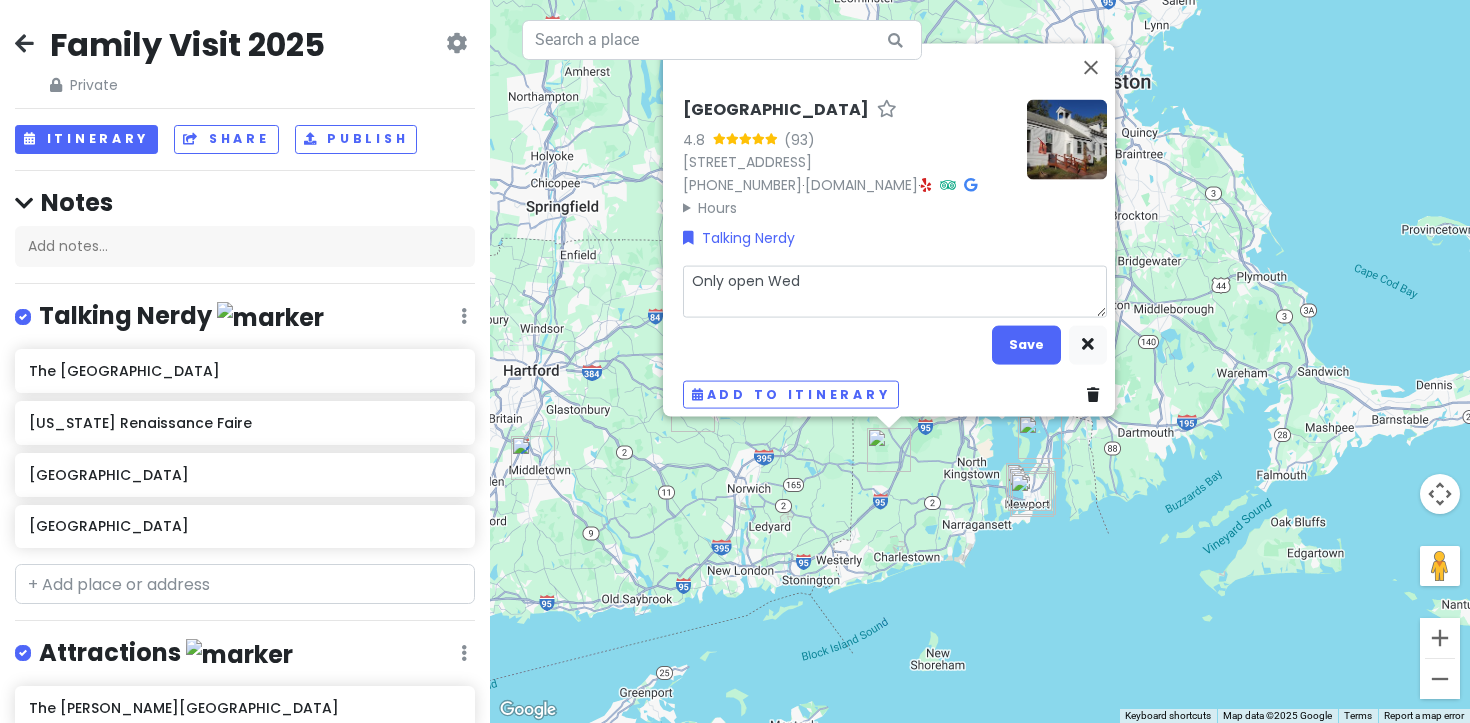 type on "x" 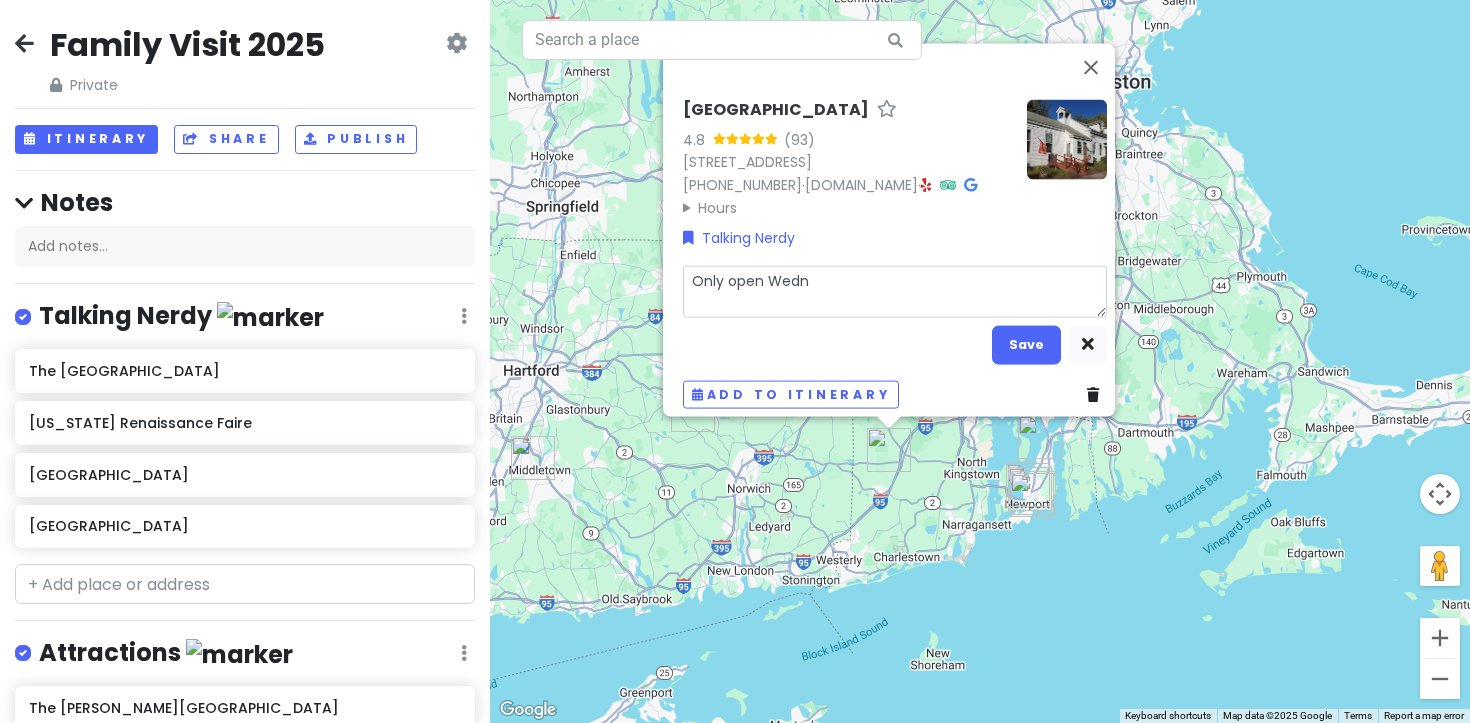 type on "x" 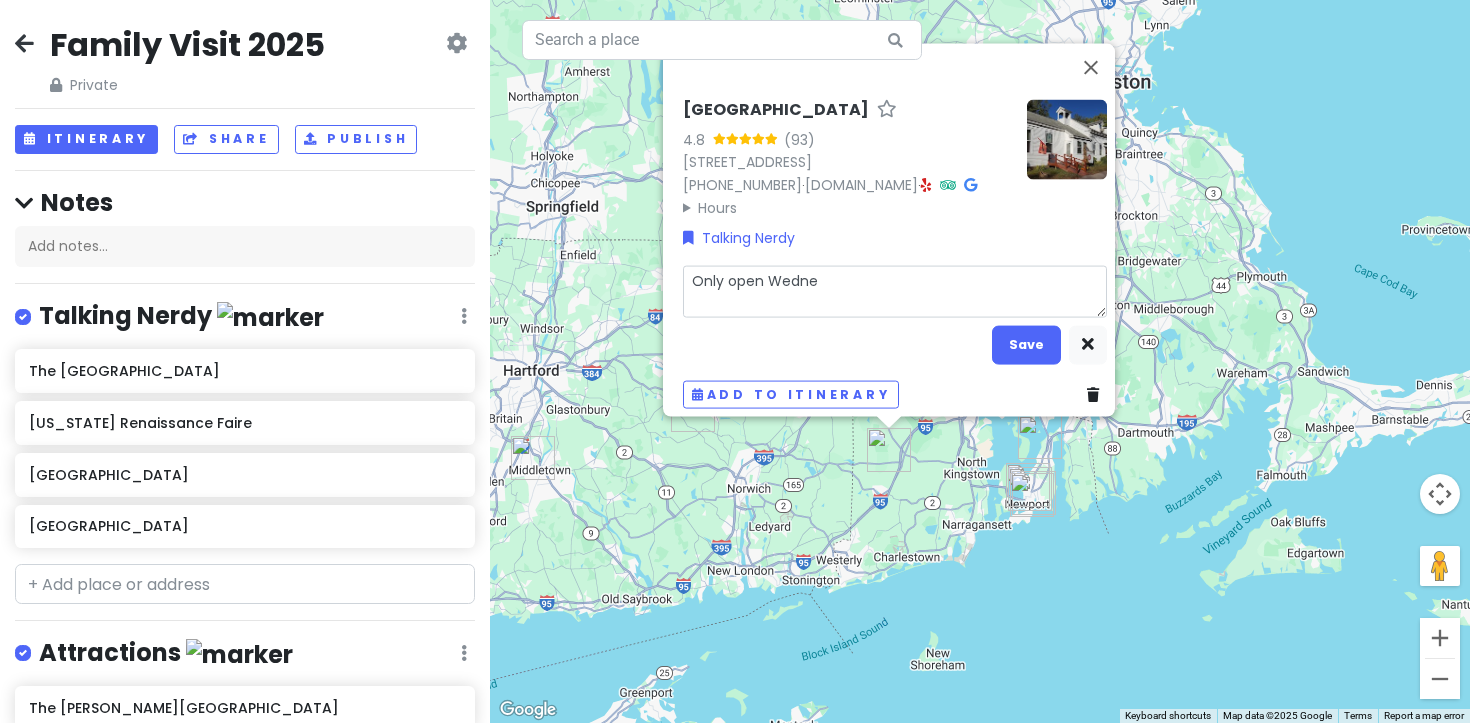 type on "x" 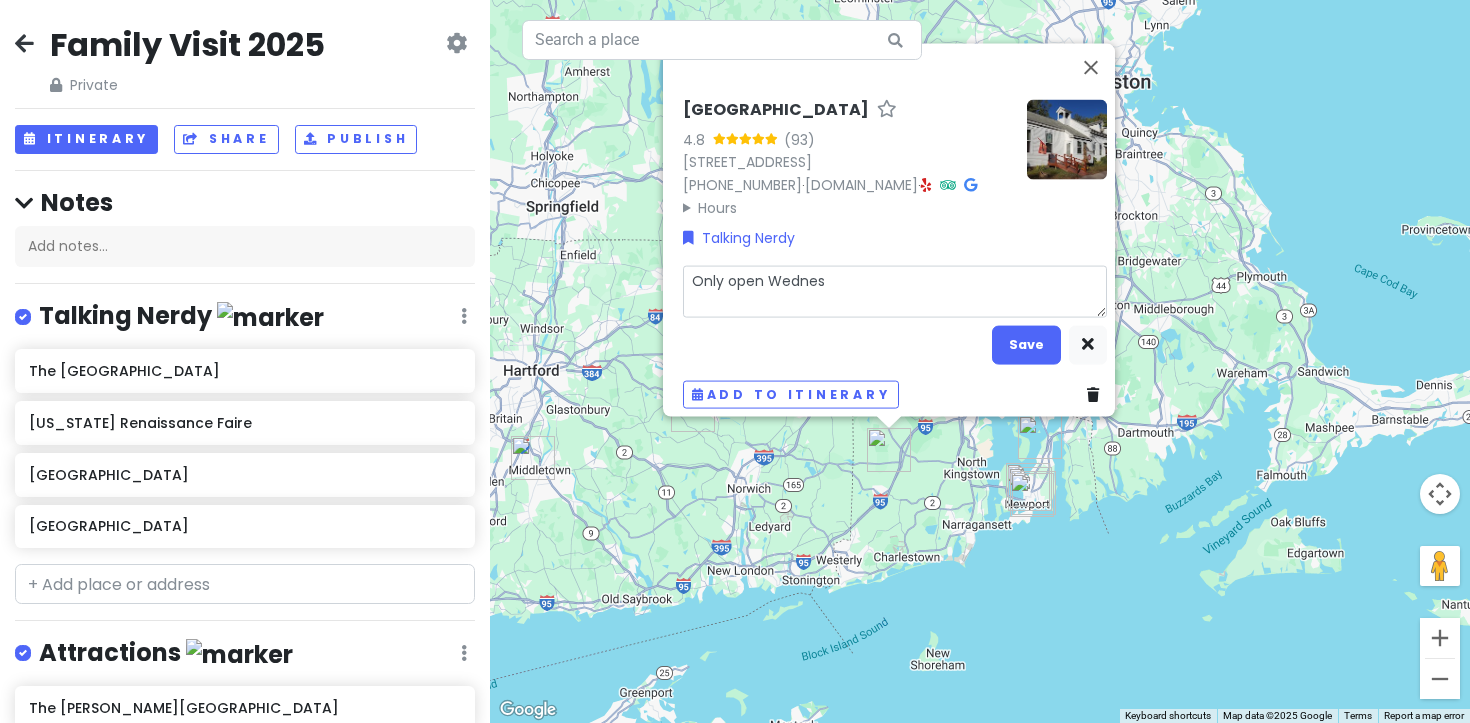 type on "x" 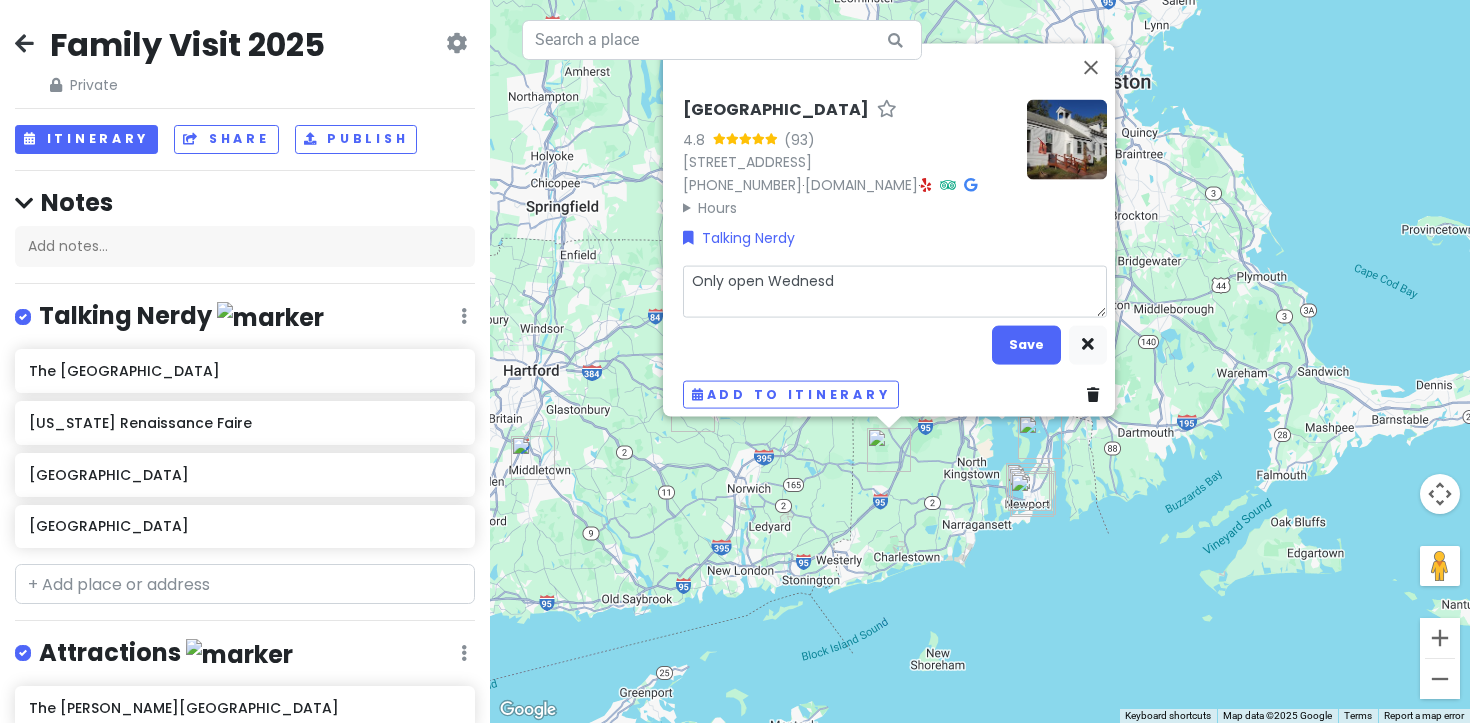 type on "x" 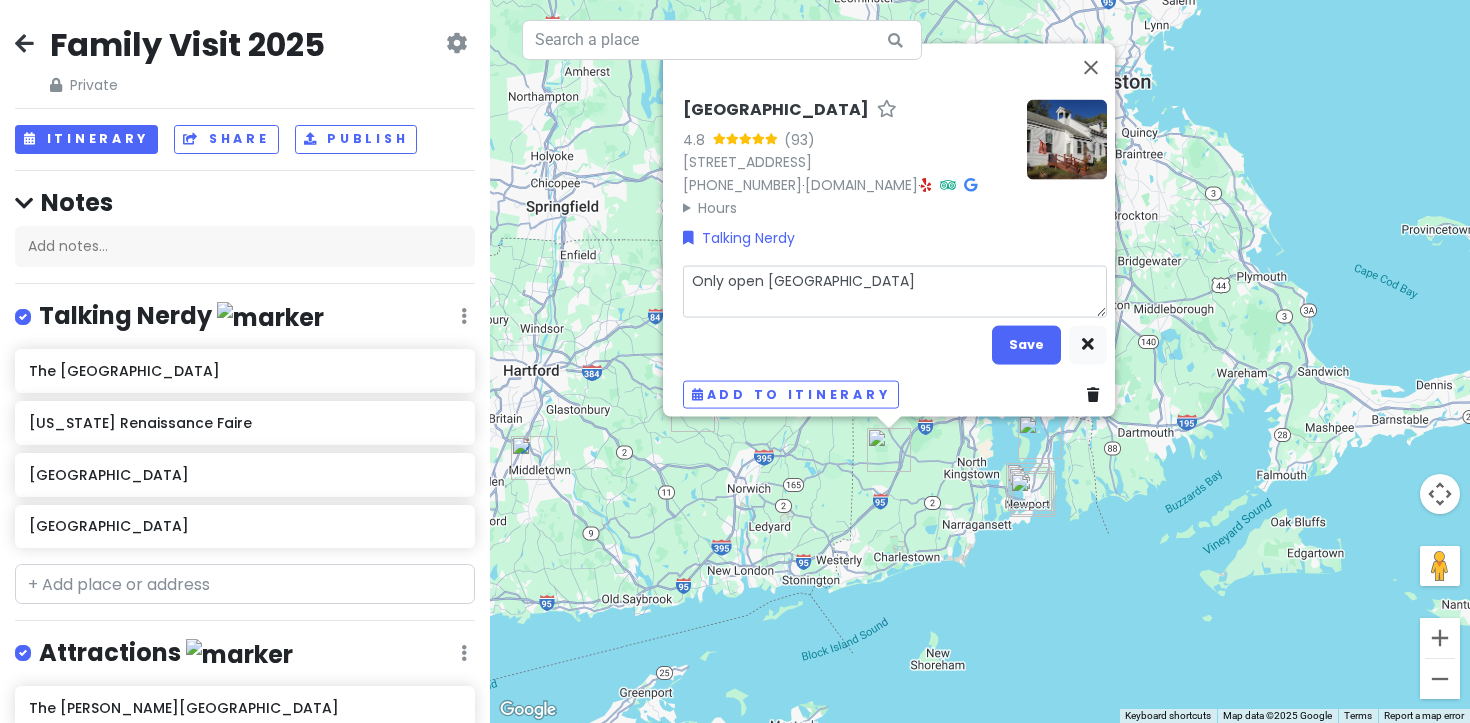 type on "x" 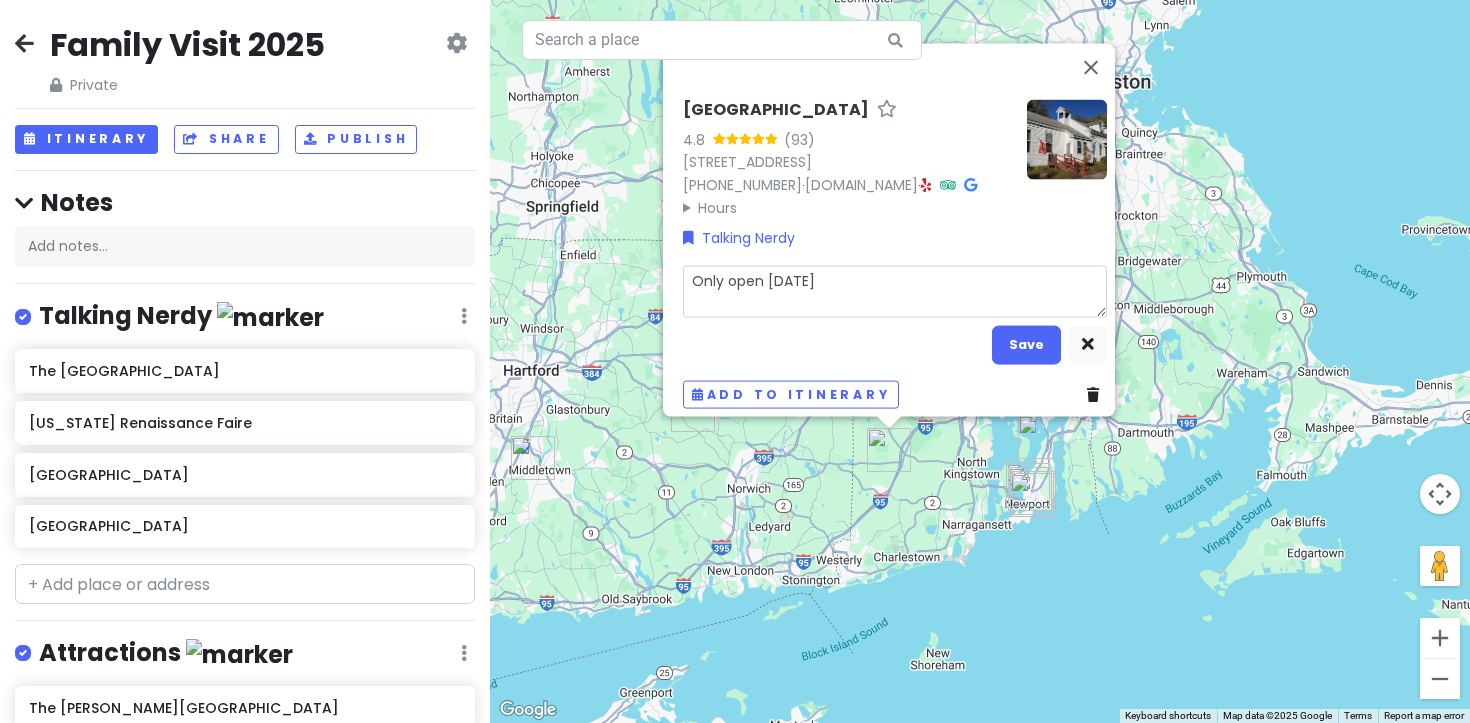 type on "x" 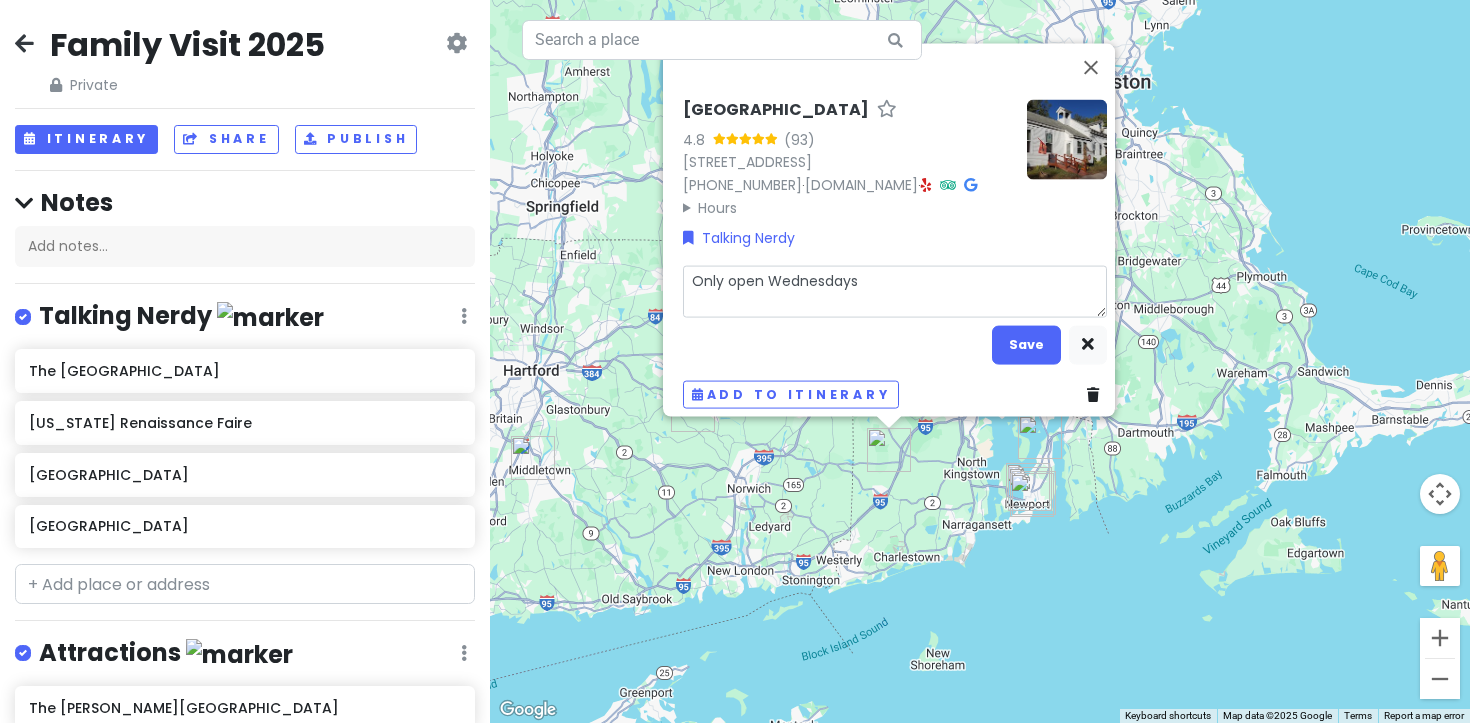 type on "x" 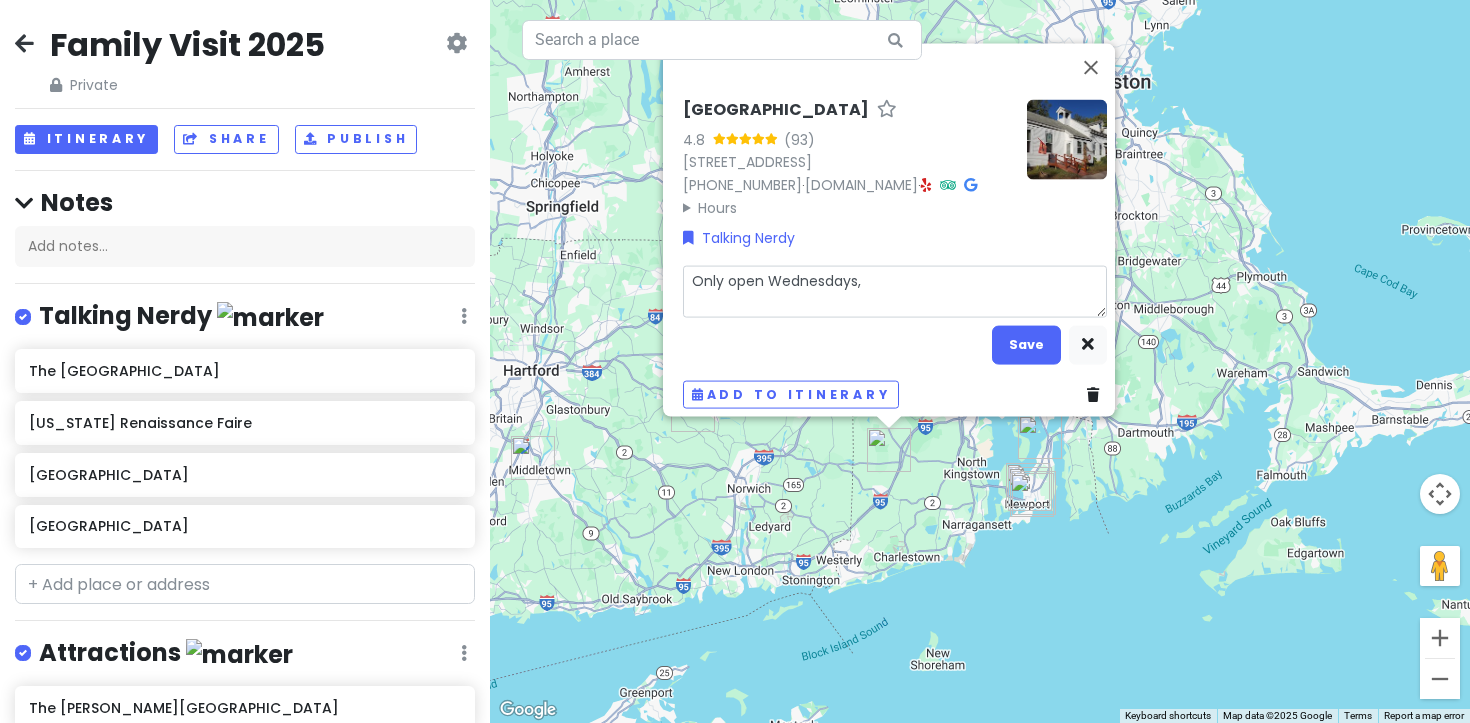 type on "x" 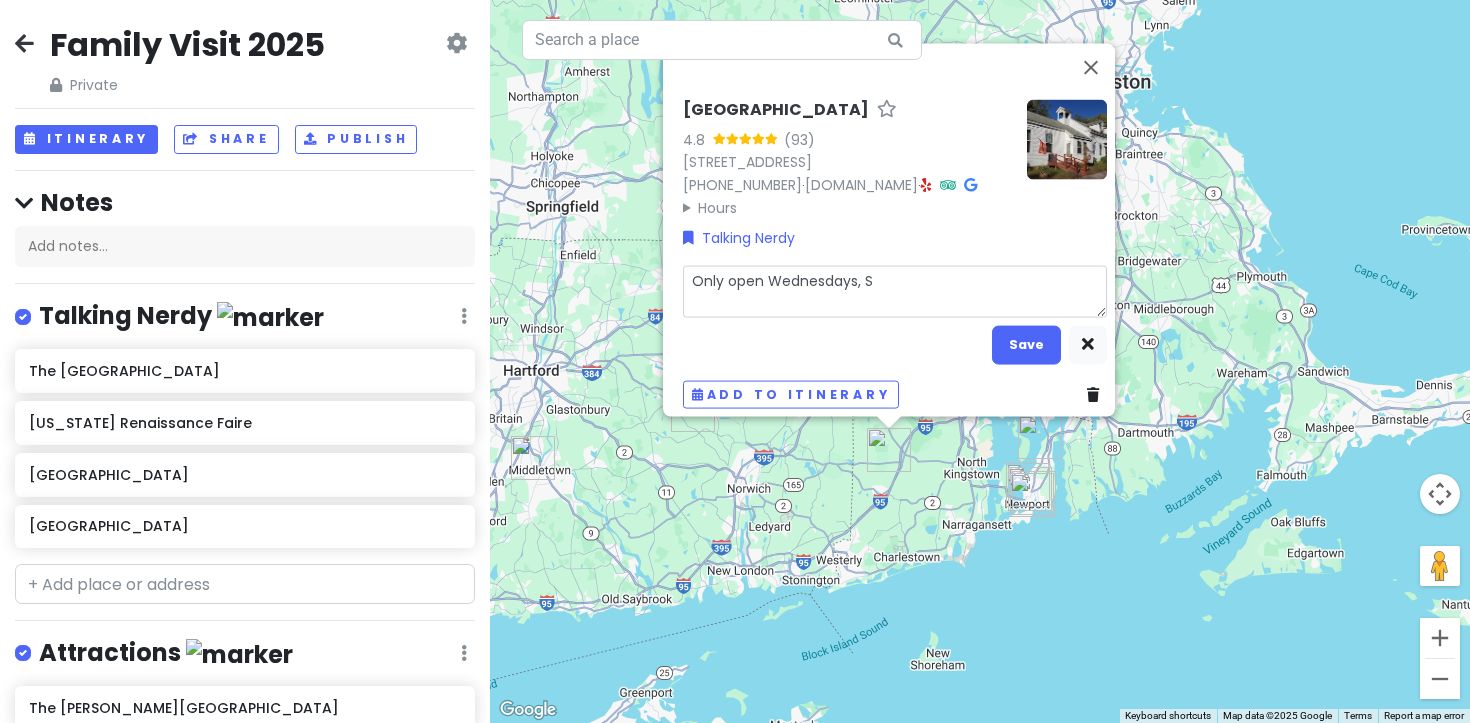 type on "x" 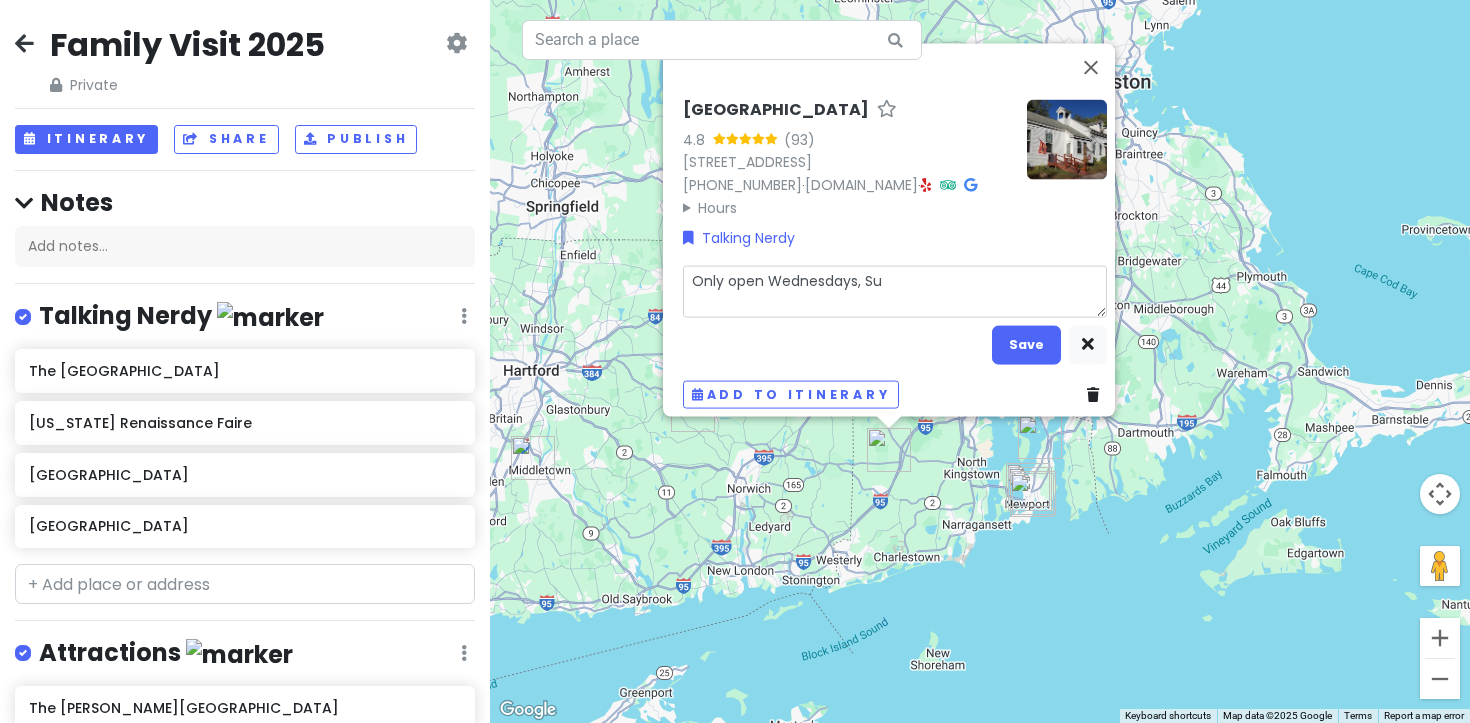 type on "x" 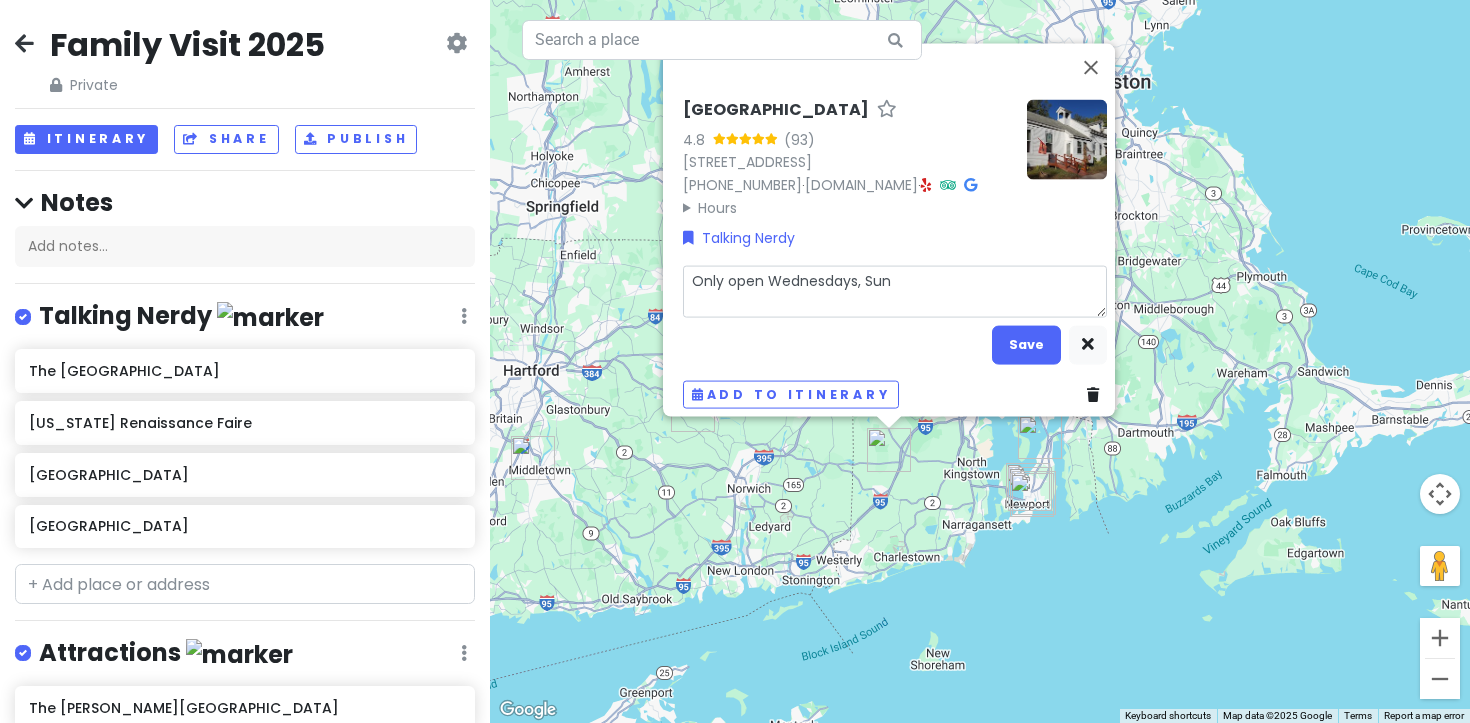 type on "Only open Wednesdays, [PERSON_NAME]" 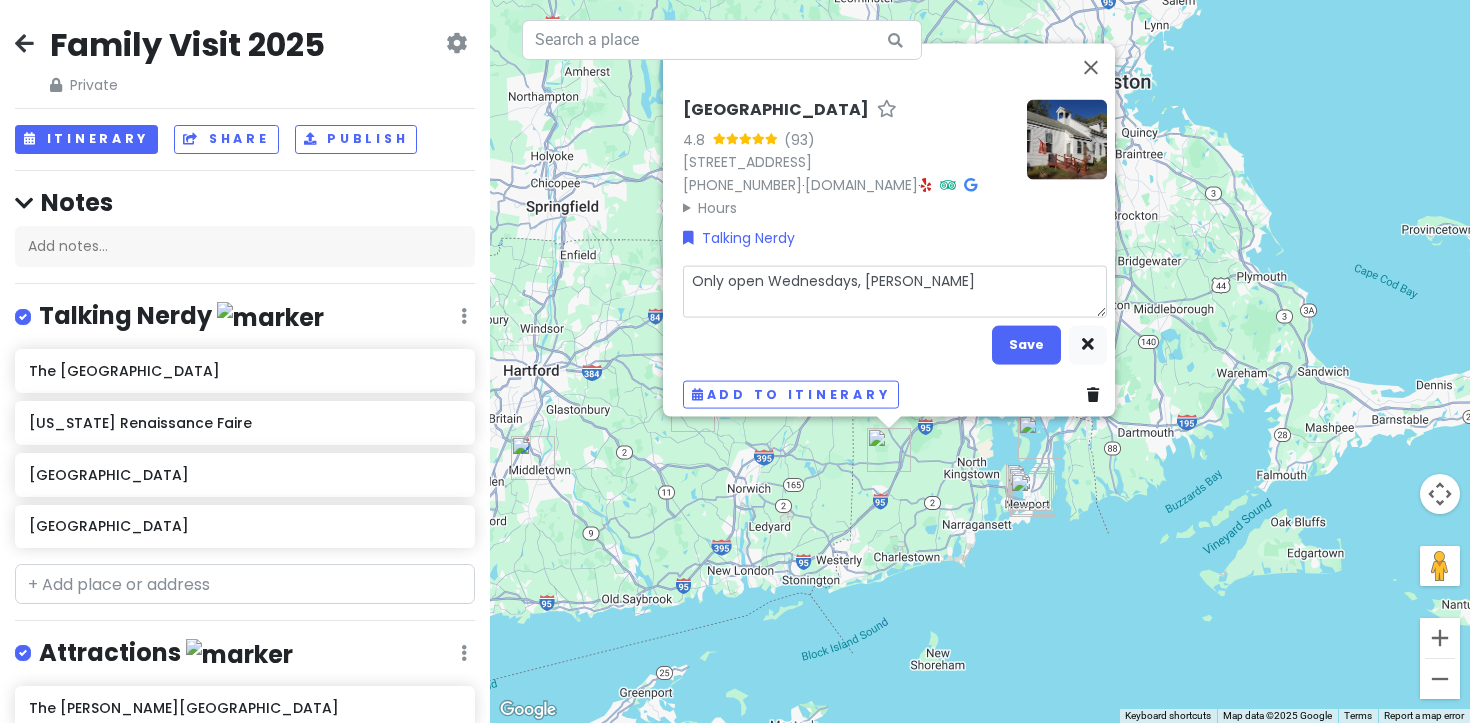 type on "x" 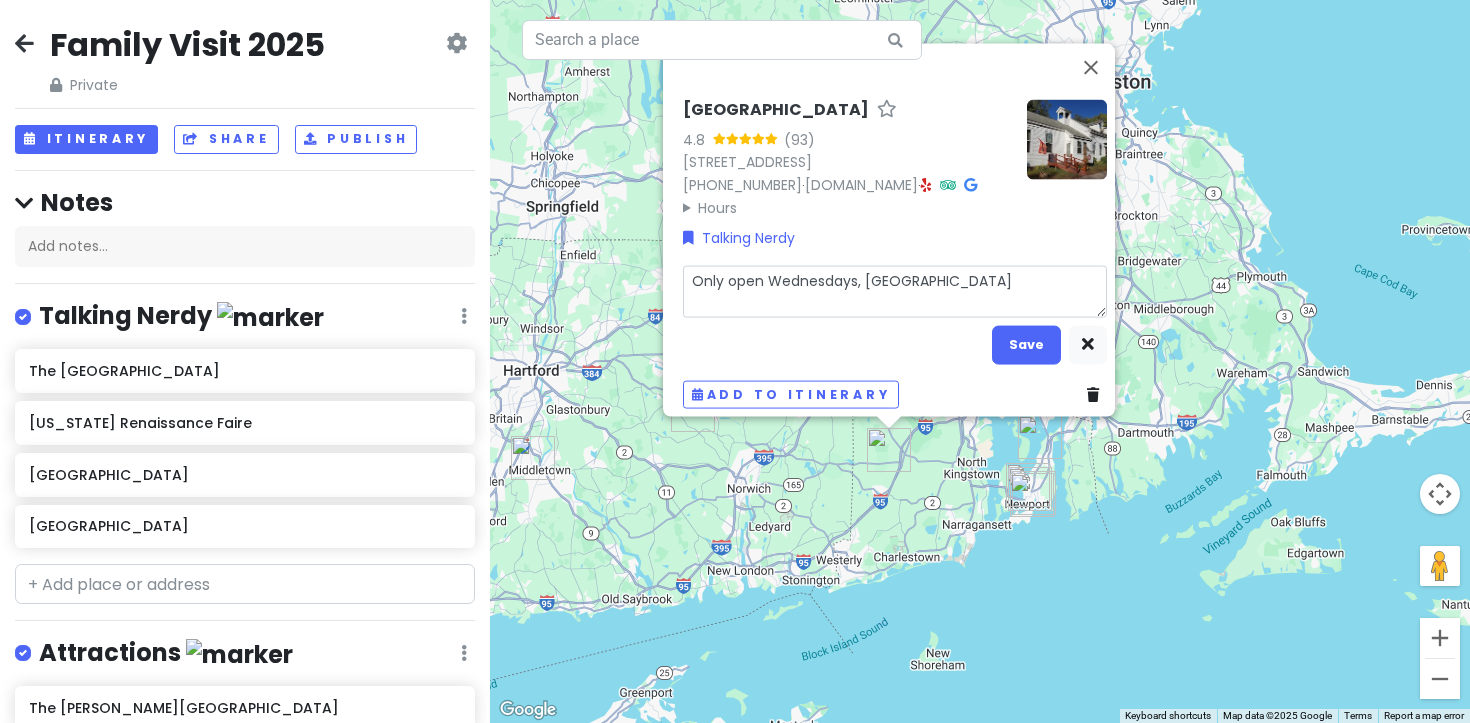 type on "x" 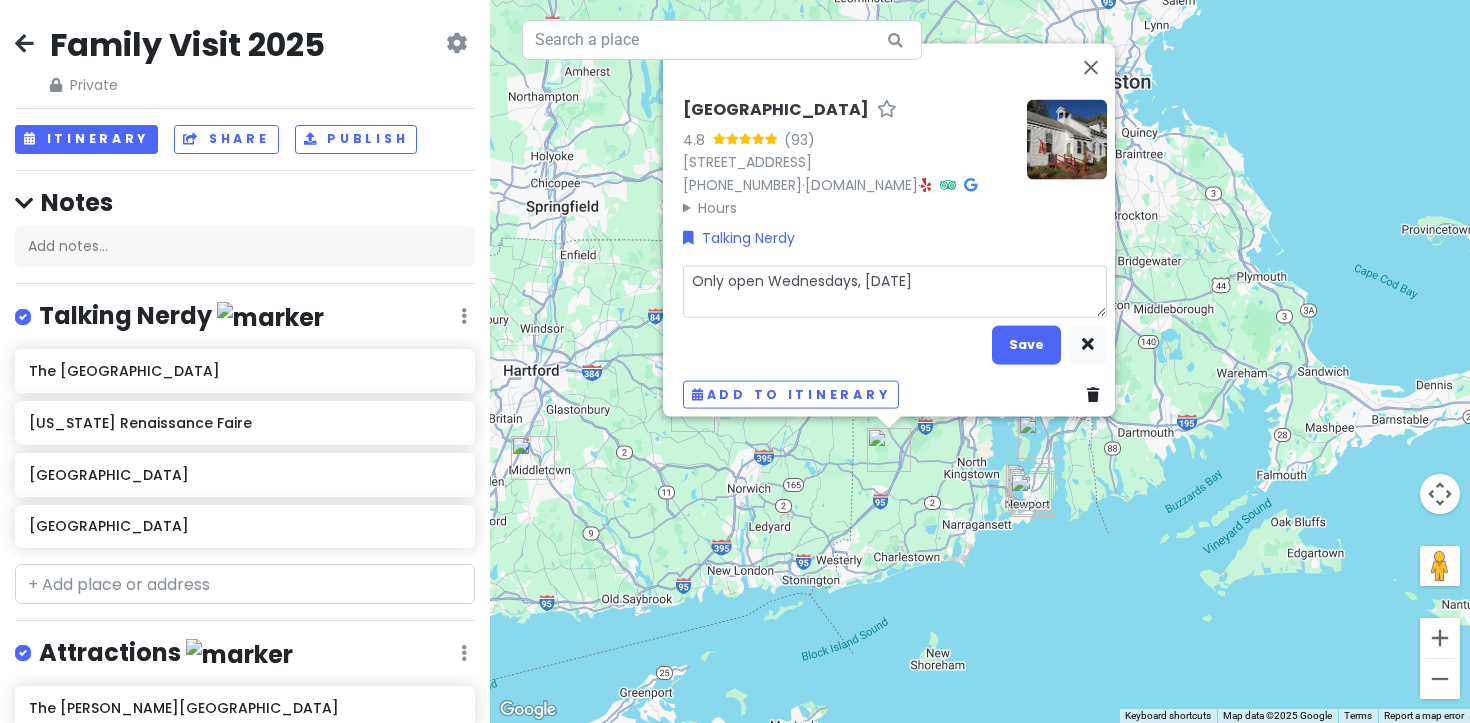 type on "x" 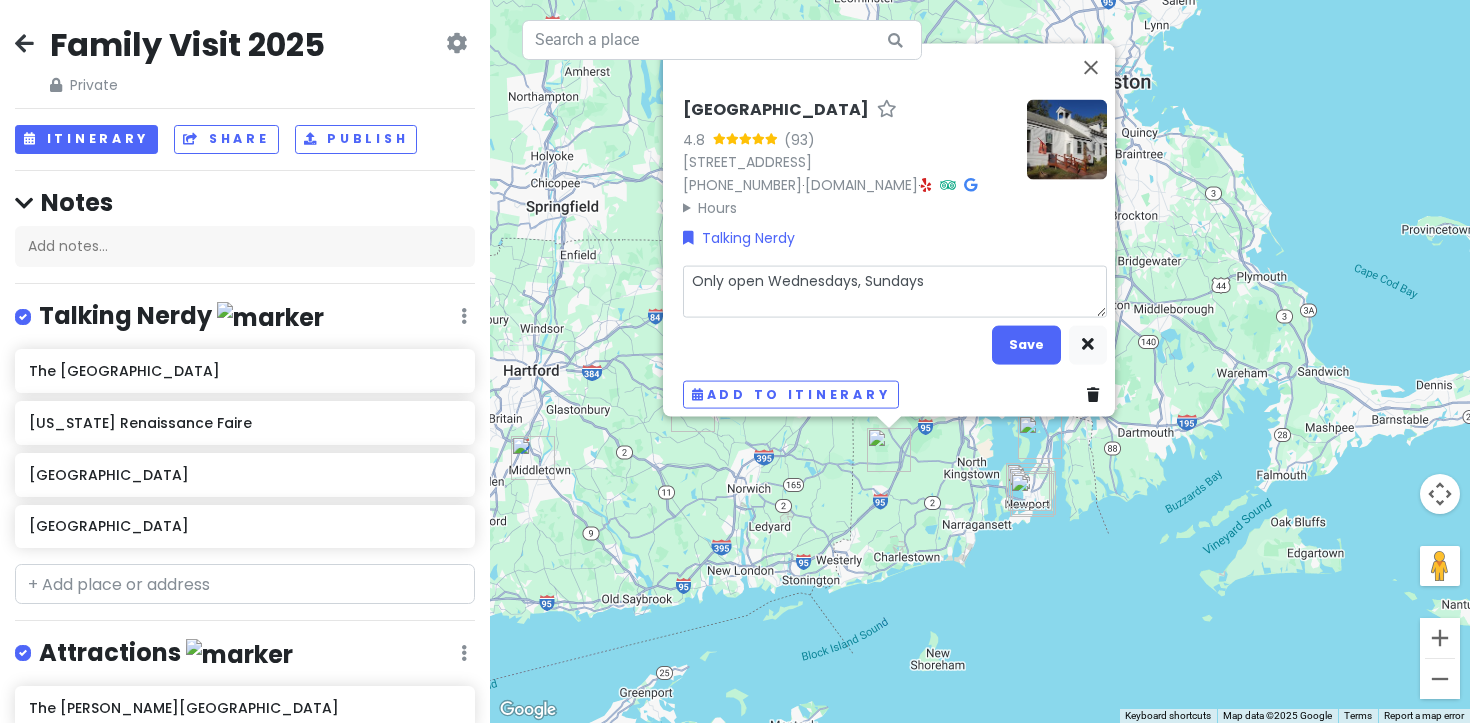 type on "x" 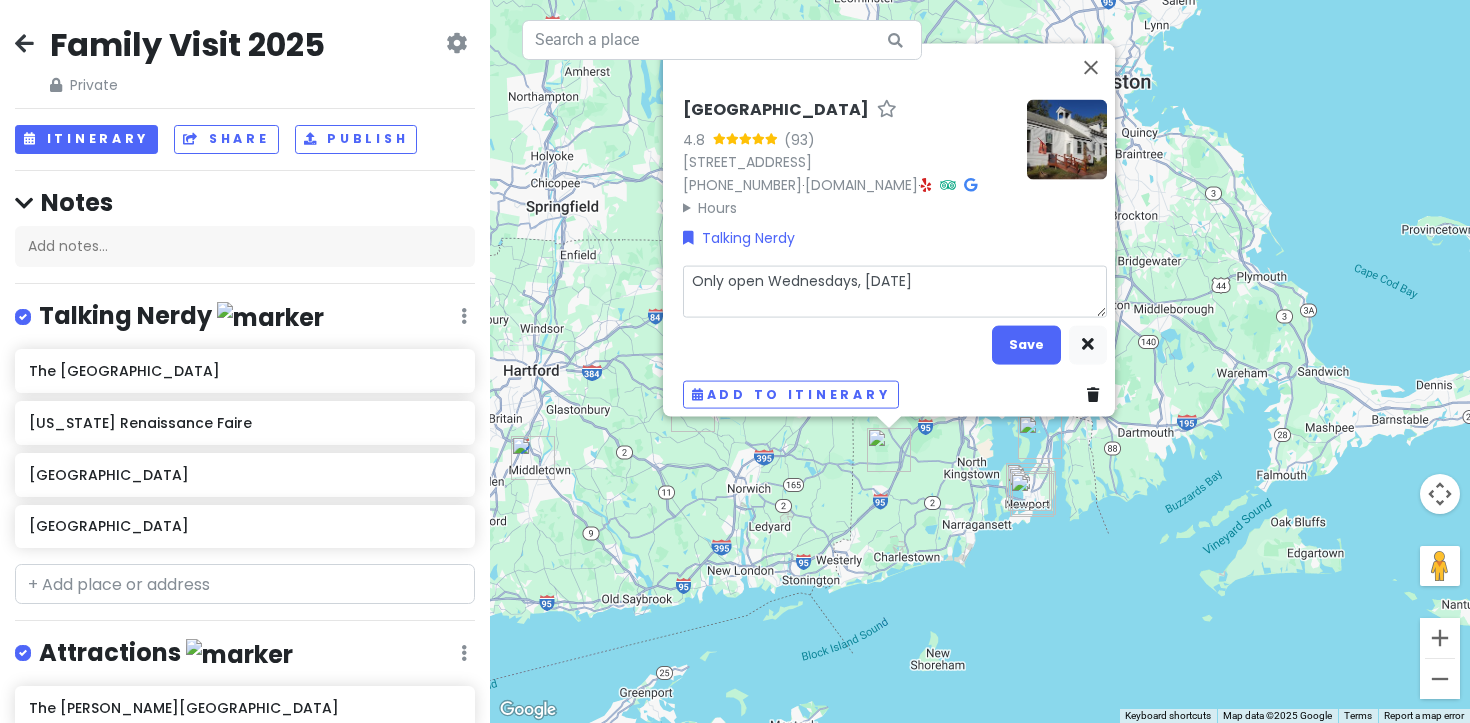 type on "x" 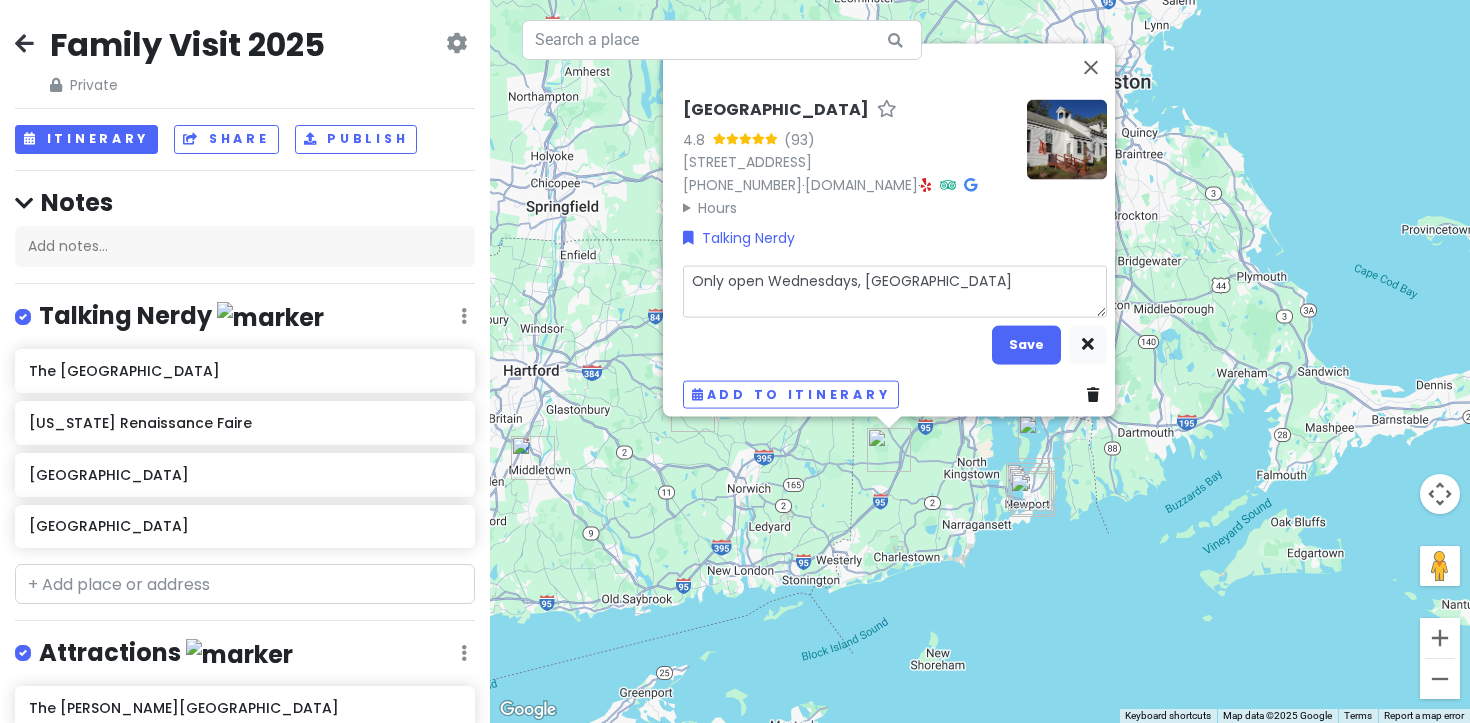type on "x" 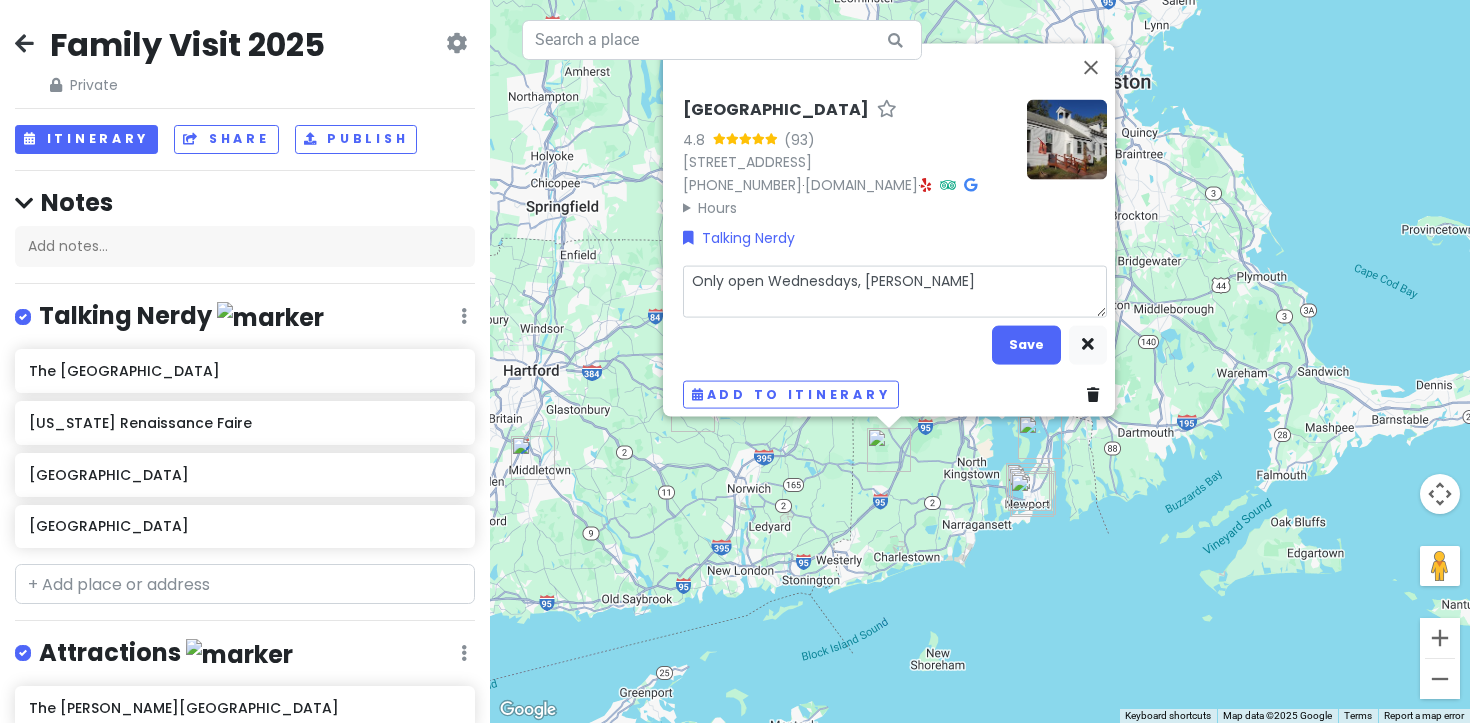 type on "x" 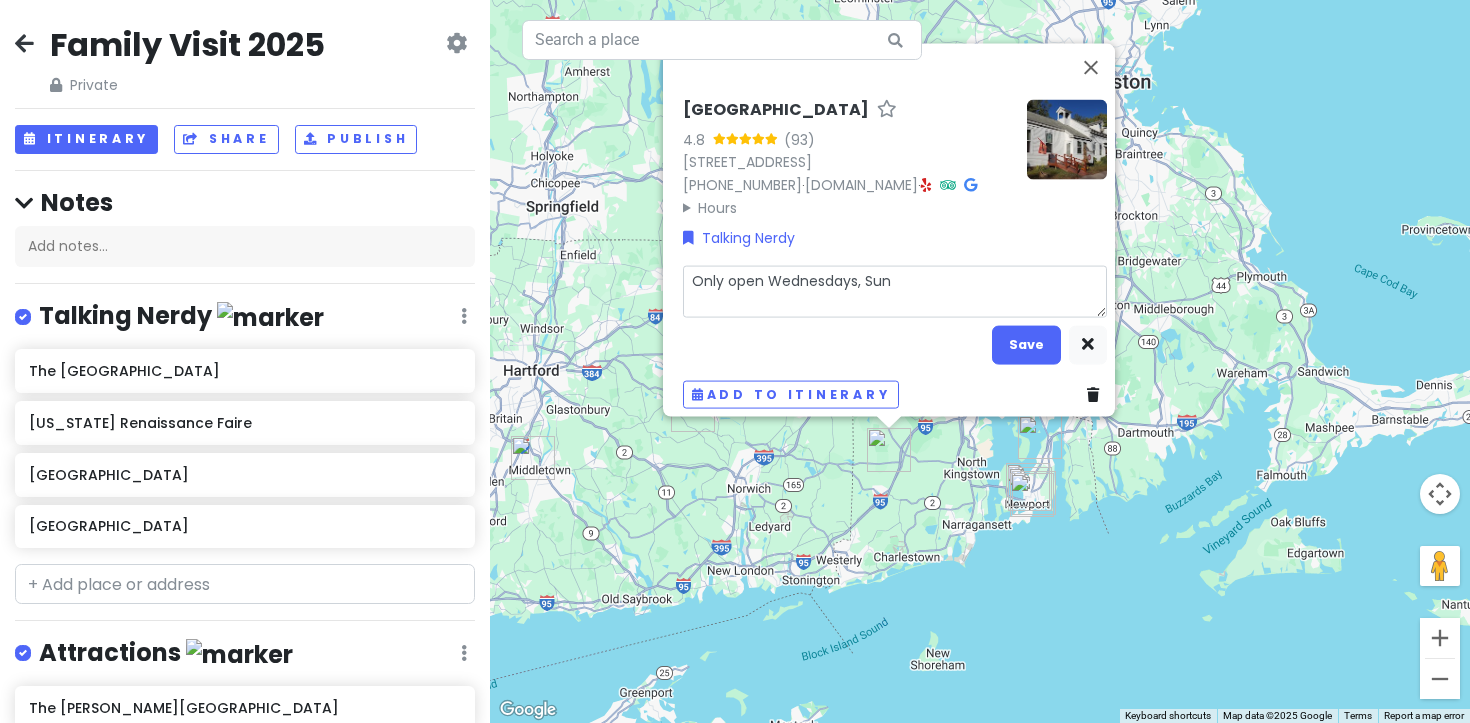 type on "x" 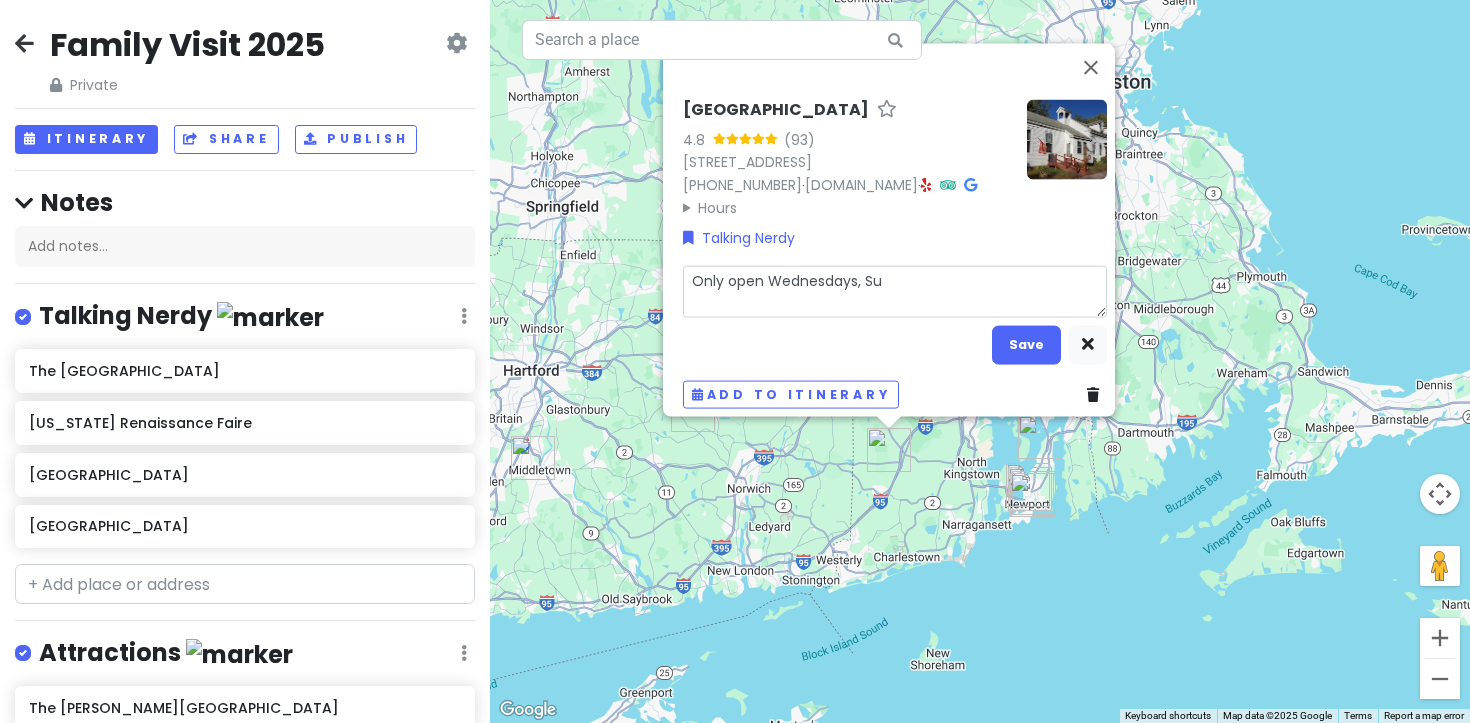 type on "x" 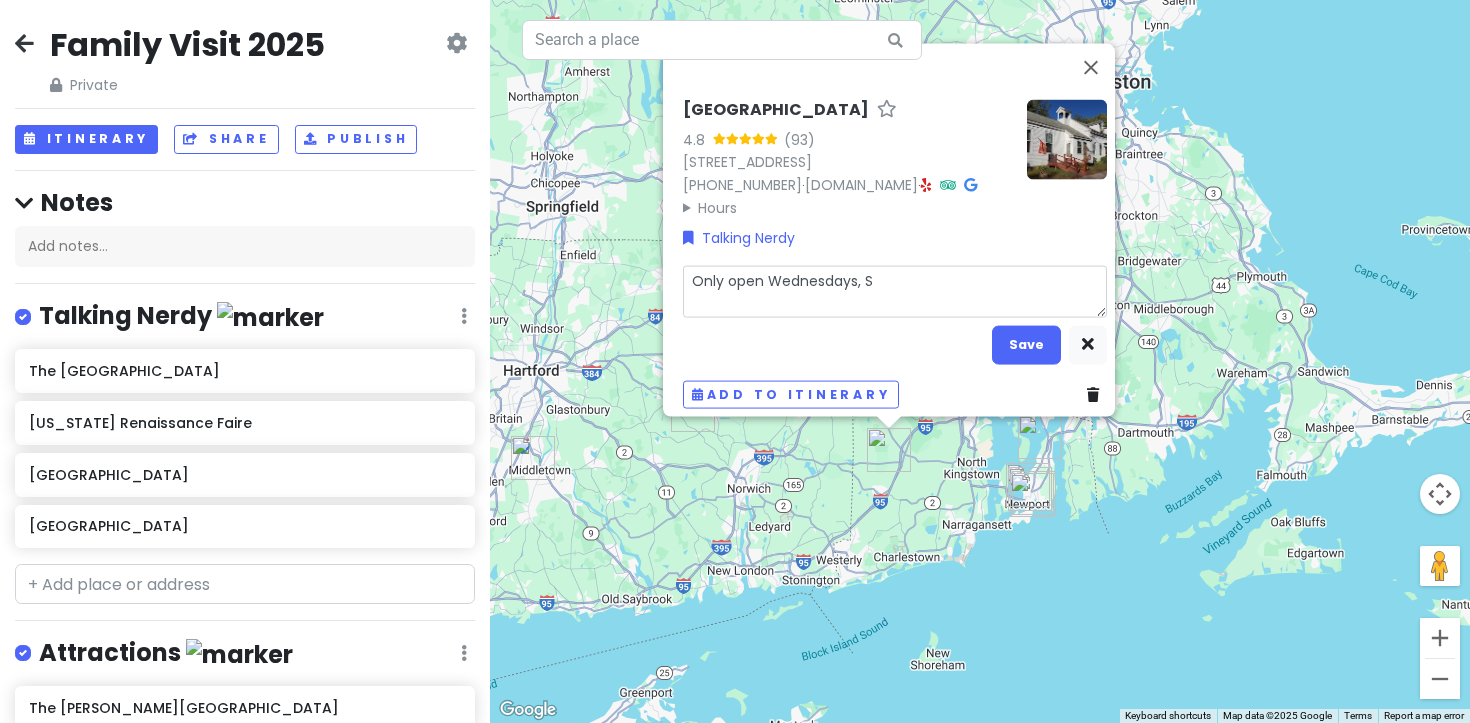 type on "x" 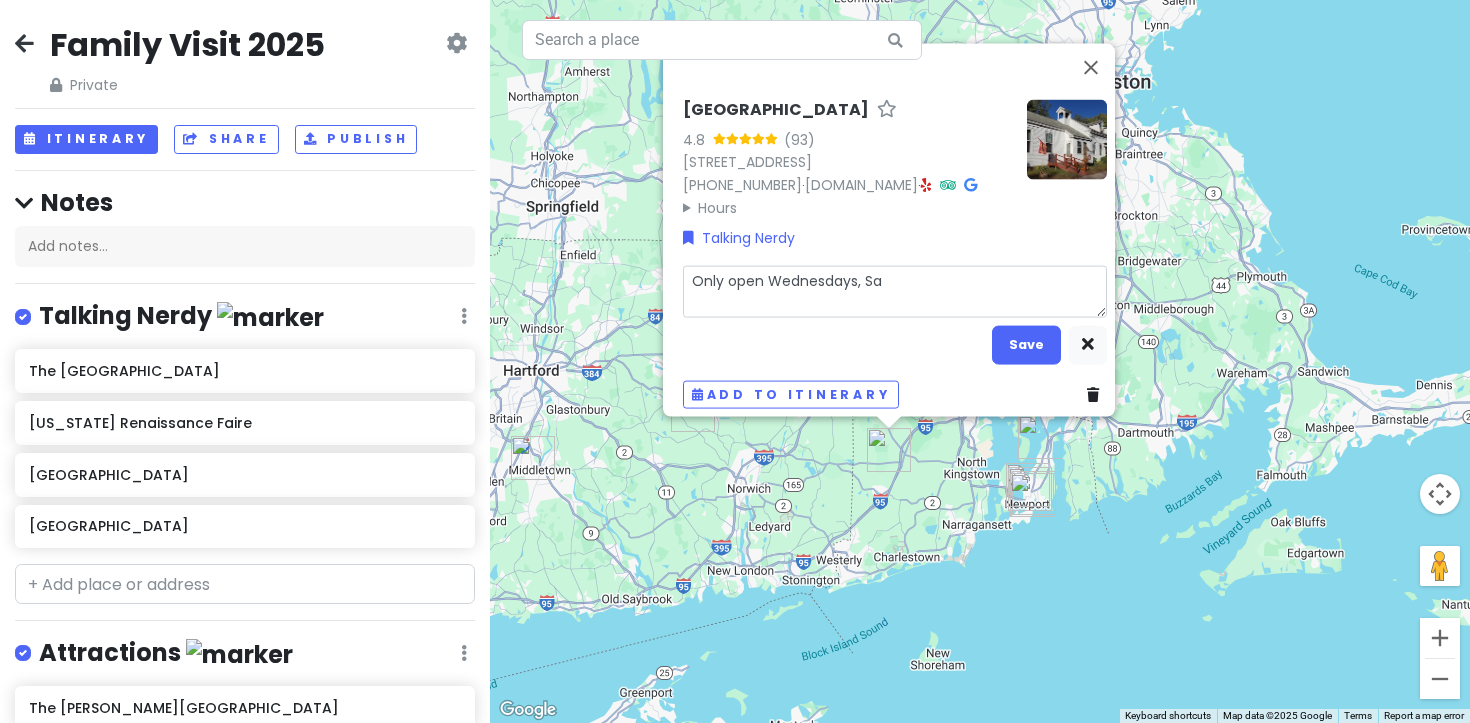 type on "x" 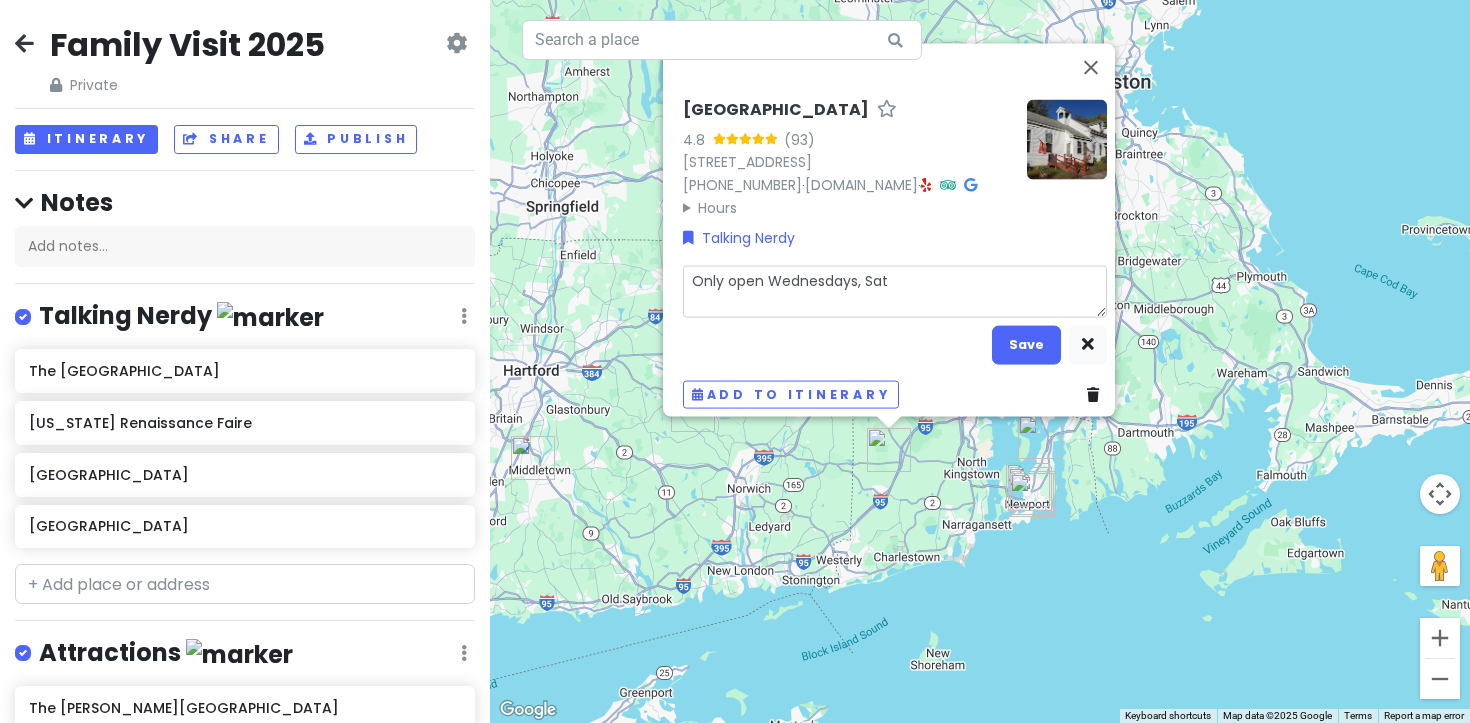 type on "x" 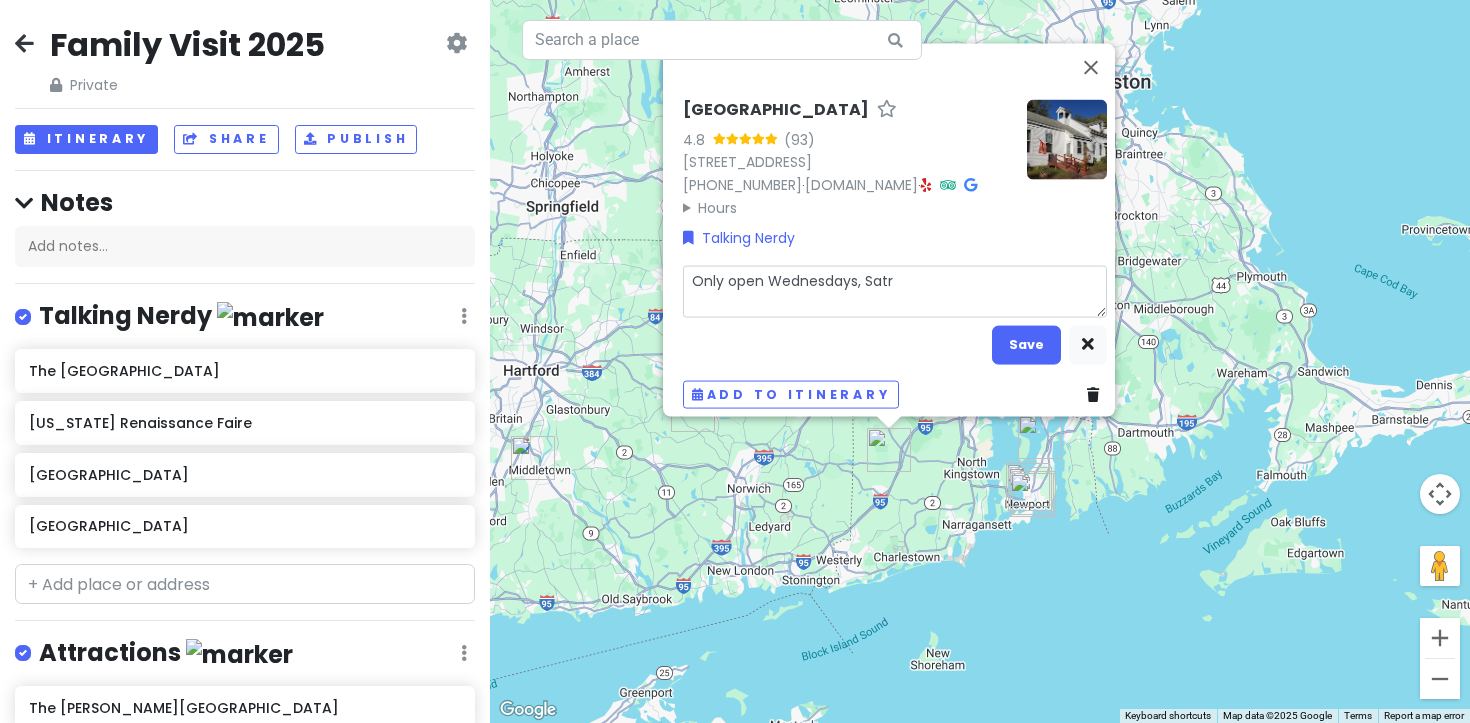type on "x" 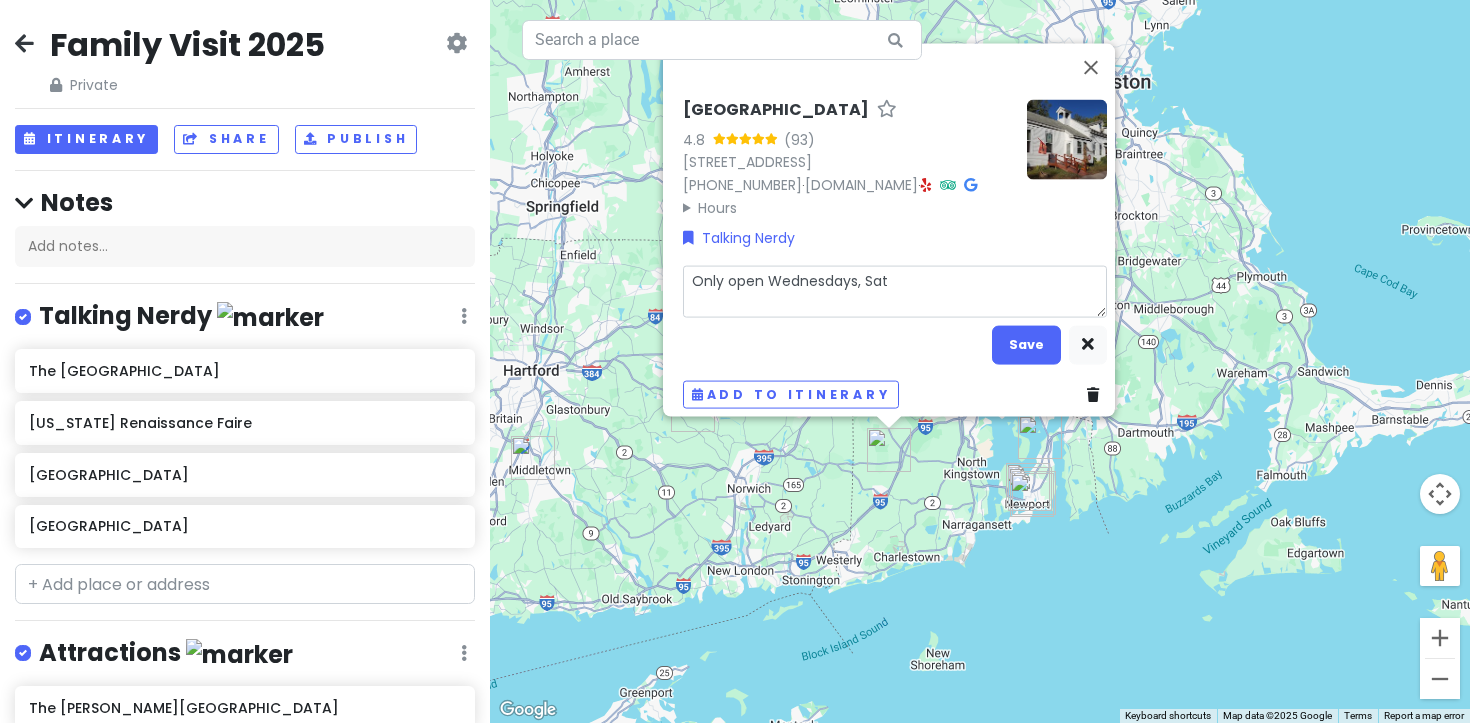 type on "x" 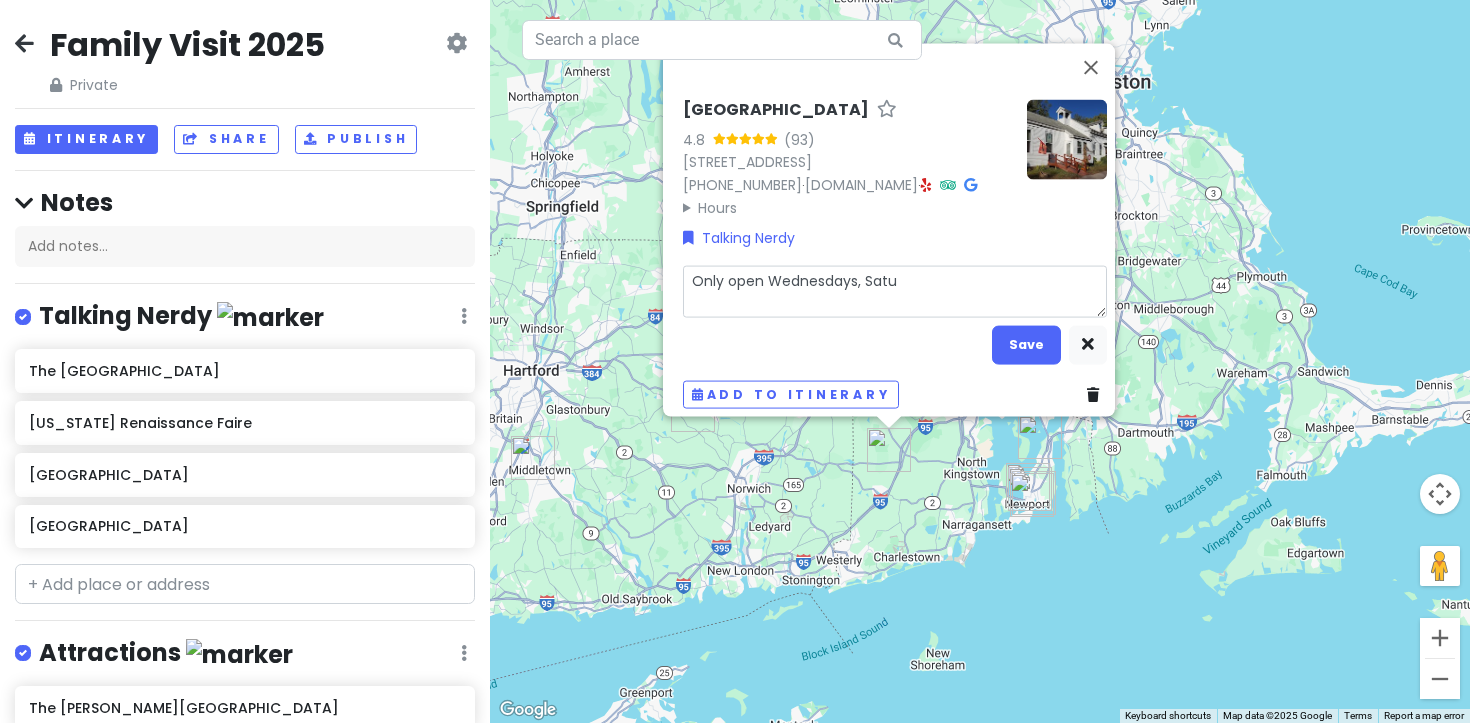 type on "x" 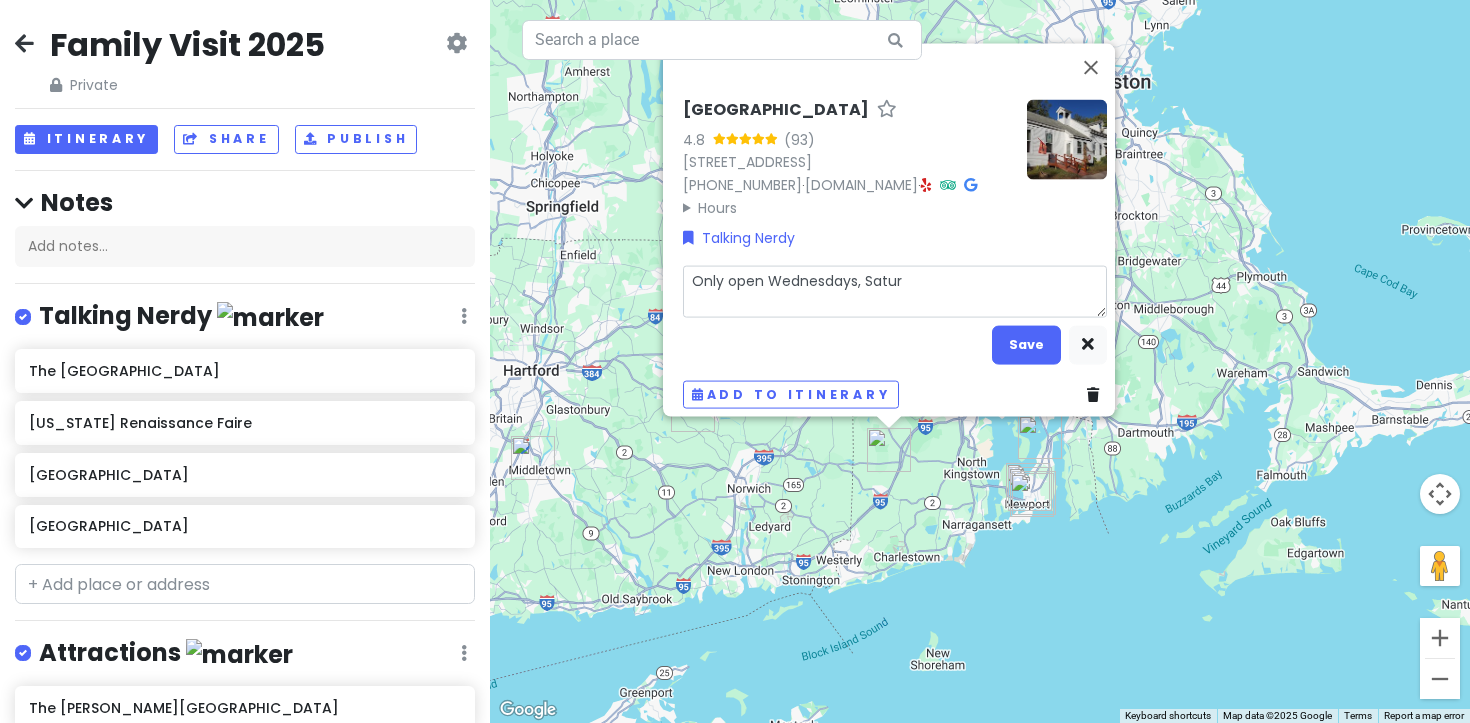 type on "x" 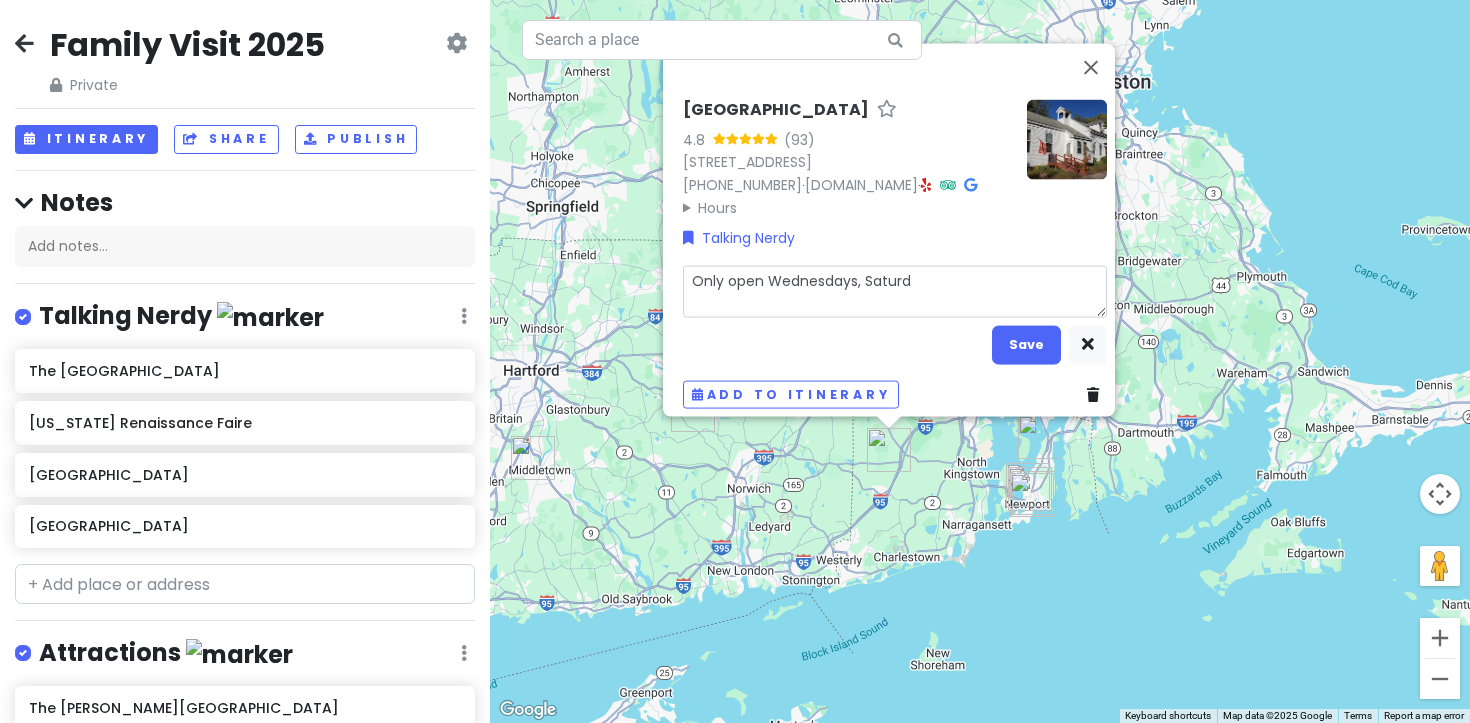type on "x" 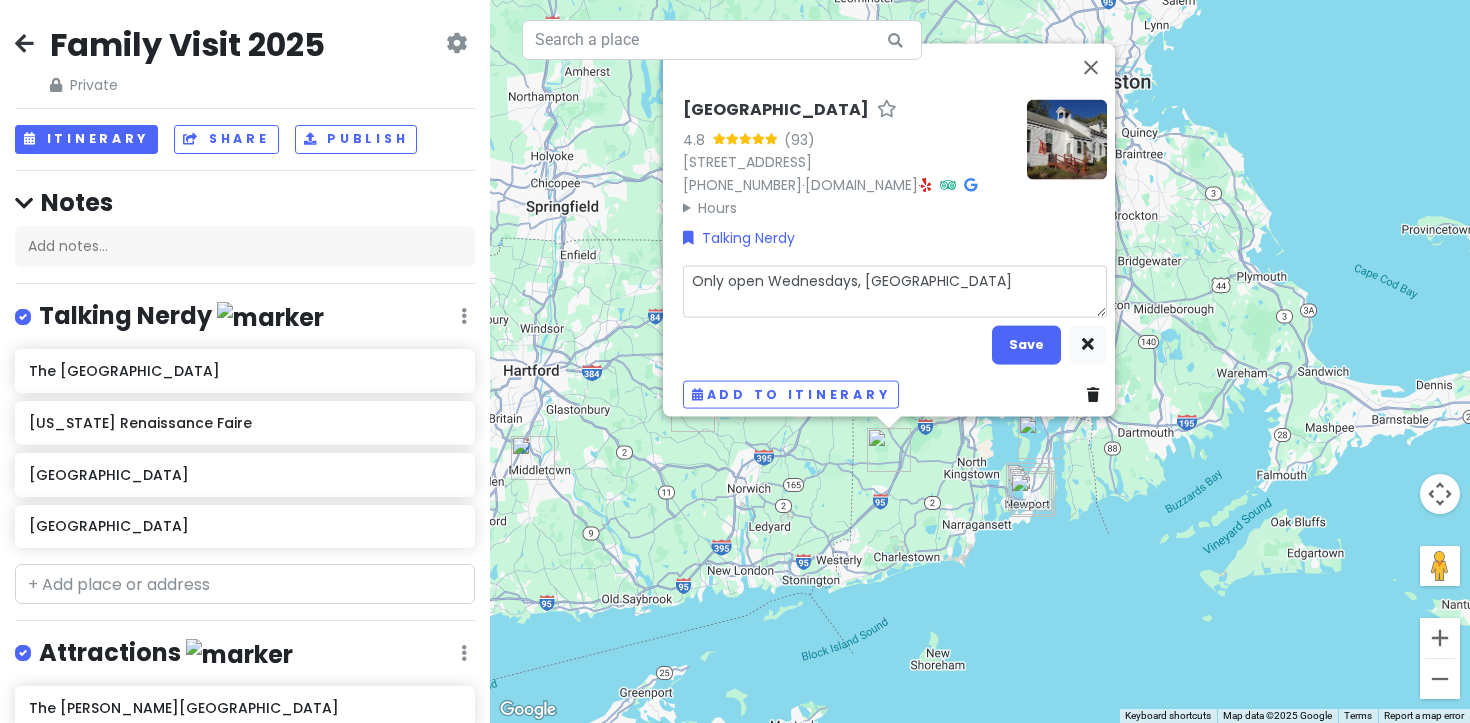 type on "x" 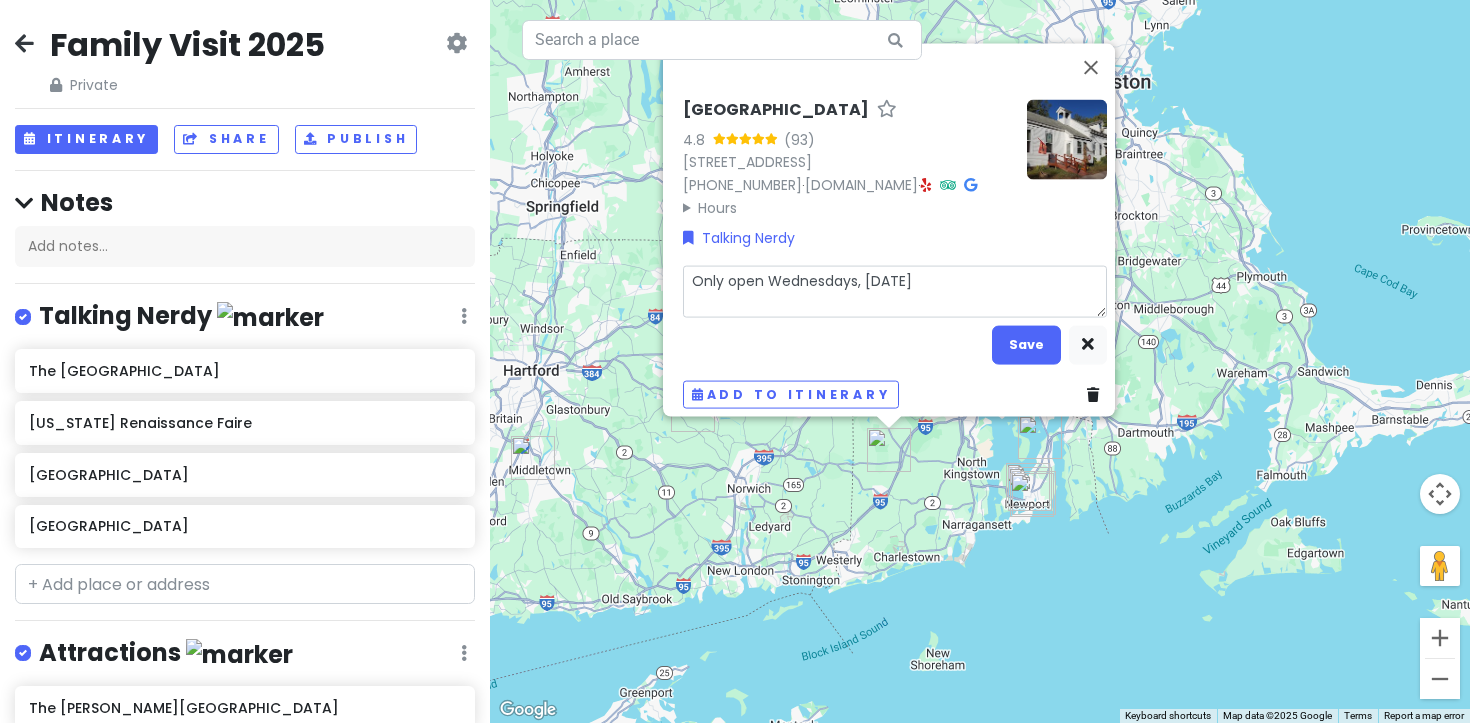 type on "x" 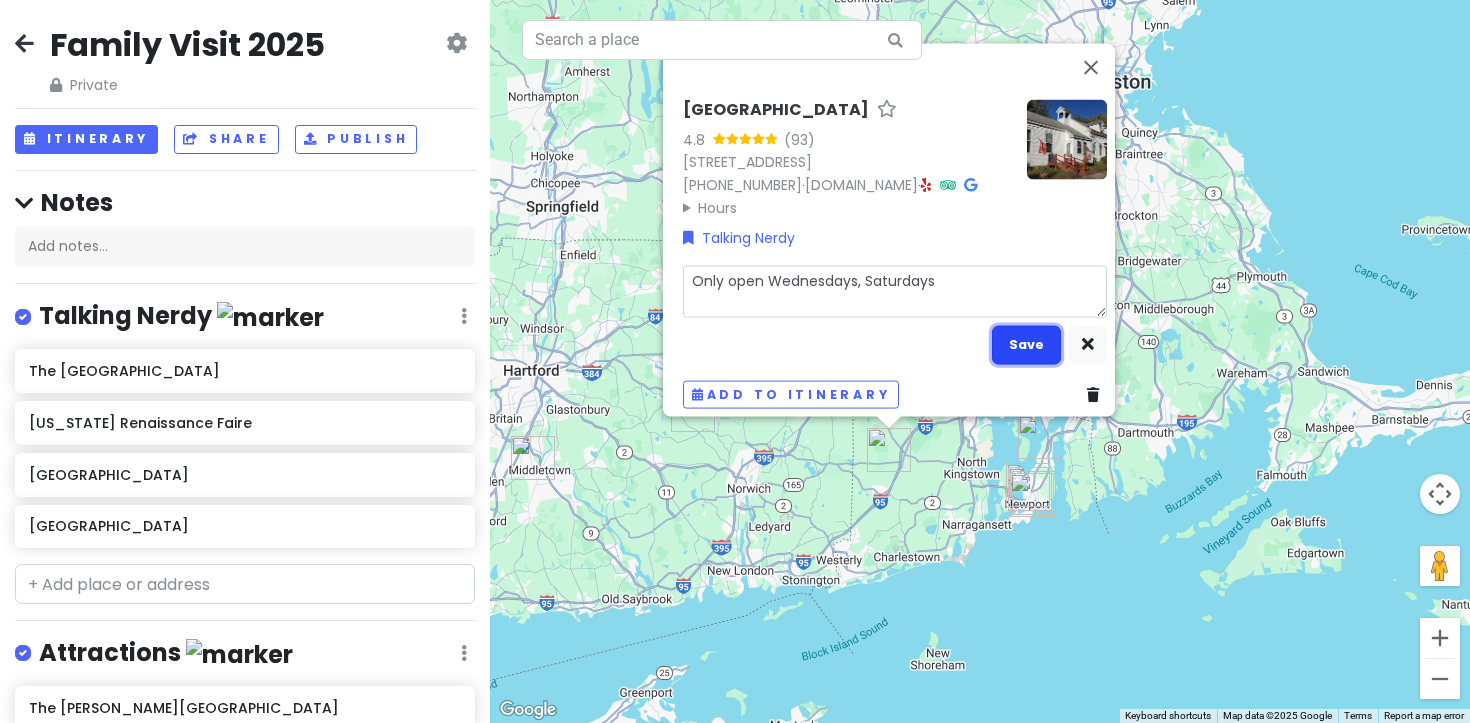 click on "Save" at bounding box center [1026, 344] 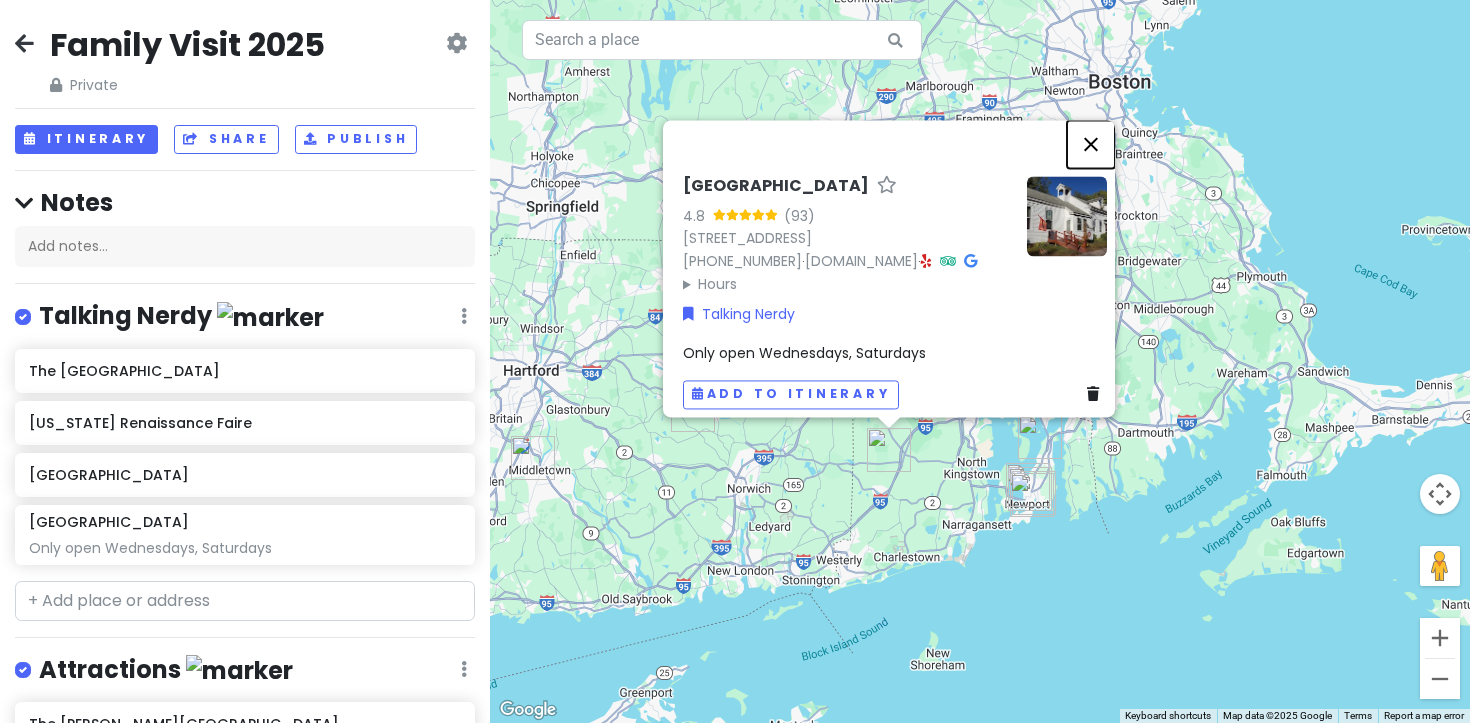 click at bounding box center [1091, 144] 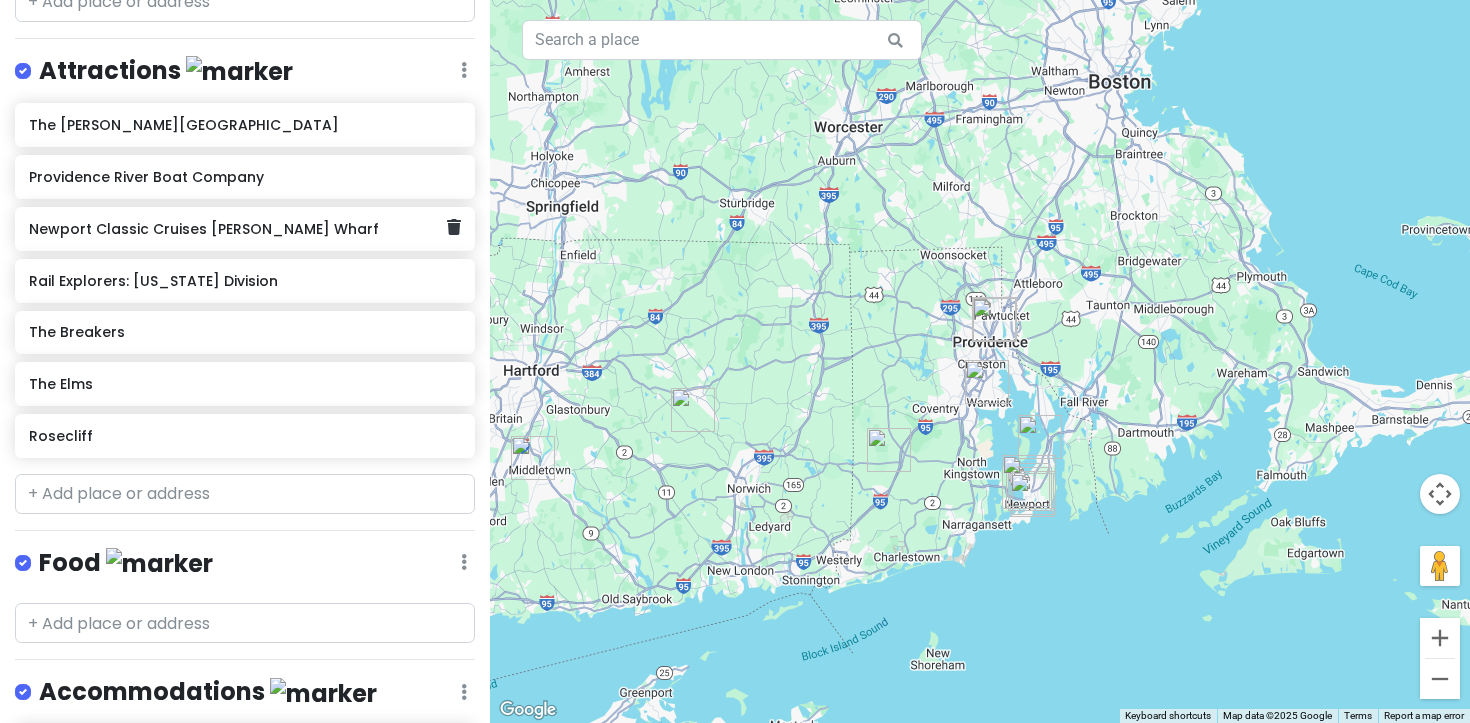 scroll, scrollTop: 601, scrollLeft: 0, axis: vertical 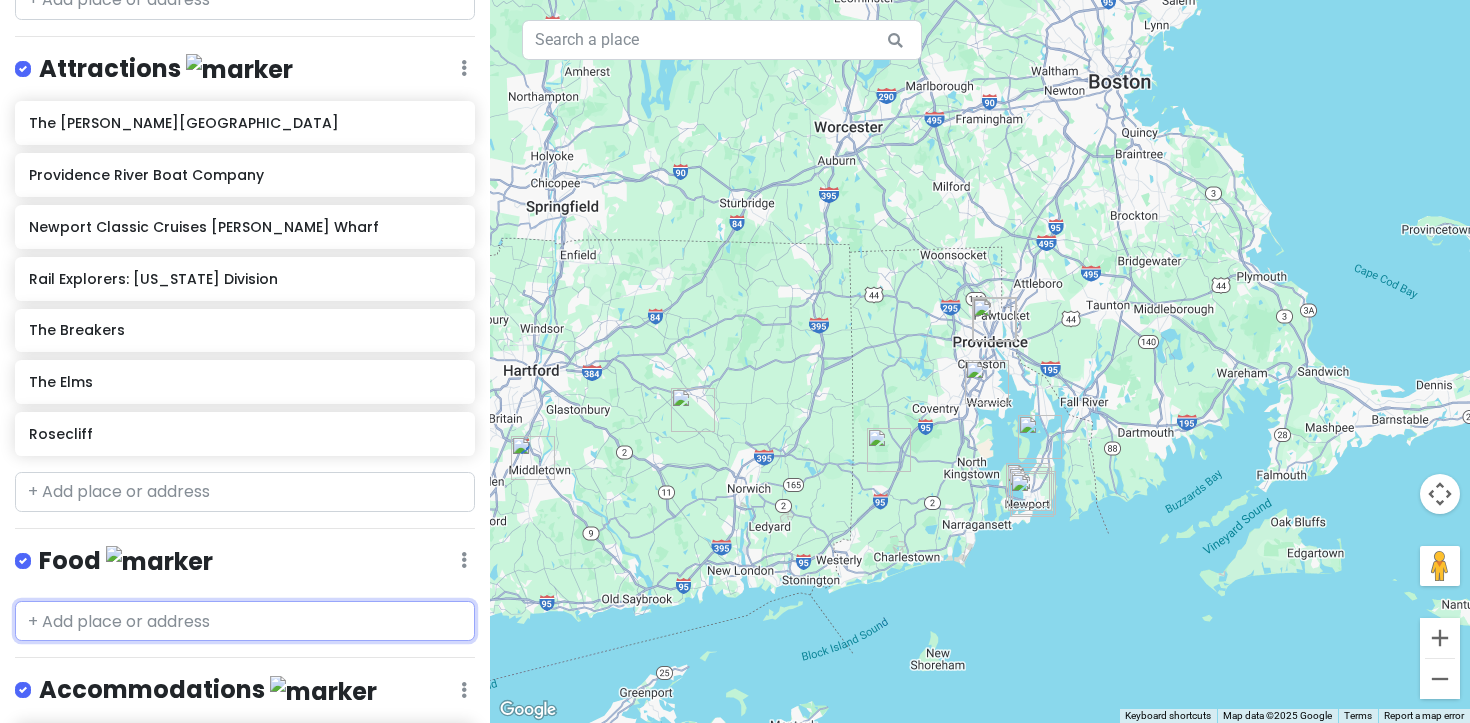 click at bounding box center [245, 621] 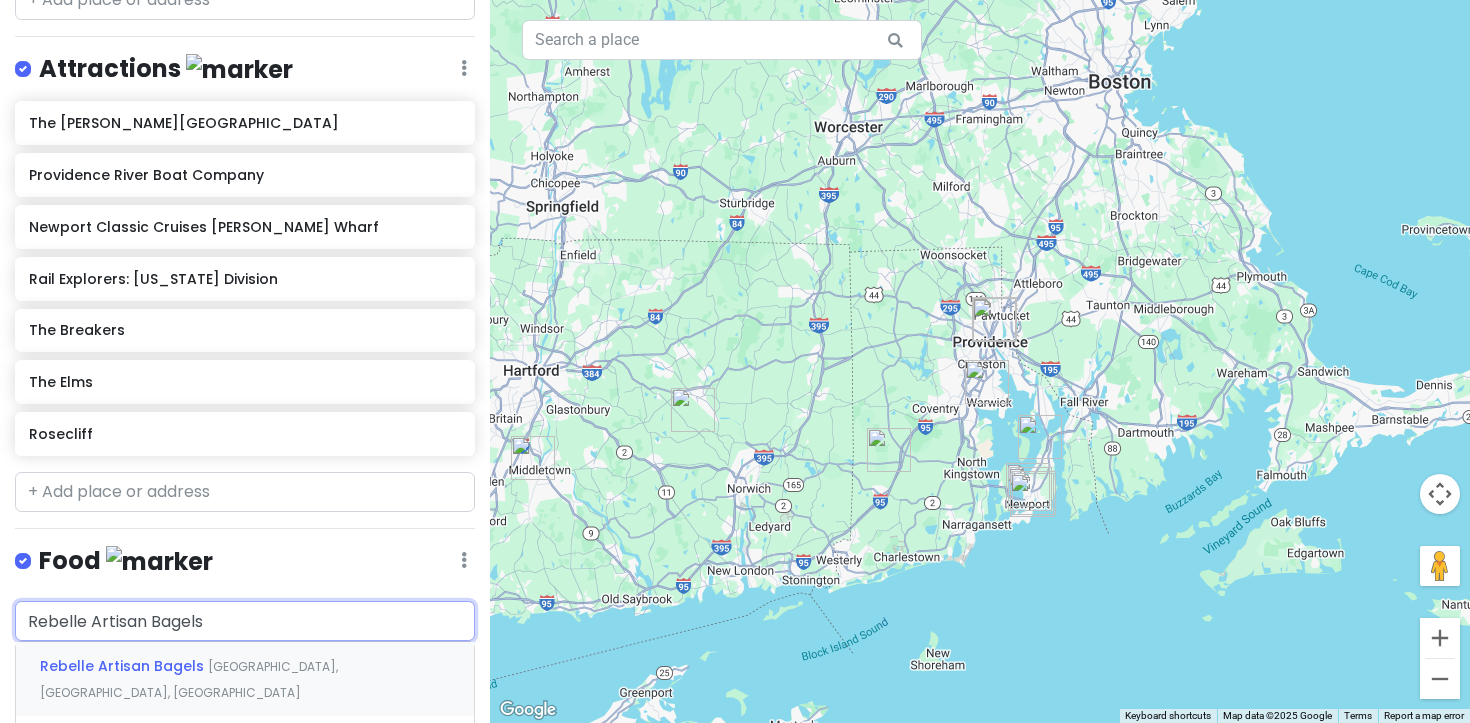 click on "Rebelle Artisan Bagels" at bounding box center [124, 666] 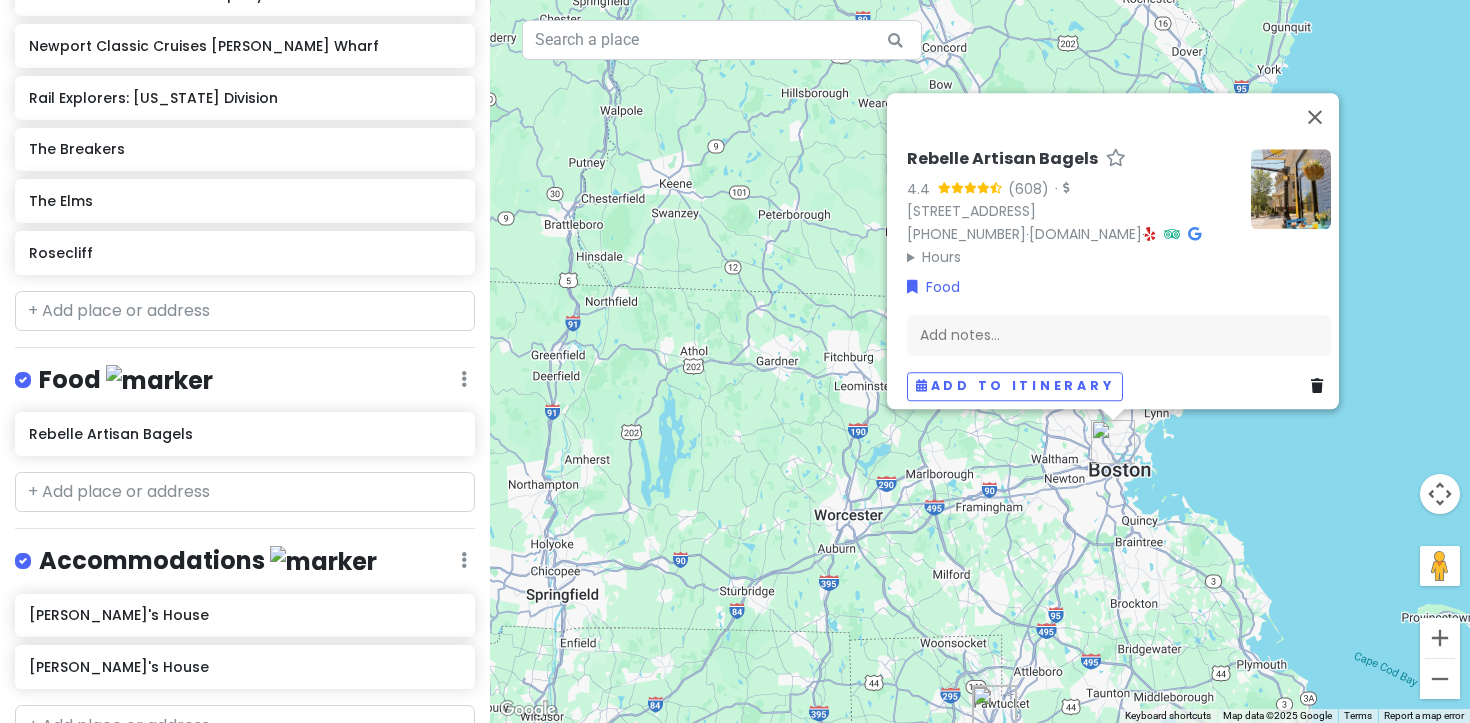 scroll, scrollTop: 788, scrollLeft: 0, axis: vertical 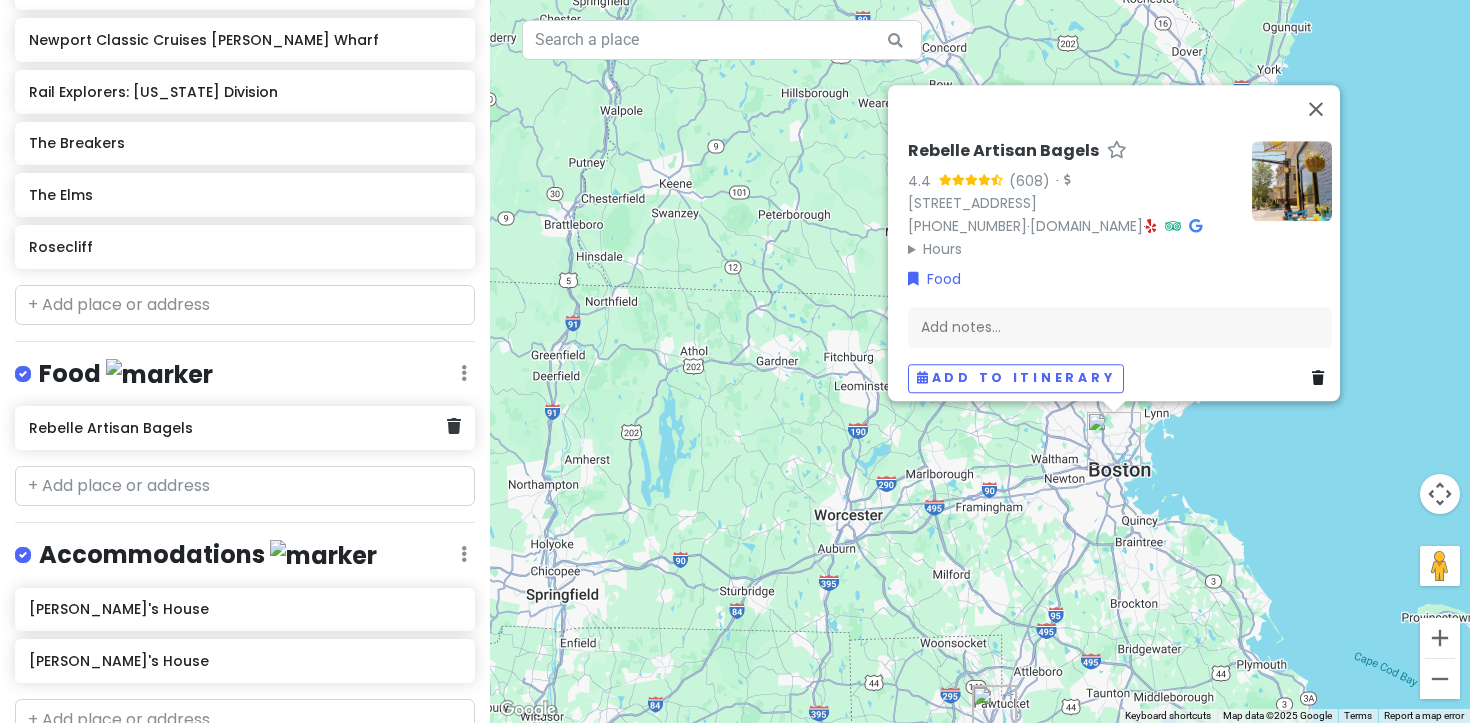 click on "Rebelle Artisan Bagels" at bounding box center [237, 428] 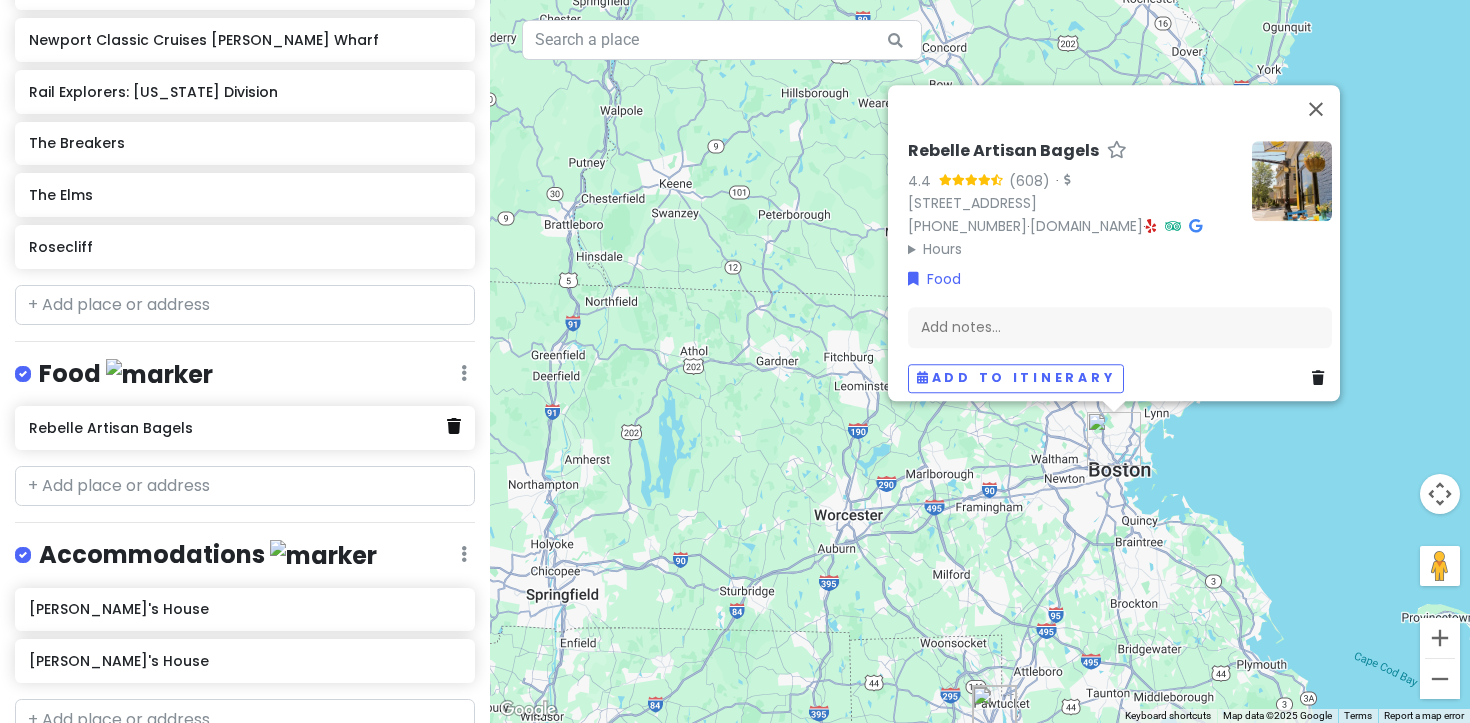click at bounding box center [454, 426] 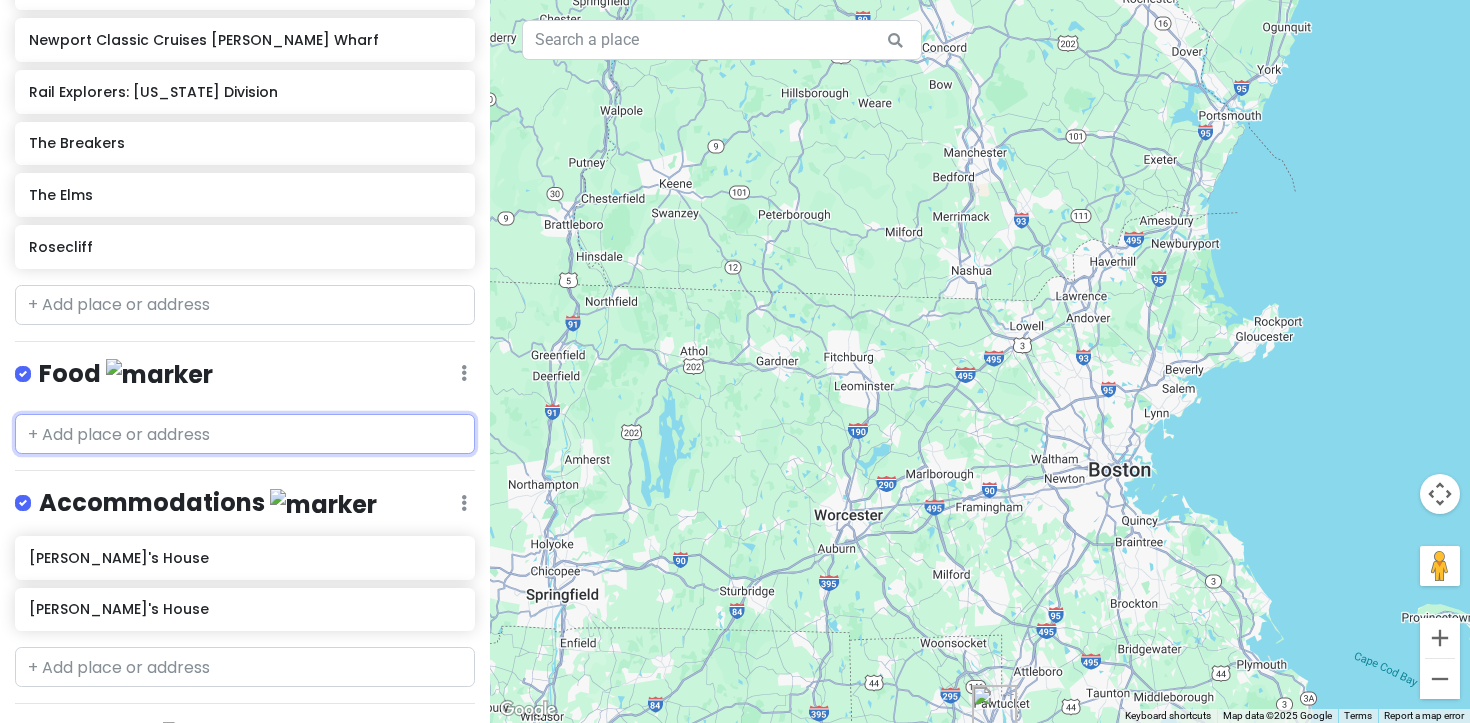 paste on "Rebelle Artisan Bagels" 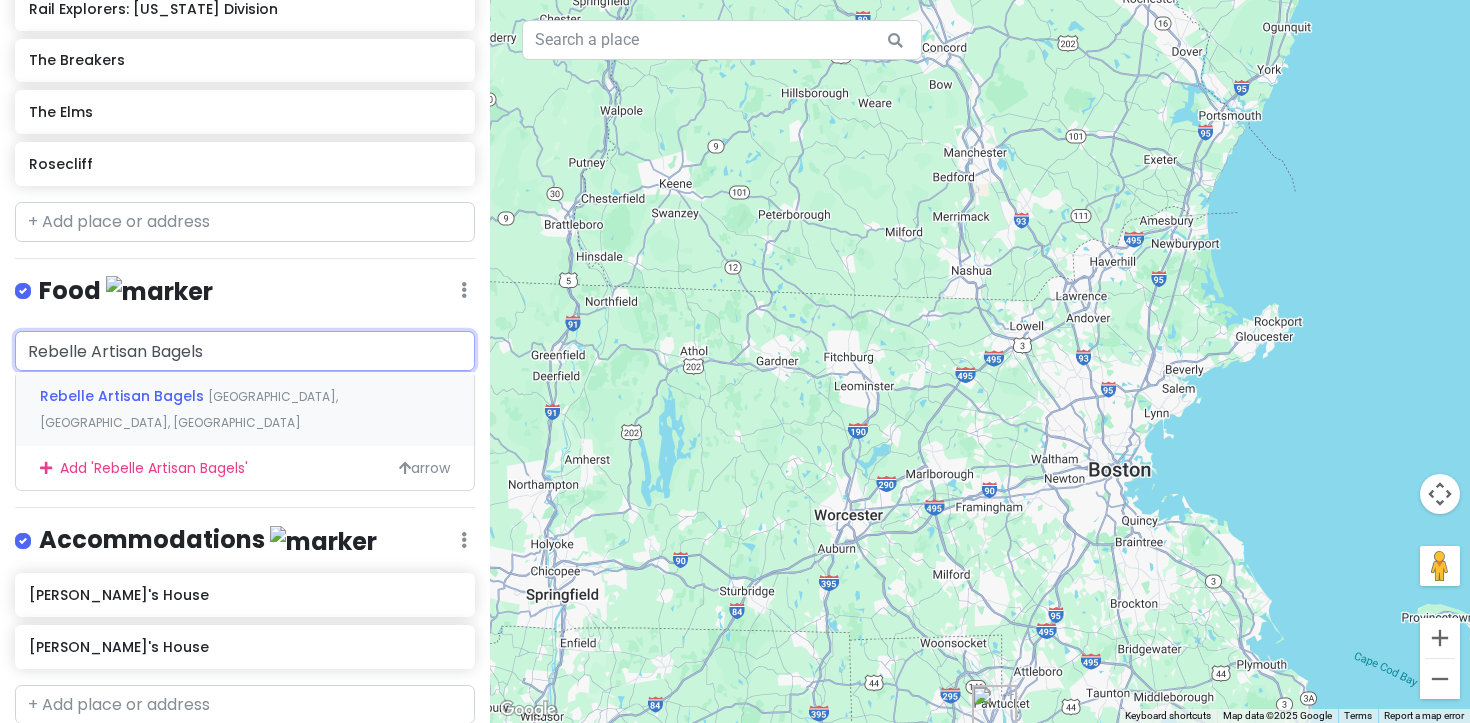 scroll, scrollTop: 913, scrollLeft: 0, axis: vertical 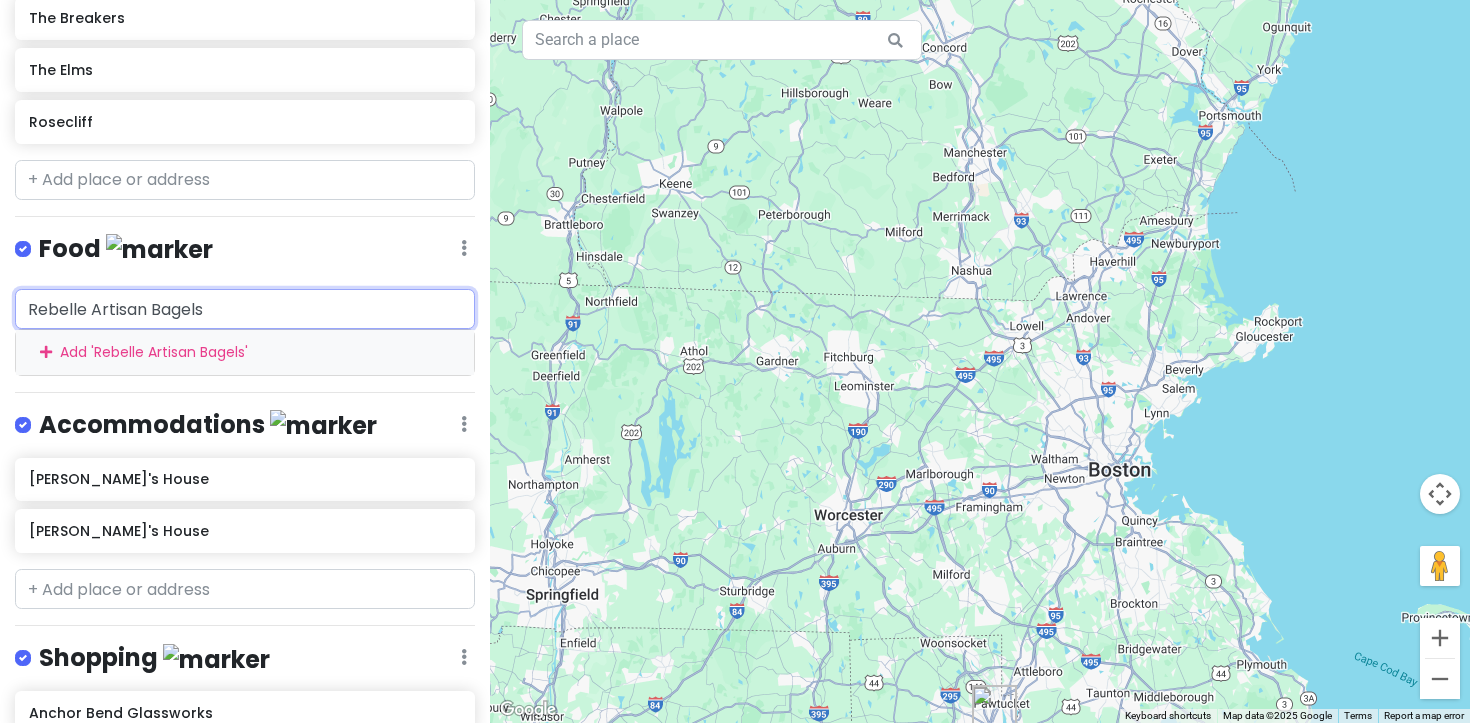 click on "Rebelle Artisan Bagels" at bounding box center [245, 309] 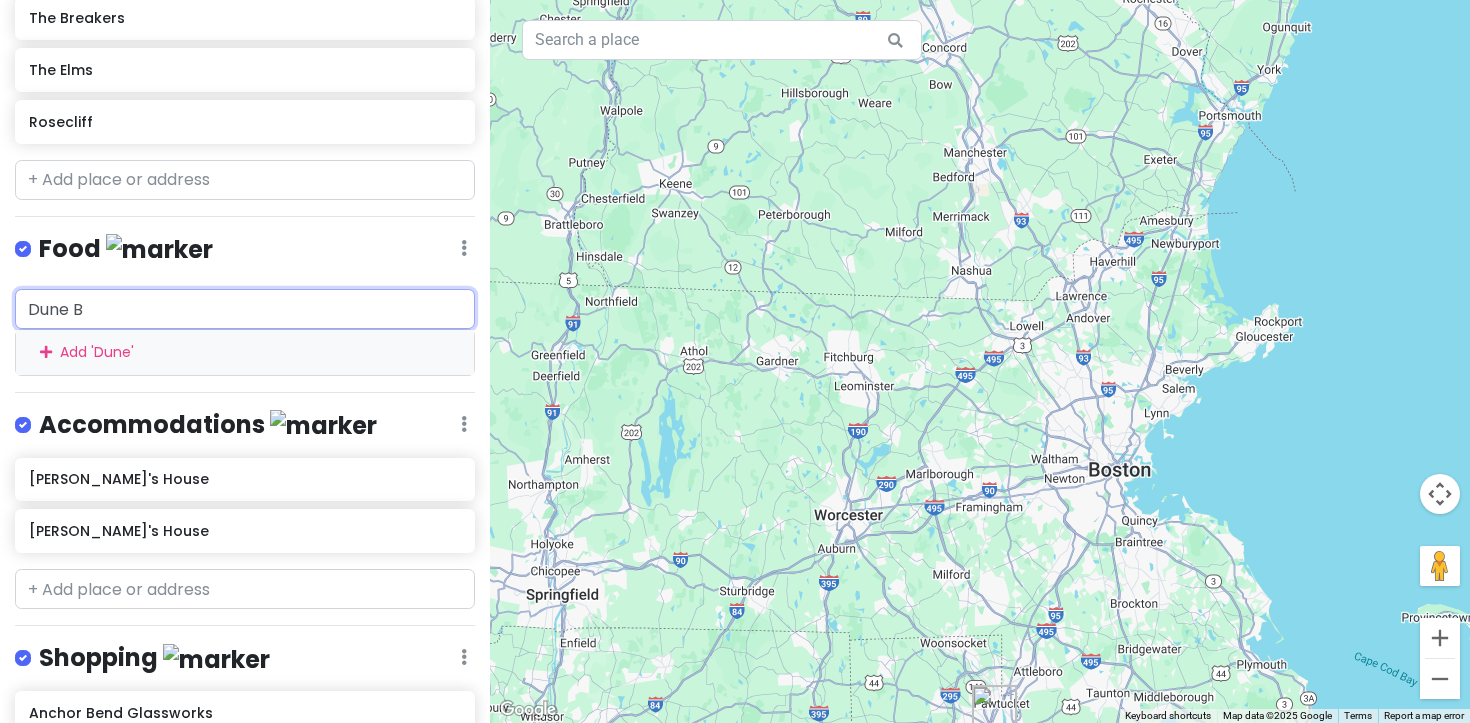 type on "Dune Br" 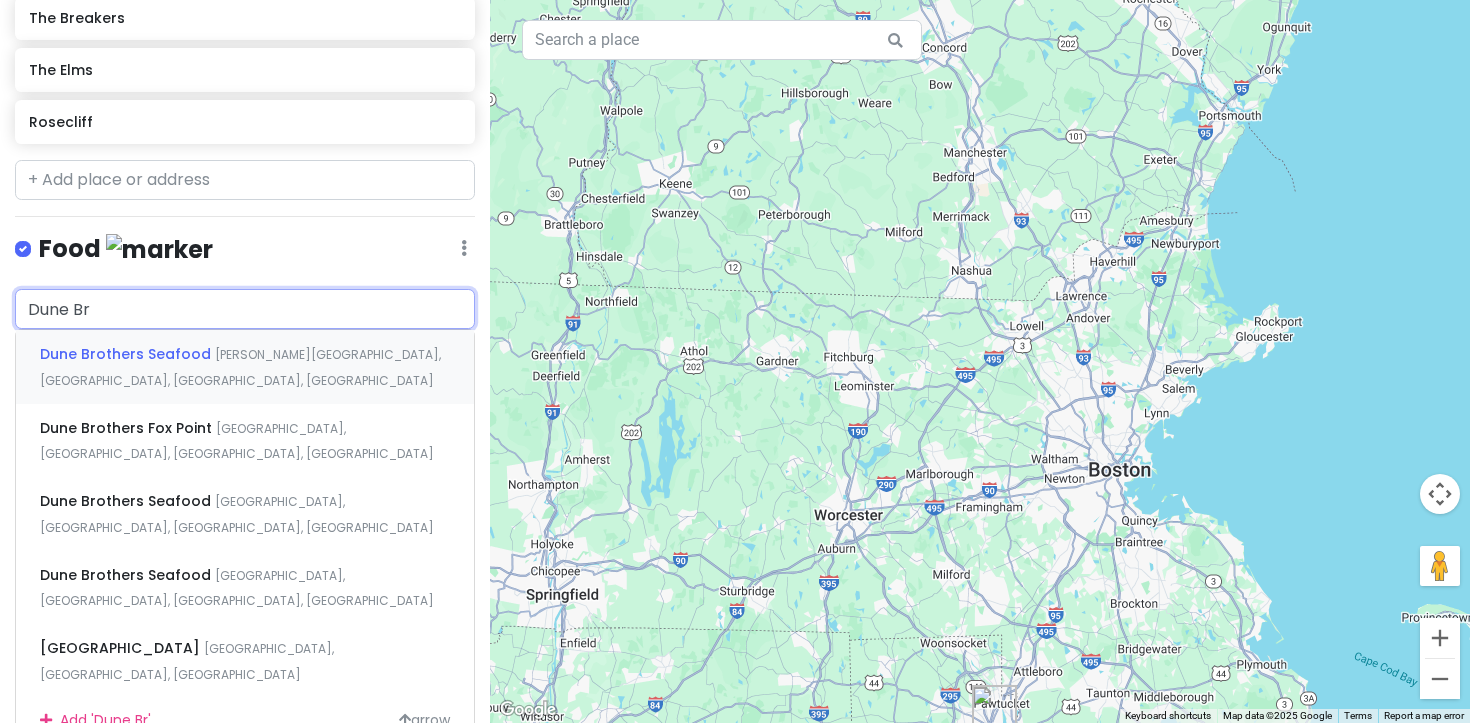 click on "Dune Brothers Seafood" at bounding box center [127, 354] 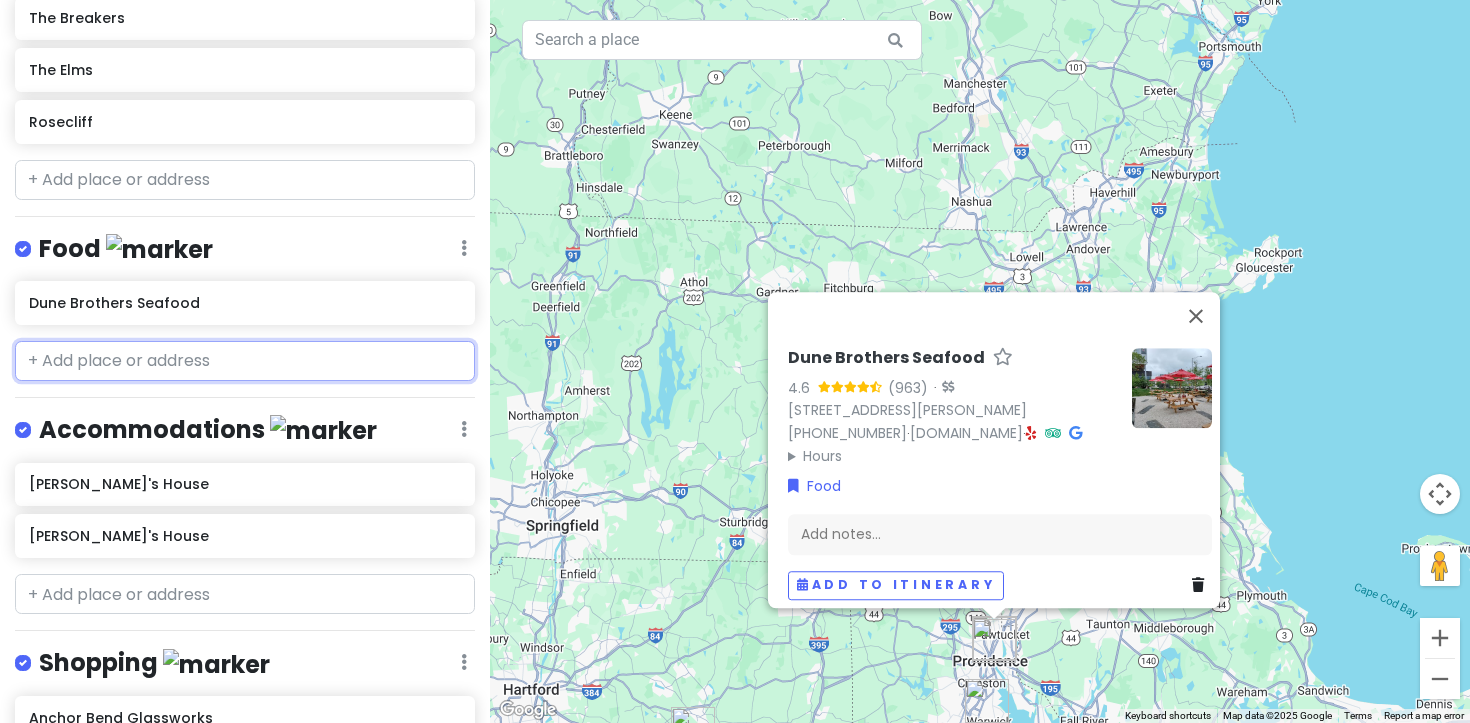 click at bounding box center (245, 361) 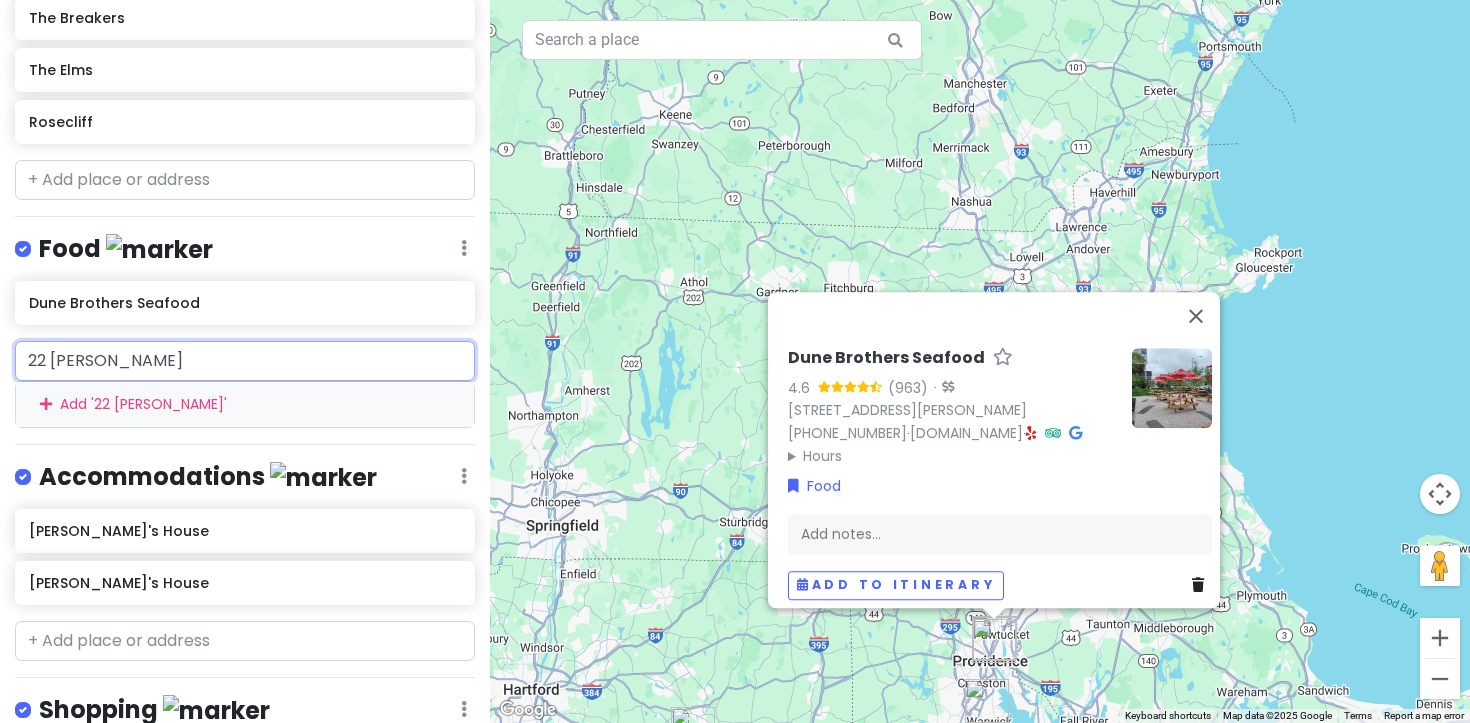 click on "22 [PERSON_NAME]" at bounding box center (245, 361) 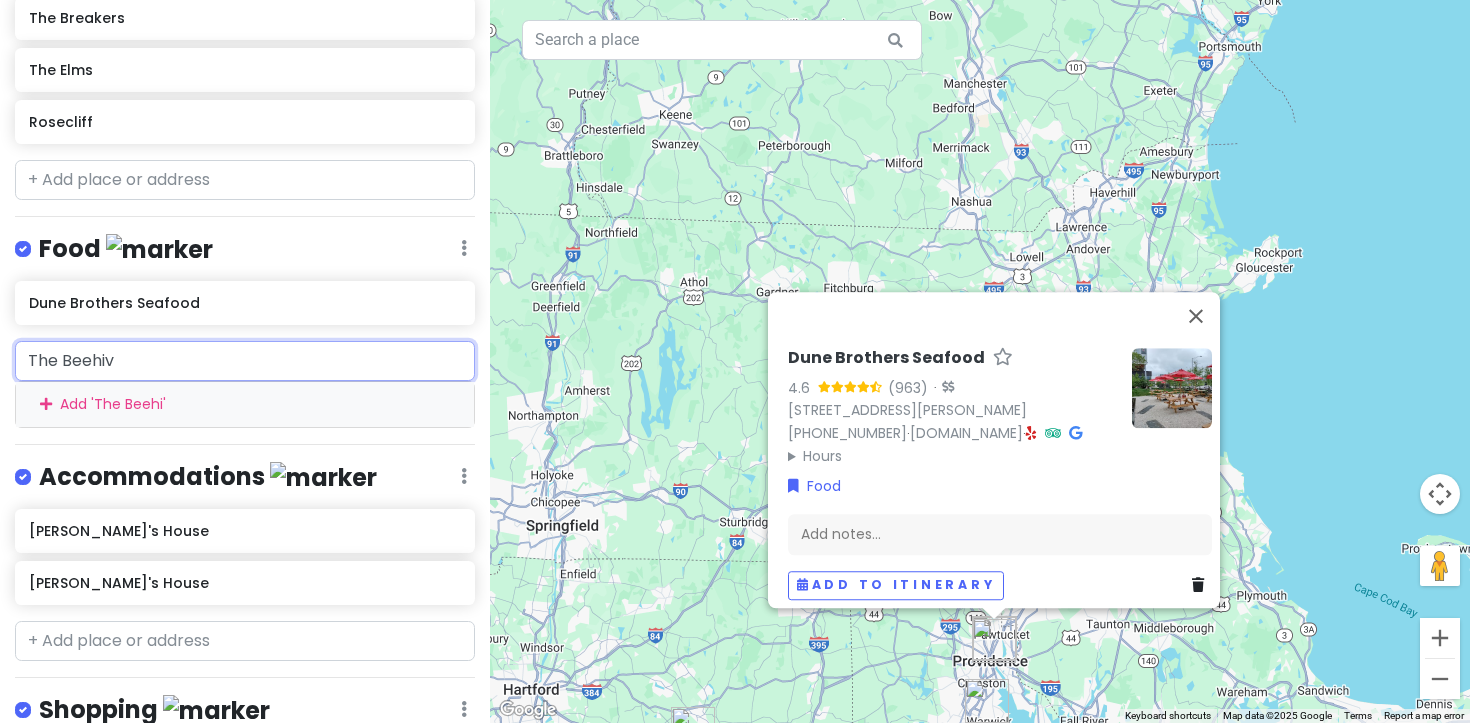 type on "The Beehive" 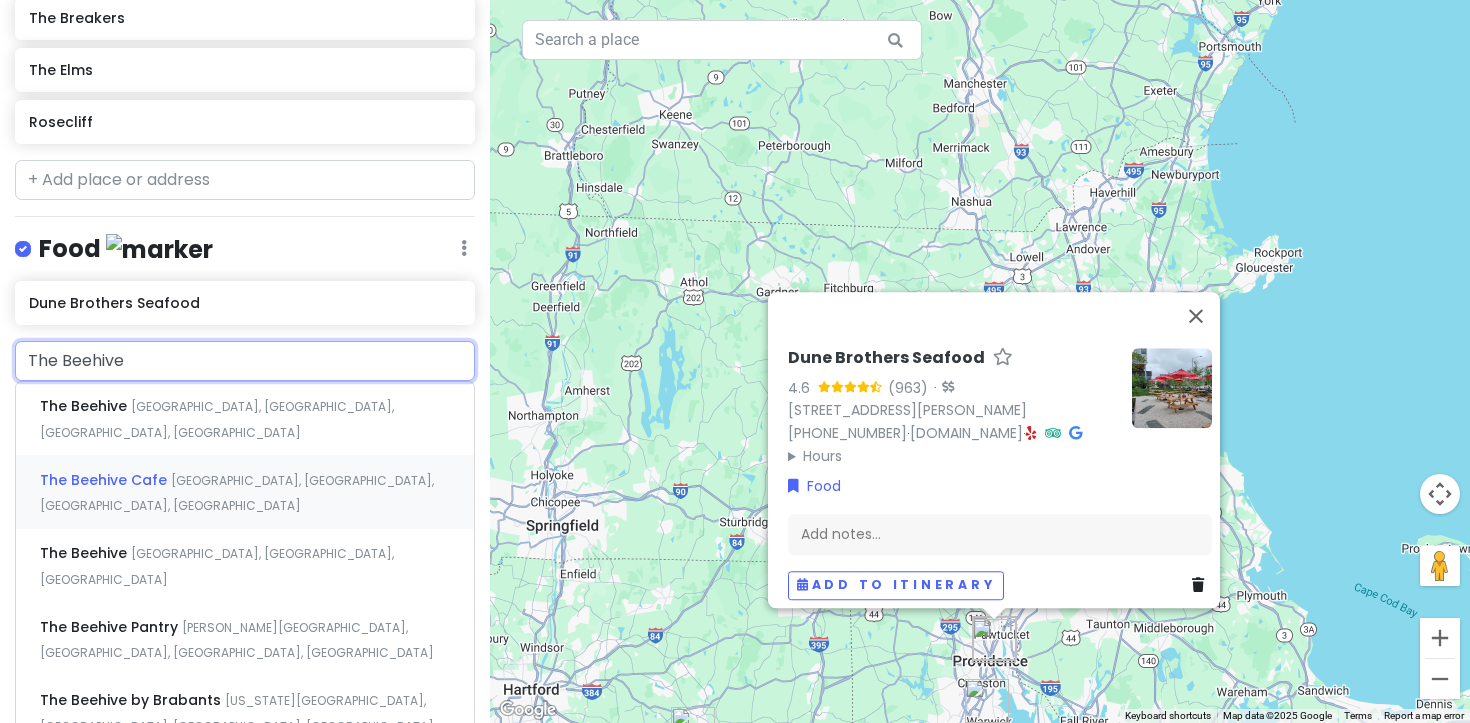 click on "[GEOGRAPHIC_DATA], [GEOGRAPHIC_DATA], [GEOGRAPHIC_DATA], [GEOGRAPHIC_DATA]" at bounding box center [217, 419] 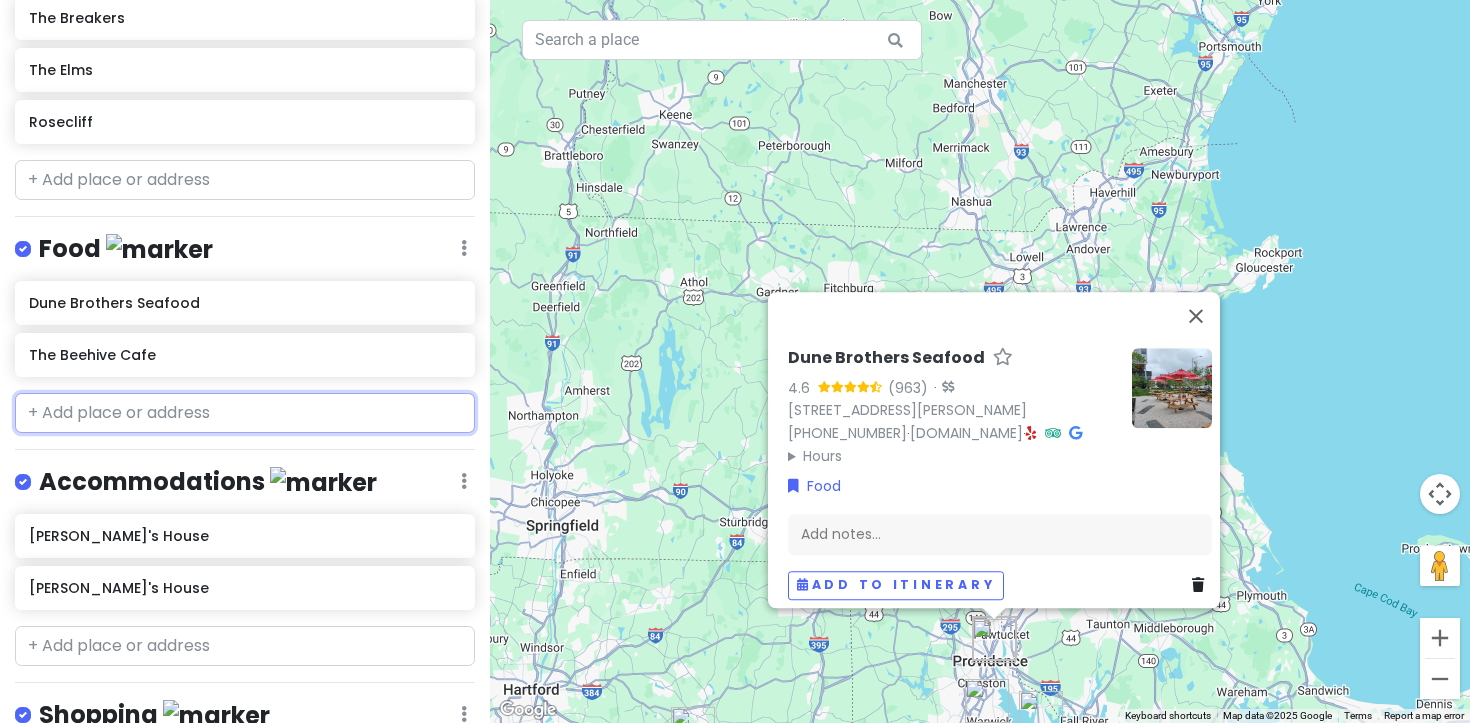 type 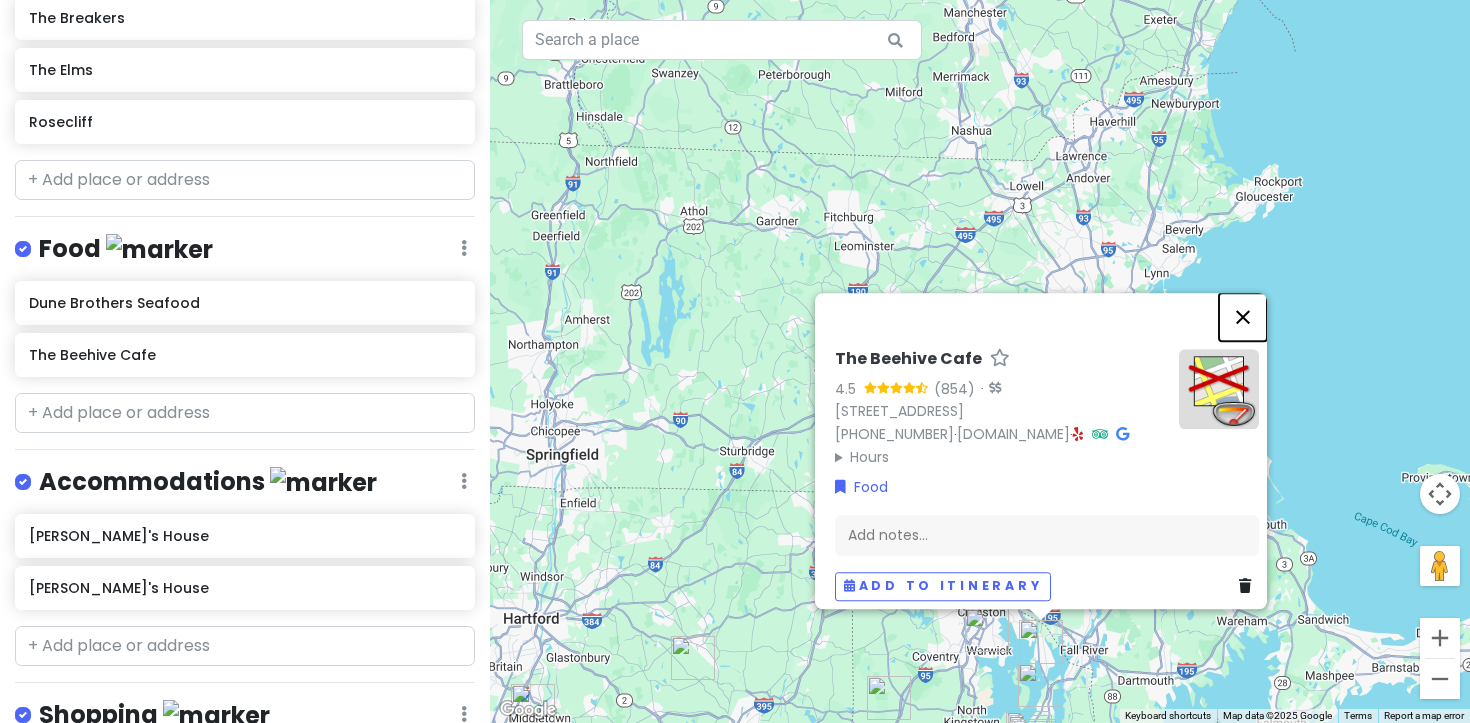 click at bounding box center (1243, 317) 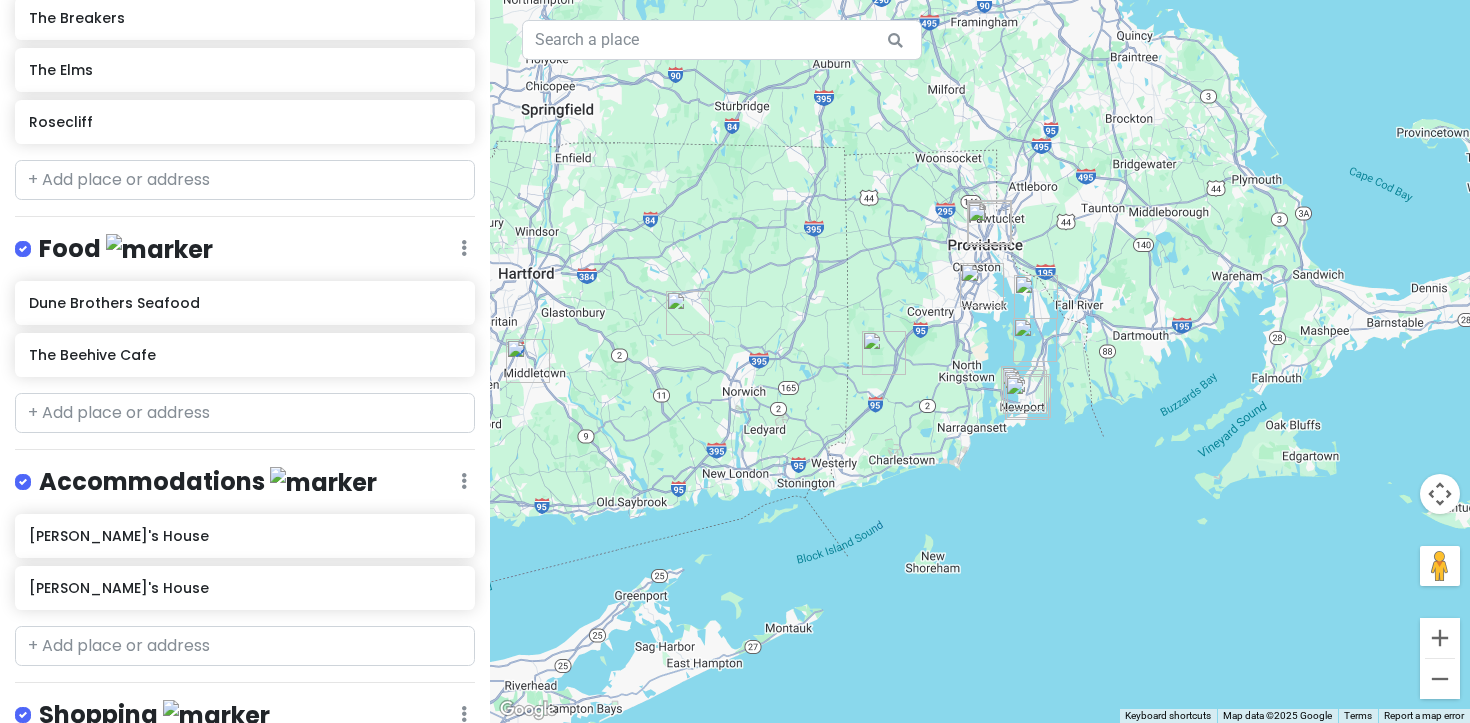 drag, startPoint x: 1183, startPoint y: 520, endPoint x: 1178, endPoint y: 170, distance: 350.0357 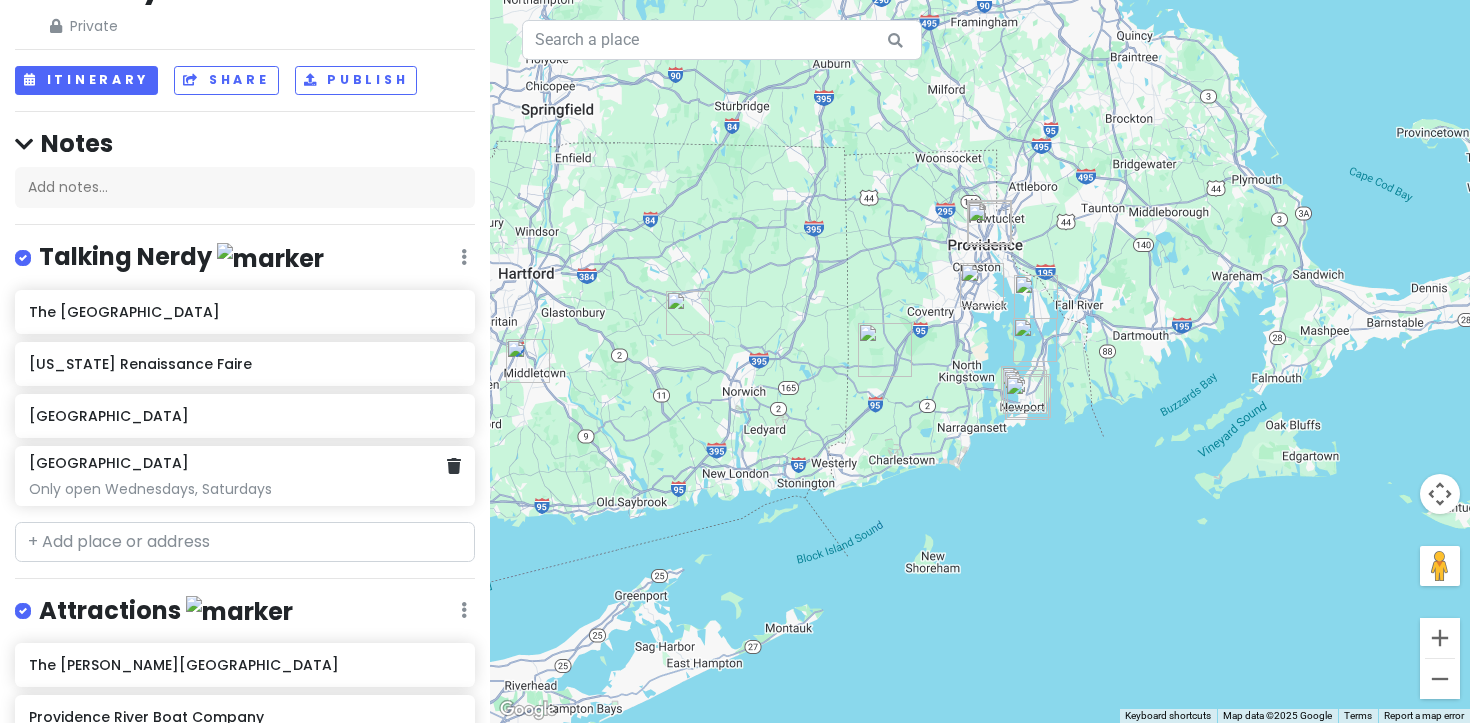 scroll, scrollTop: 0, scrollLeft: 0, axis: both 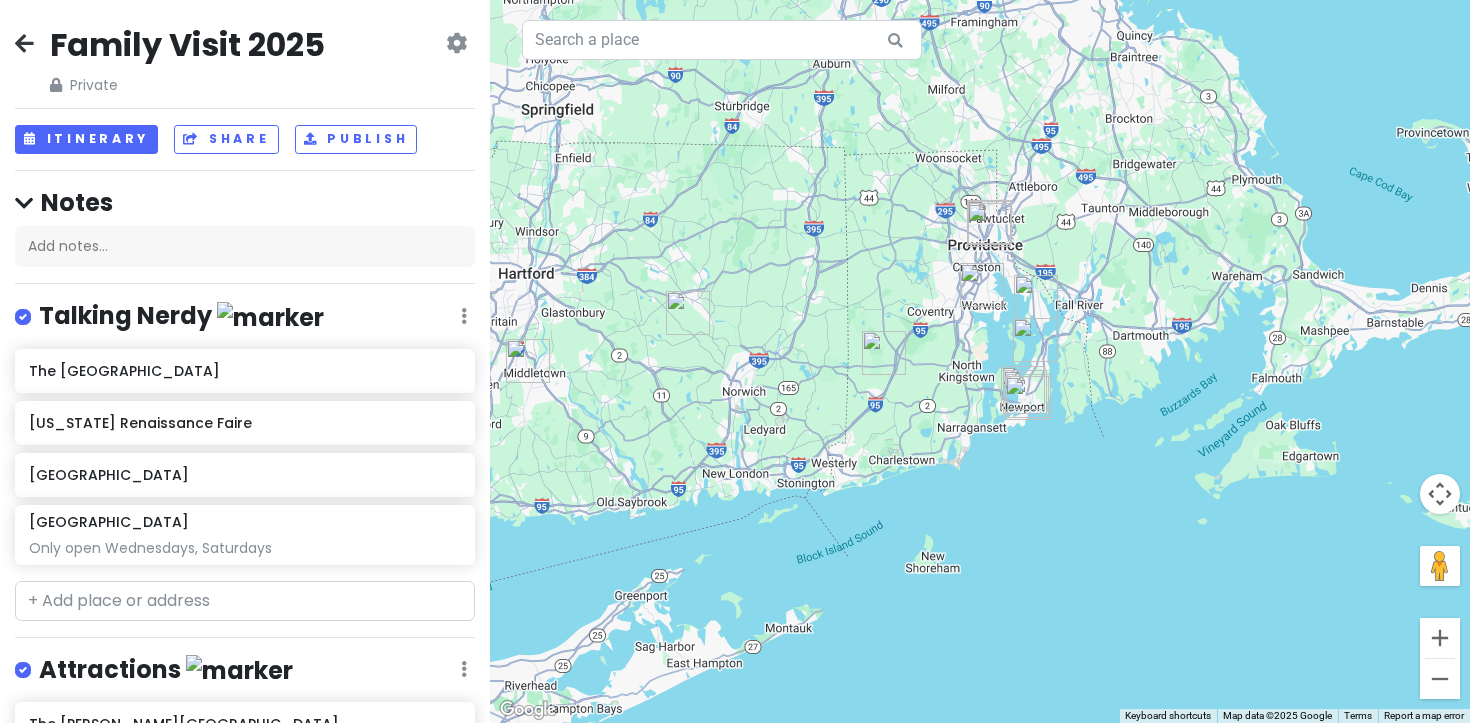 click at bounding box center [270, 317] 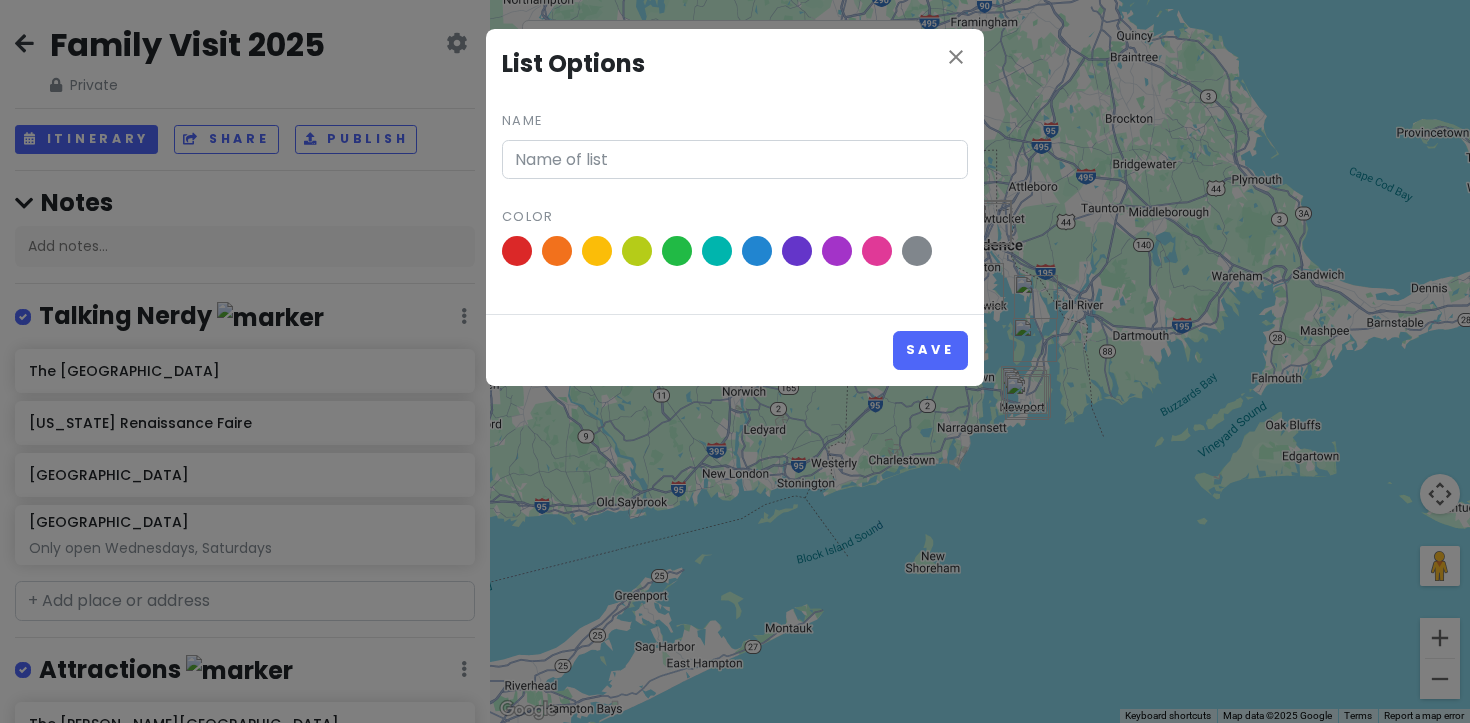 type on "Talking Nerdy" 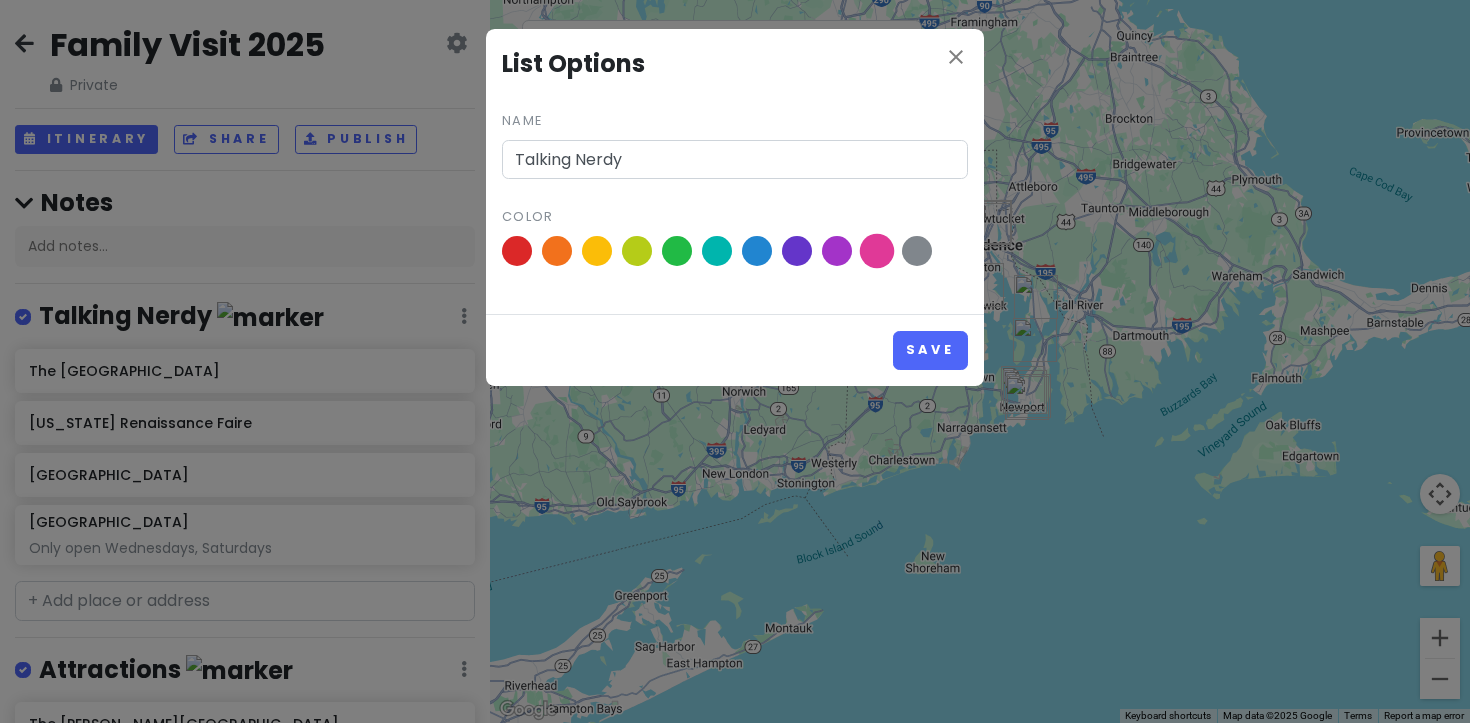 click at bounding box center (877, 251) 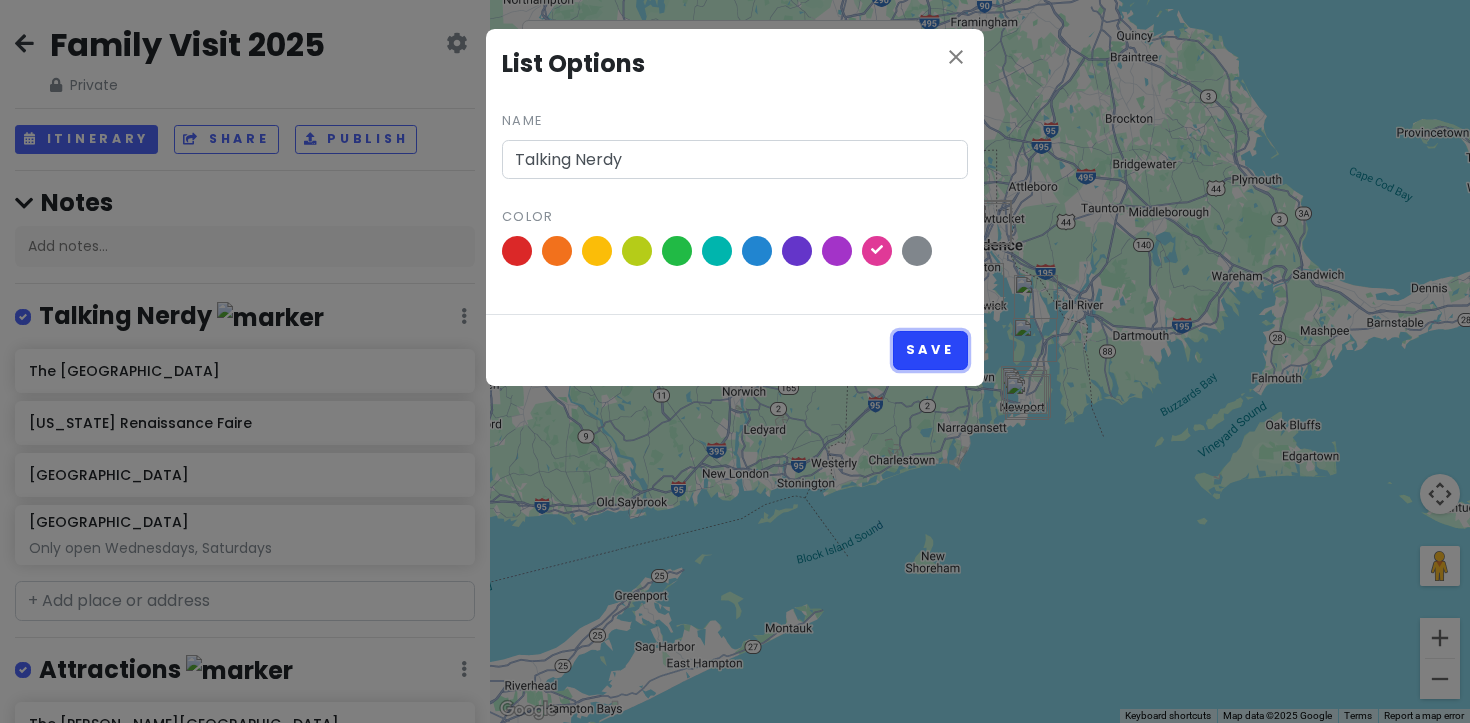 click on "Save" at bounding box center (930, 350) 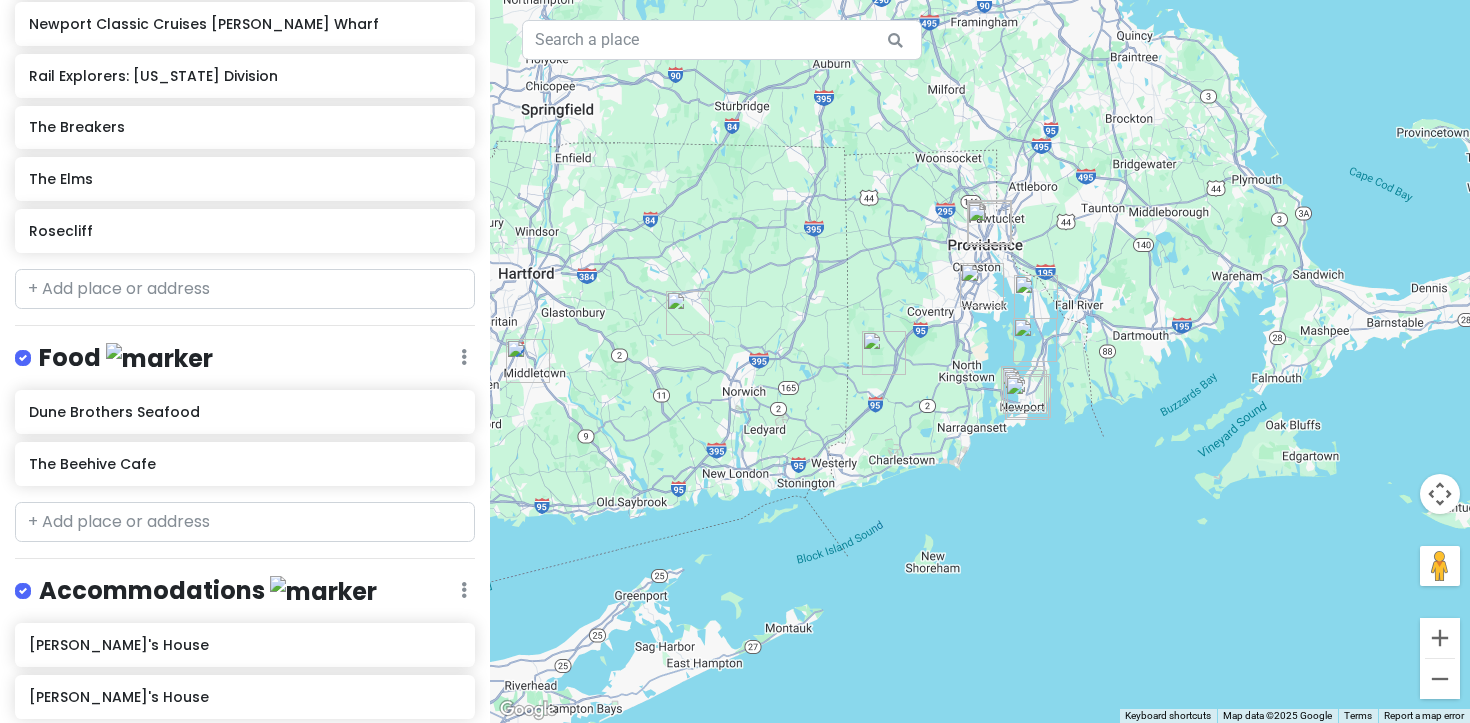 scroll, scrollTop: 805, scrollLeft: 0, axis: vertical 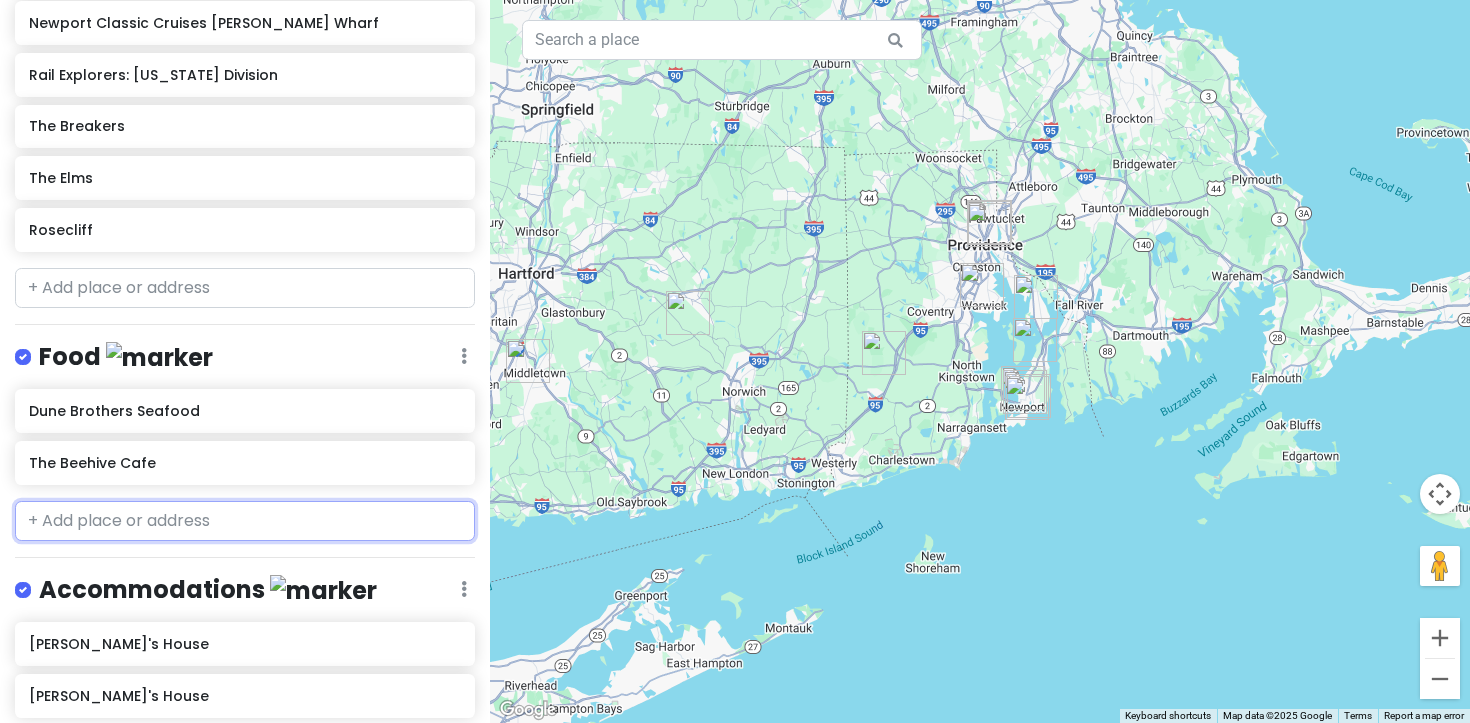 click at bounding box center (245, 521) 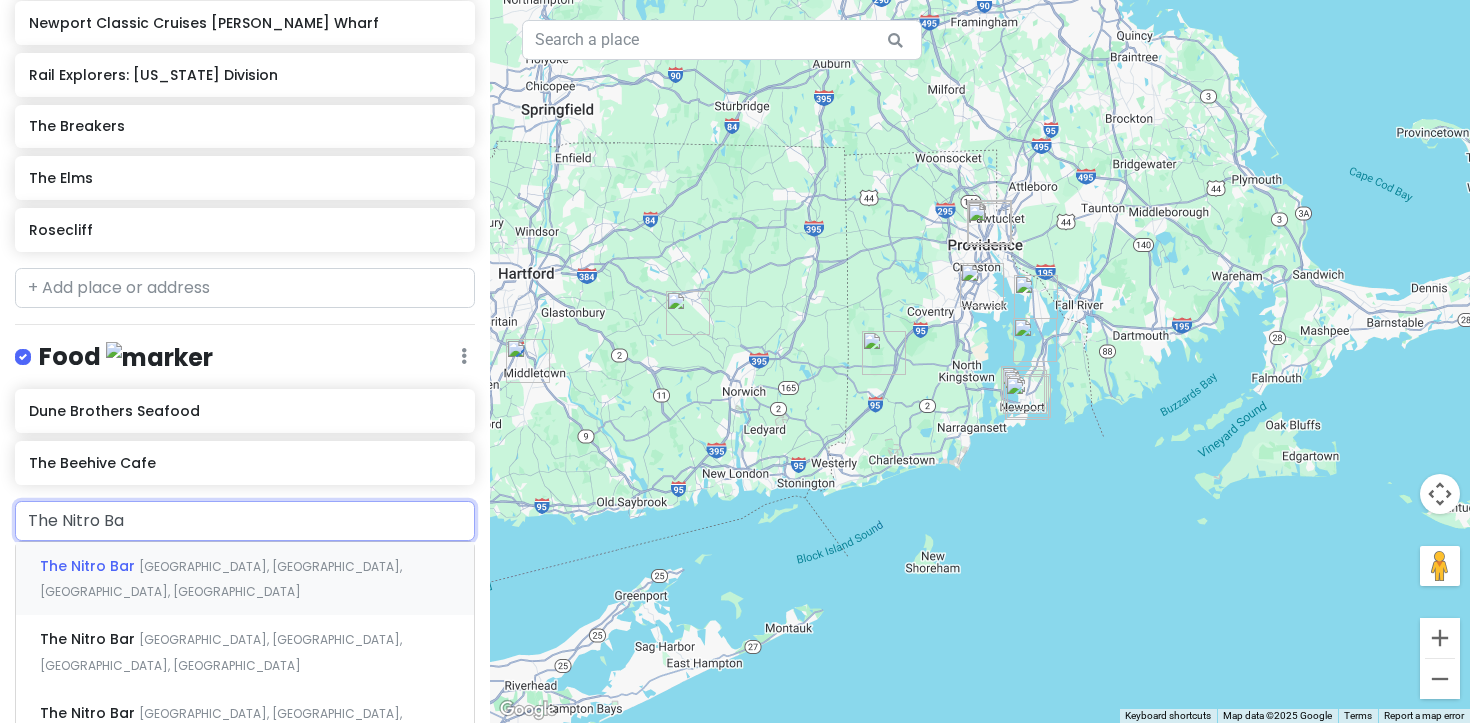 type on "The Nitro Bar" 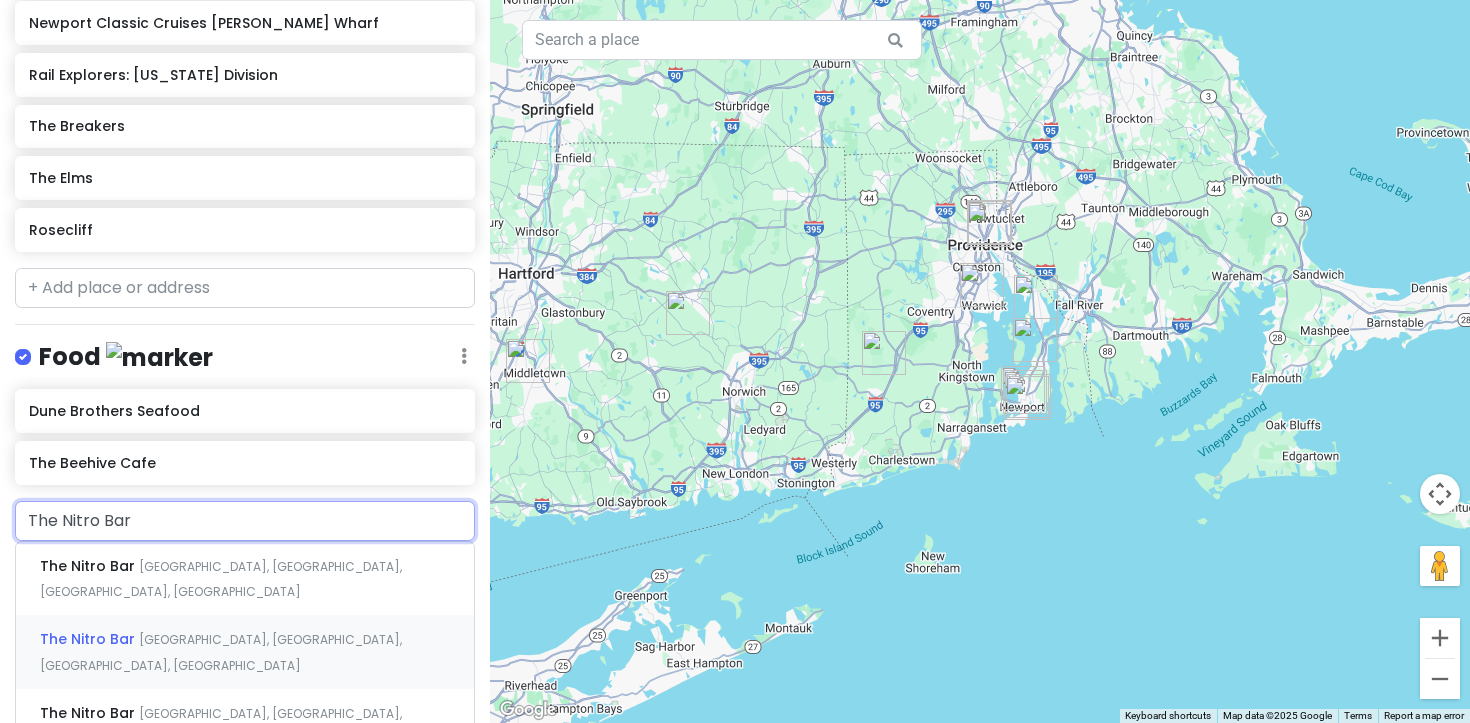 click on "[GEOGRAPHIC_DATA], [GEOGRAPHIC_DATA], [GEOGRAPHIC_DATA], [GEOGRAPHIC_DATA]" at bounding box center (221, 579) 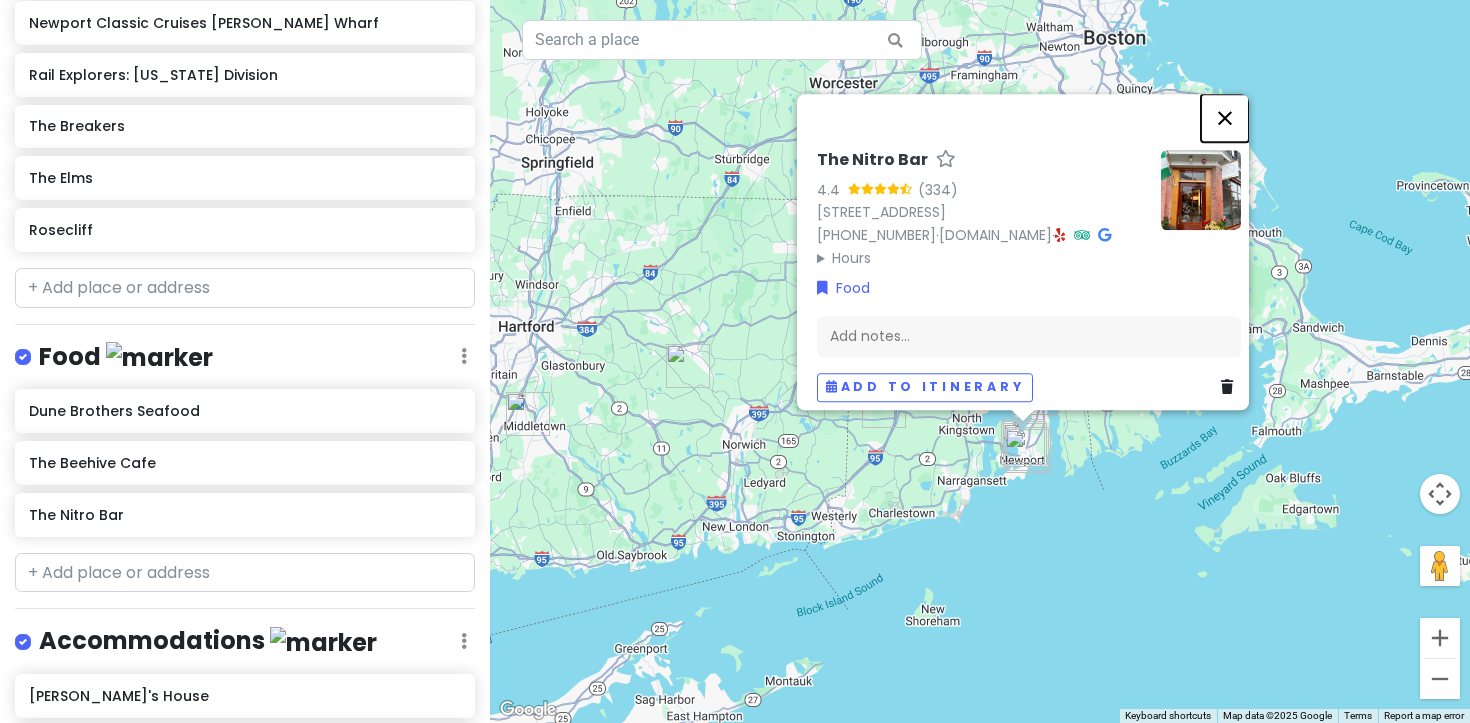 click at bounding box center (1225, 118) 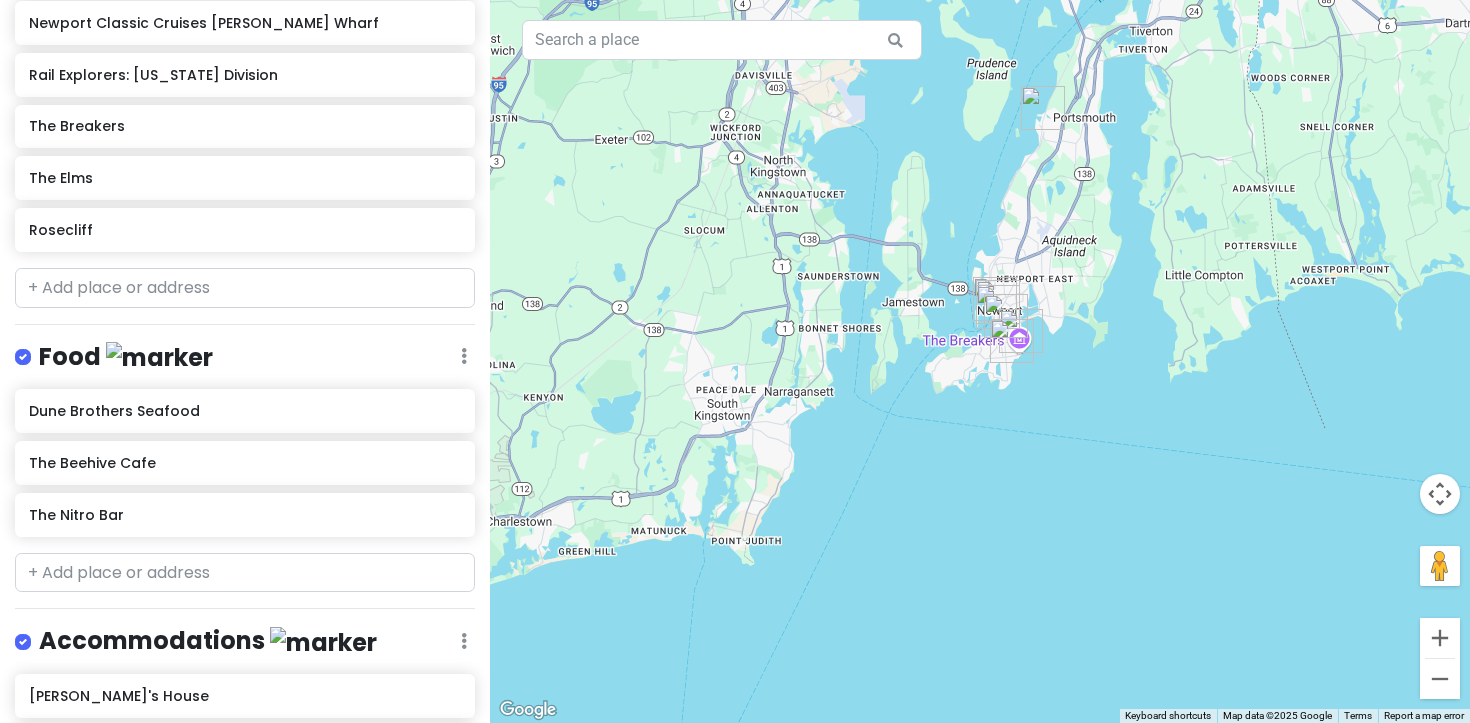 drag, startPoint x: 1000, startPoint y: 518, endPoint x: 906, endPoint y: 118, distance: 410.89658 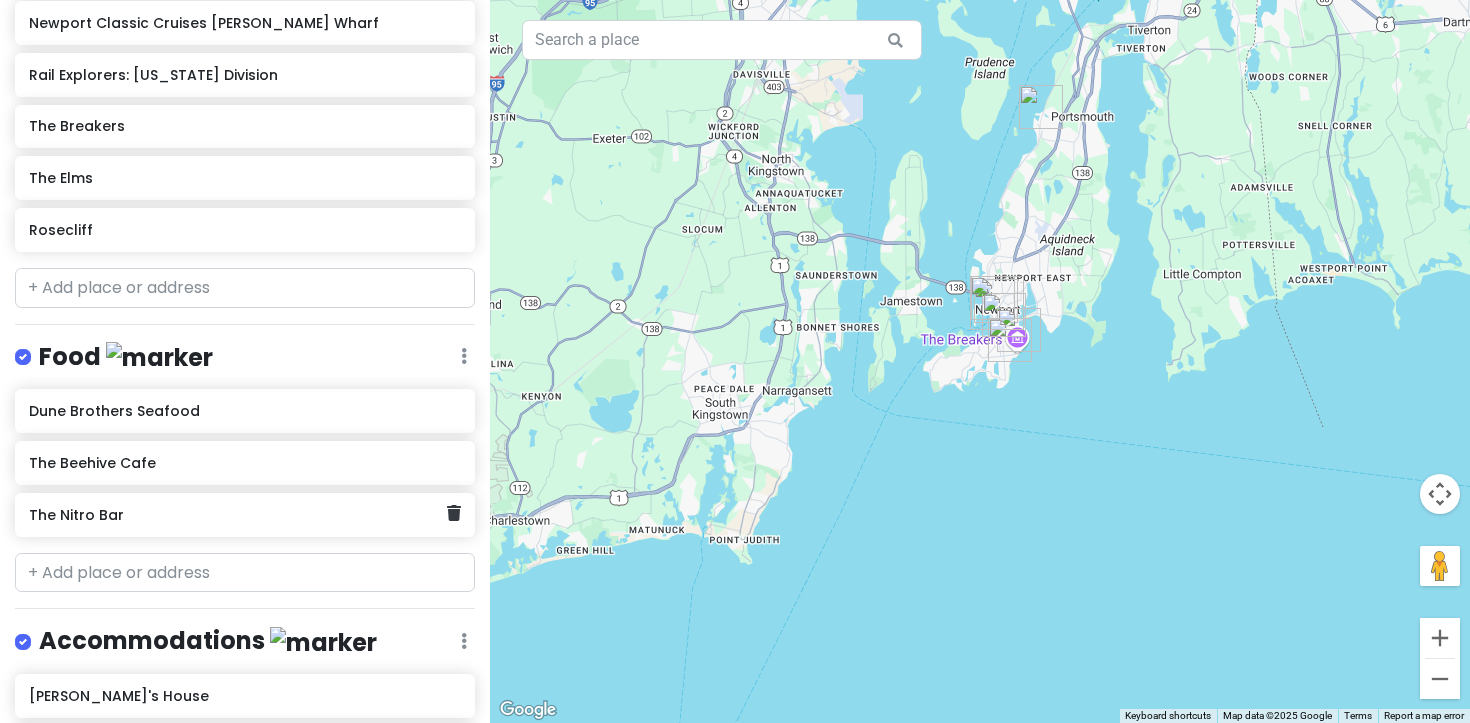 click on "The Nitro Bar" at bounding box center [237, 515] 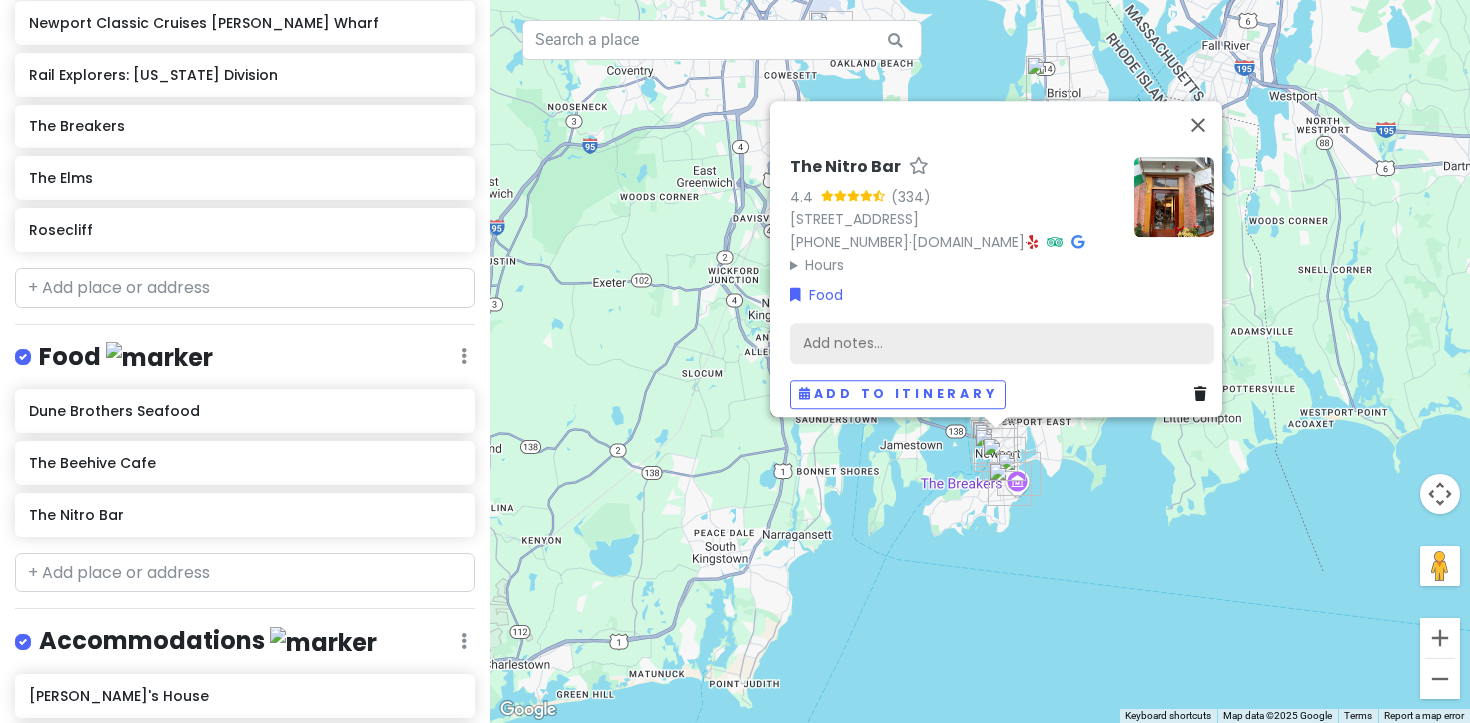 click on "Add notes..." at bounding box center [1002, 343] 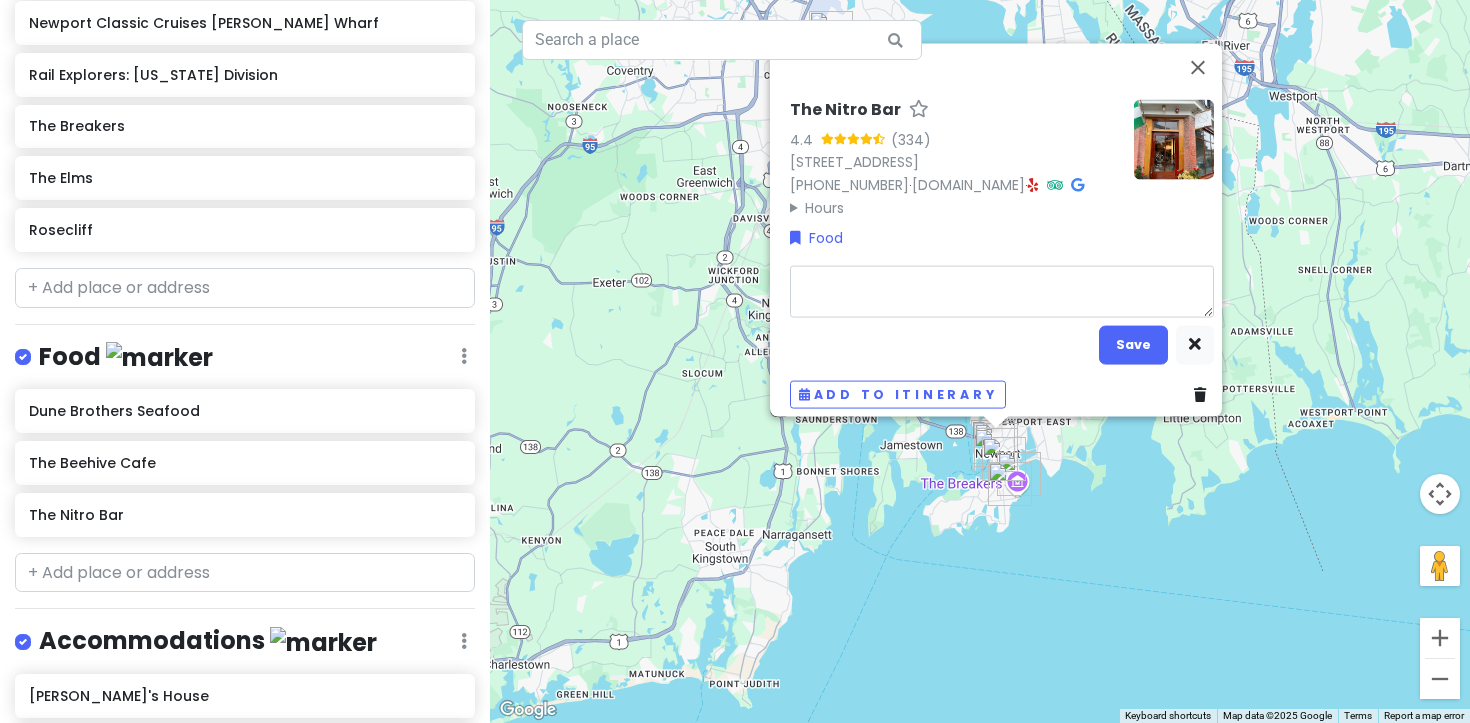 type on "x" 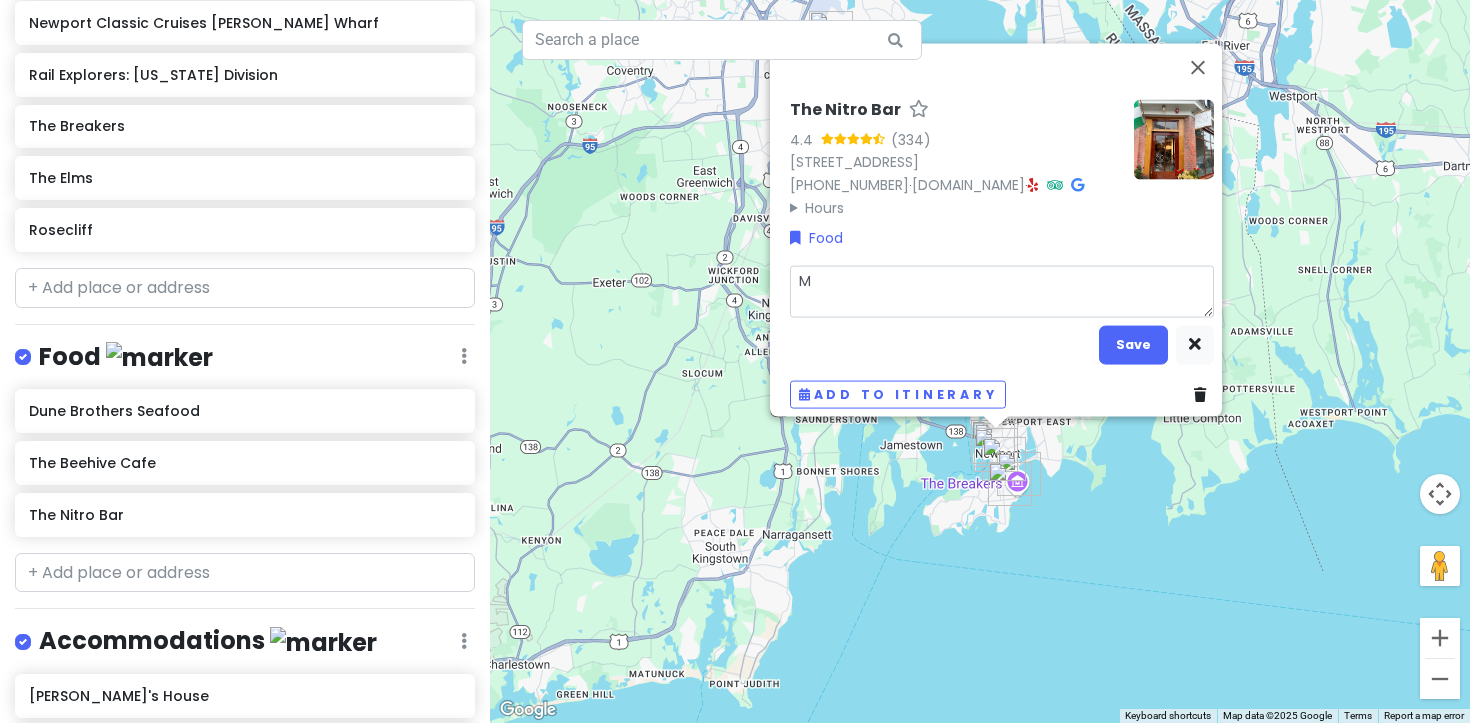 type on "x" 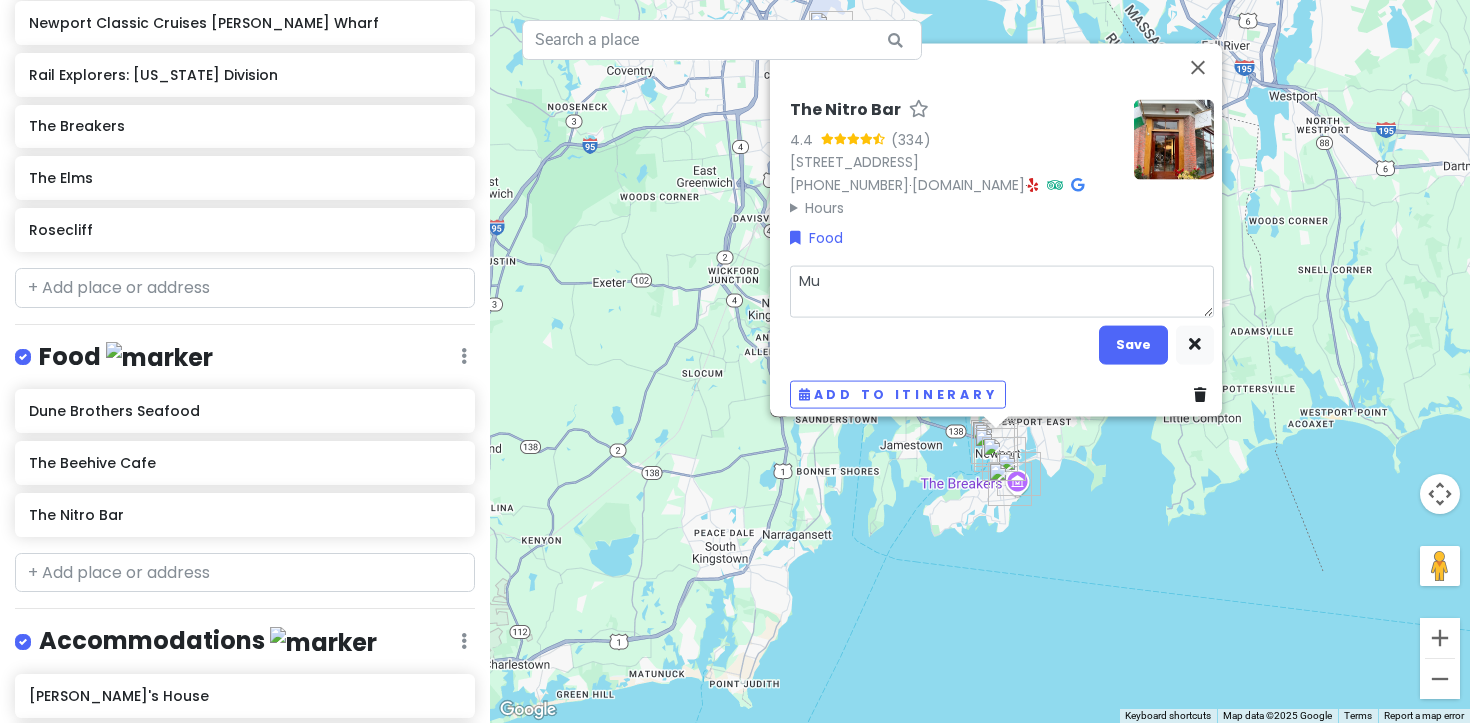type on "x" 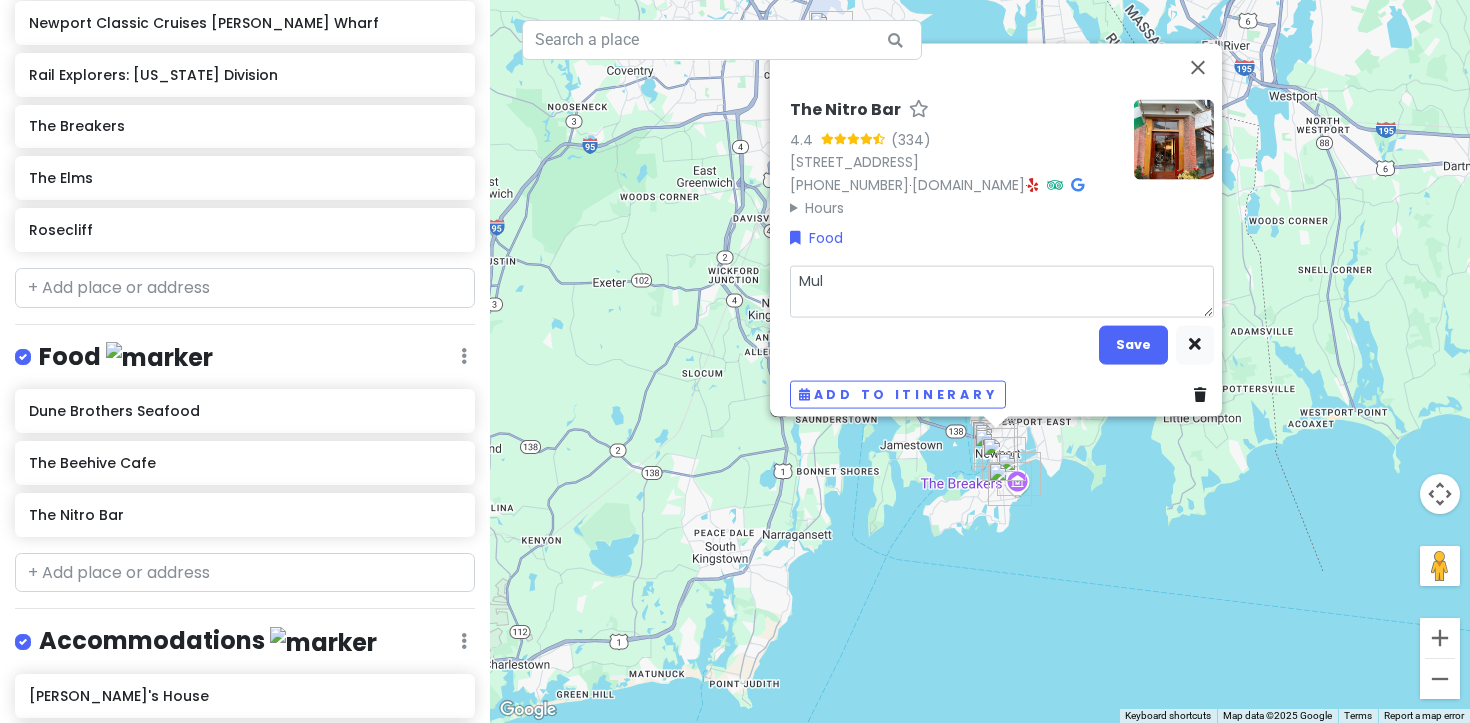 type on "x" 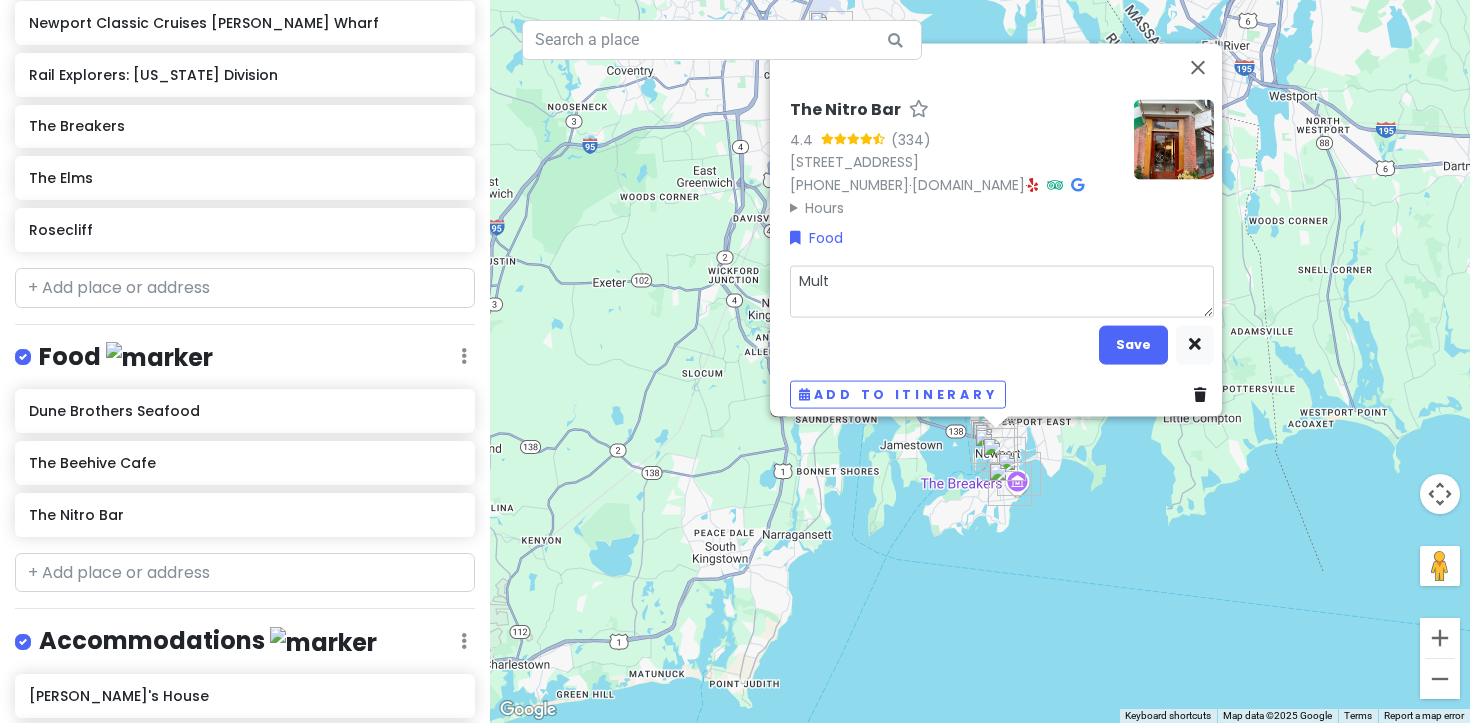 type on "x" 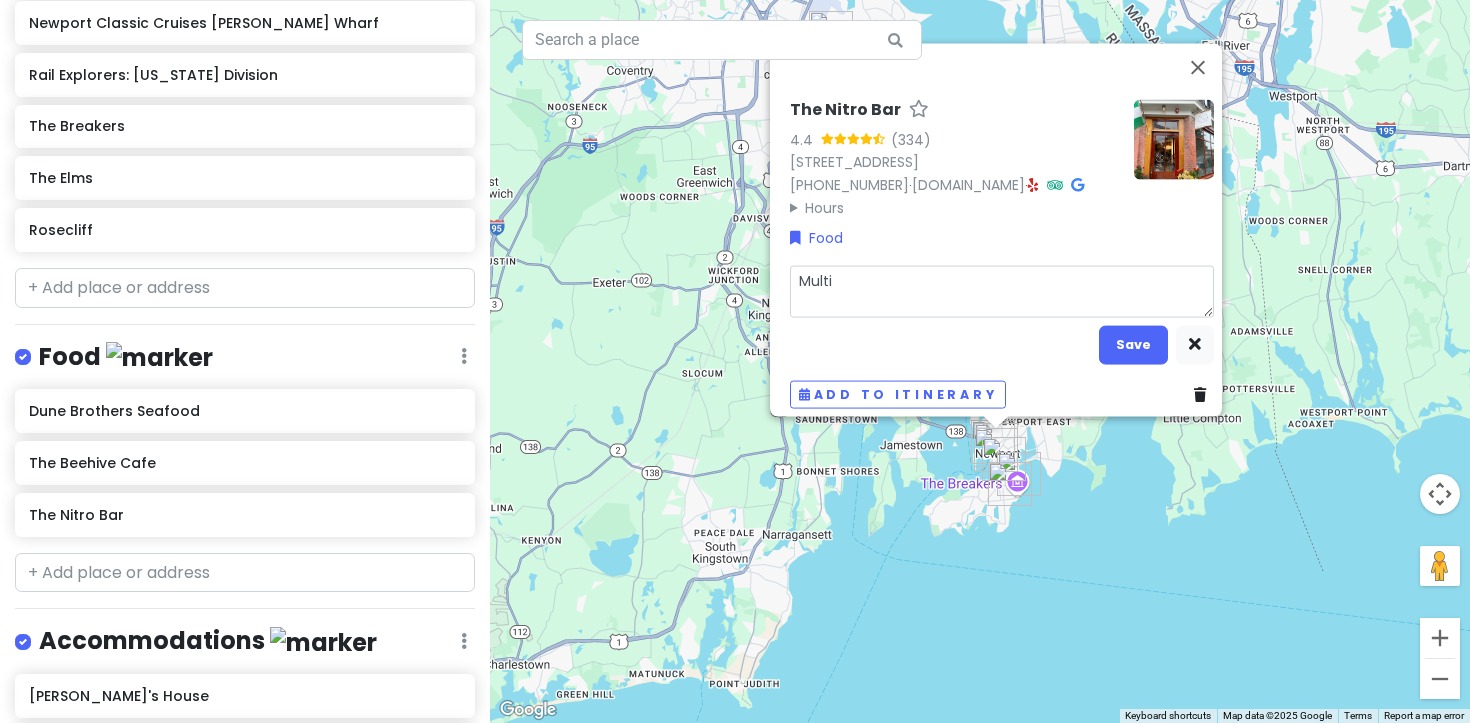 type on "x" 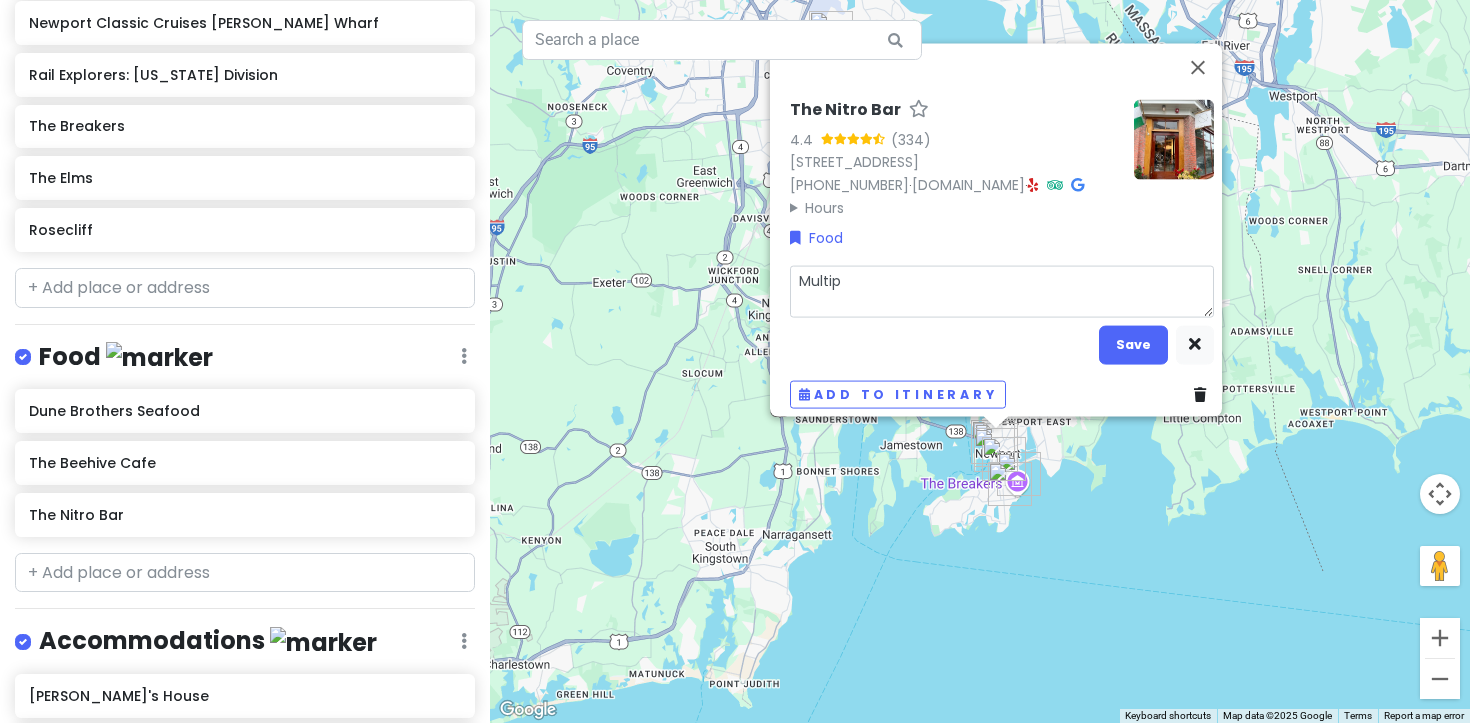 type on "x" 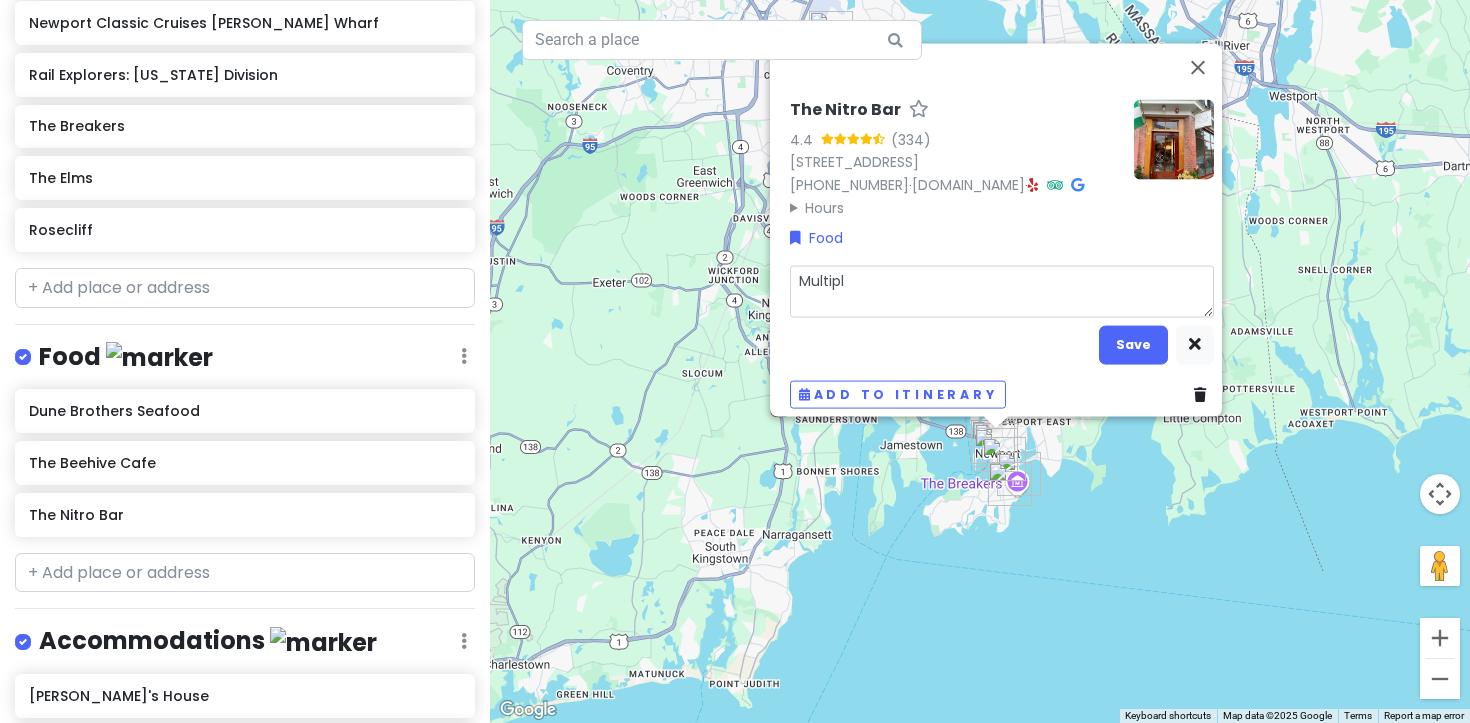 type on "x" 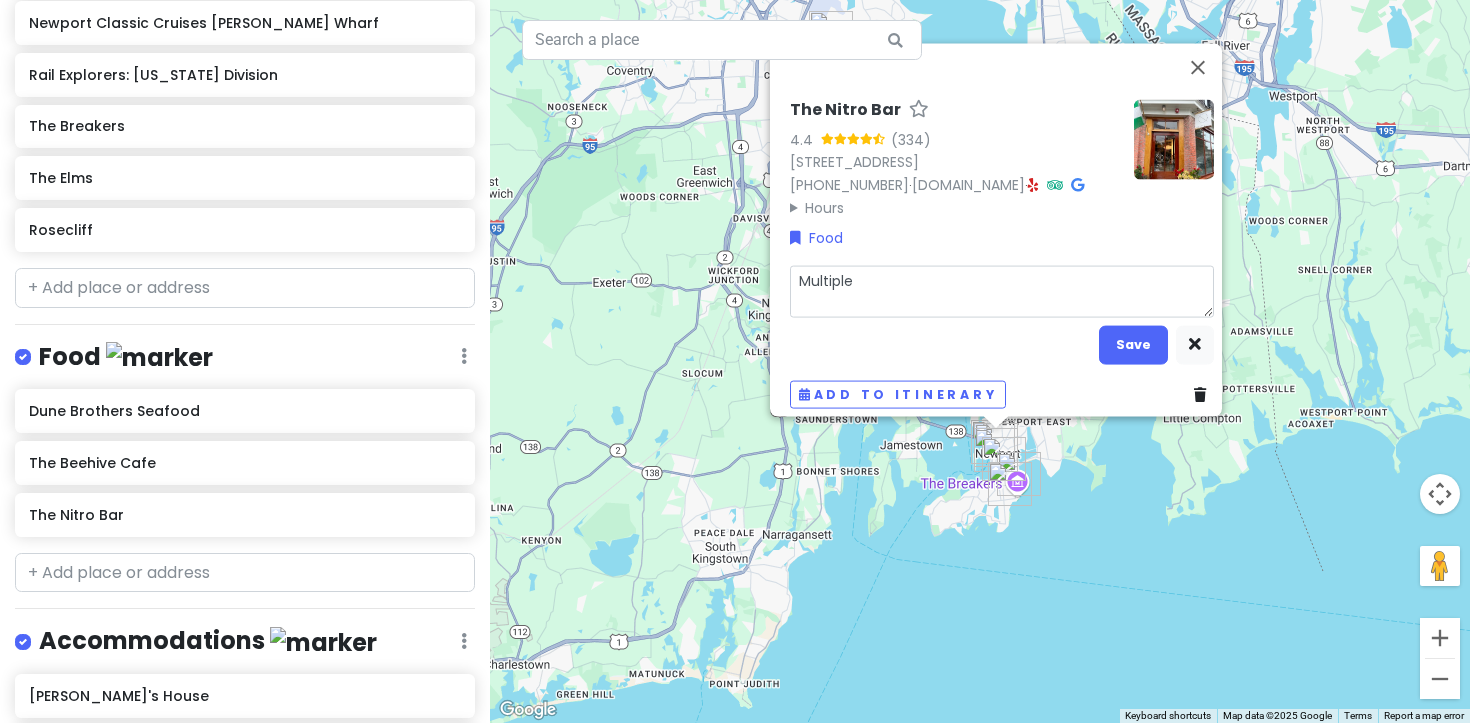 type on "x" 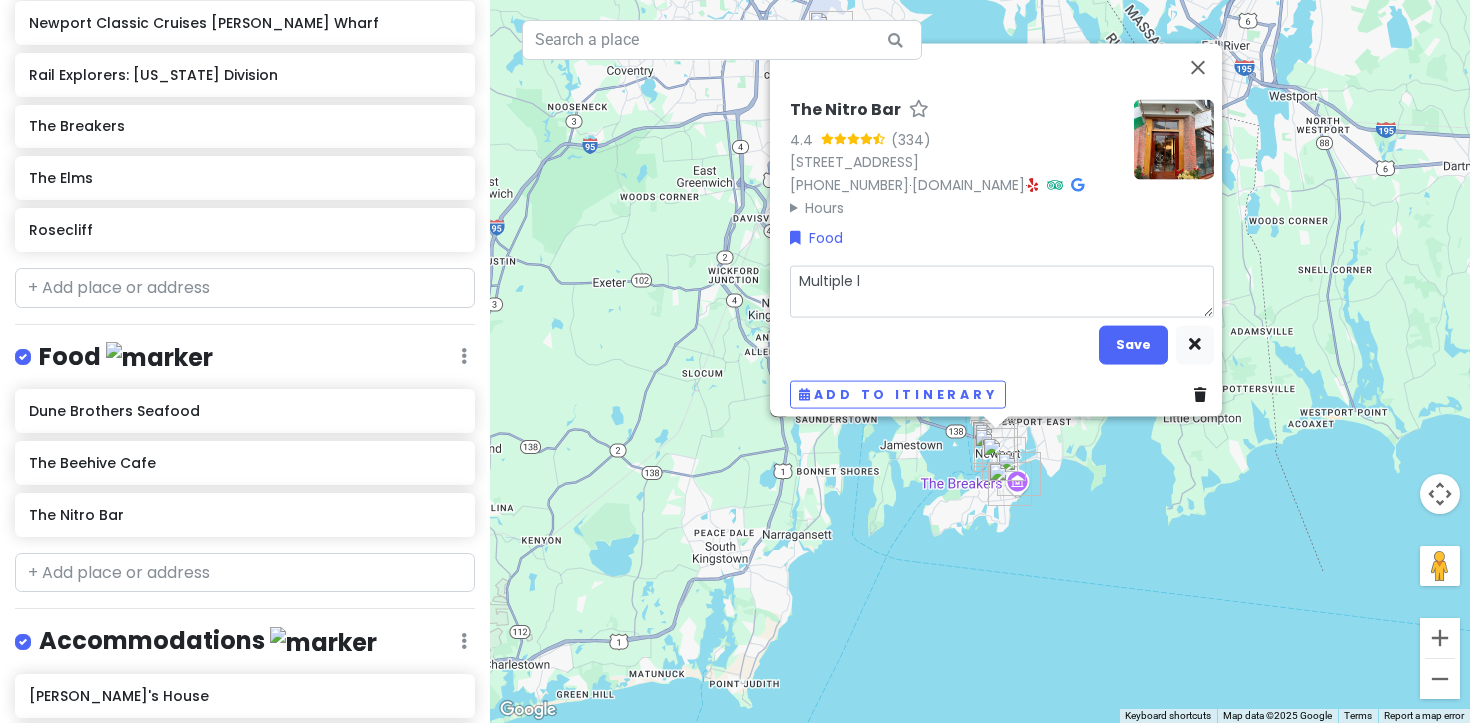 type on "x" 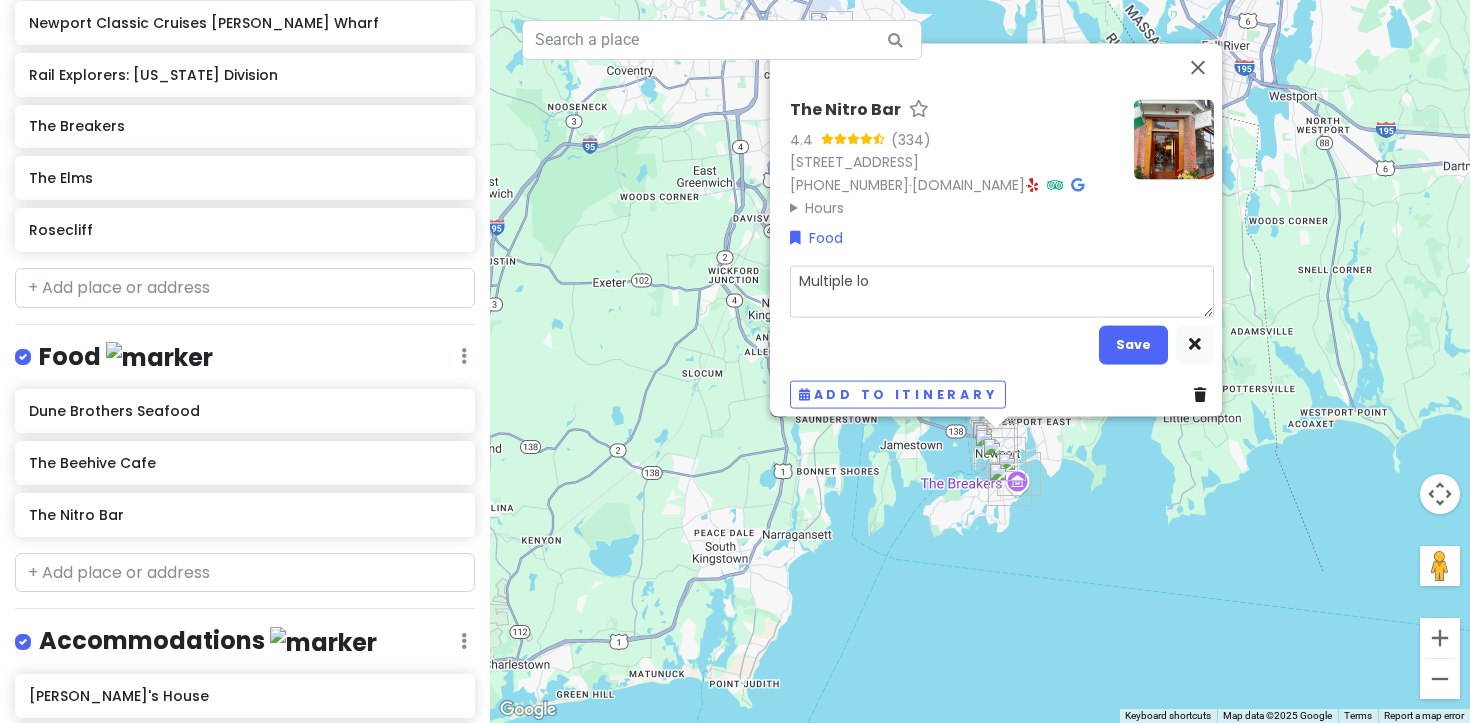 type on "x" 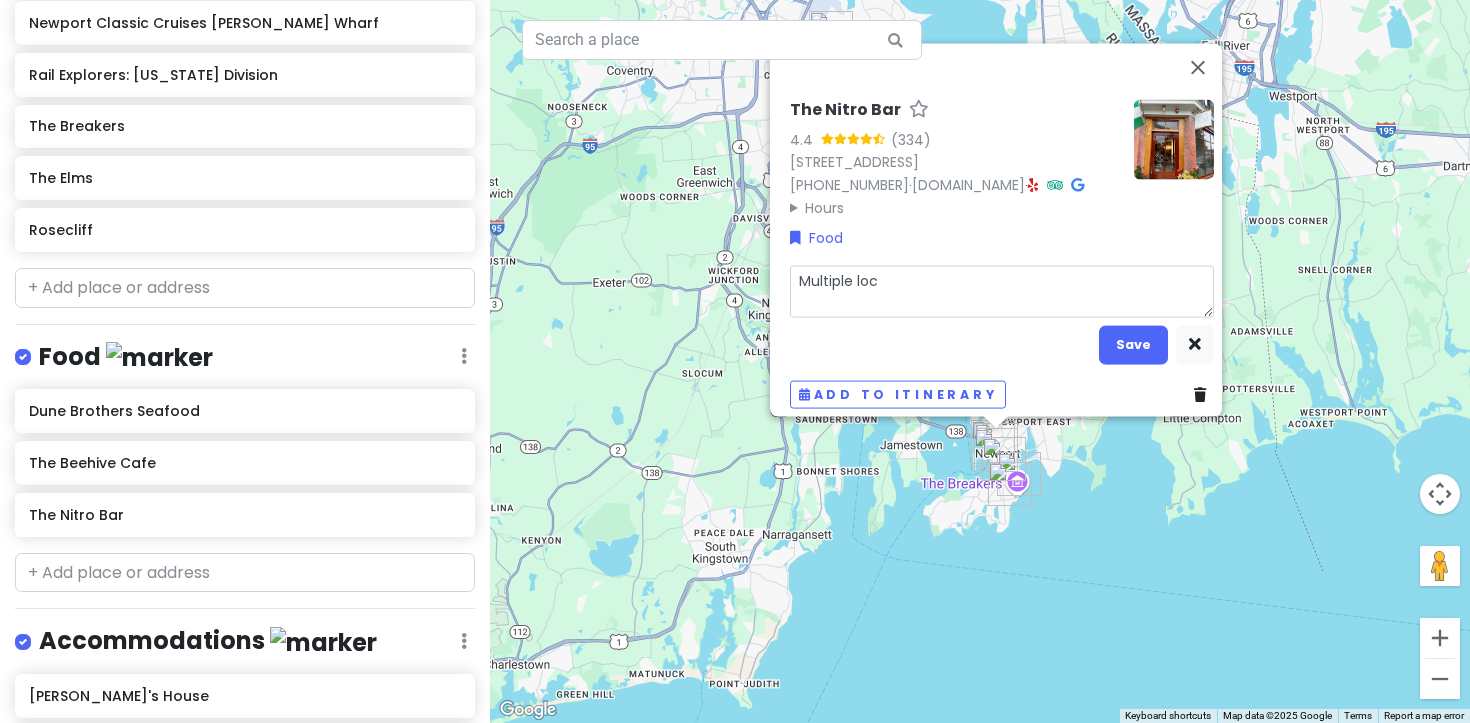 type on "Multiple loca" 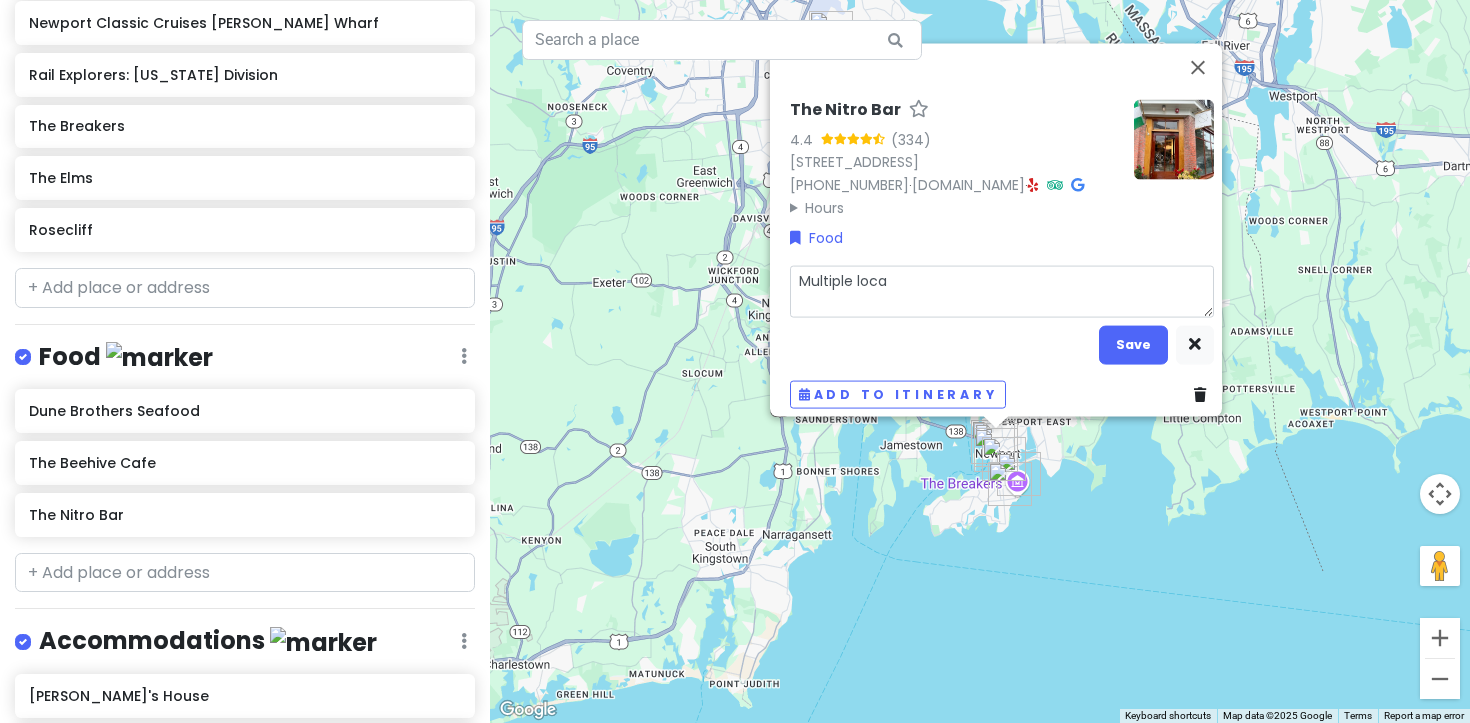 type on "x" 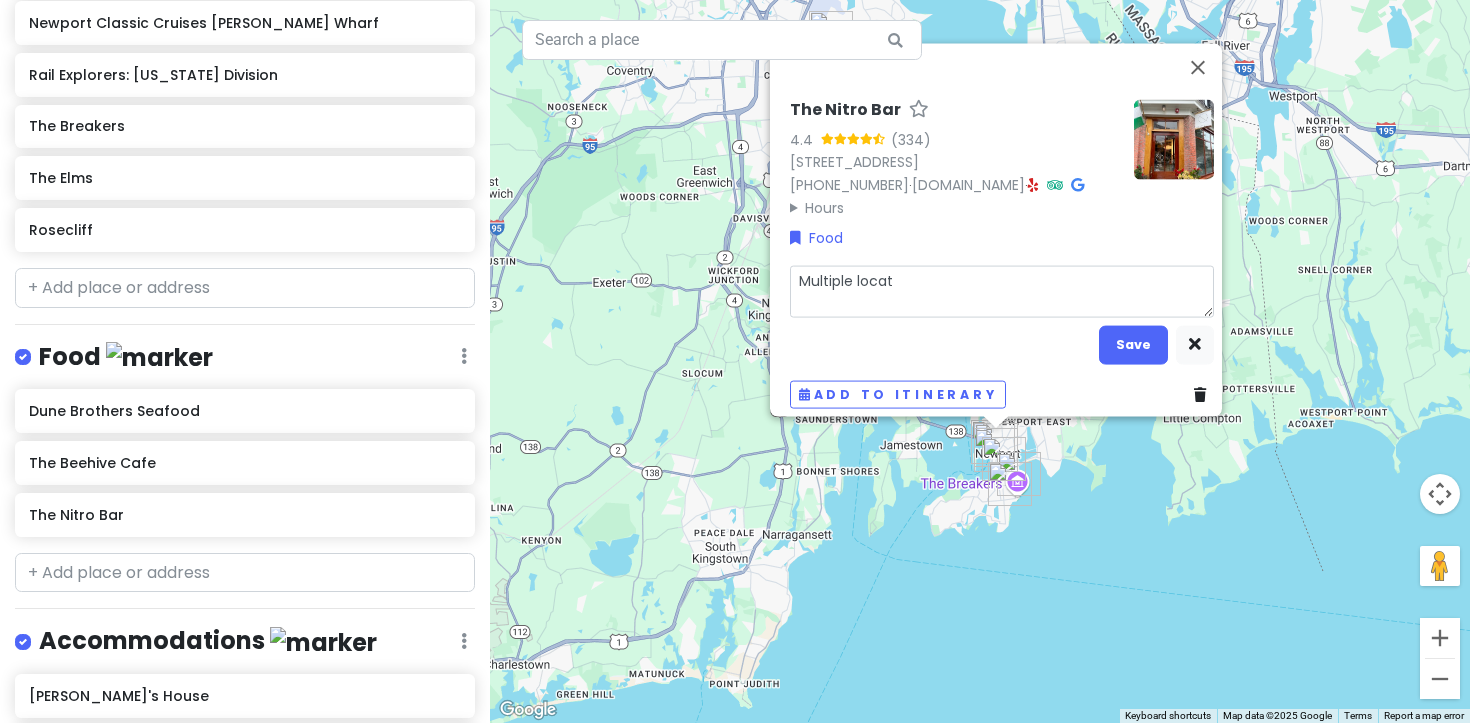 type on "x" 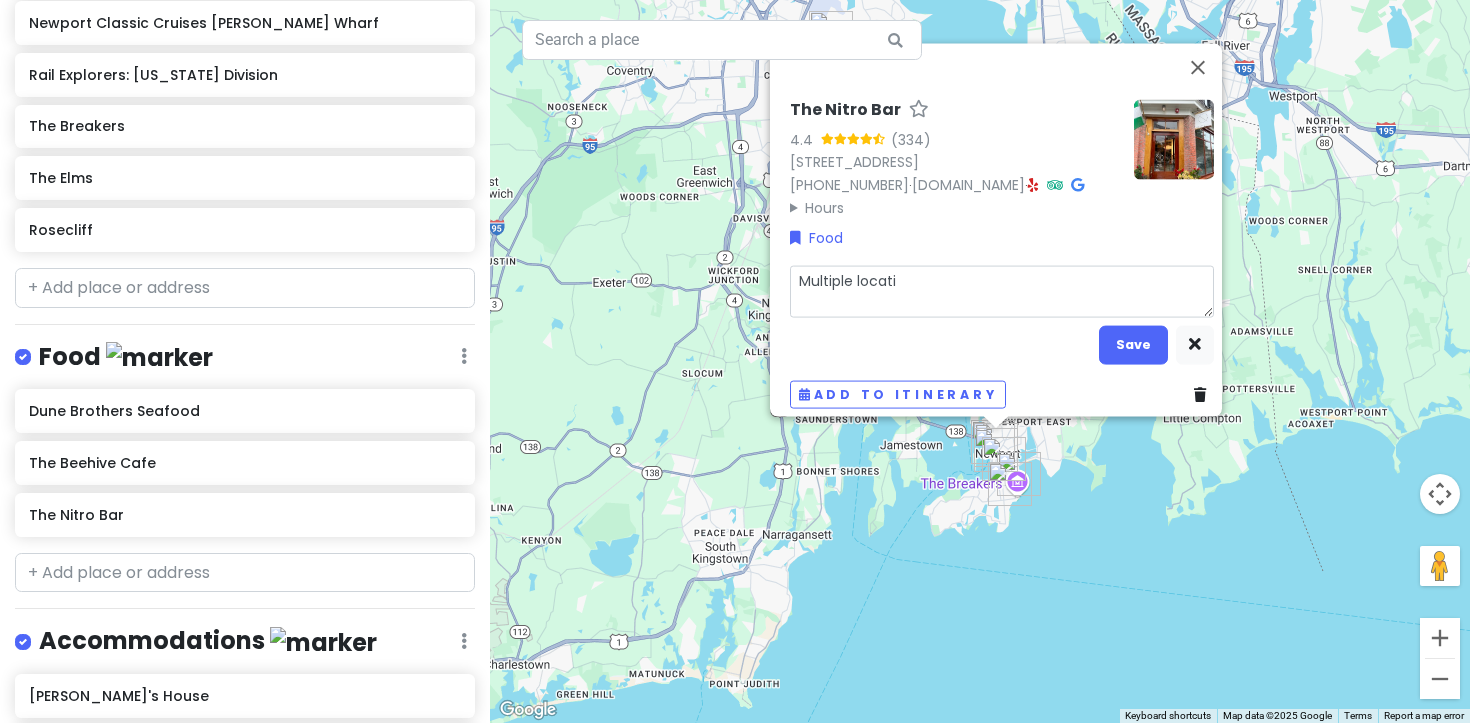 type on "x" 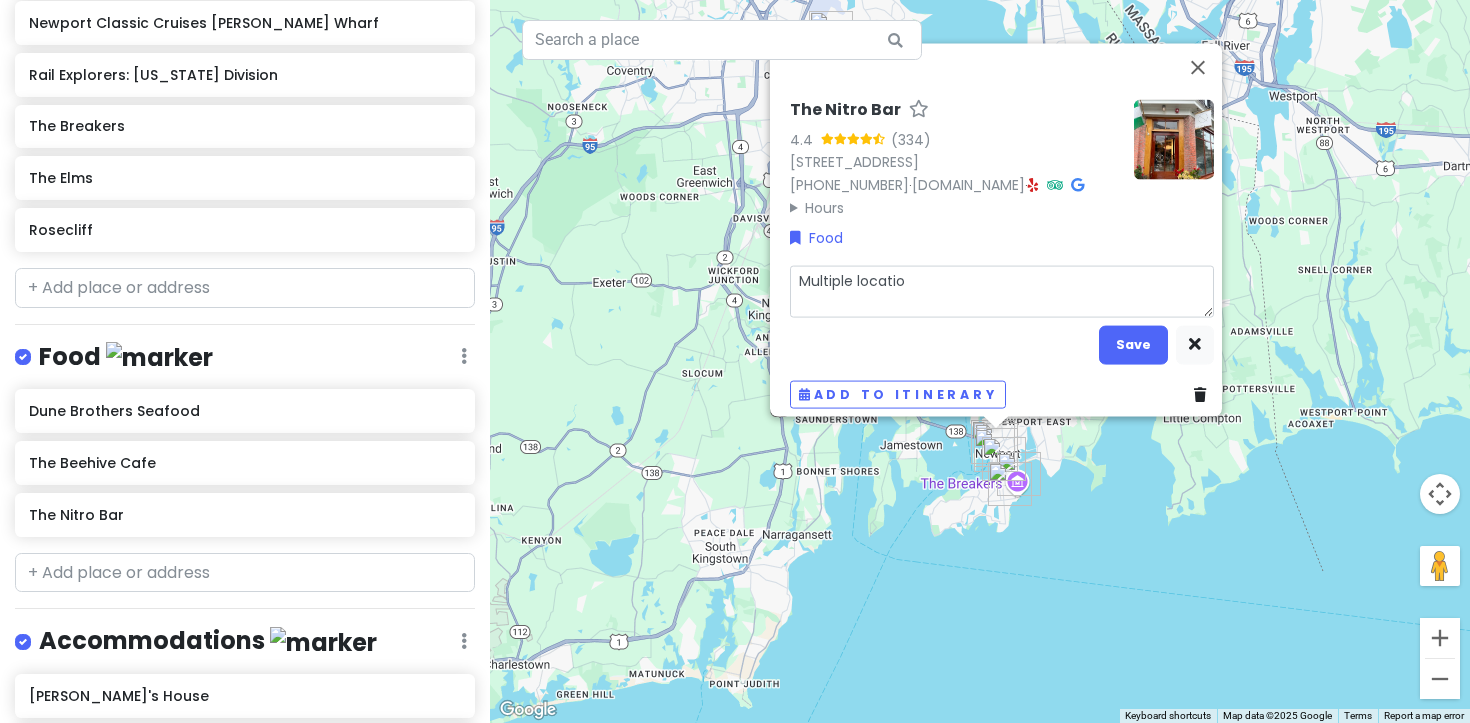 type on "x" 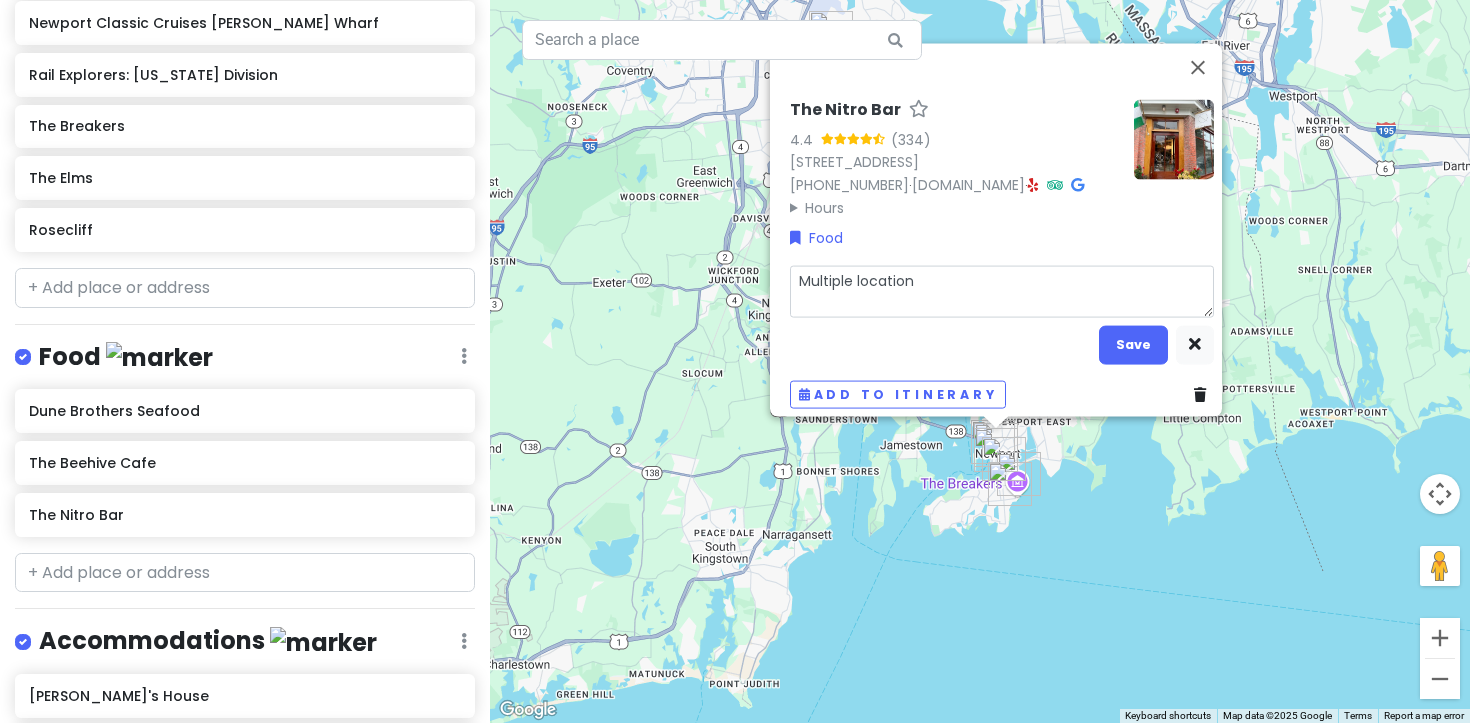 type on "x" 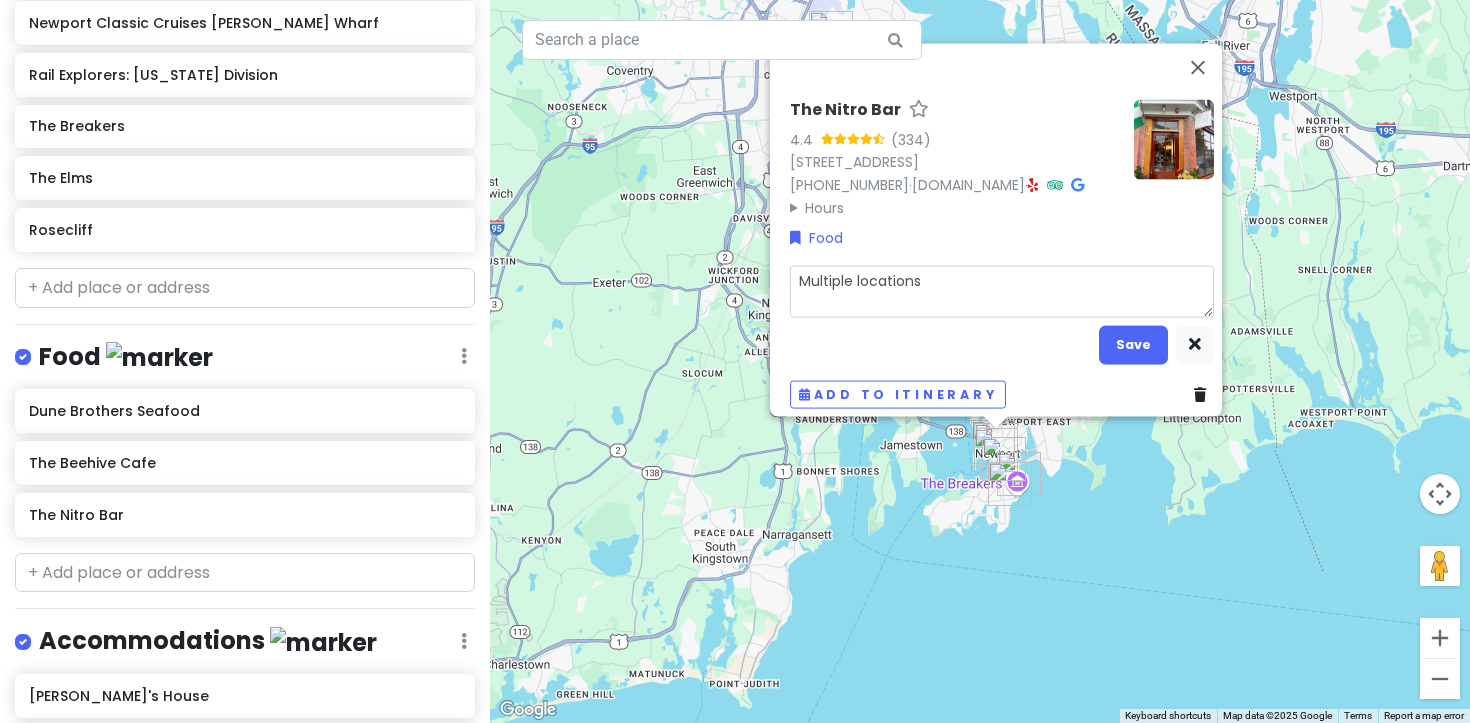type on "x" 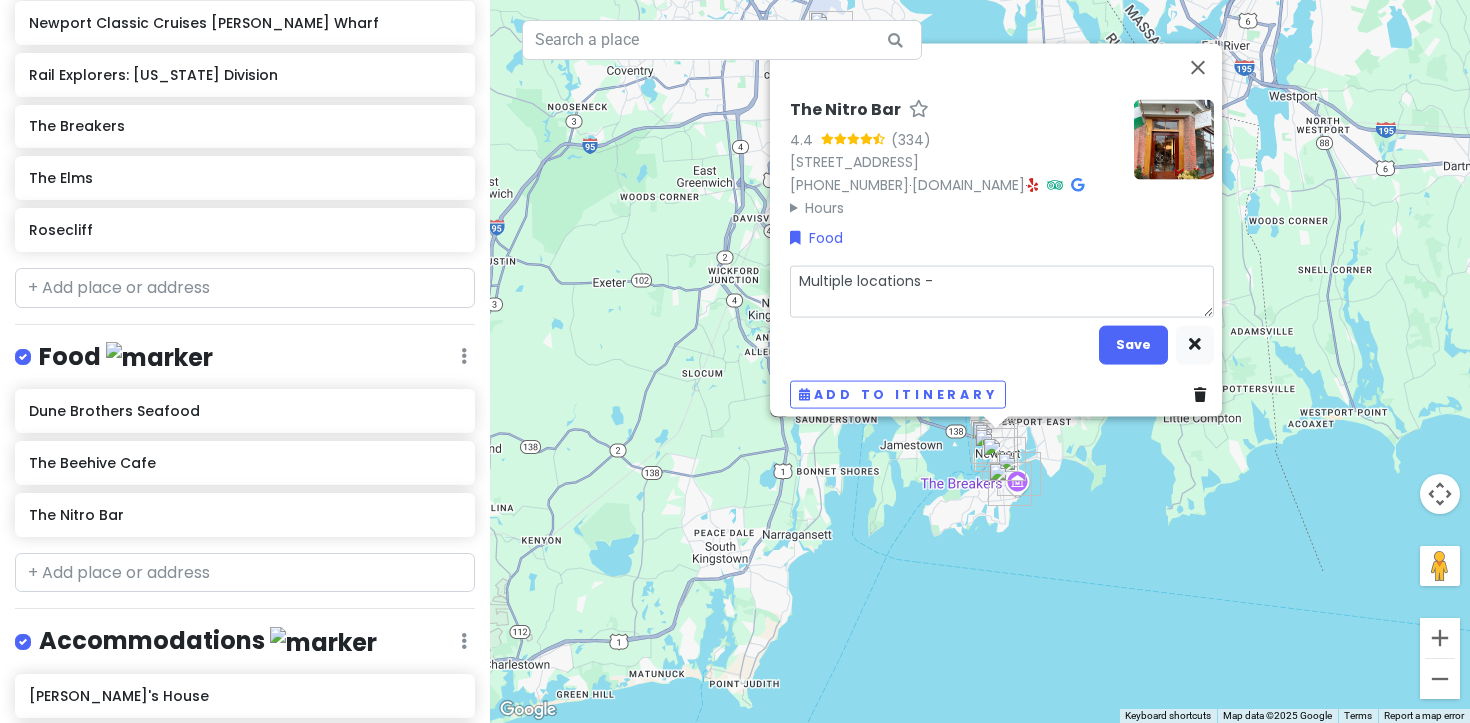 type on "x" 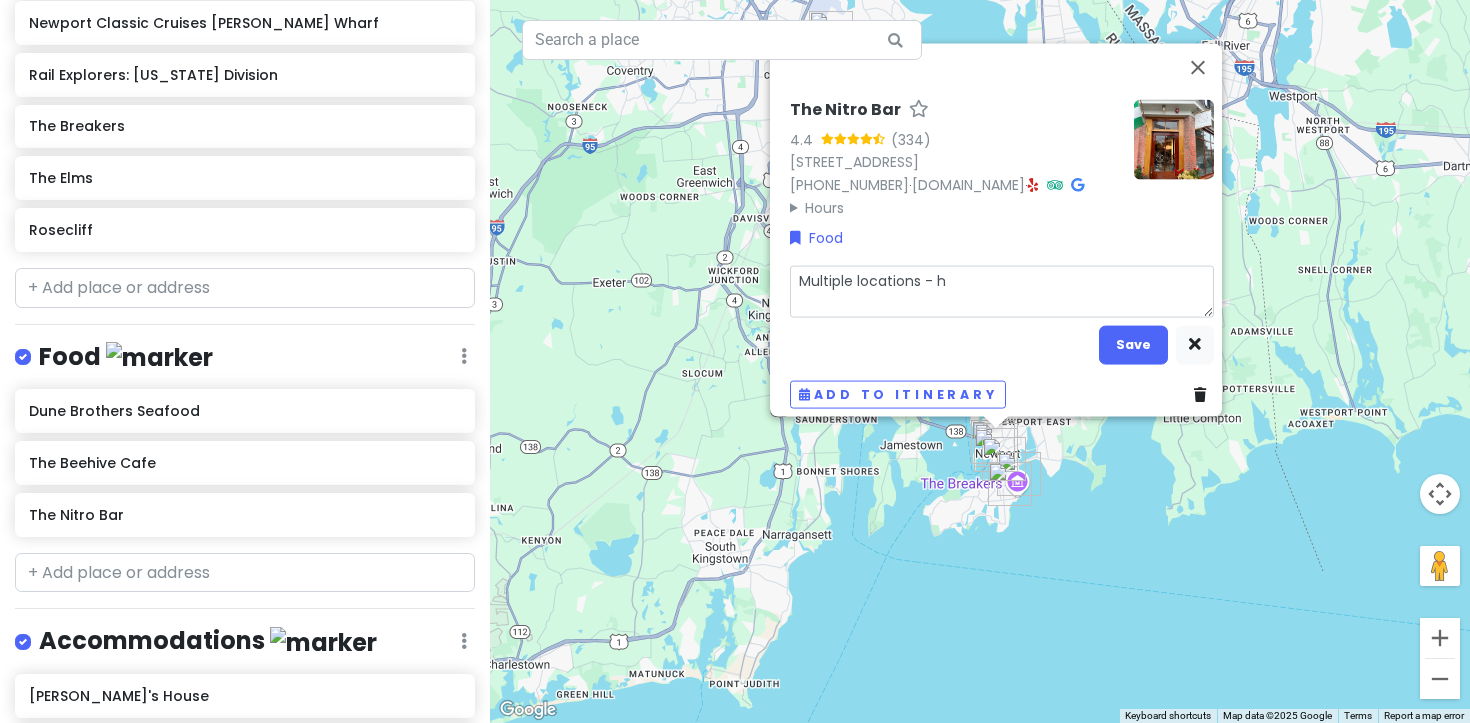 type on "x" 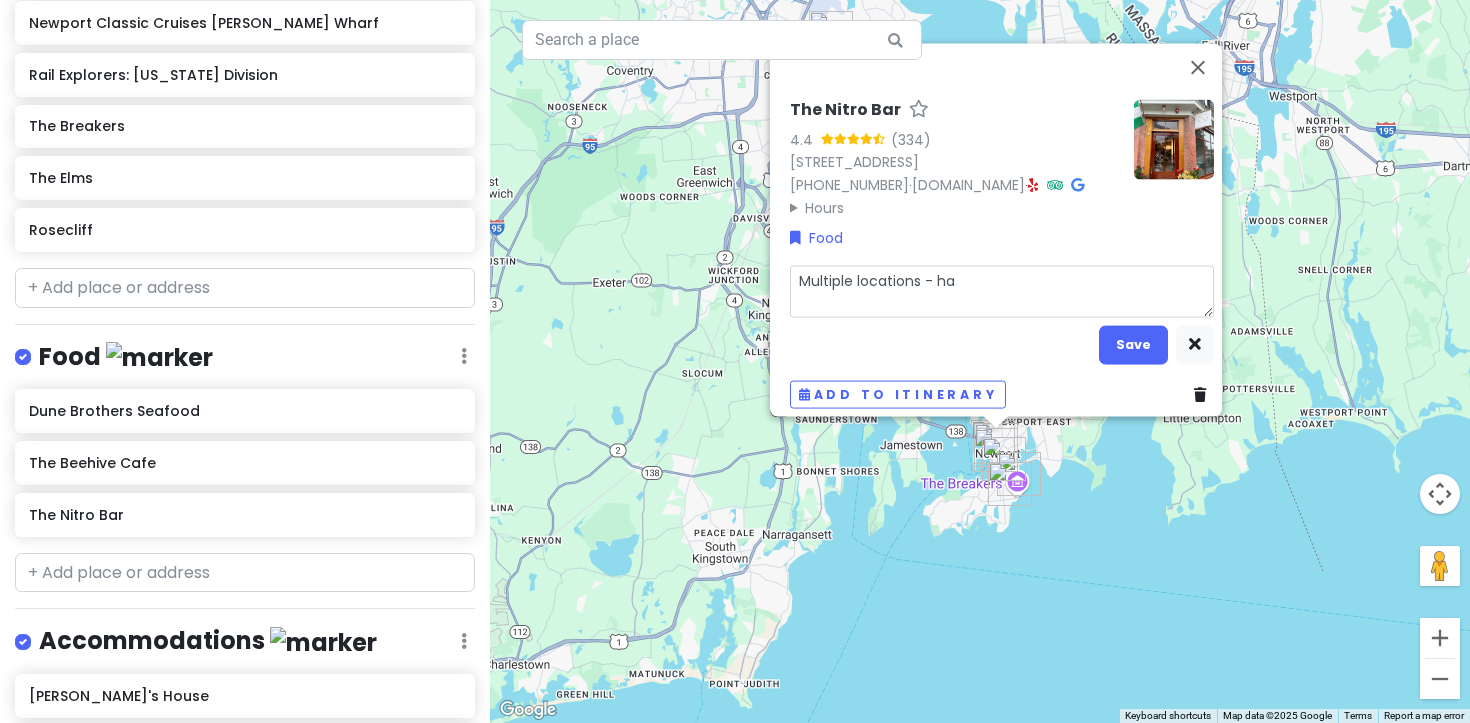 type on "x" 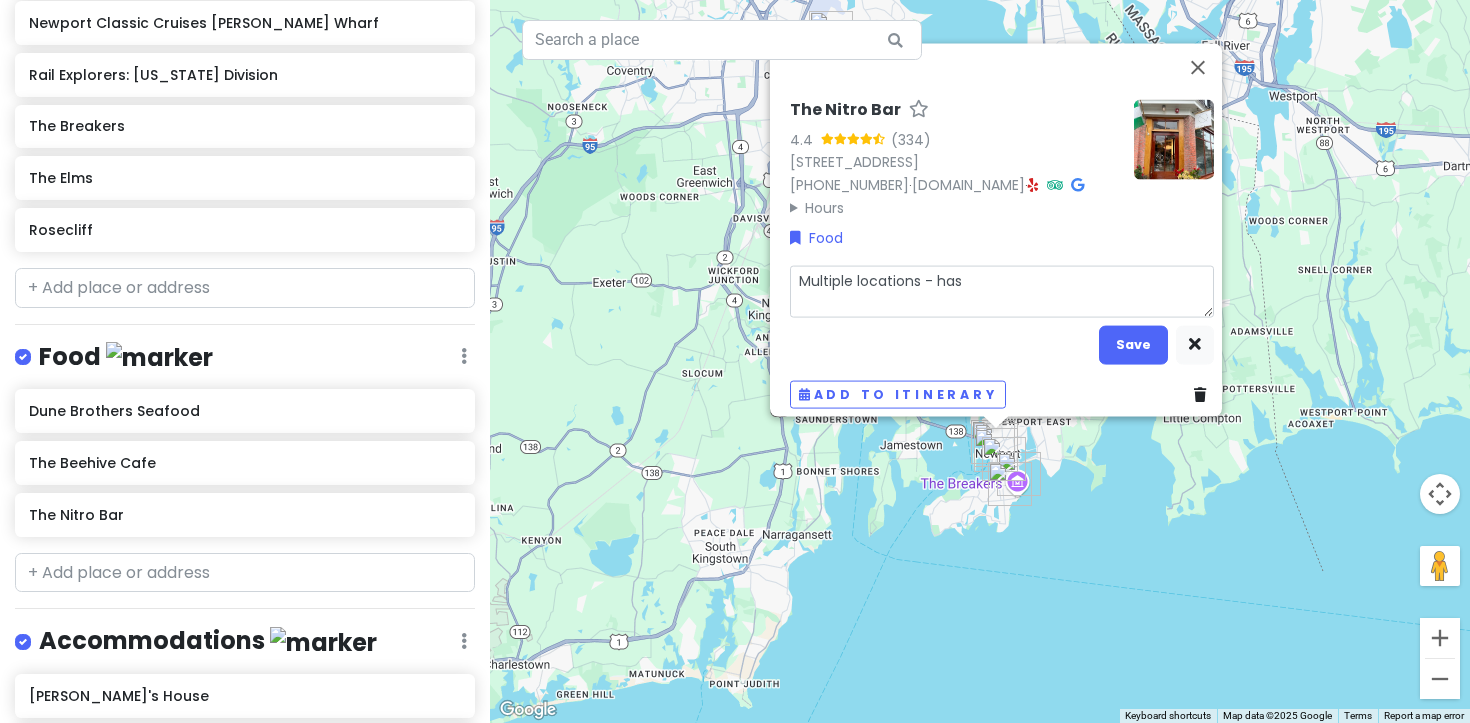 type on "x" 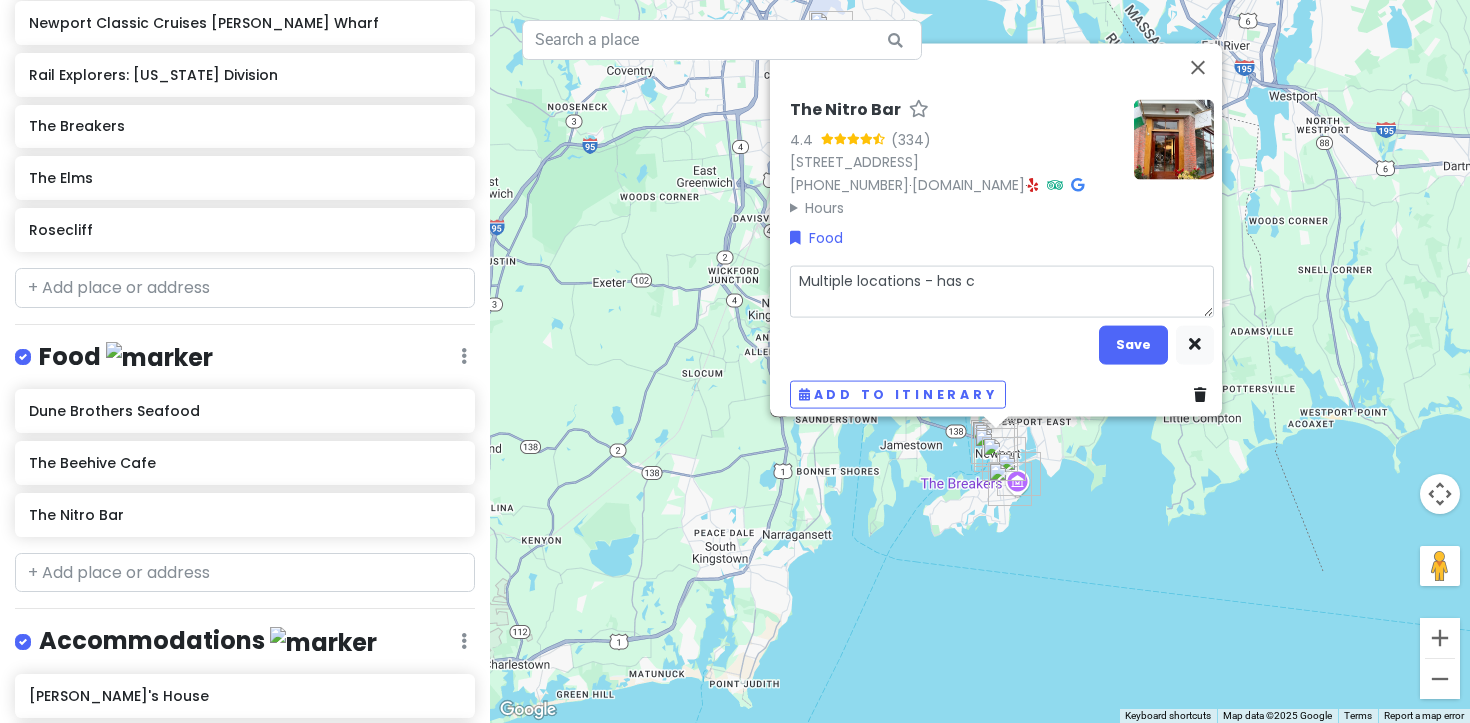 type on "x" 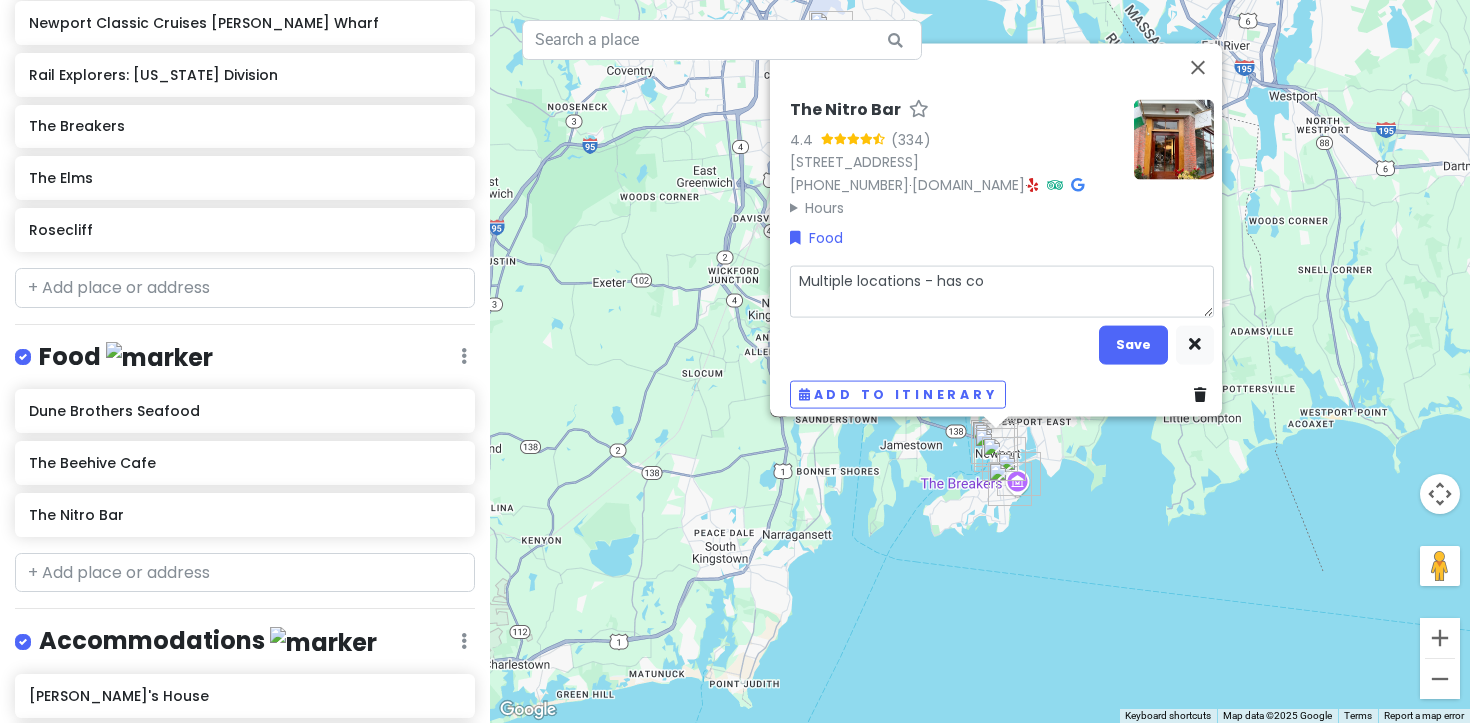 type on "x" 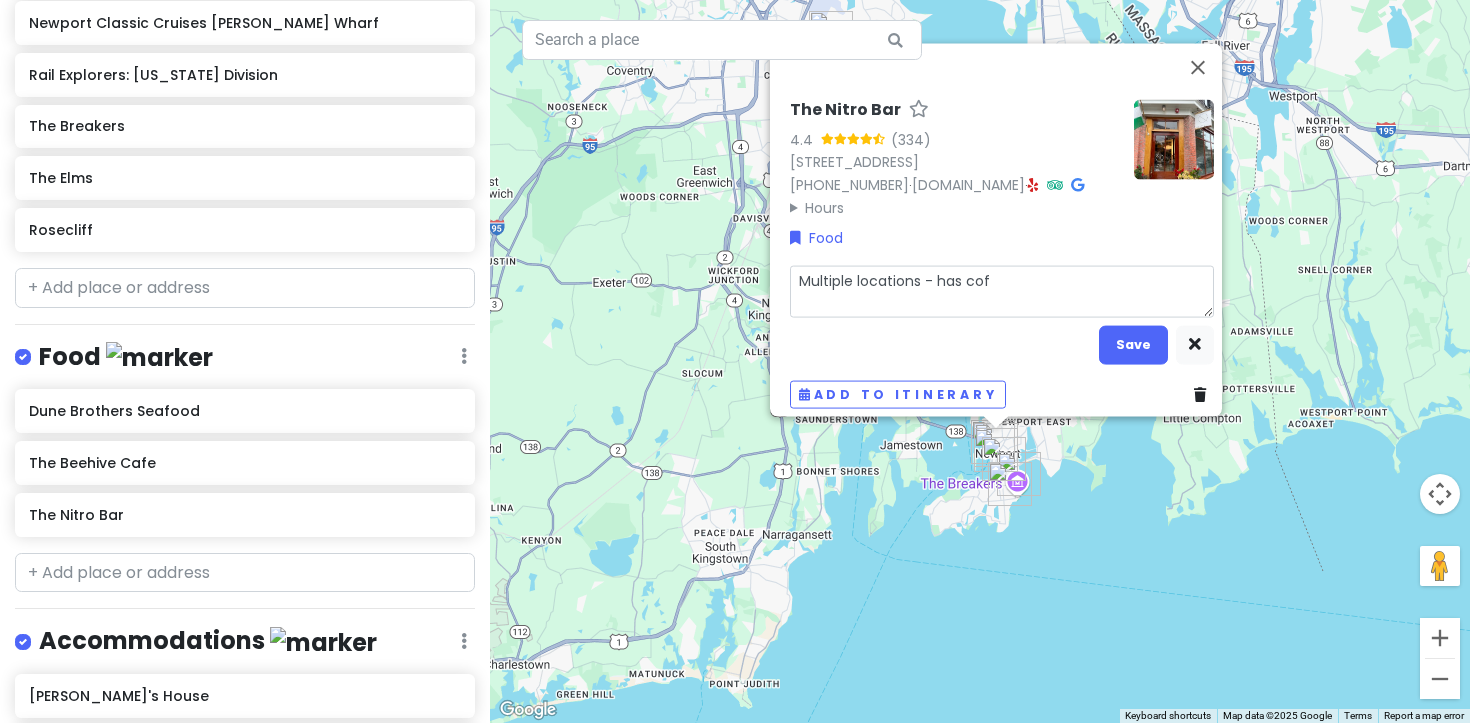 type on "x" 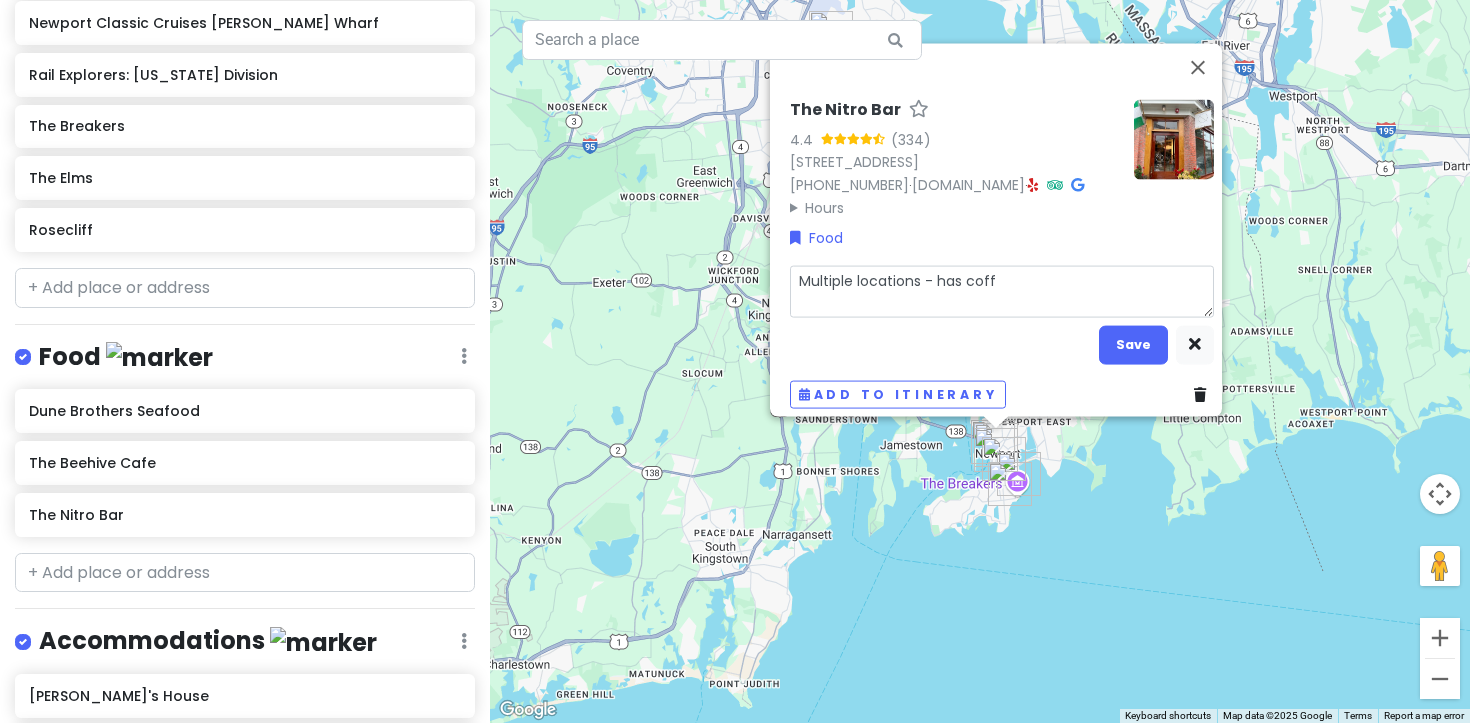 type on "x" 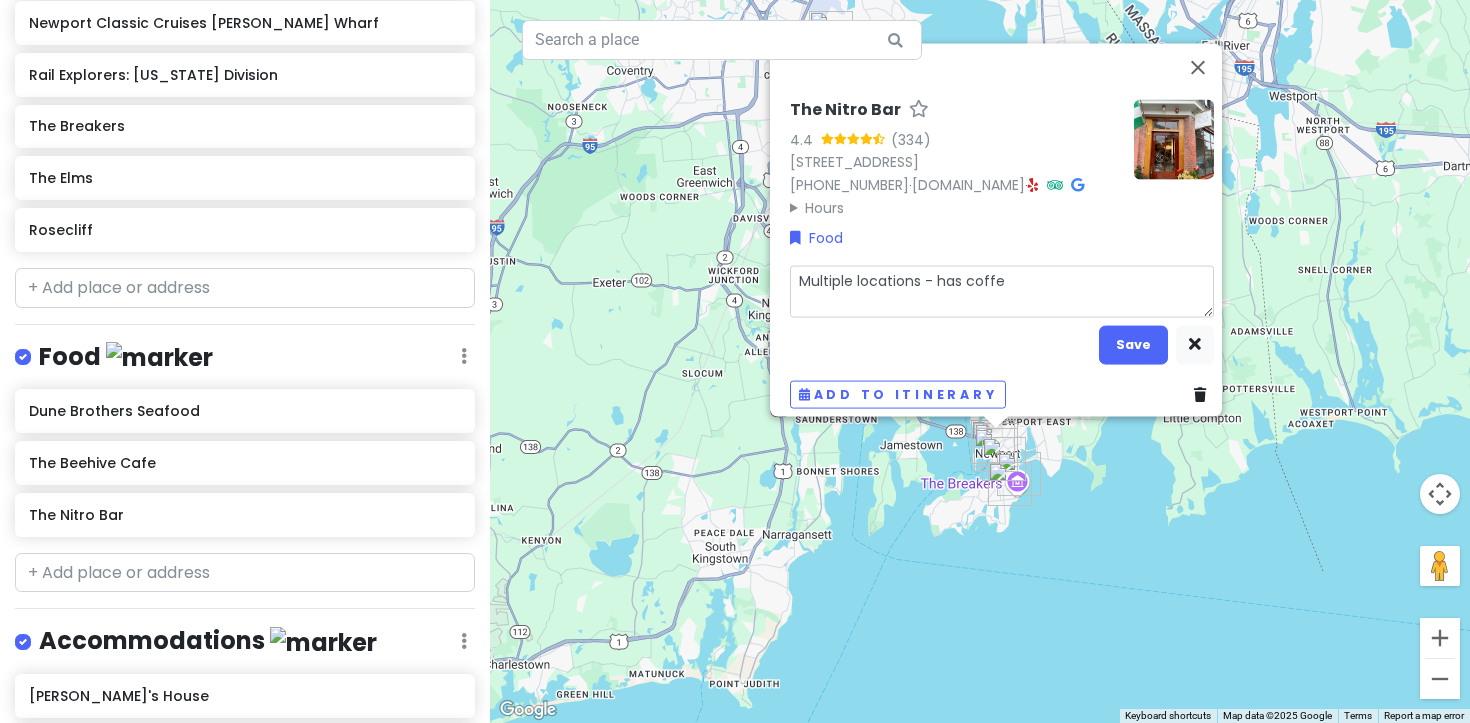 type on "x" 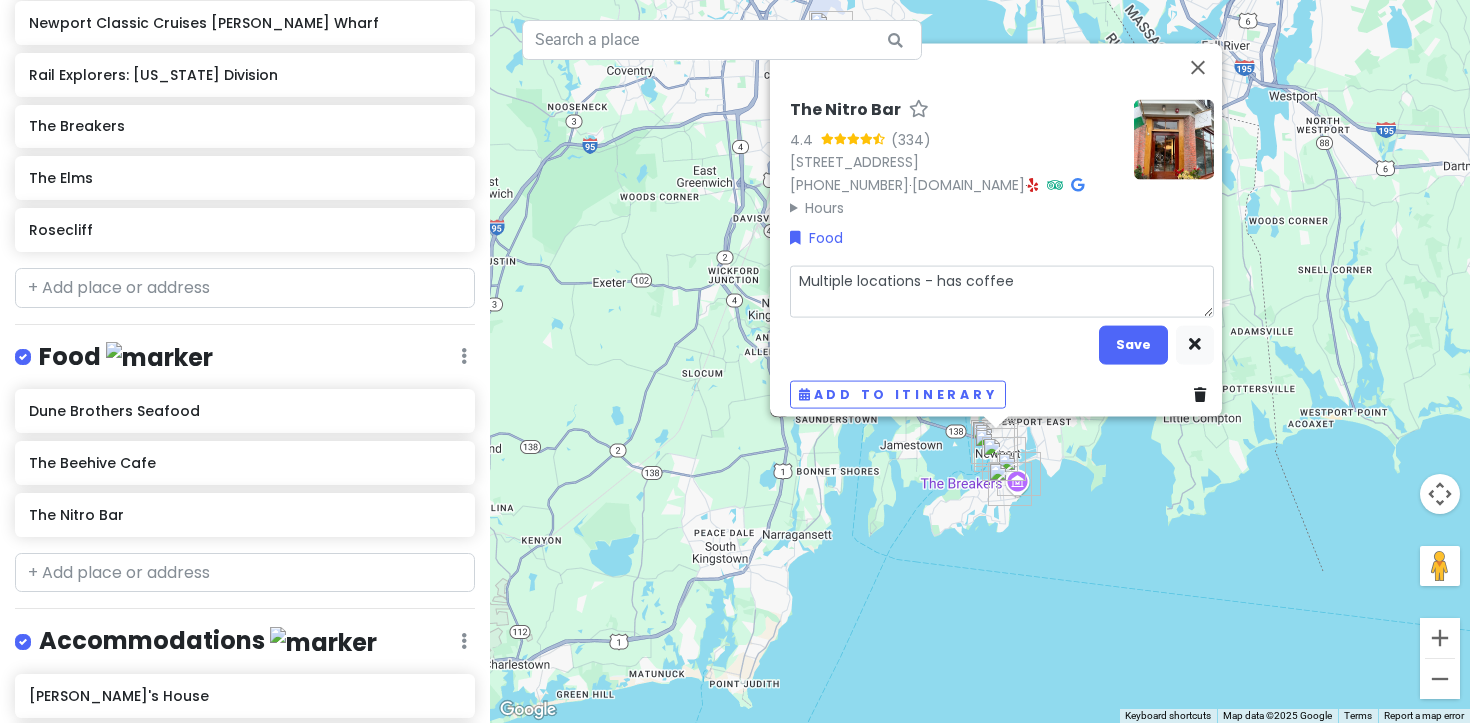 type on "x" 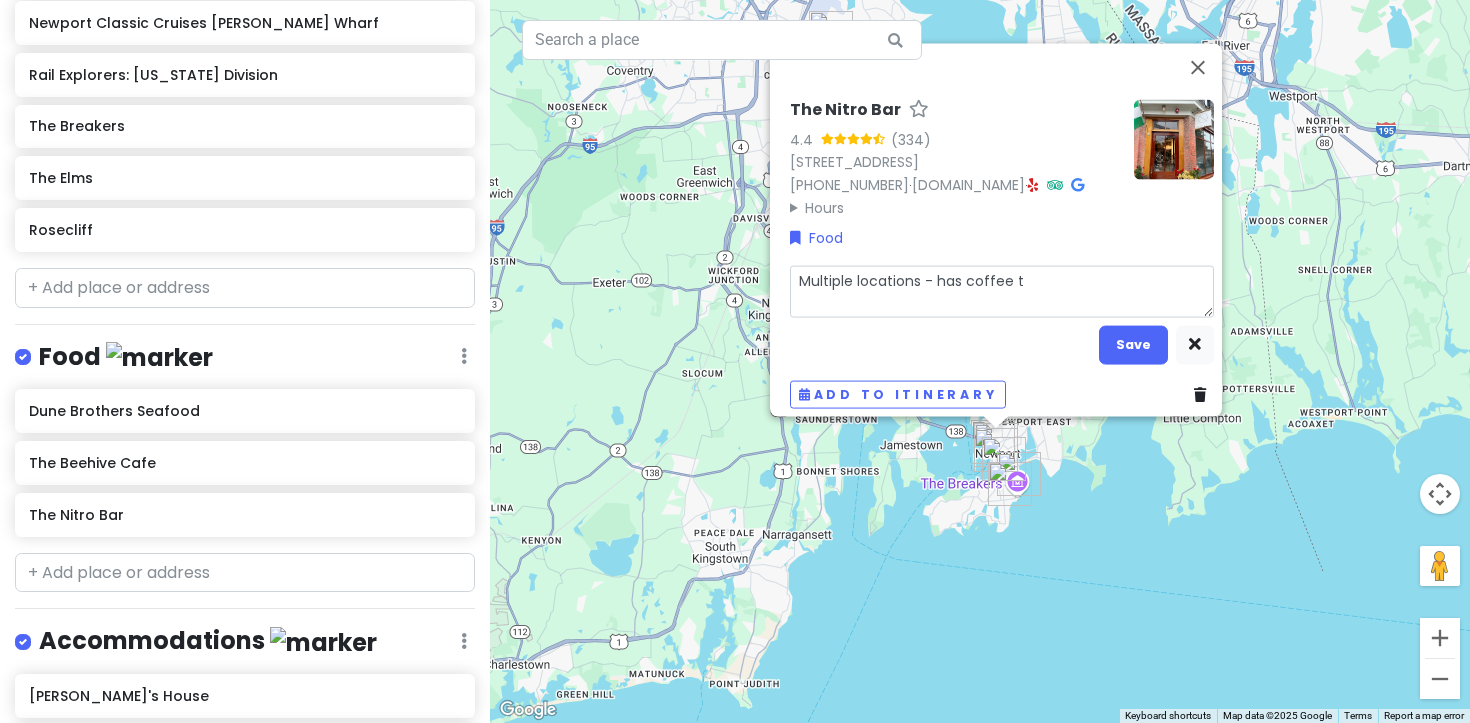 type on "x" 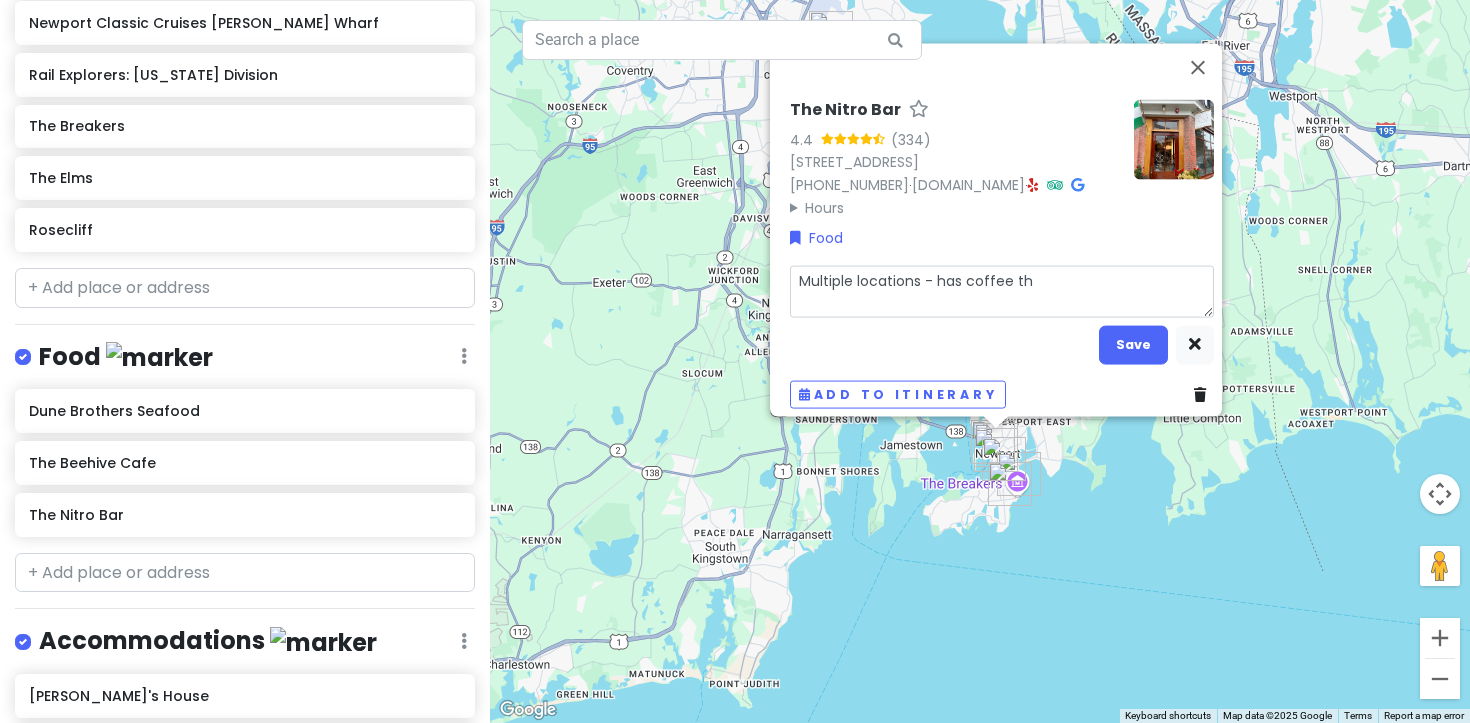 type on "x" 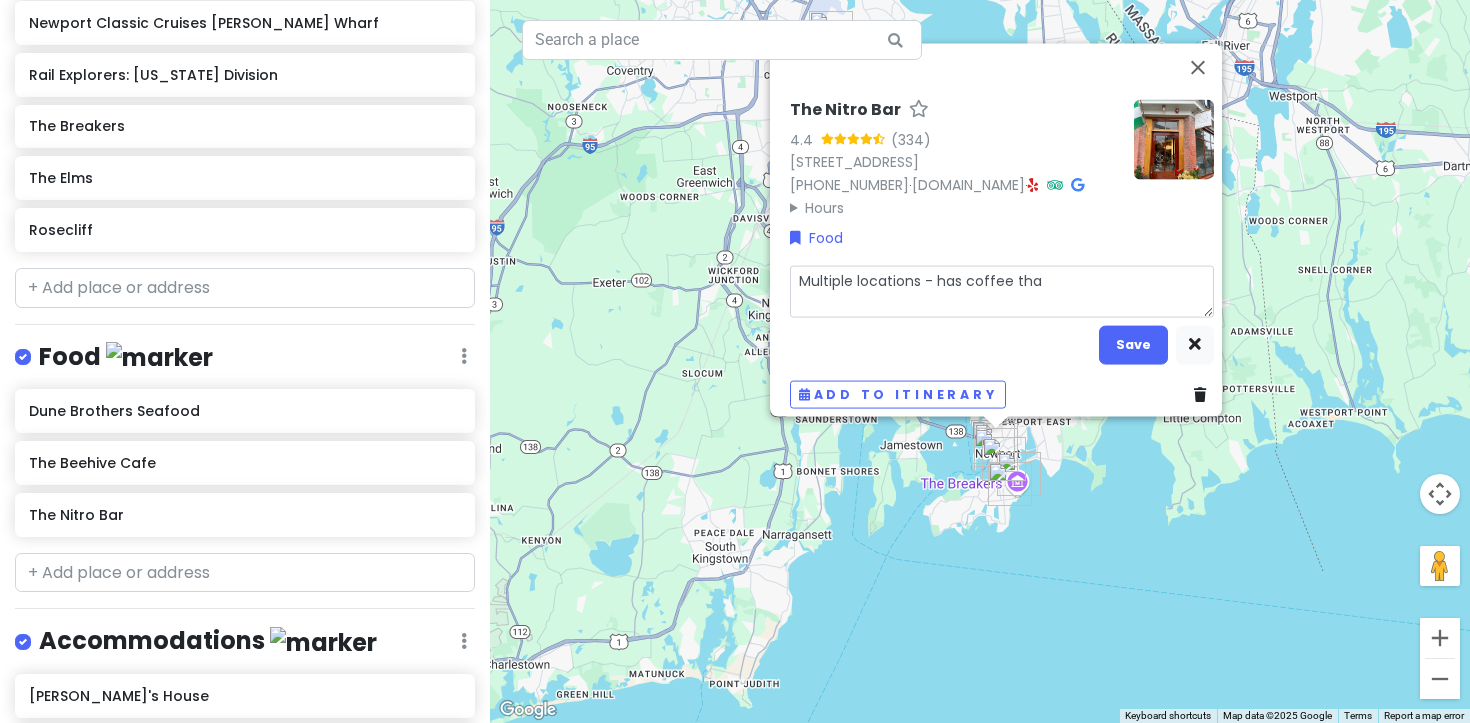 type on "x" 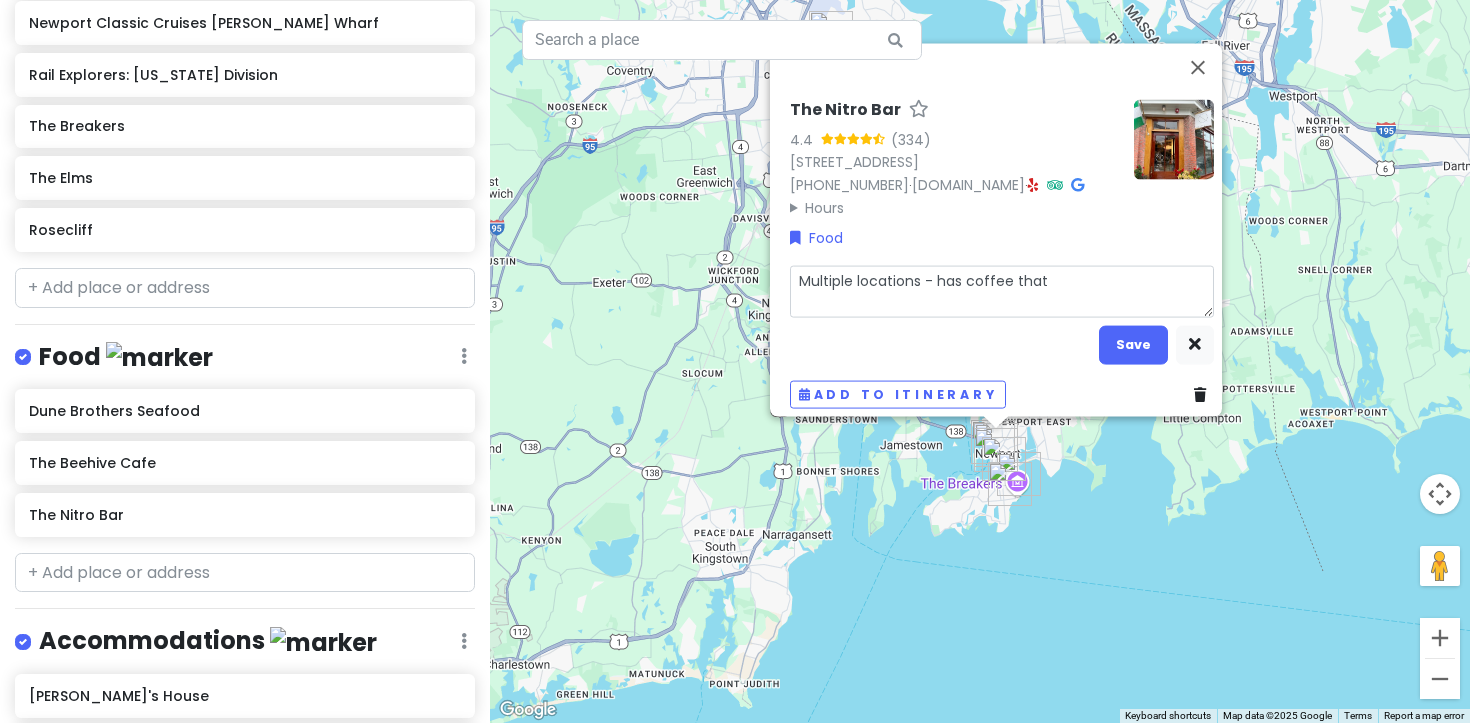 type on "x" 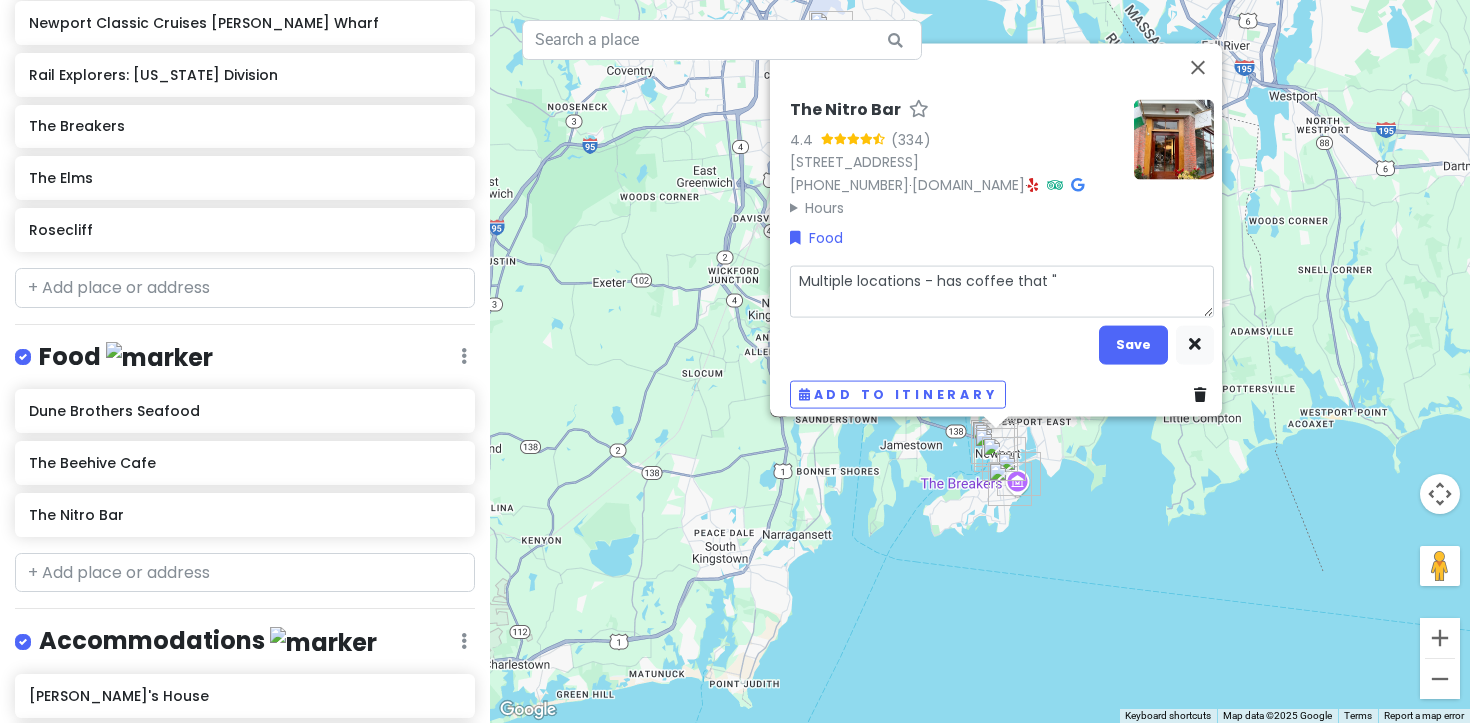 type on "x" 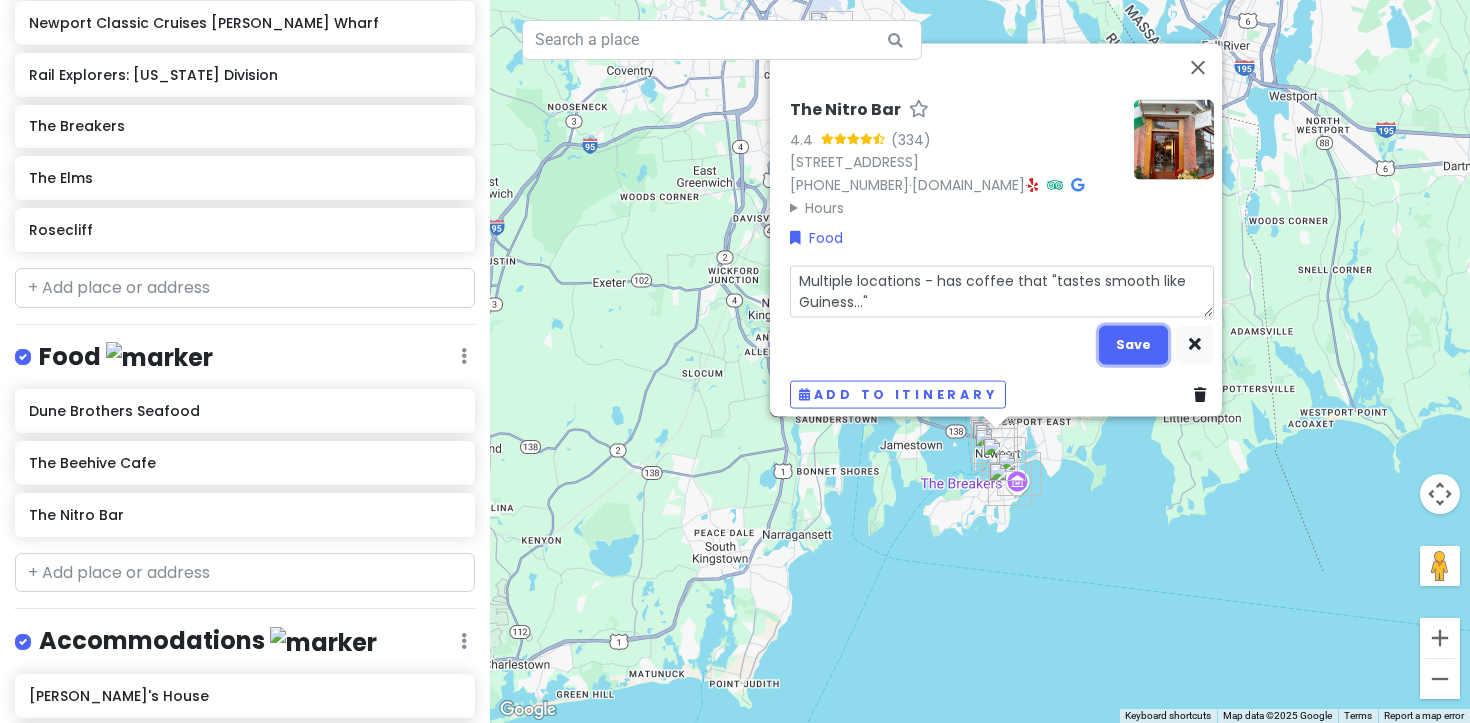 click on "Save" at bounding box center (1133, 344) 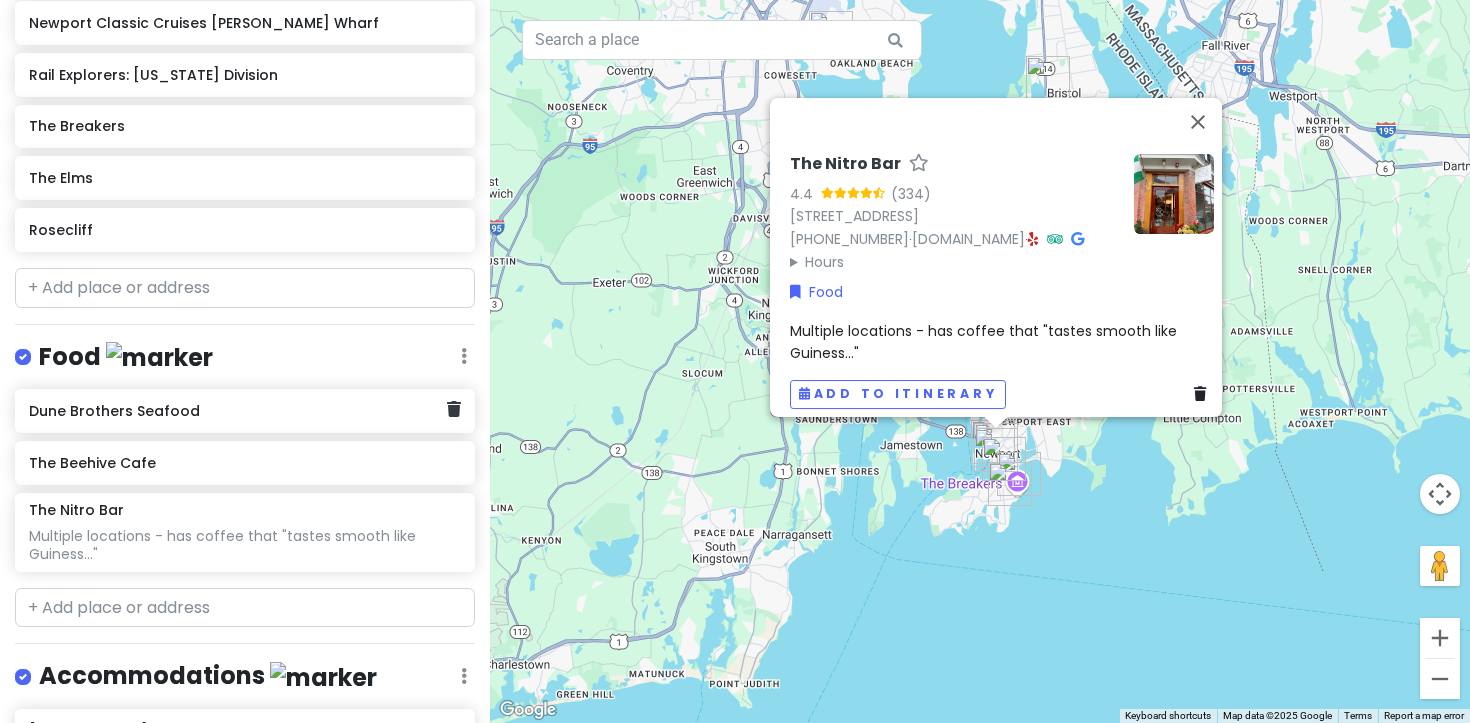 click on "Dune Brothers Seafood" at bounding box center [237, 411] 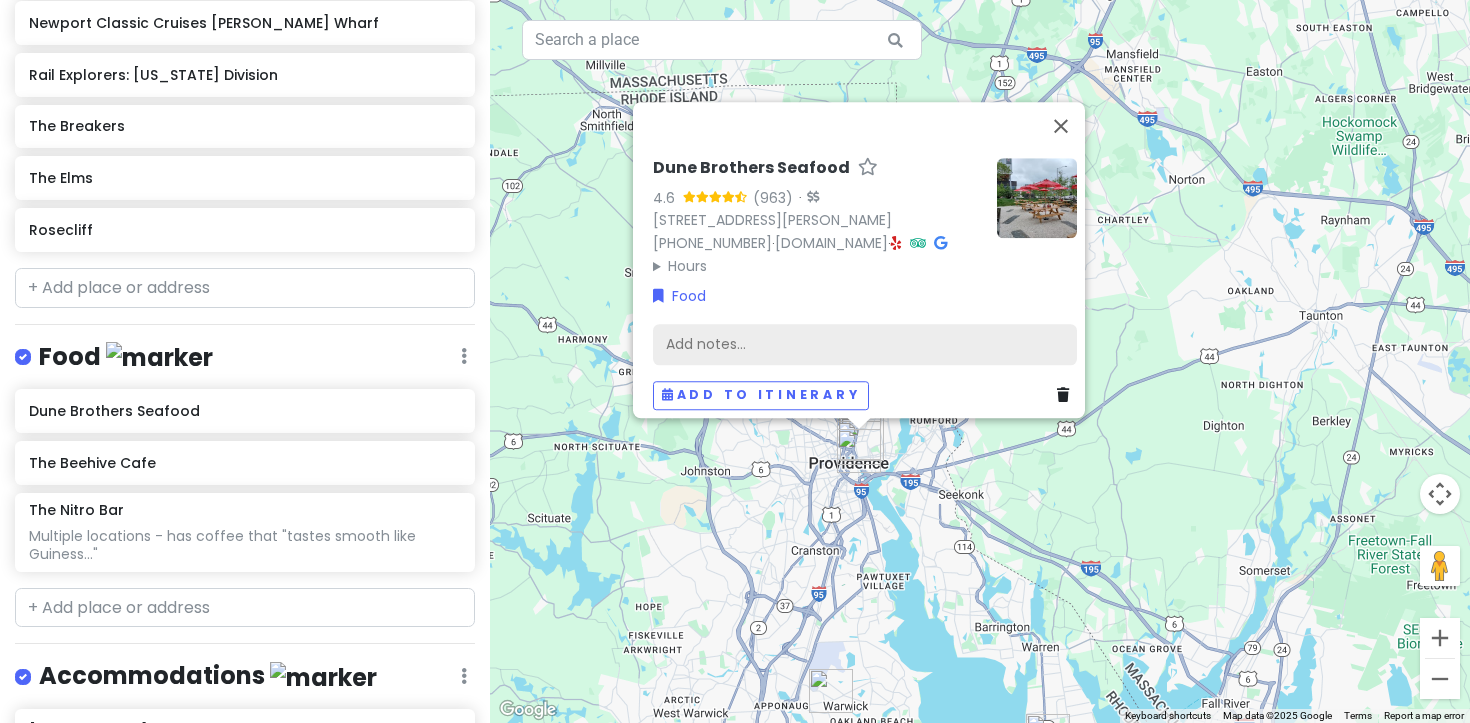 click on "Add notes..." at bounding box center [865, 344] 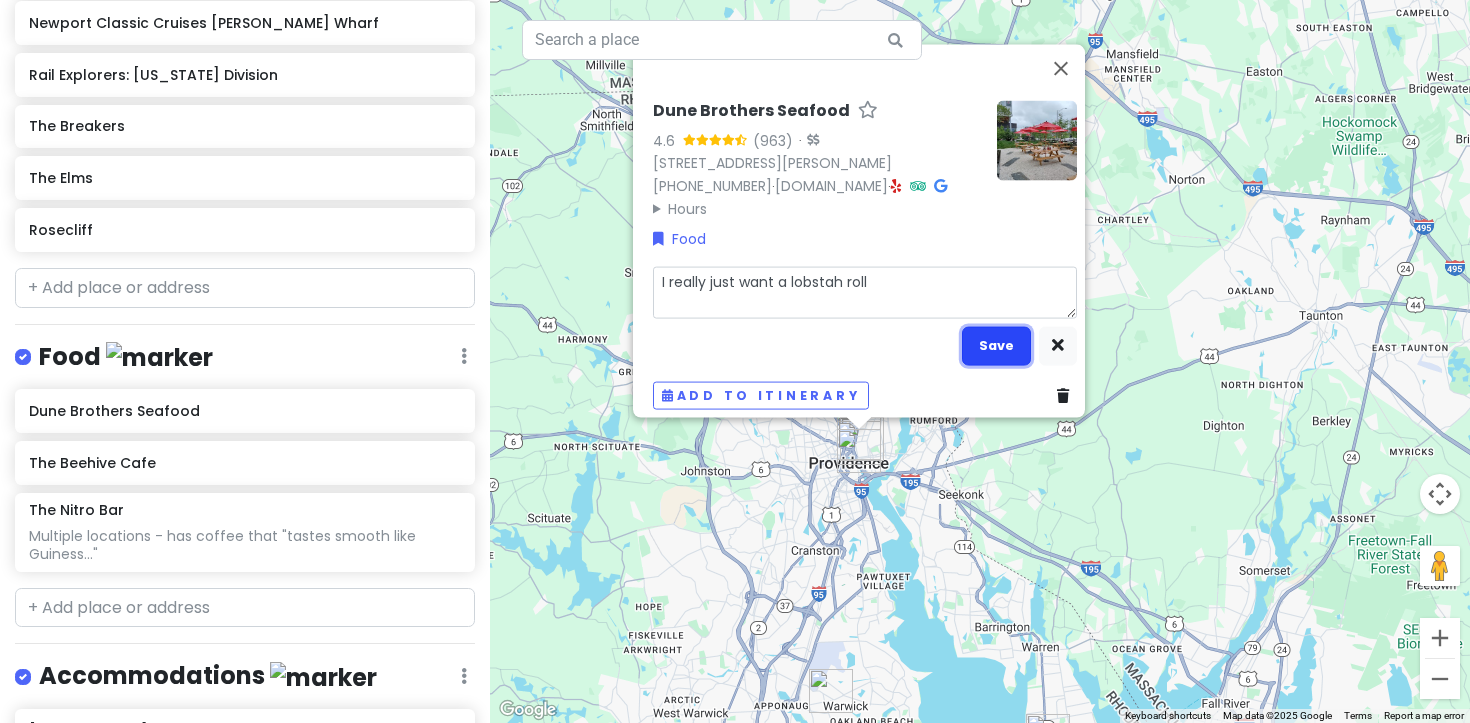 click on "Save" at bounding box center (996, 345) 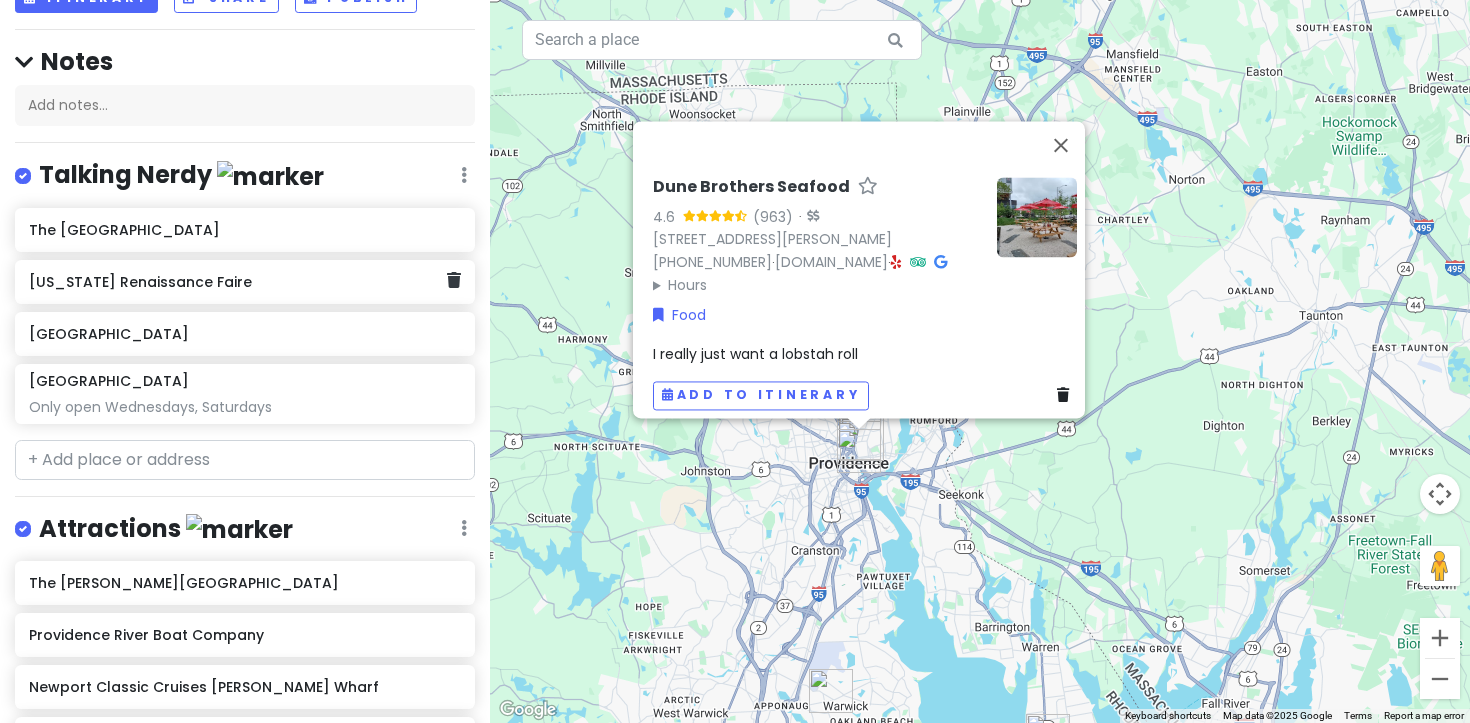 scroll, scrollTop: 138, scrollLeft: 0, axis: vertical 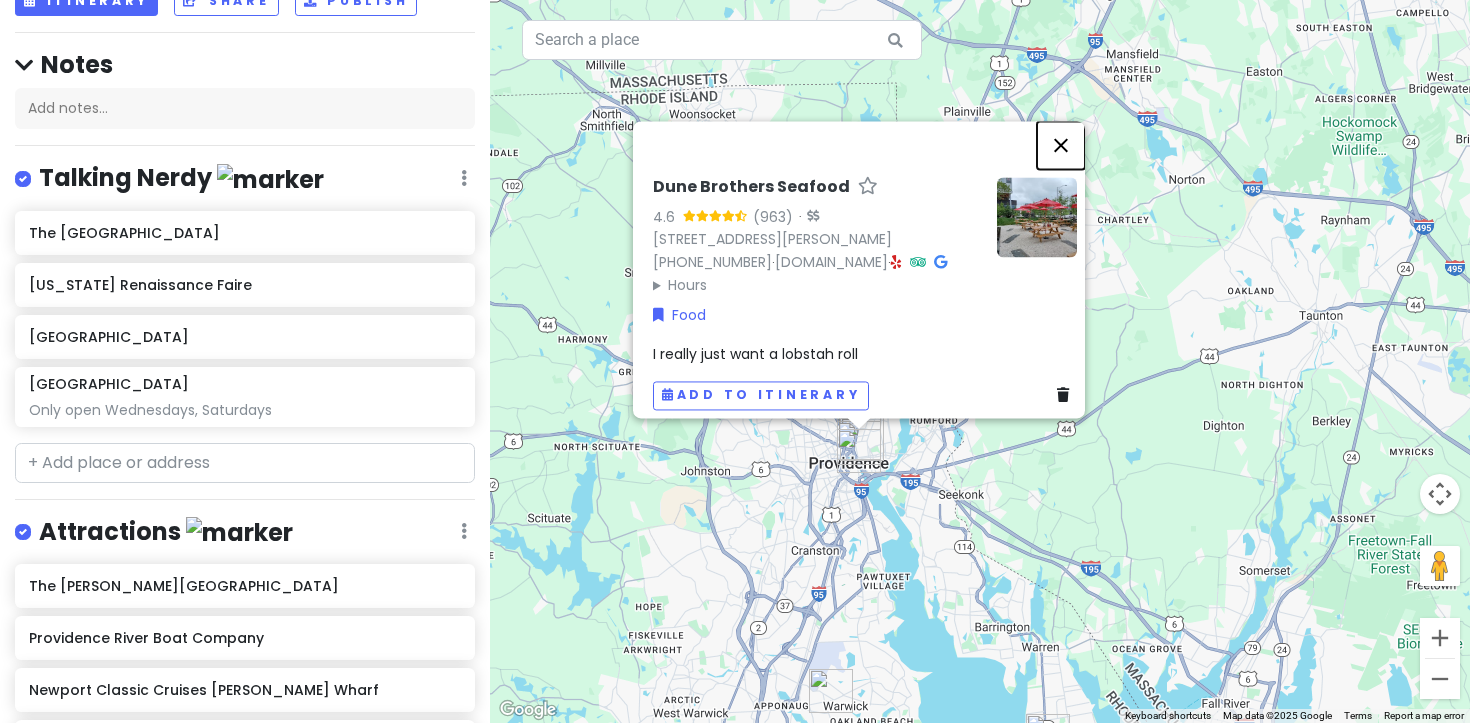 click at bounding box center [1061, 145] 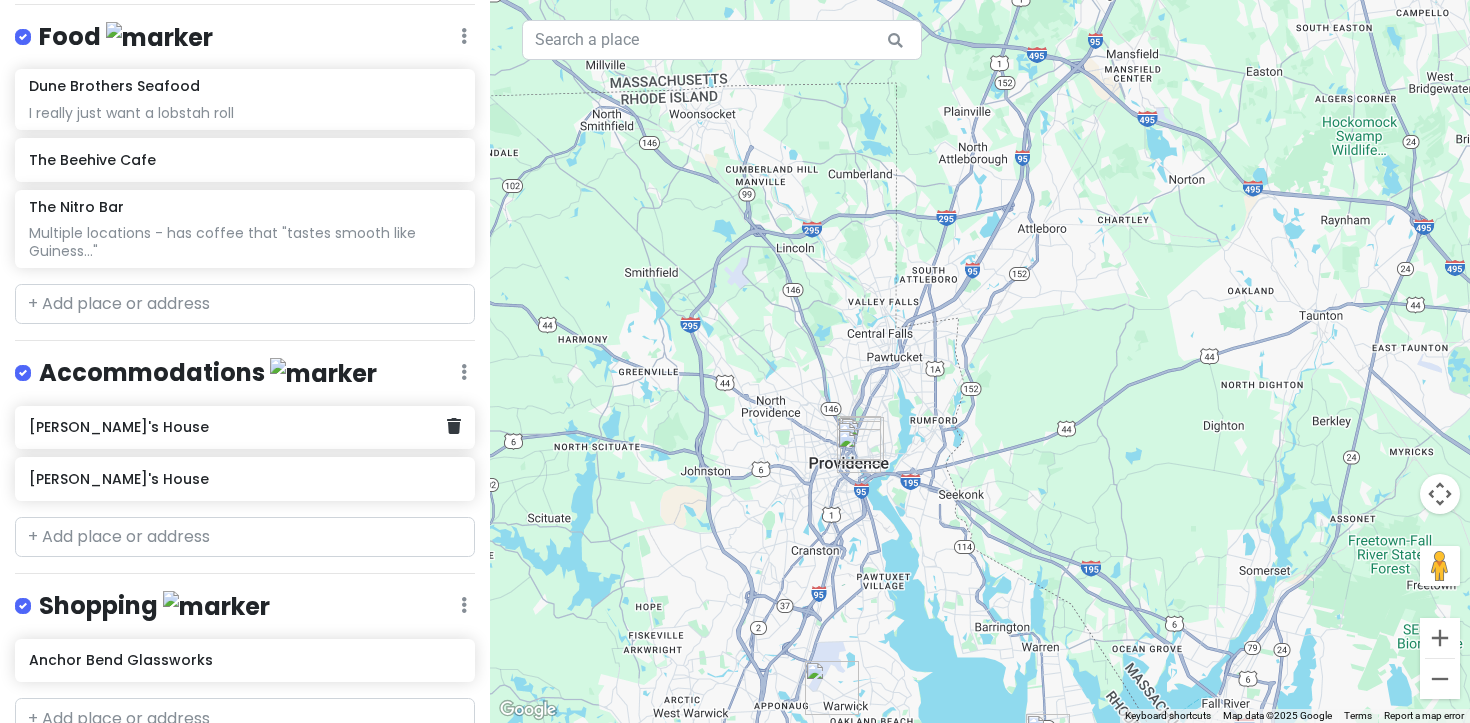 scroll, scrollTop: 1205, scrollLeft: 0, axis: vertical 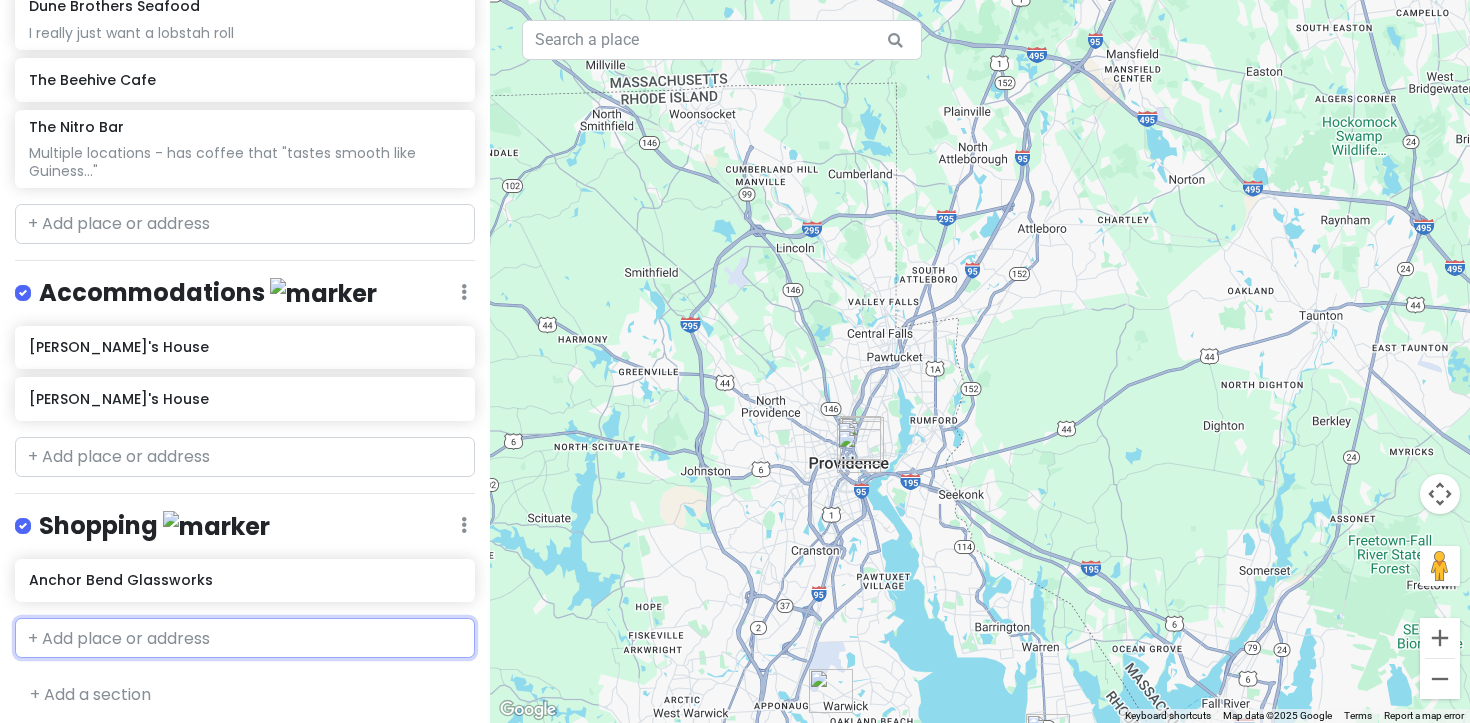 click at bounding box center [245, 638] 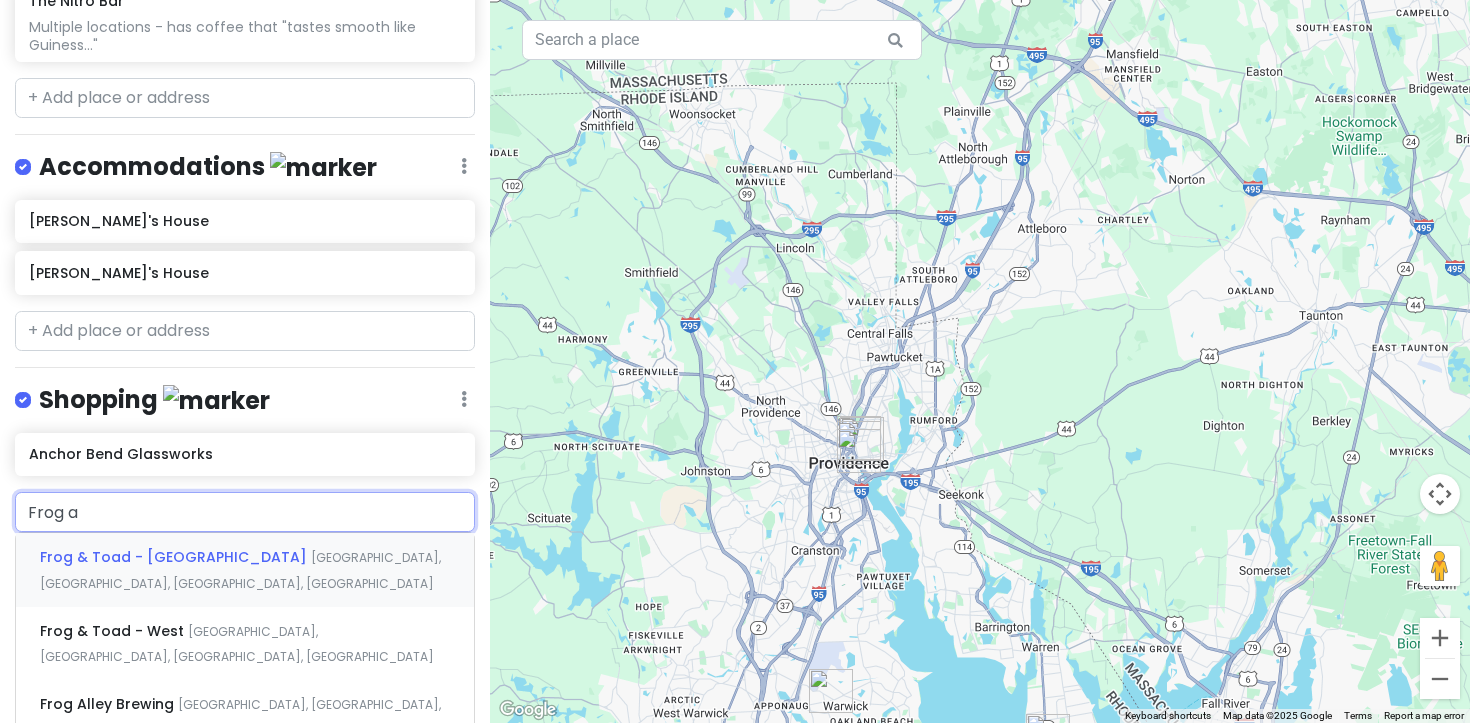 scroll, scrollTop: 1333, scrollLeft: 0, axis: vertical 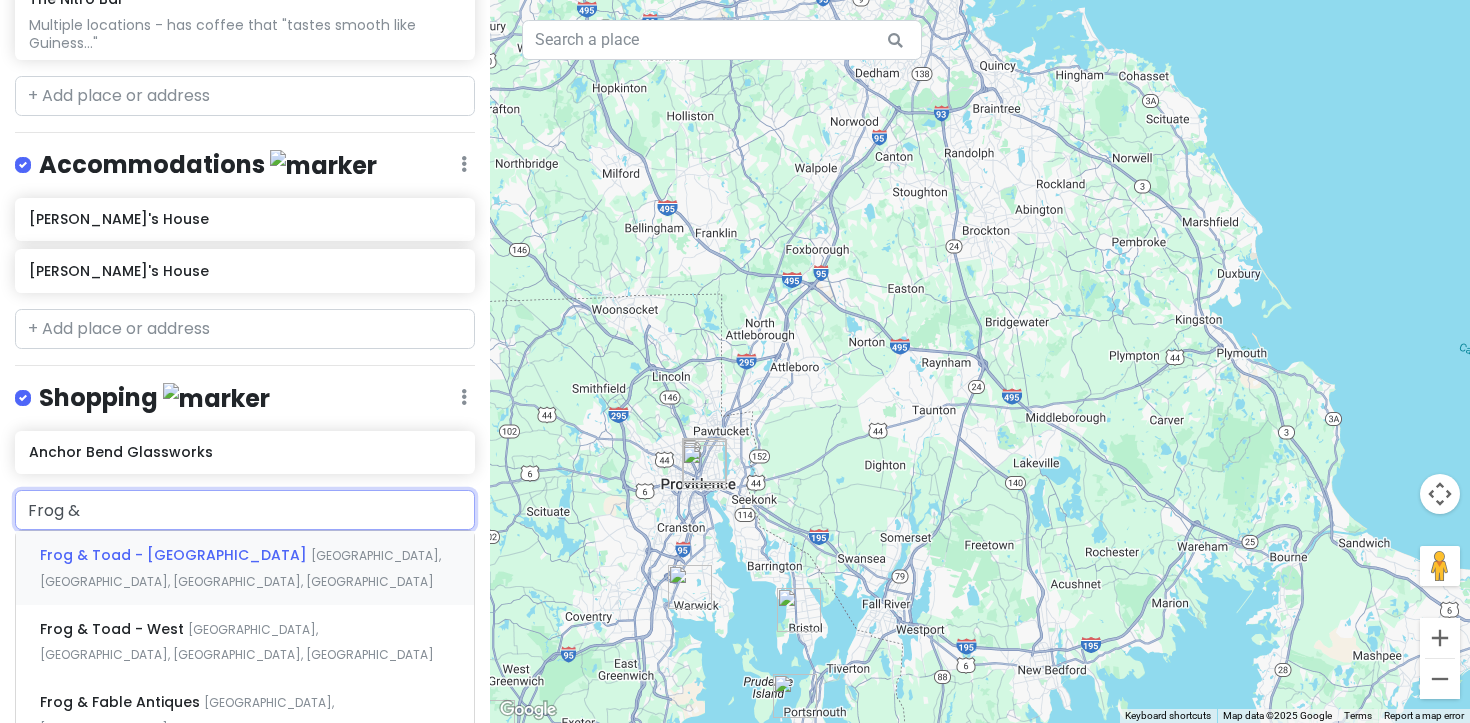 click on "[GEOGRAPHIC_DATA], [GEOGRAPHIC_DATA], [GEOGRAPHIC_DATA], [GEOGRAPHIC_DATA]" at bounding box center (240, 568) 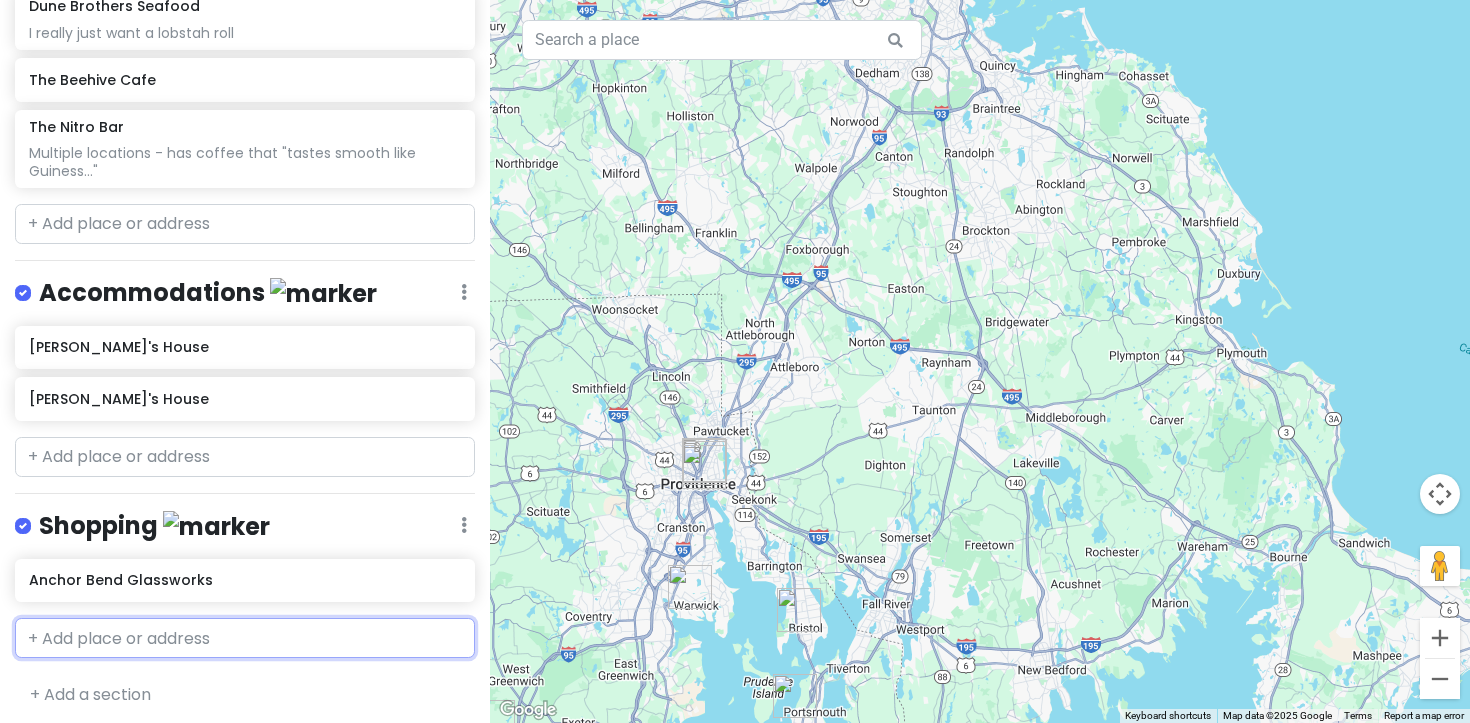 scroll, scrollTop: 1257, scrollLeft: 0, axis: vertical 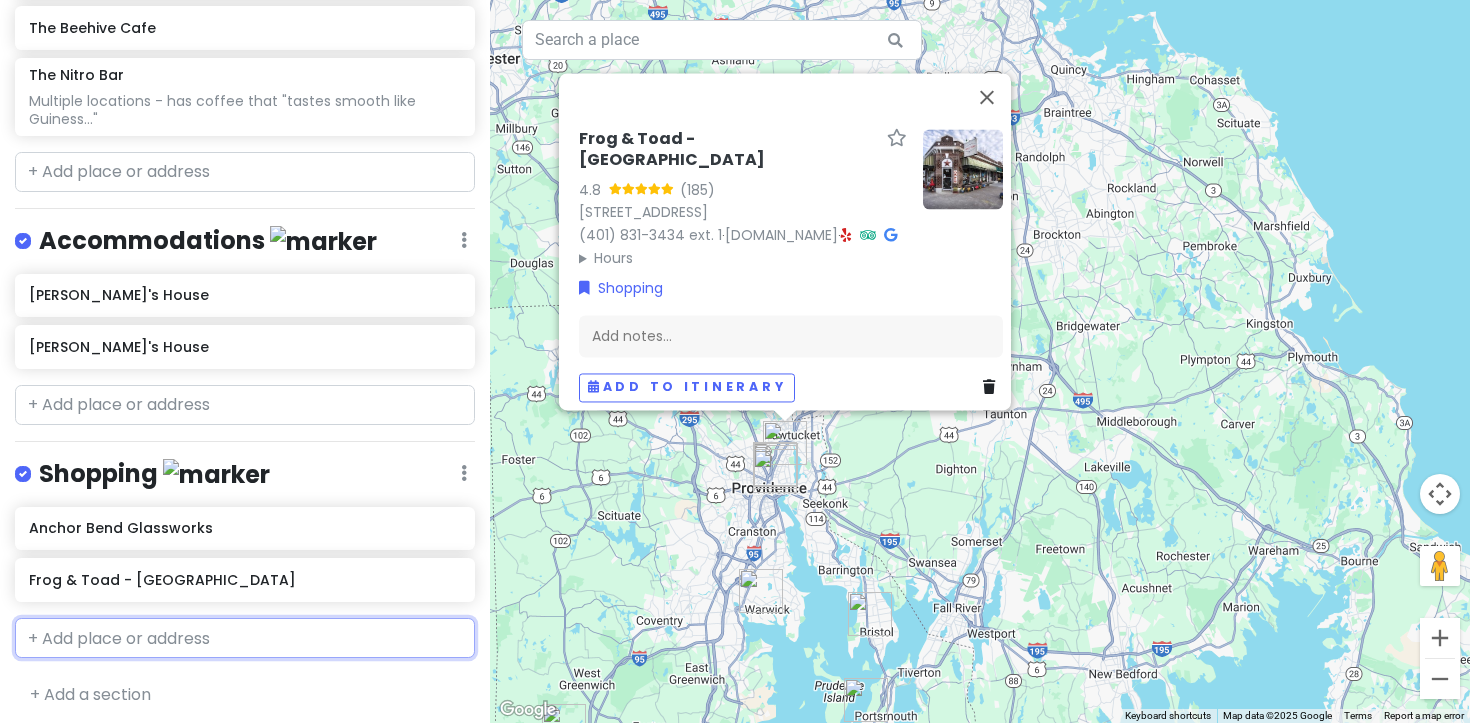 click at bounding box center [245, 638] 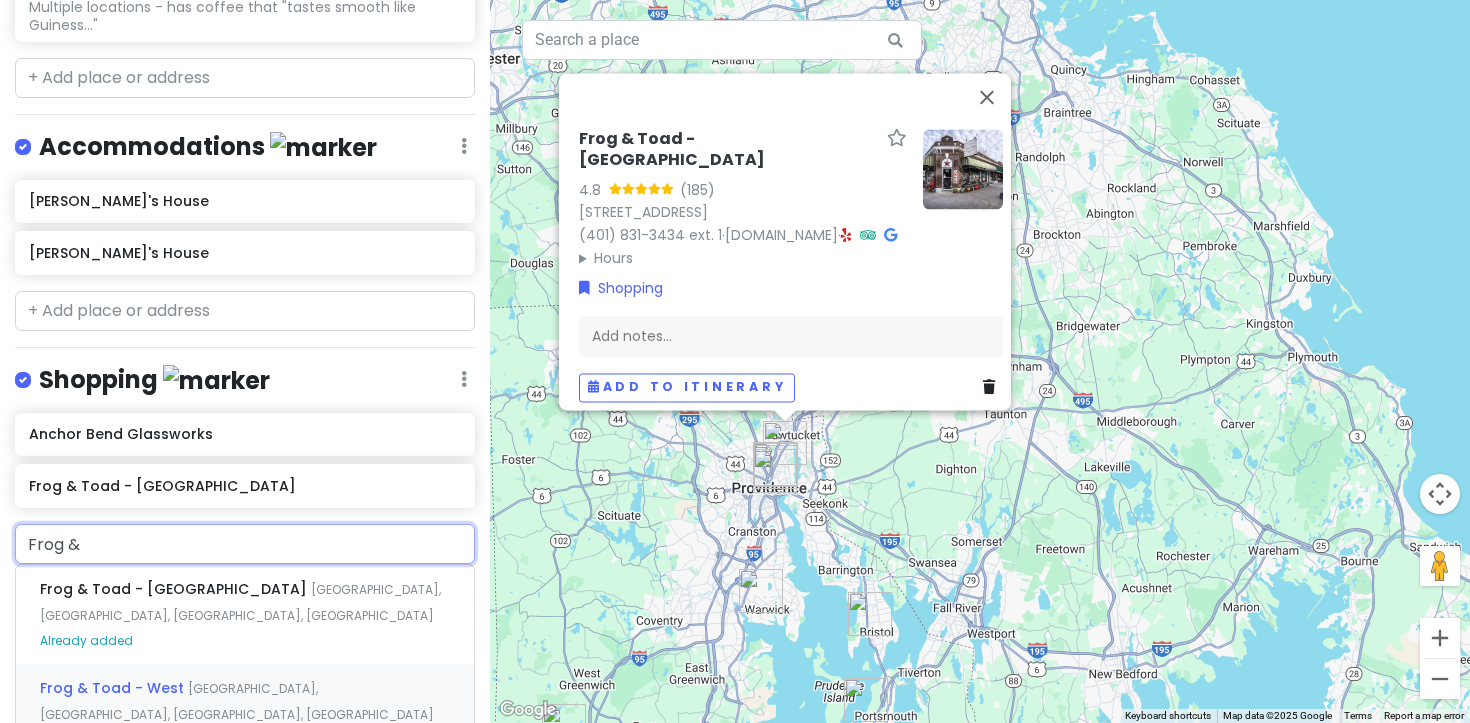 click on "[GEOGRAPHIC_DATA], [GEOGRAPHIC_DATA], [GEOGRAPHIC_DATA], [GEOGRAPHIC_DATA]" at bounding box center (240, 602) 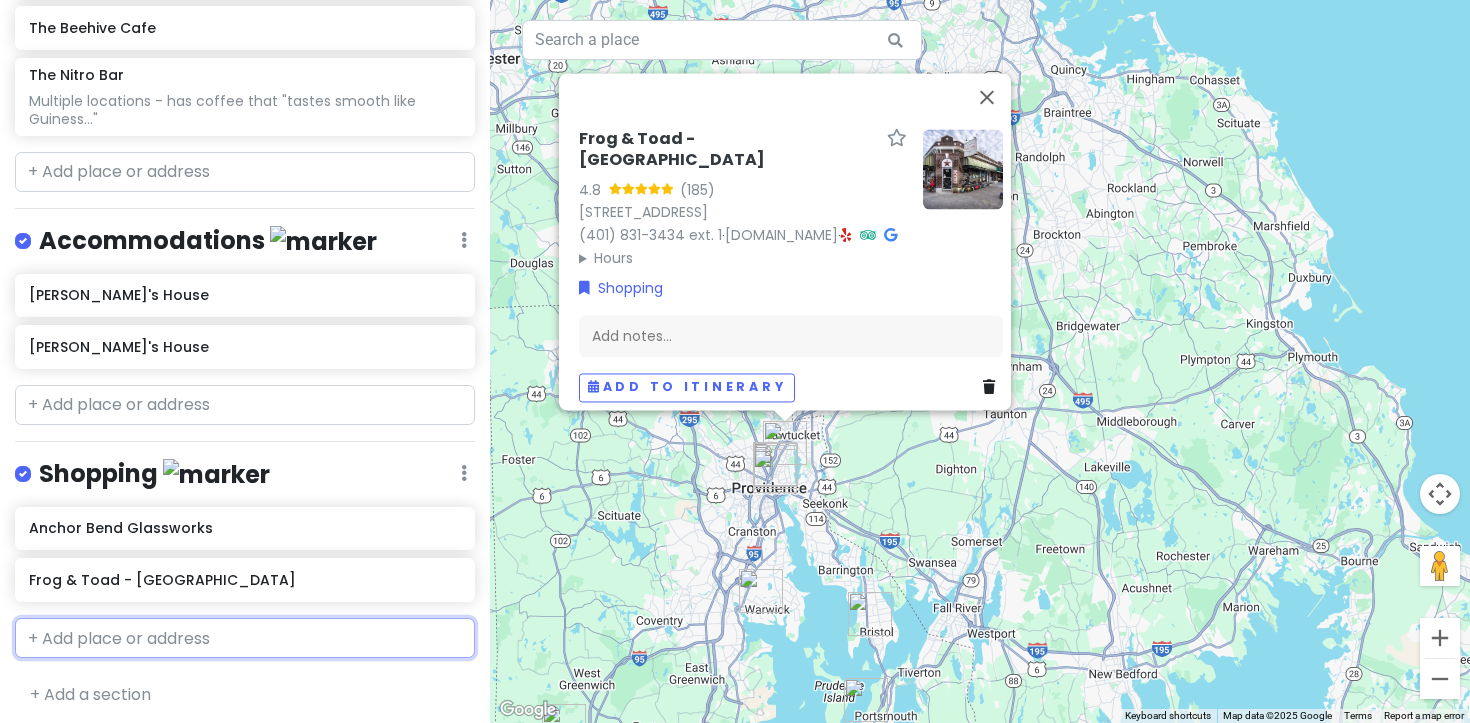 scroll, scrollTop: 1309, scrollLeft: 0, axis: vertical 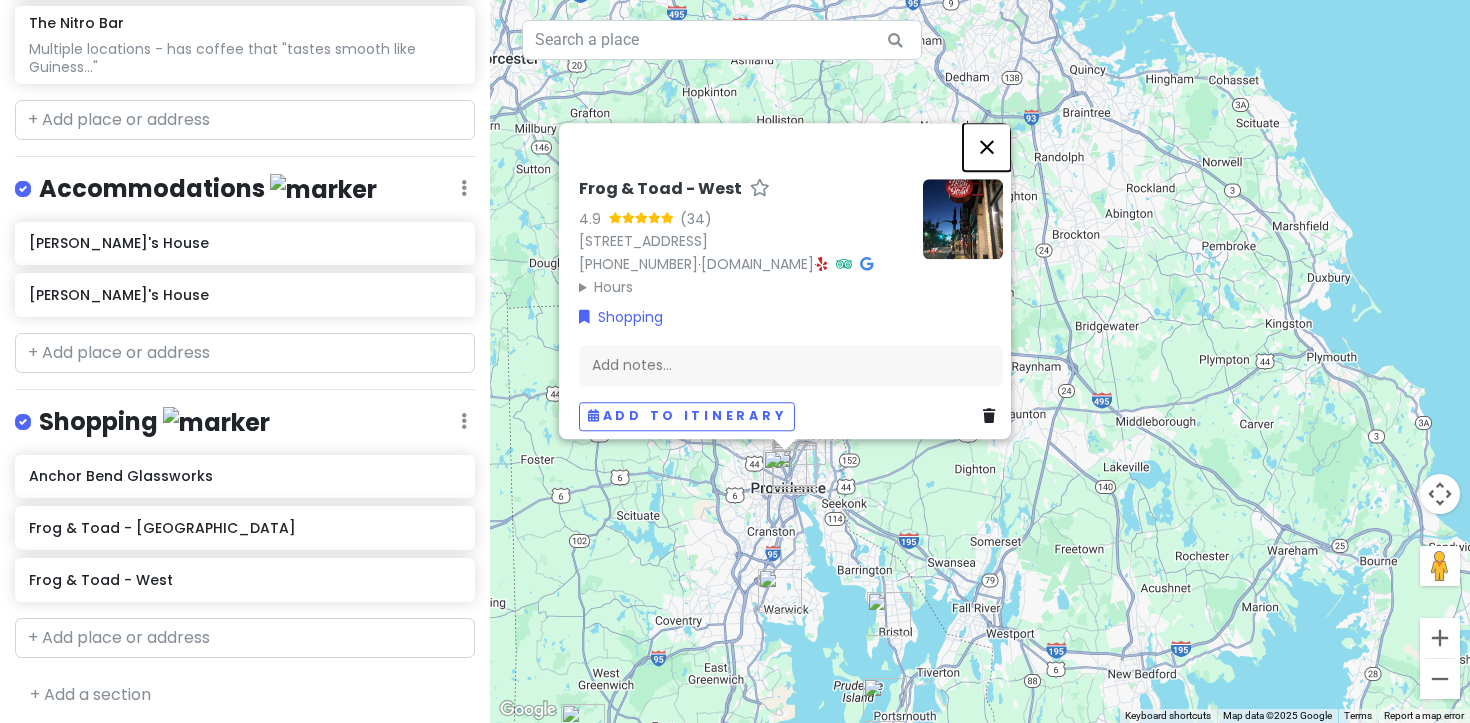 click at bounding box center (987, 147) 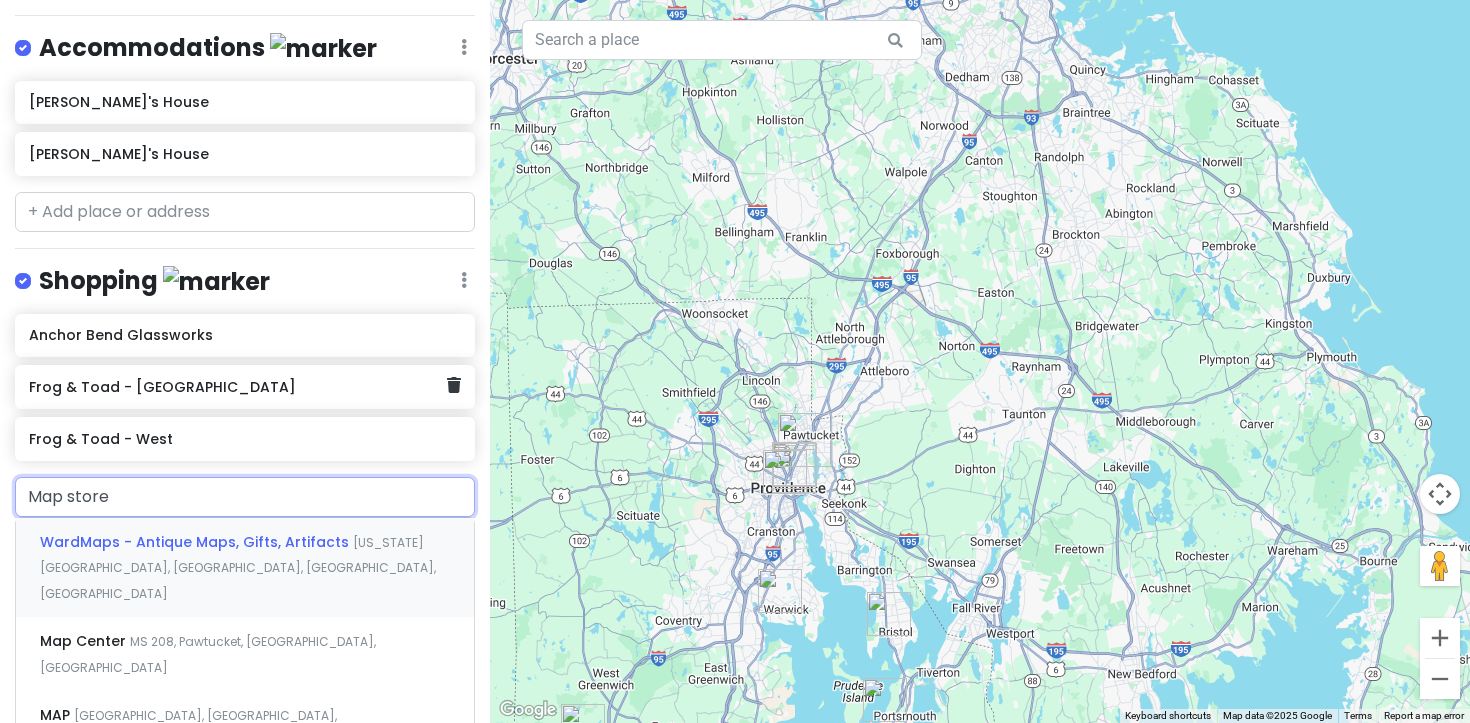 scroll, scrollTop: 1452, scrollLeft: 0, axis: vertical 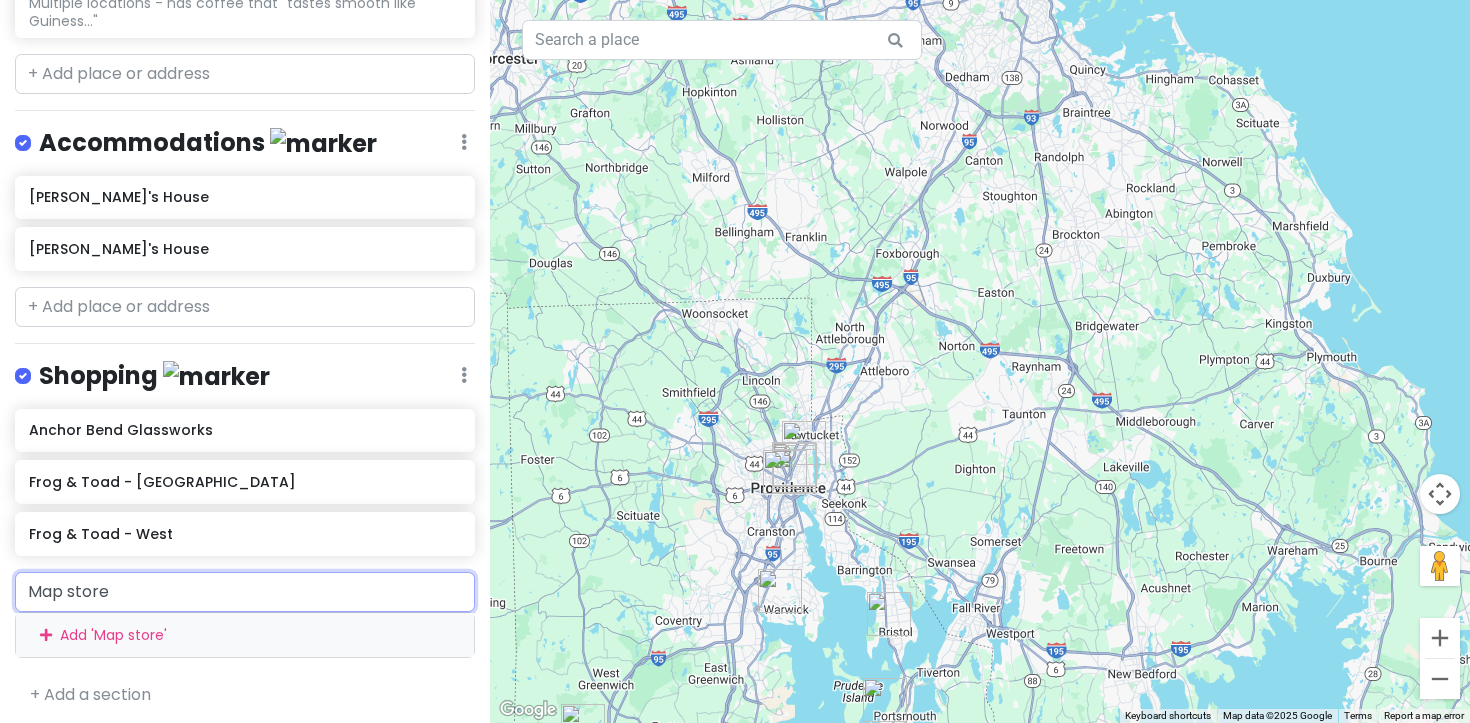 click on "Map store" at bounding box center (245, 592) 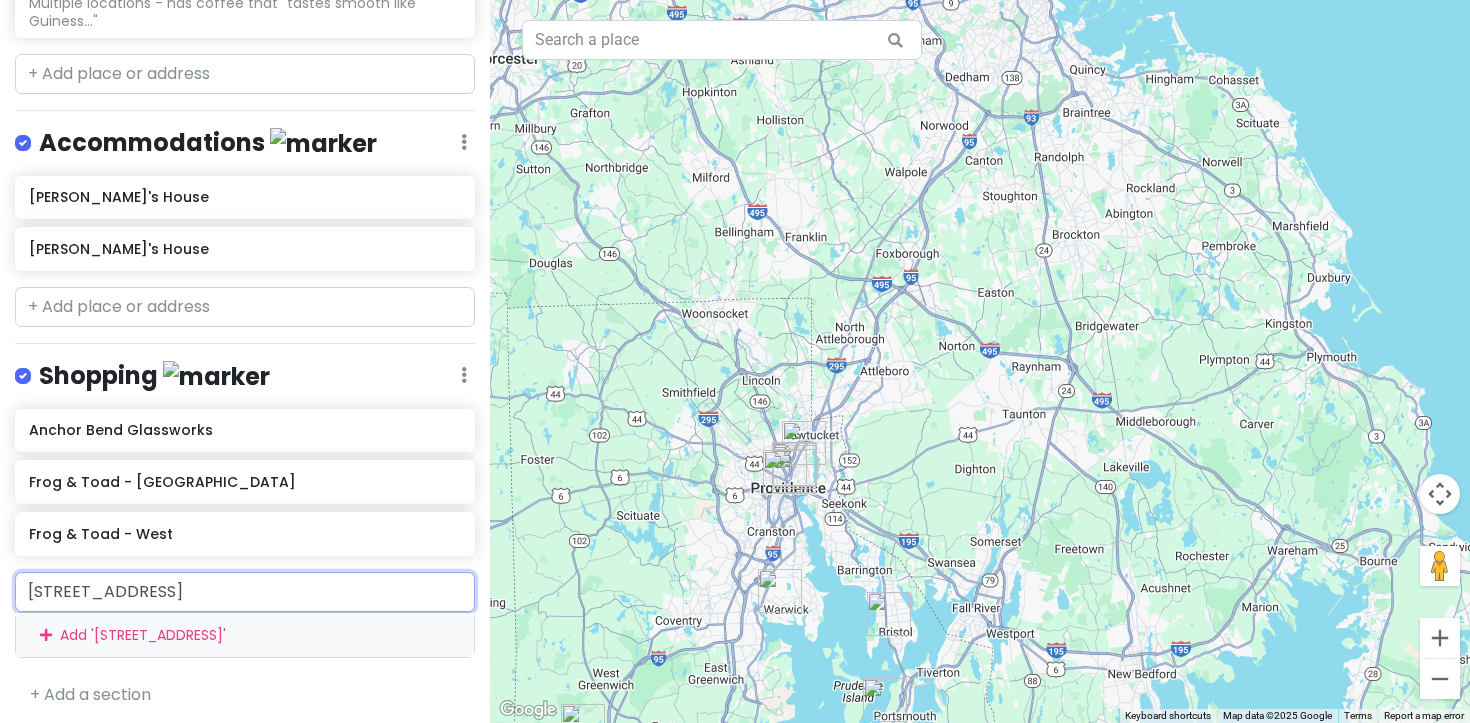 scroll, scrollTop: 1452, scrollLeft: 0, axis: vertical 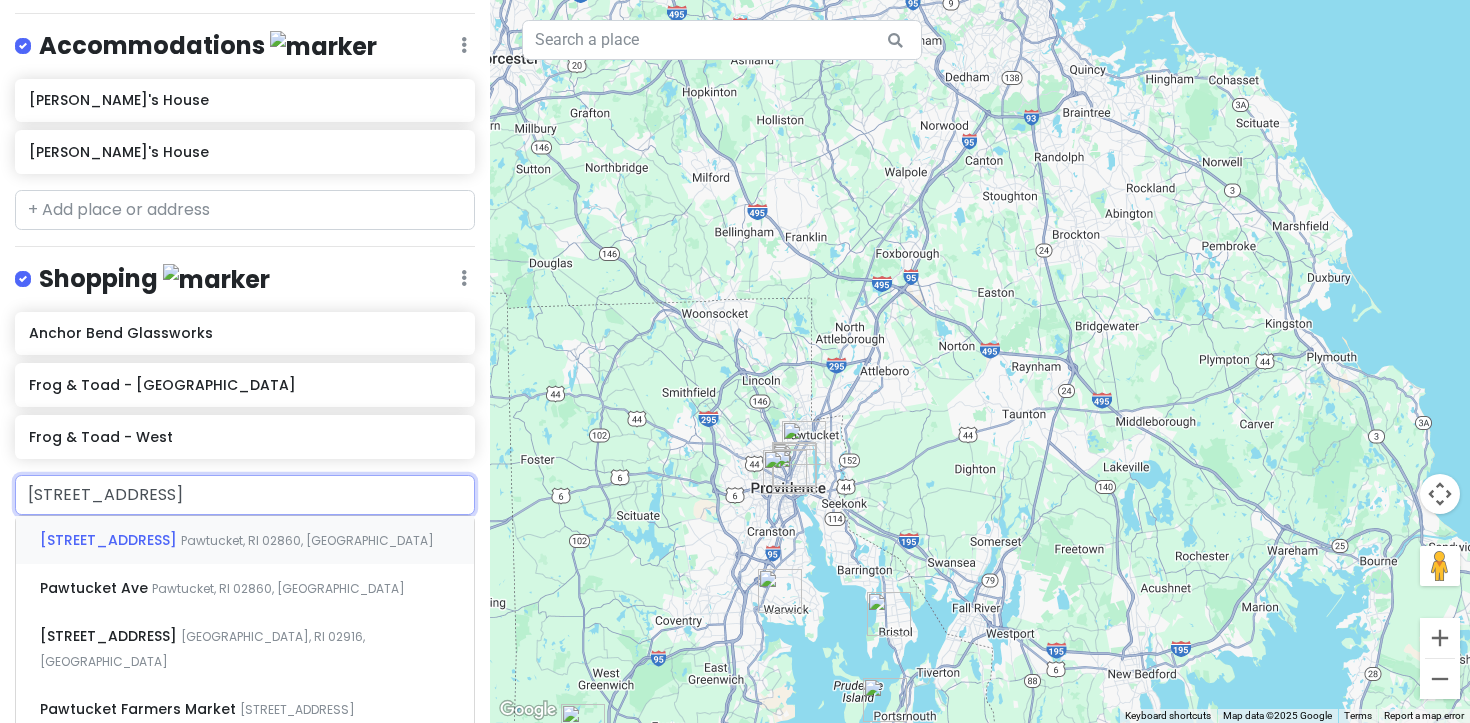 click on "[STREET_ADDRESS]" at bounding box center (110, 540) 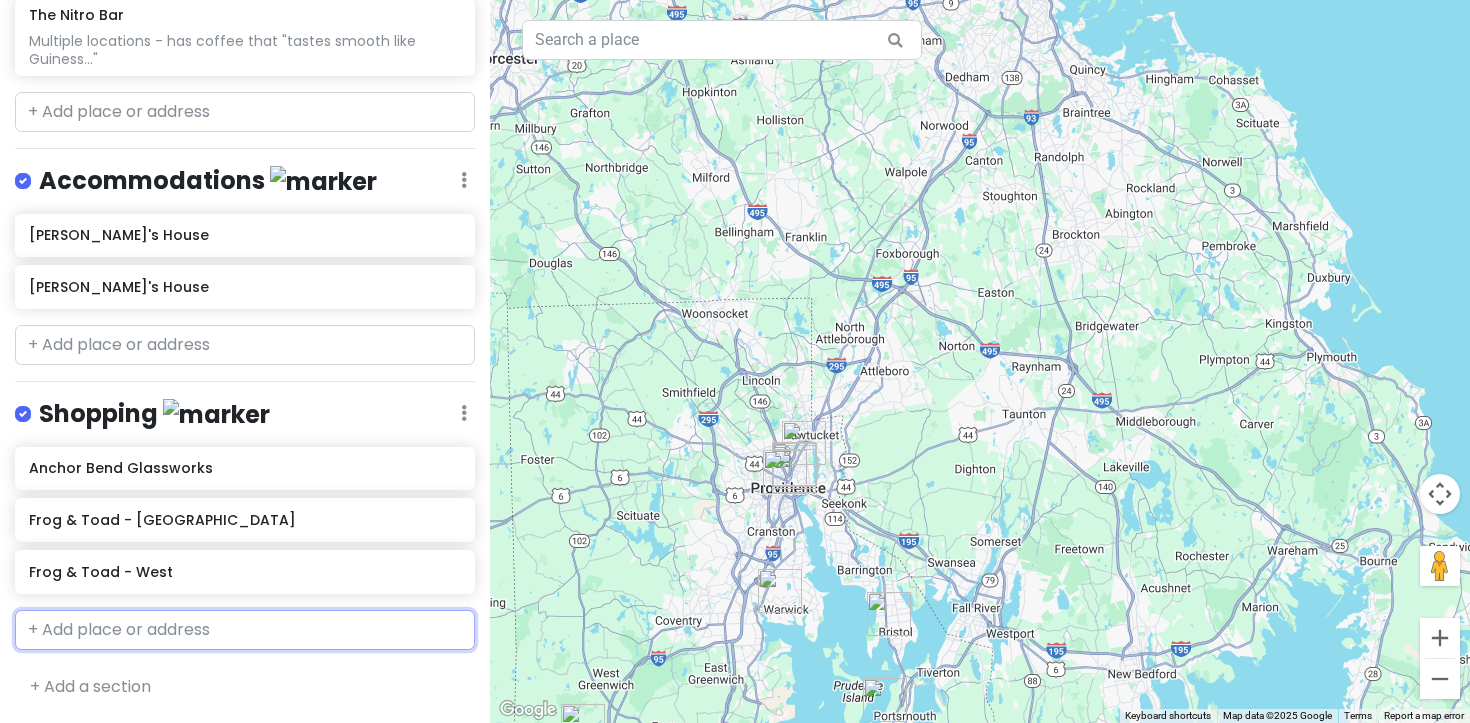 scroll, scrollTop: 1360, scrollLeft: 0, axis: vertical 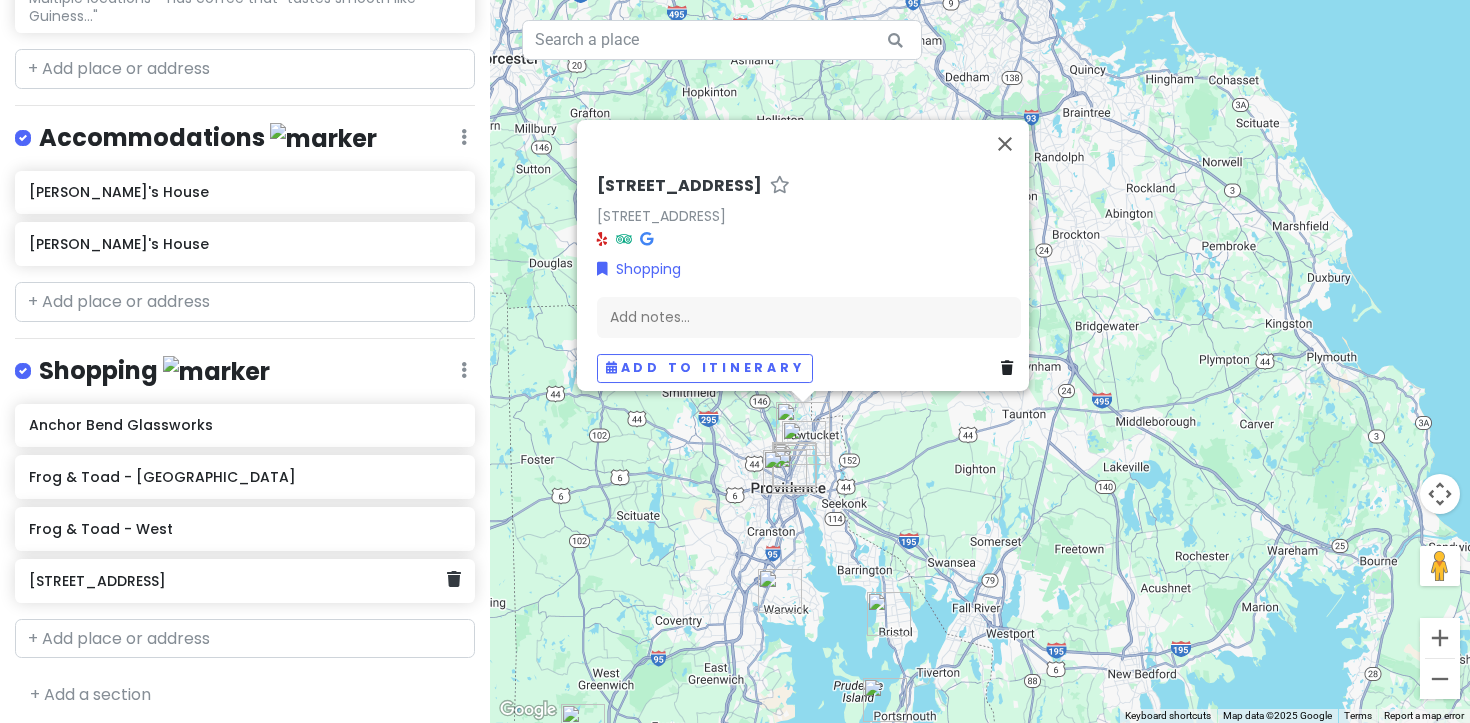 click on "[STREET_ADDRESS]" at bounding box center [237, 581] 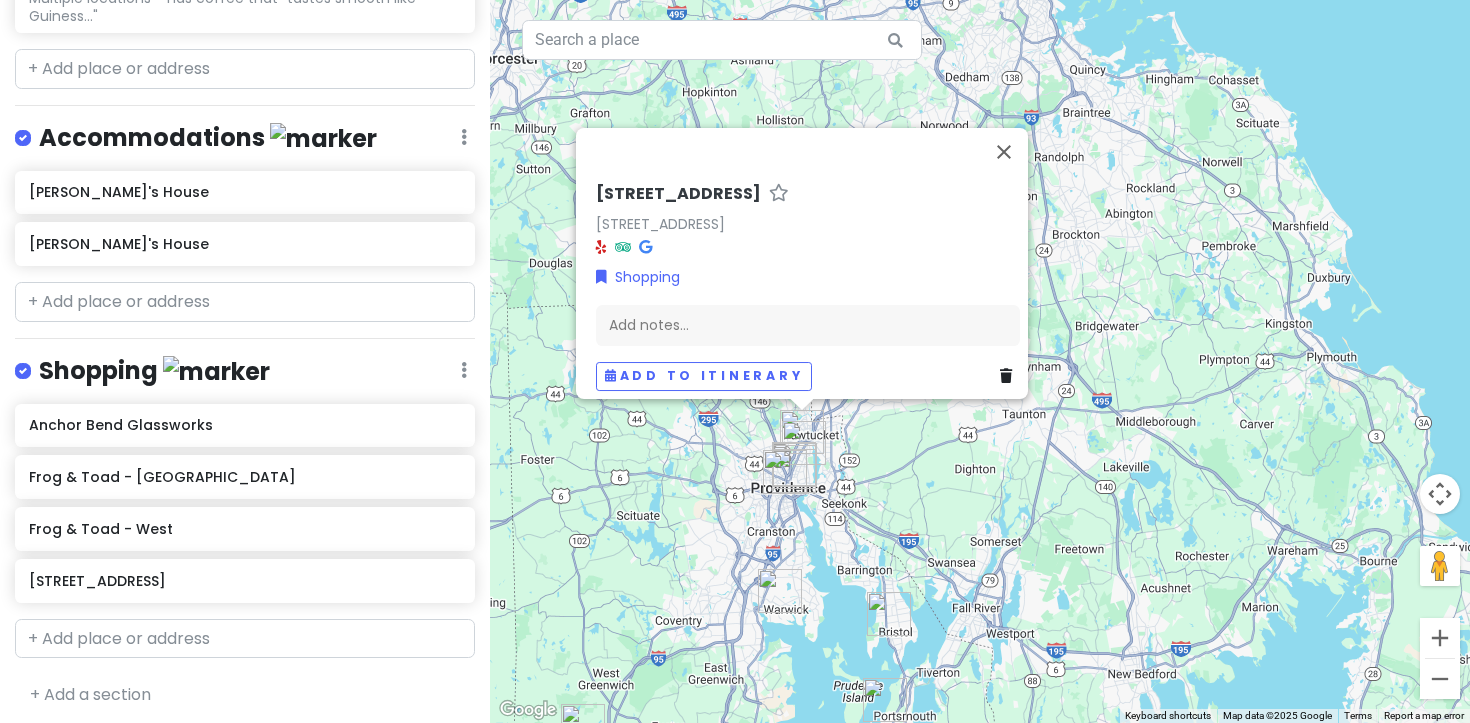 click on "[STREET_ADDRESS] Shopping Add notes...  Add to itinerary" at bounding box center (808, 287) 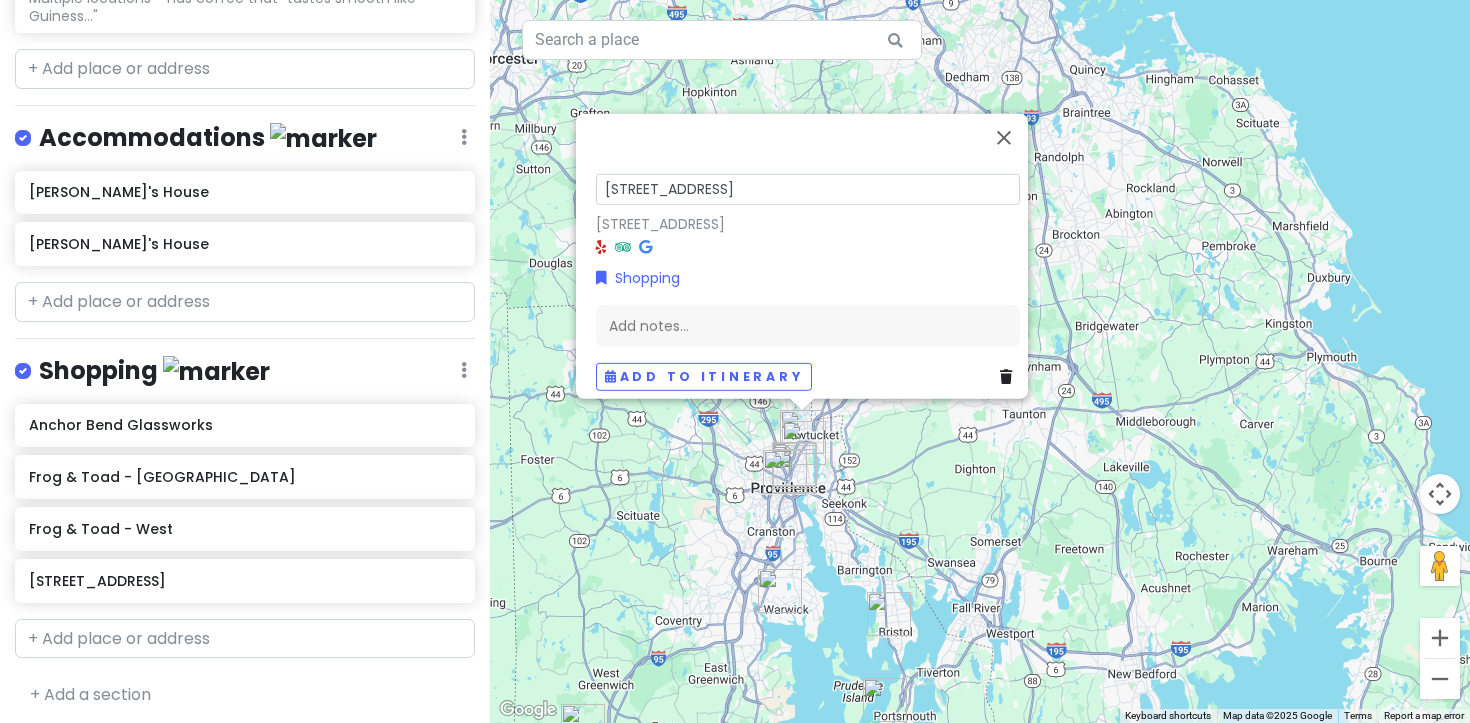 click on "[STREET_ADDRESS]" at bounding box center (808, 188) 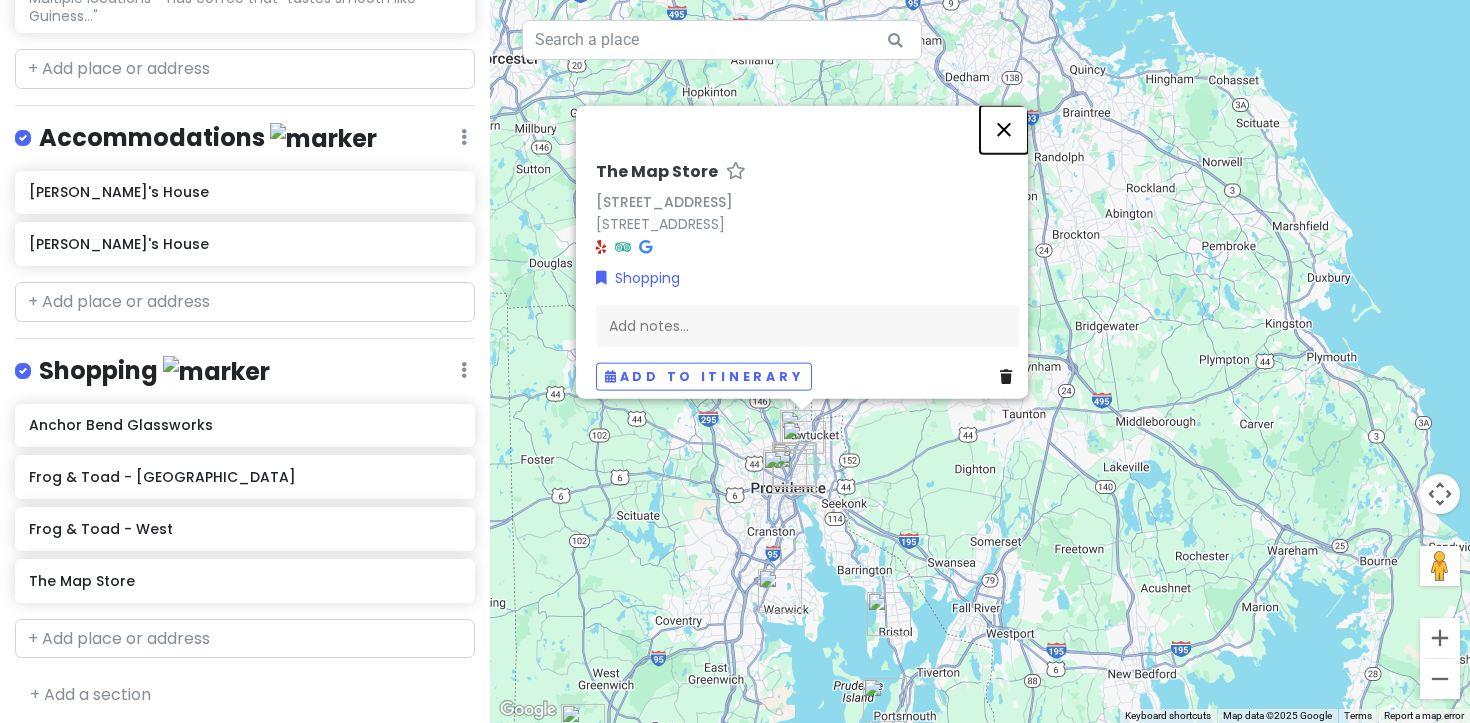 click at bounding box center (1004, 129) 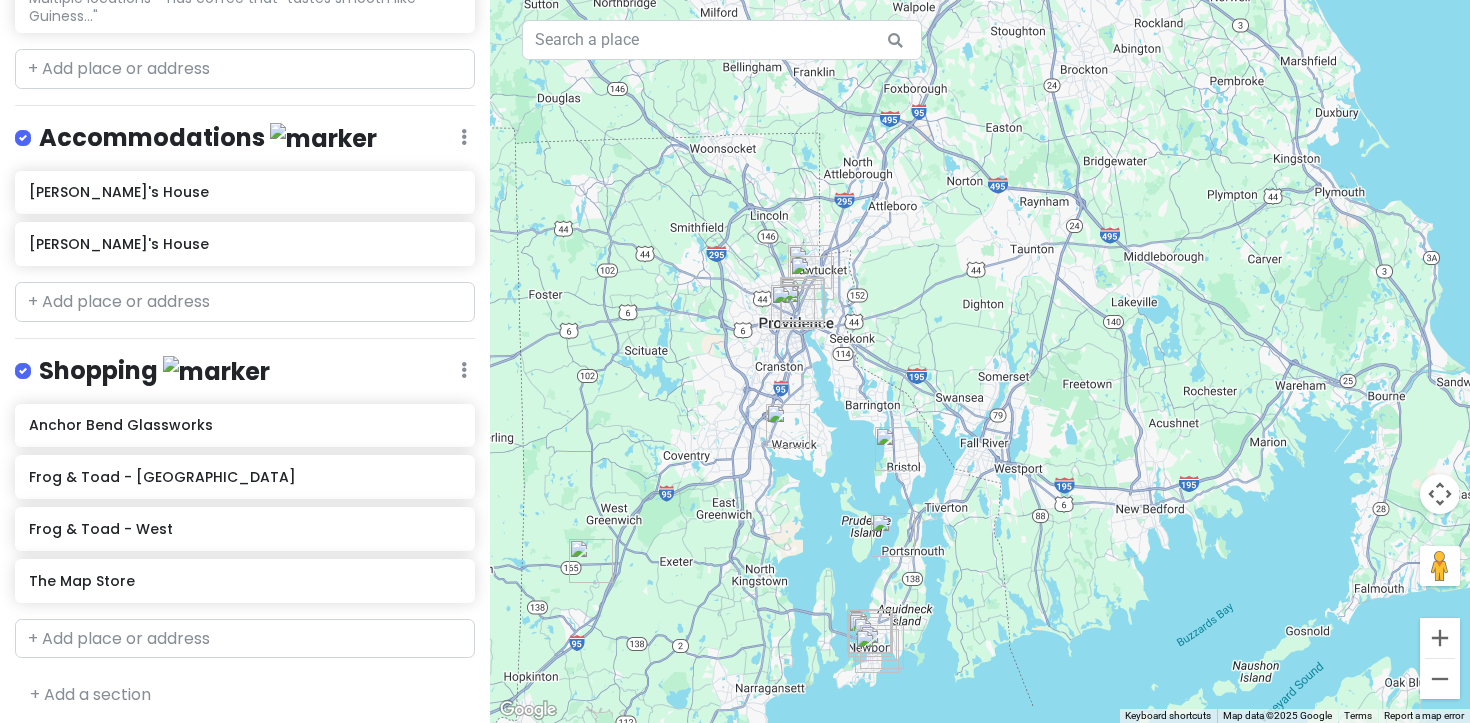drag, startPoint x: 961, startPoint y: 440, endPoint x: 969, endPoint y: 267, distance: 173.18488 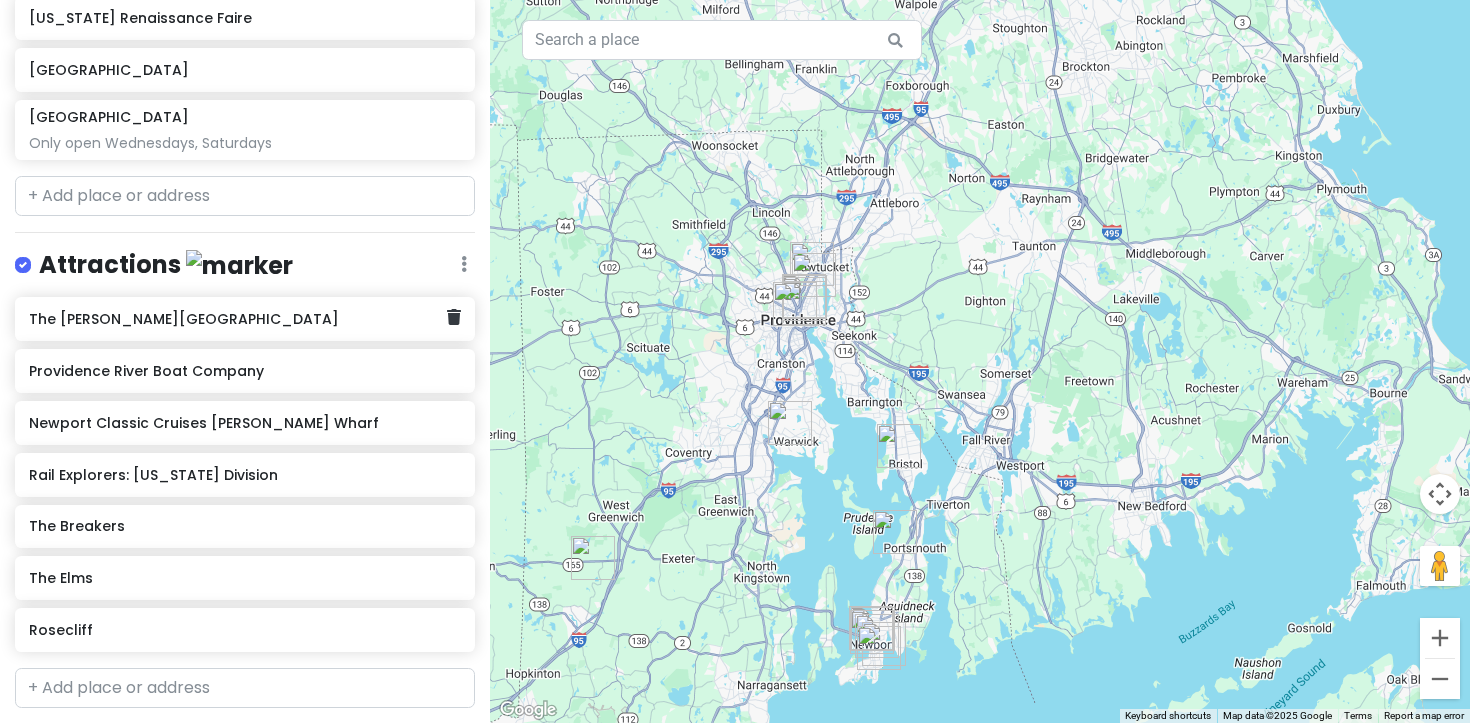 scroll, scrollTop: 407, scrollLeft: 0, axis: vertical 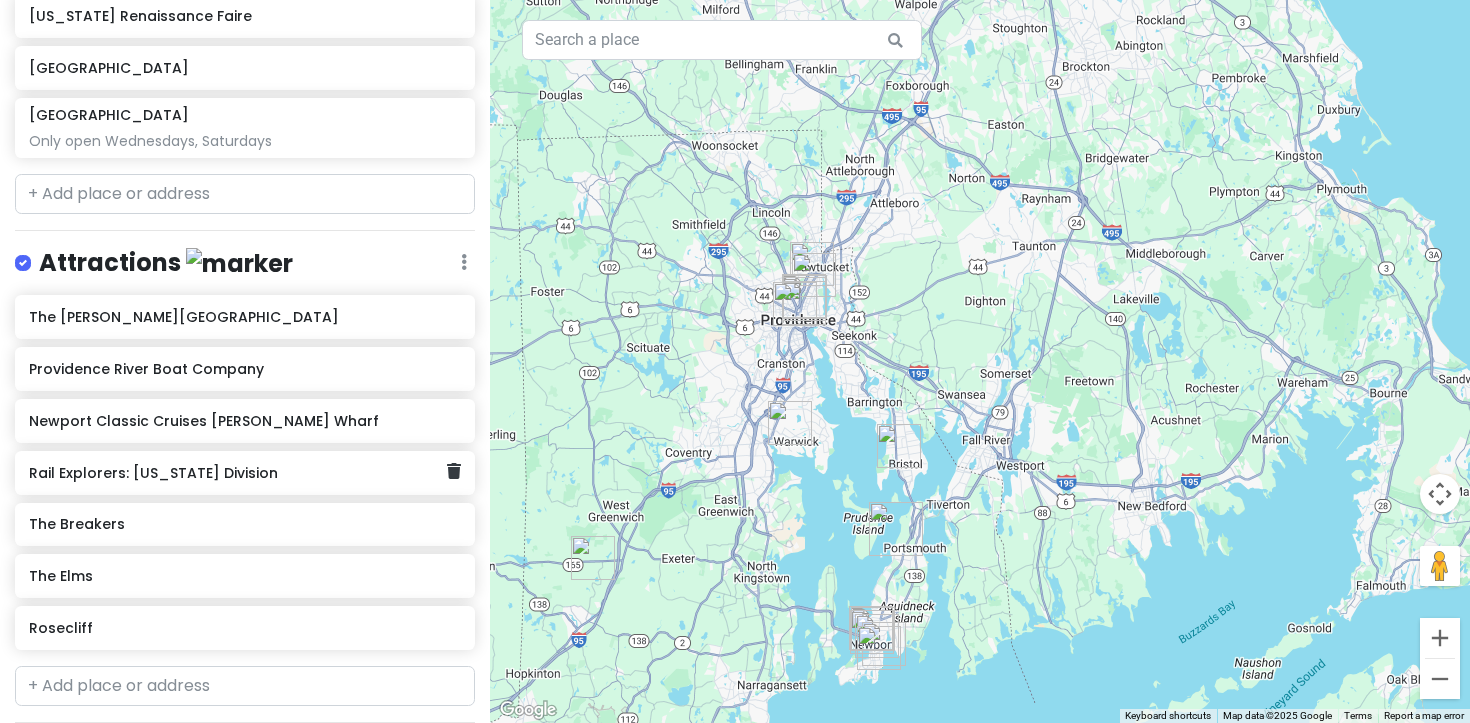 click on "Rail Explorers: [US_STATE] Division" at bounding box center (245, 473) 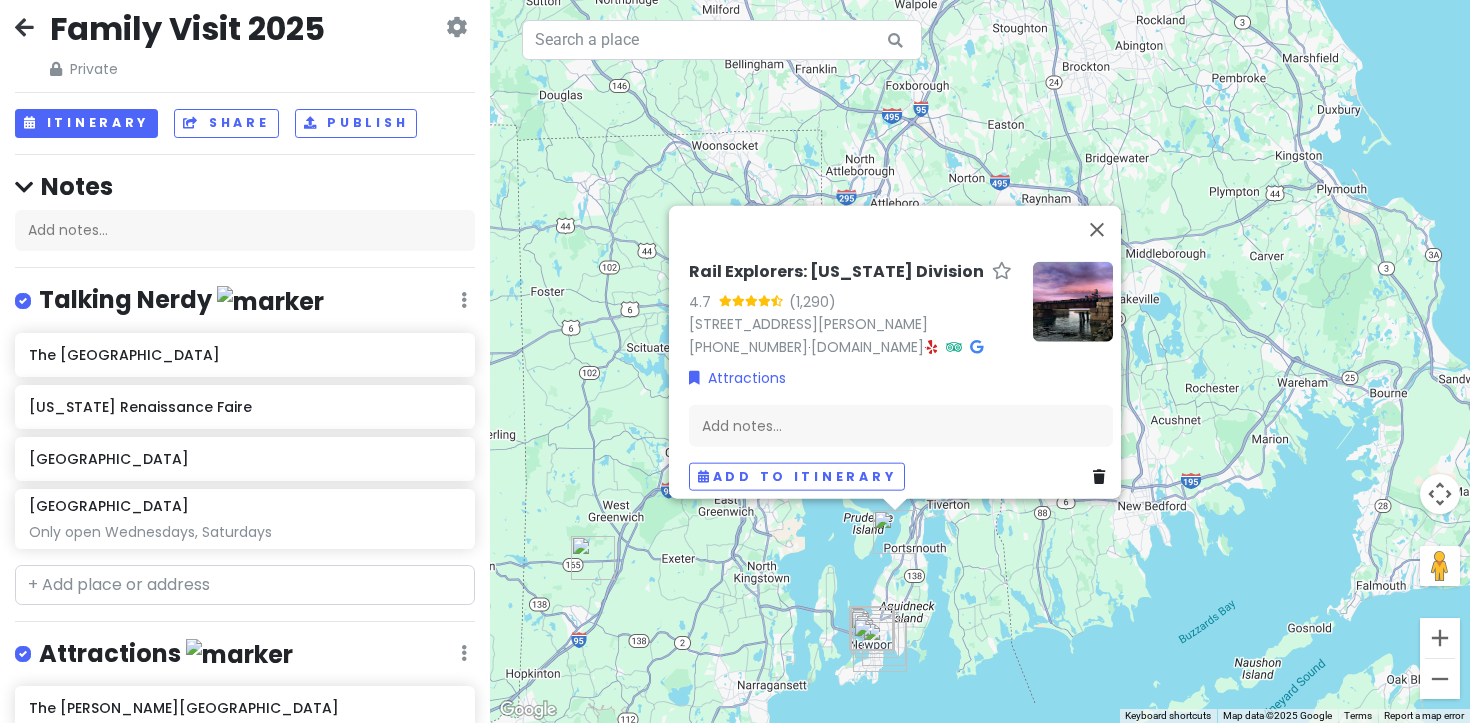 scroll, scrollTop: 0, scrollLeft: 0, axis: both 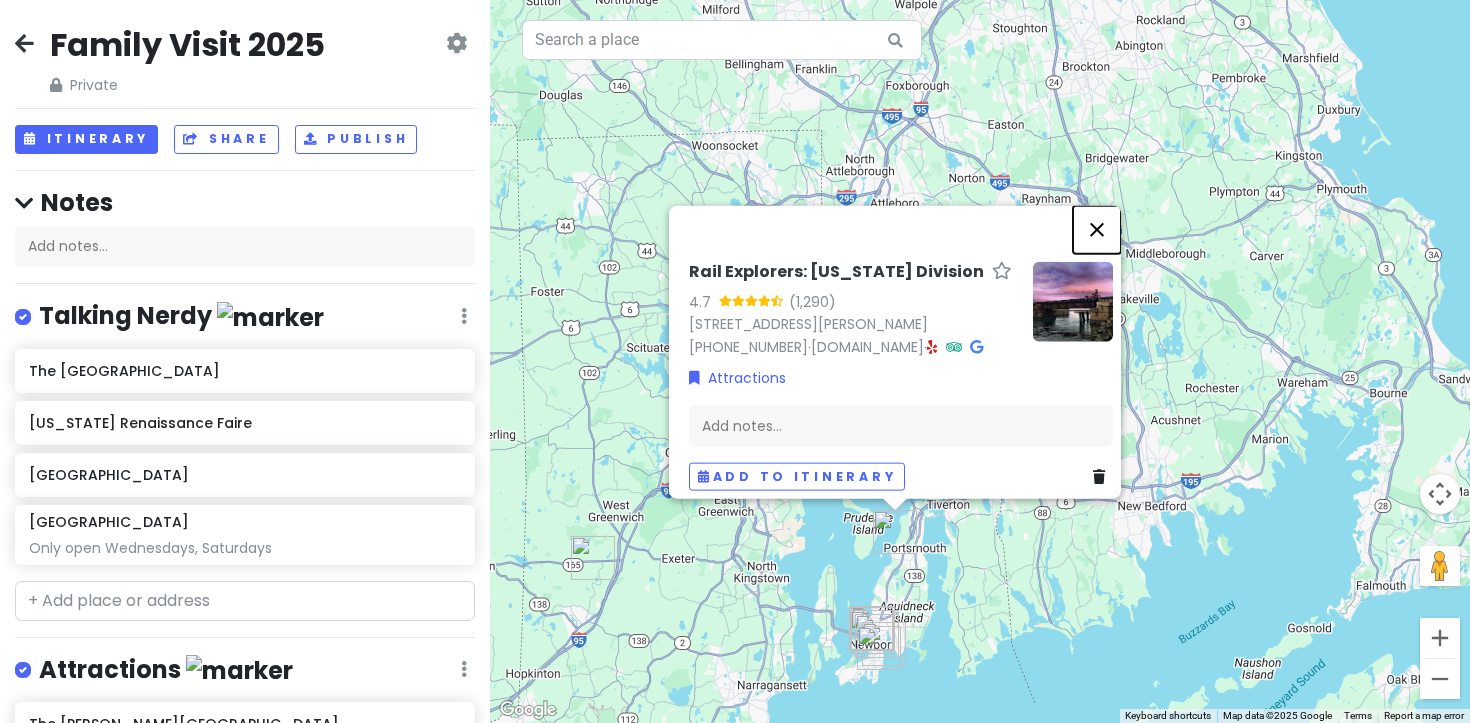 click at bounding box center [1097, 229] 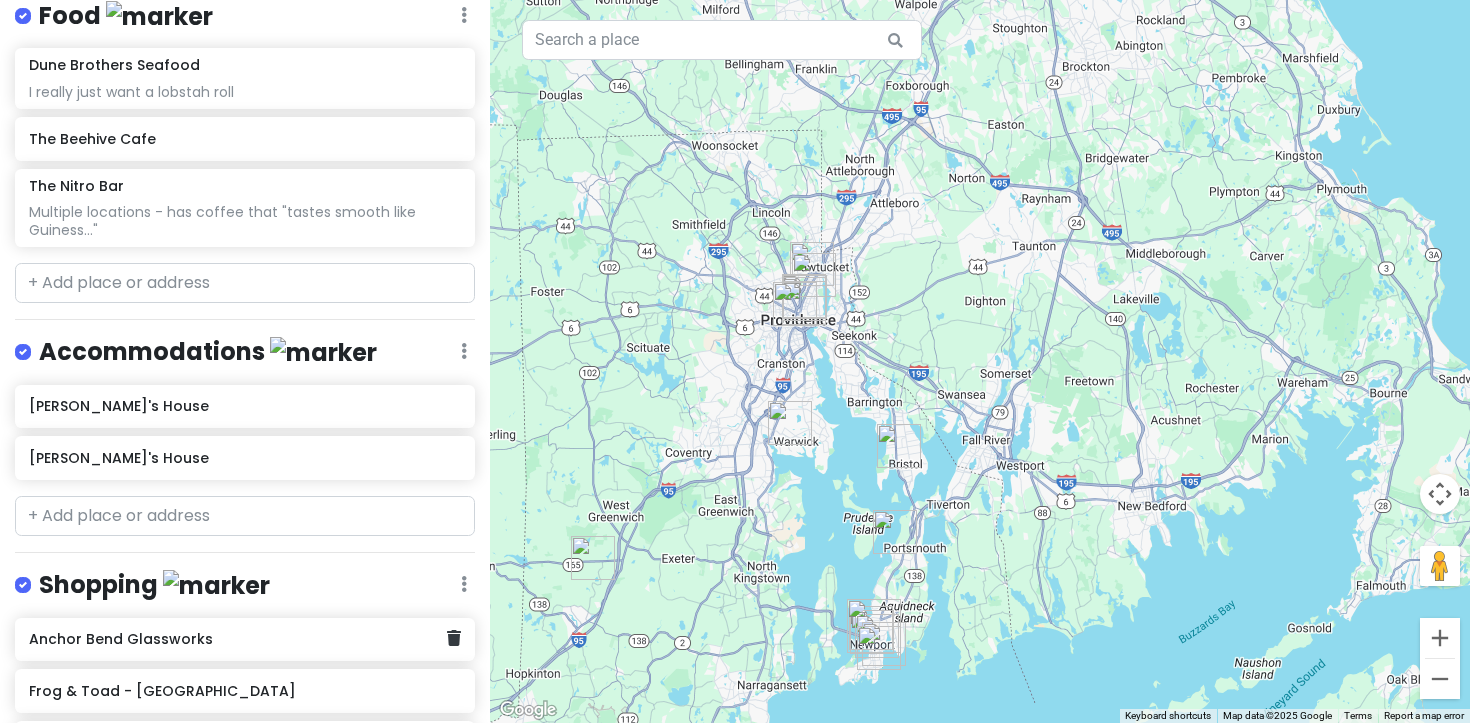 scroll, scrollTop: 1055, scrollLeft: 0, axis: vertical 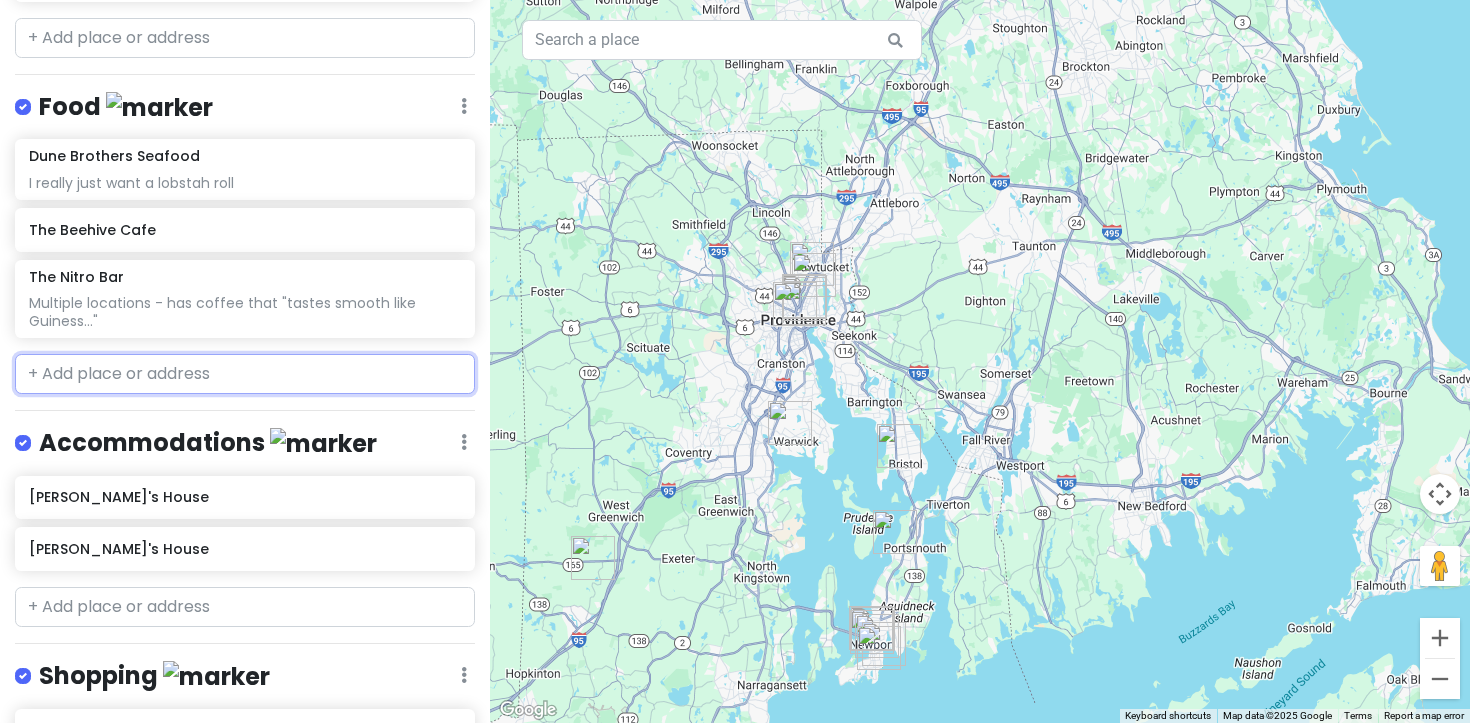 click at bounding box center (245, 374) 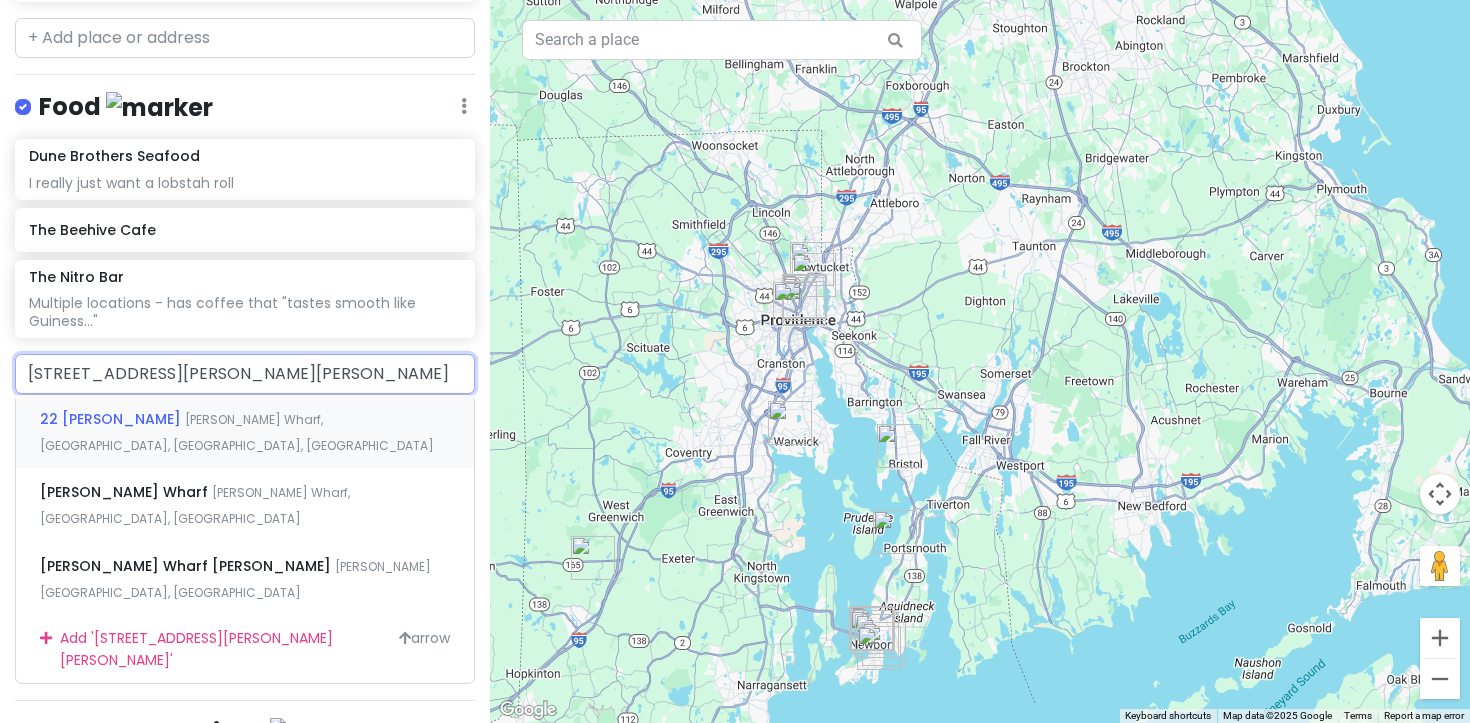 click on "22 [PERSON_NAME]   [PERSON_NAME] Wharf, [GEOGRAPHIC_DATA], [GEOGRAPHIC_DATA], [GEOGRAPHIC_DATA]" at bounding box center (245, 432) 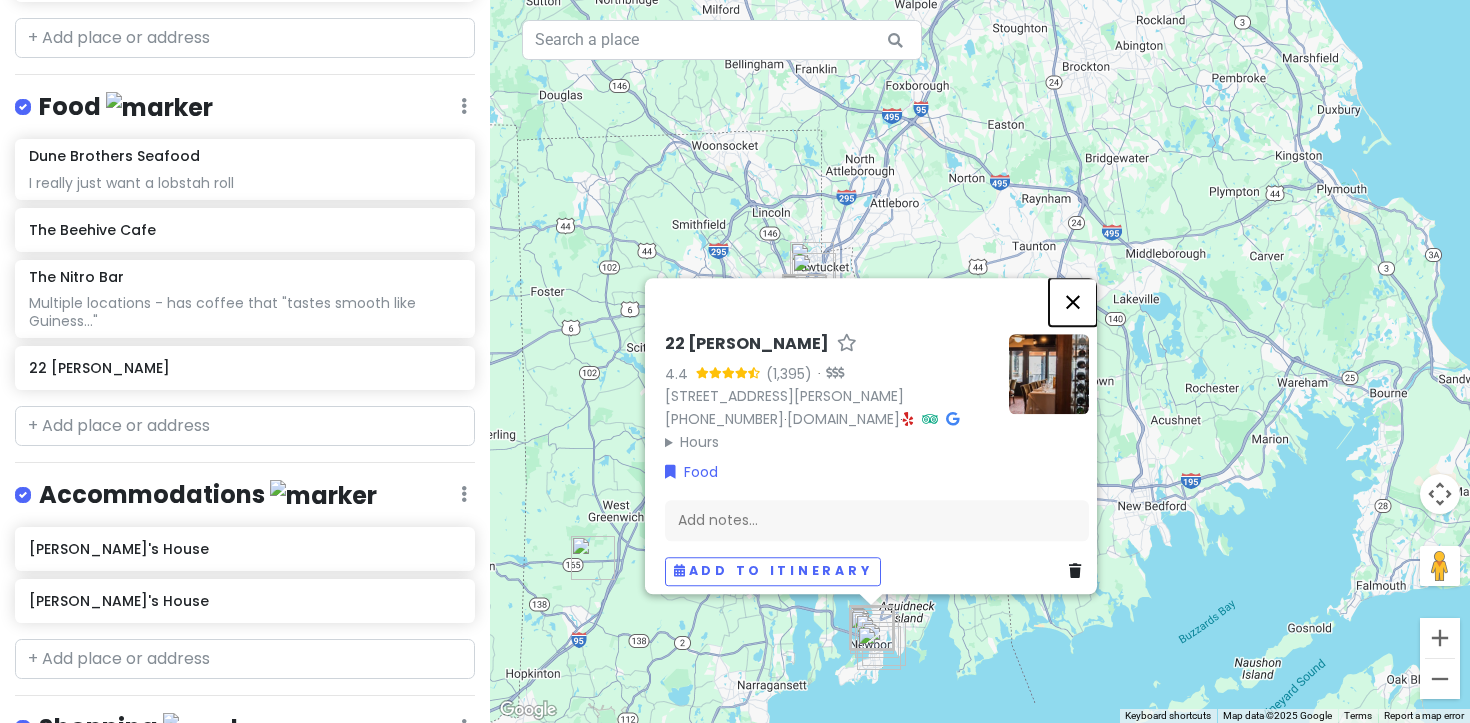 click at bounding box center [1073, 302] 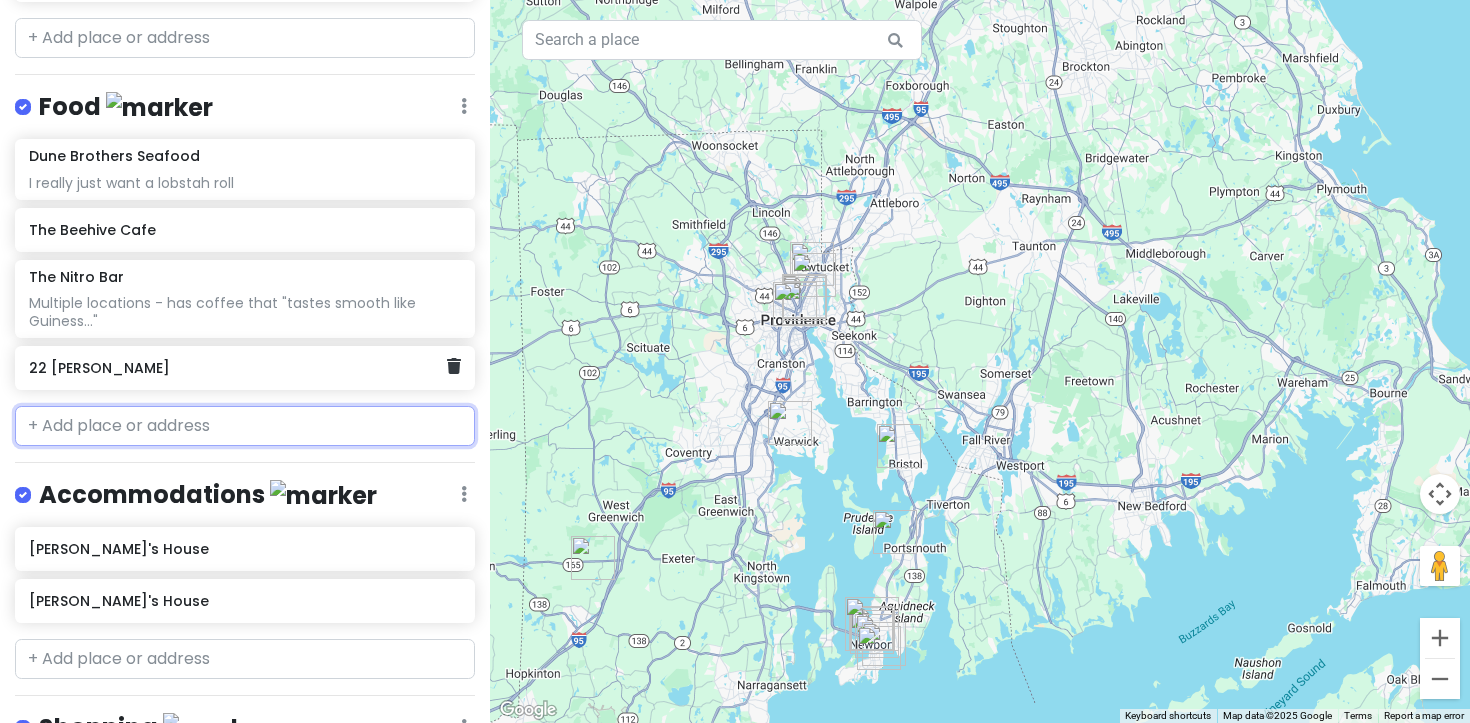 click on "22 [PERSON_NAME]" at bounding box center [237, 368] 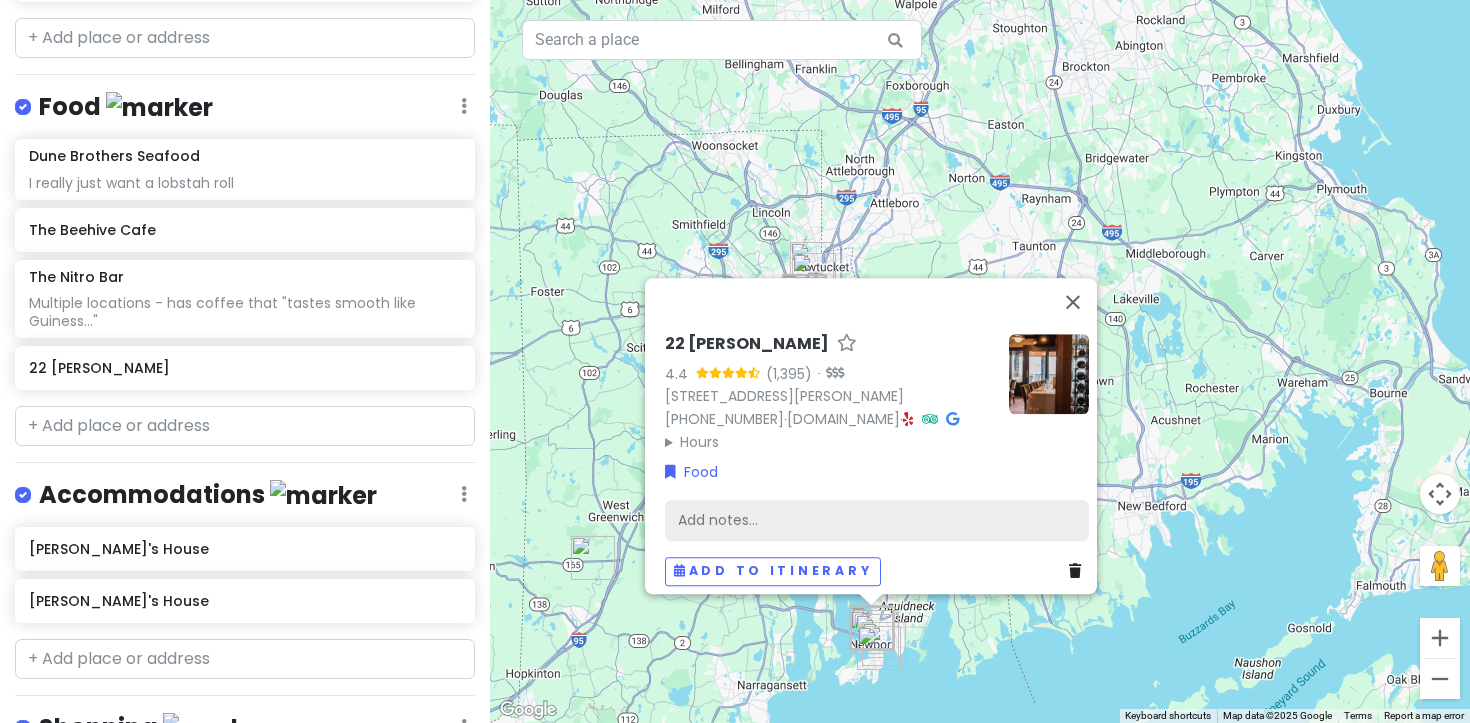 click on "Add notes..." at bounding box center (877, 520) 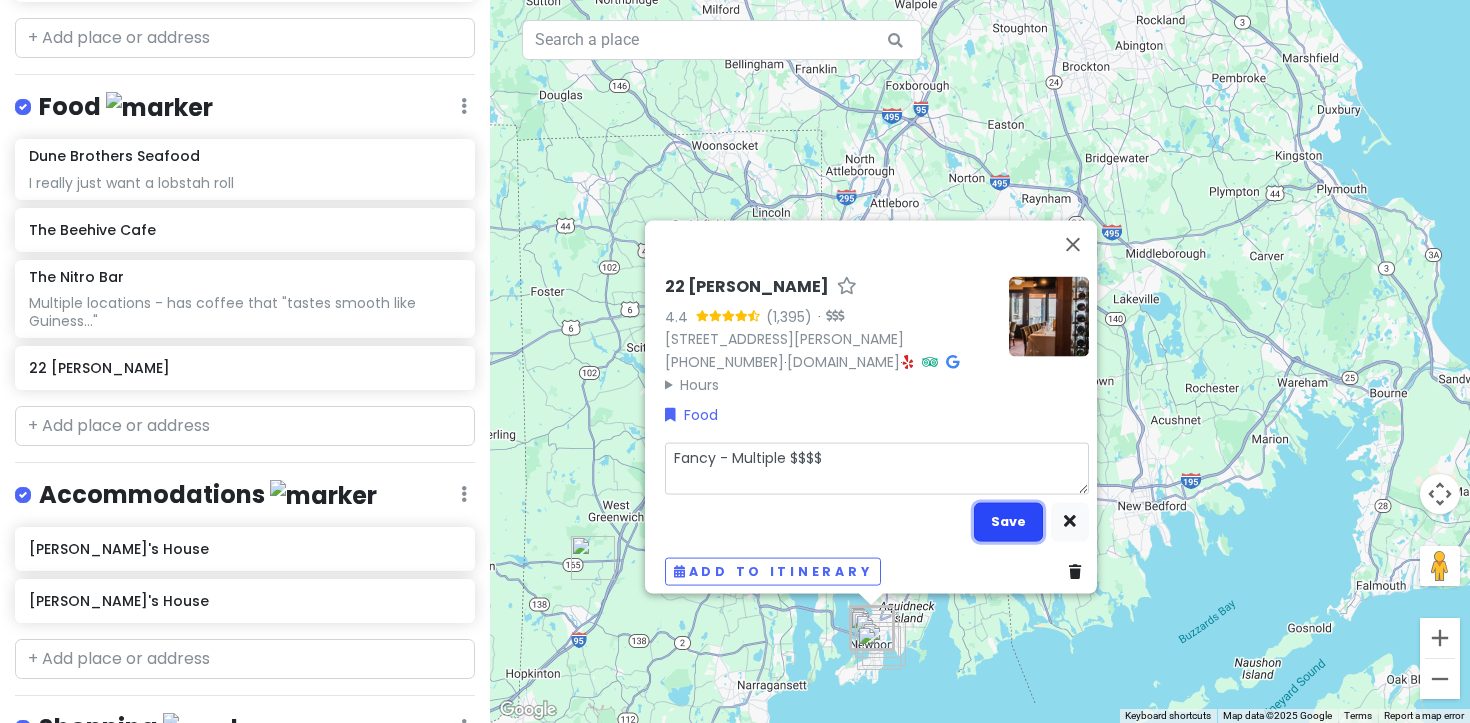 click on "Save" at bounding box center (1008, 521) 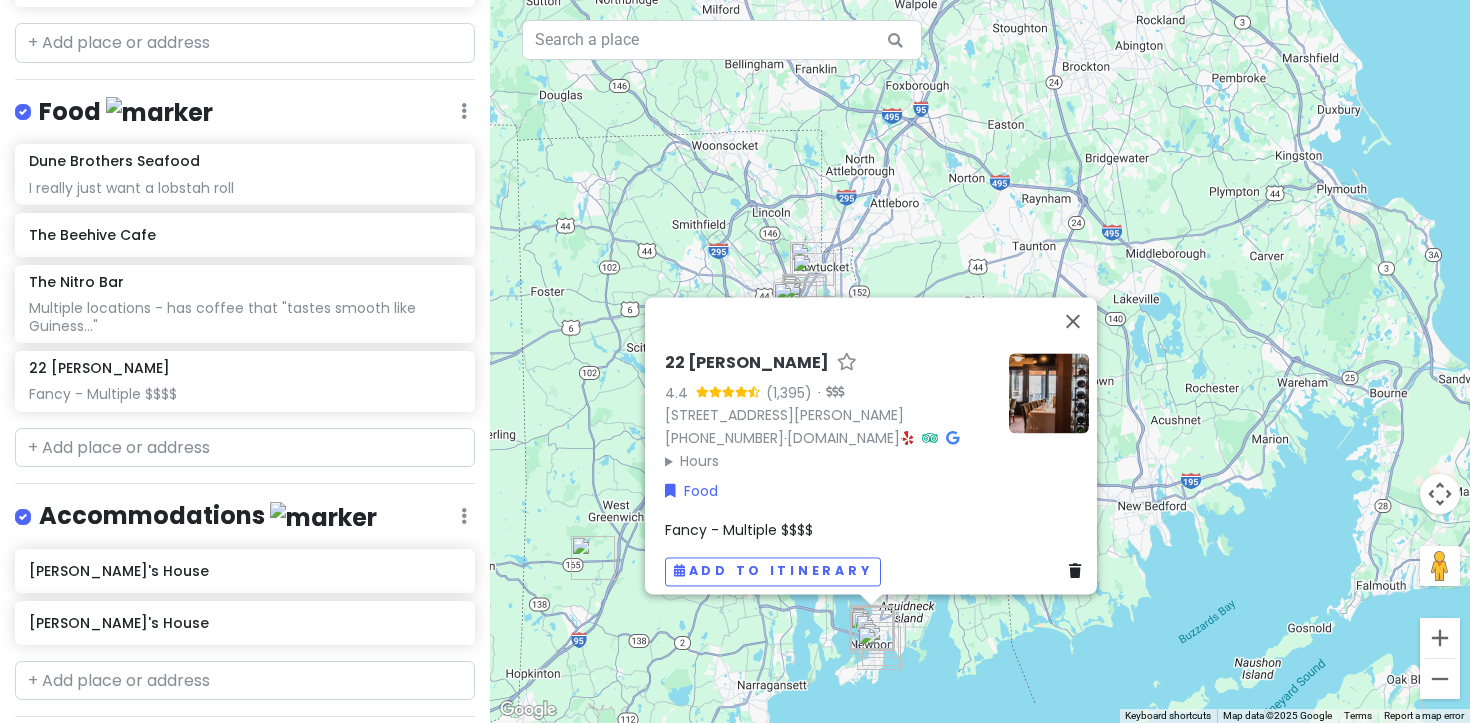 scroll, scrollTop: 1044, scrollLeft: 0, axis: vertical 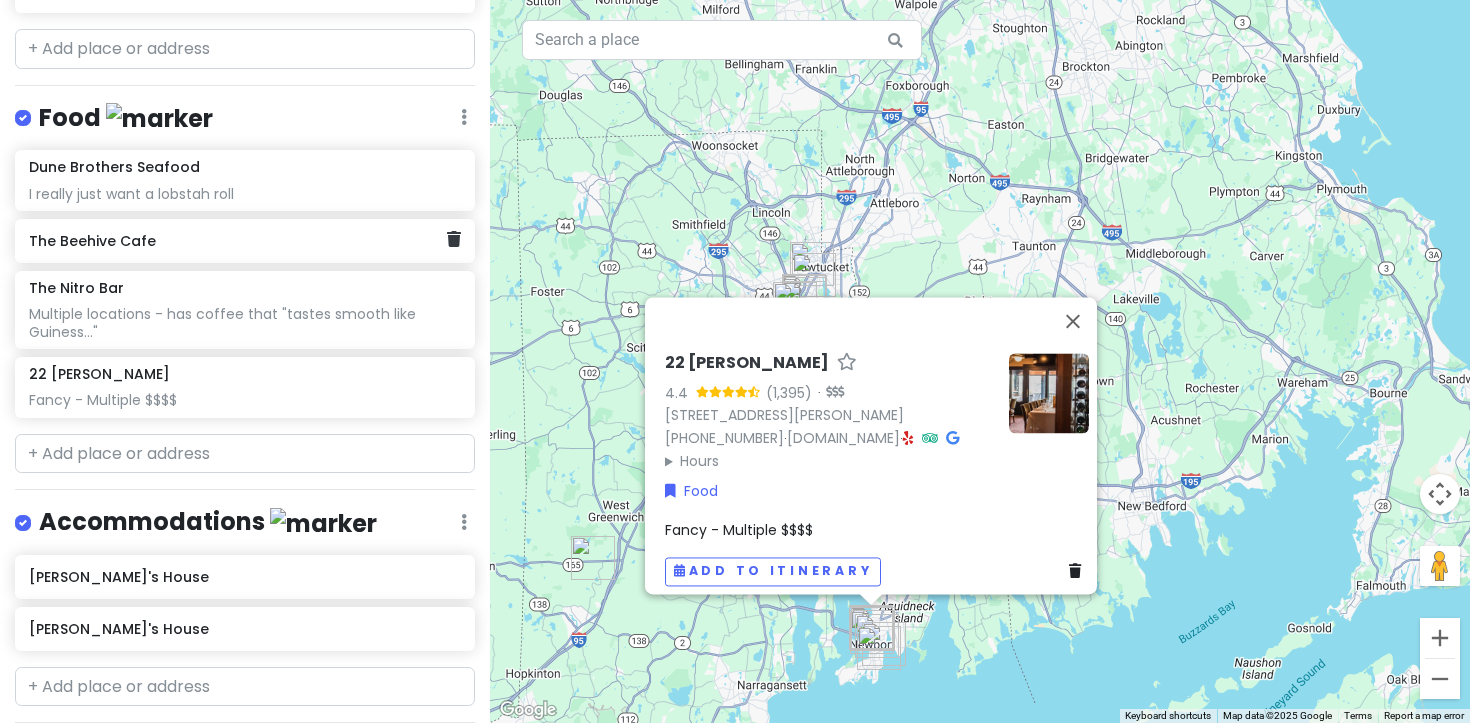 click on "The Beehive Cafe" at bounding box center (237, 241) 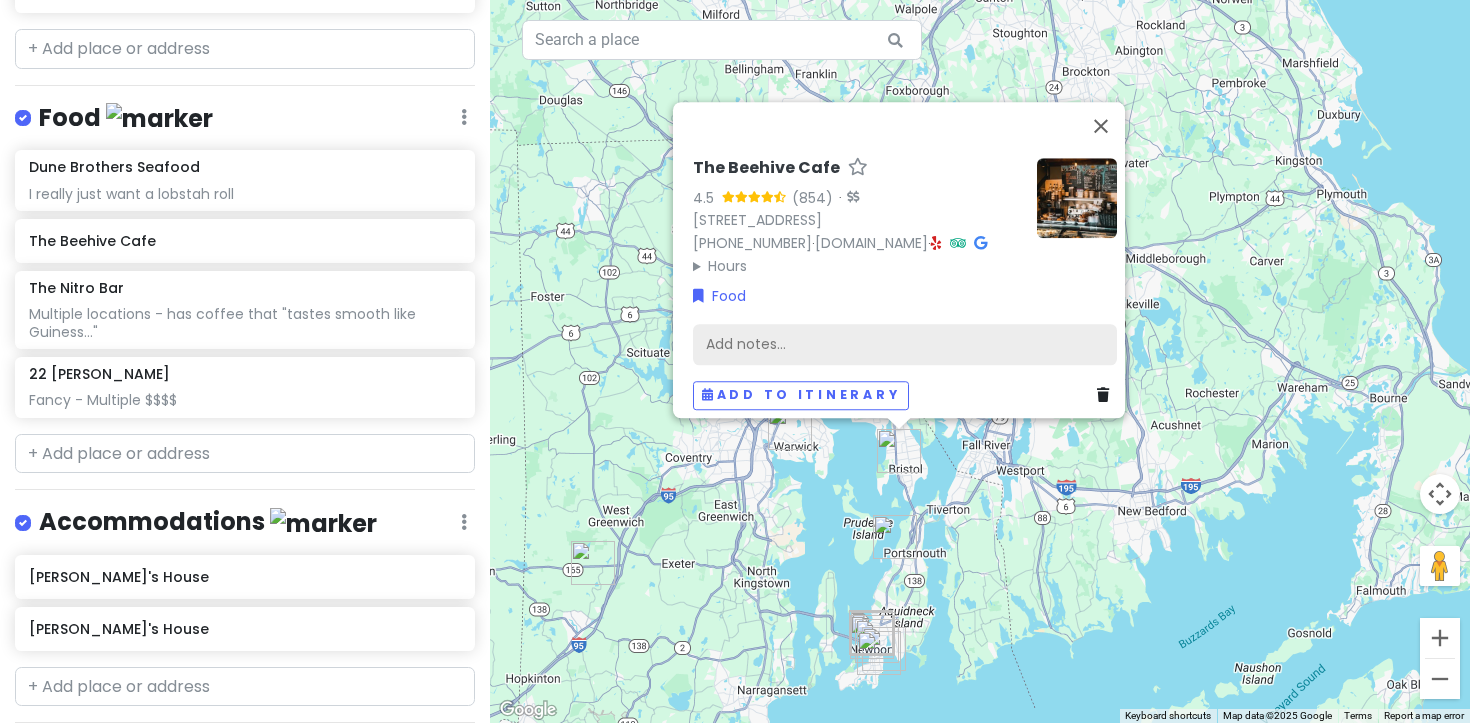 click on "Add notes..." at bounding box center [905, 344] 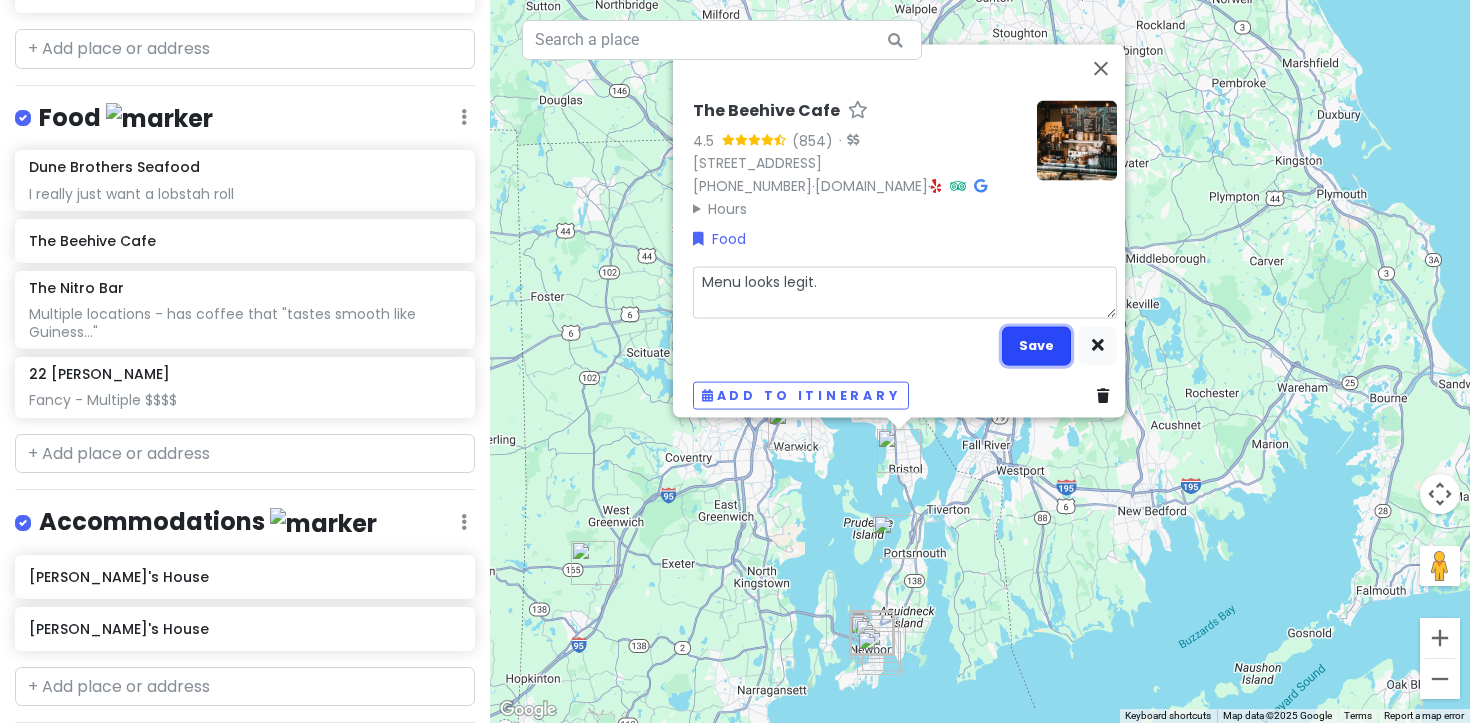 click on "Save" at bounding box center [1036, 345] 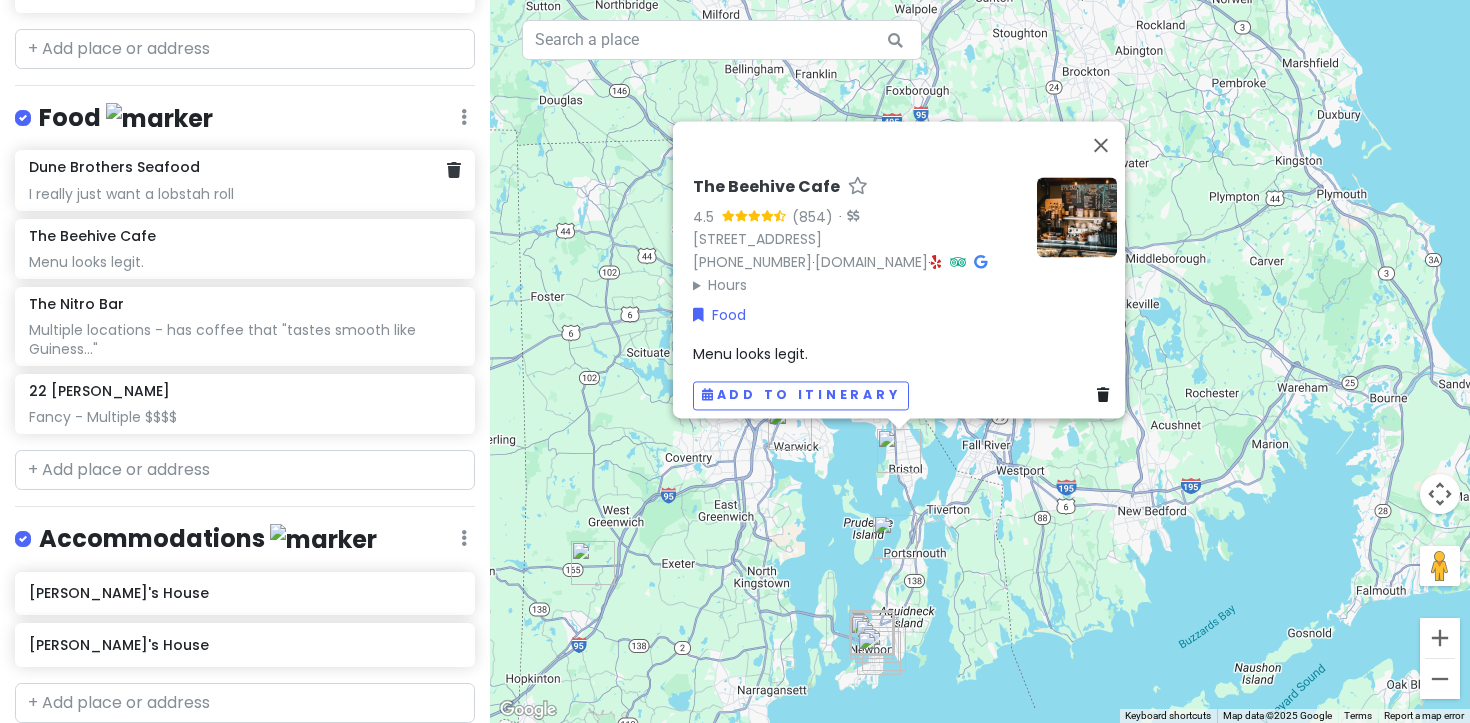 click on "I really just want a lobstah roll" at bounding box center [244, -496] 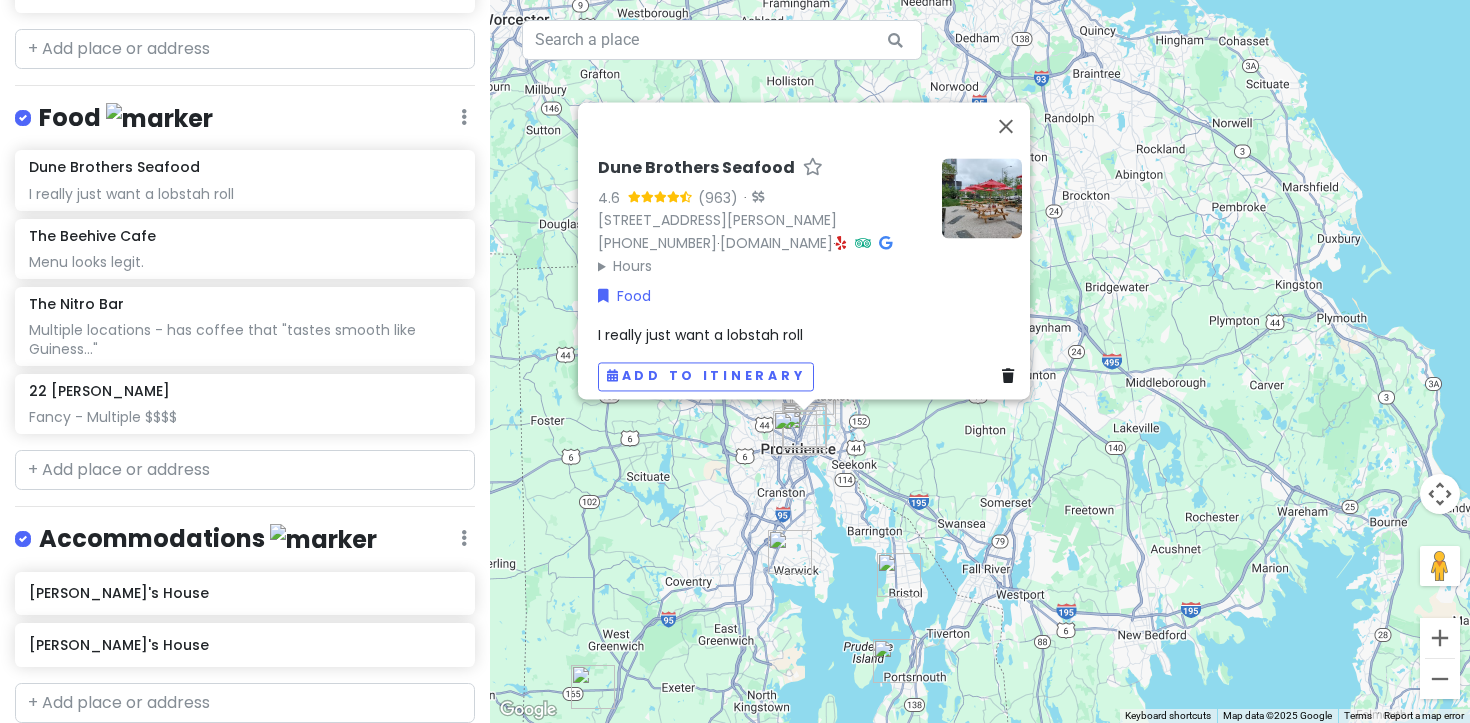 click on "I really just want a lobstah roll" at bounding box center (700, 335) 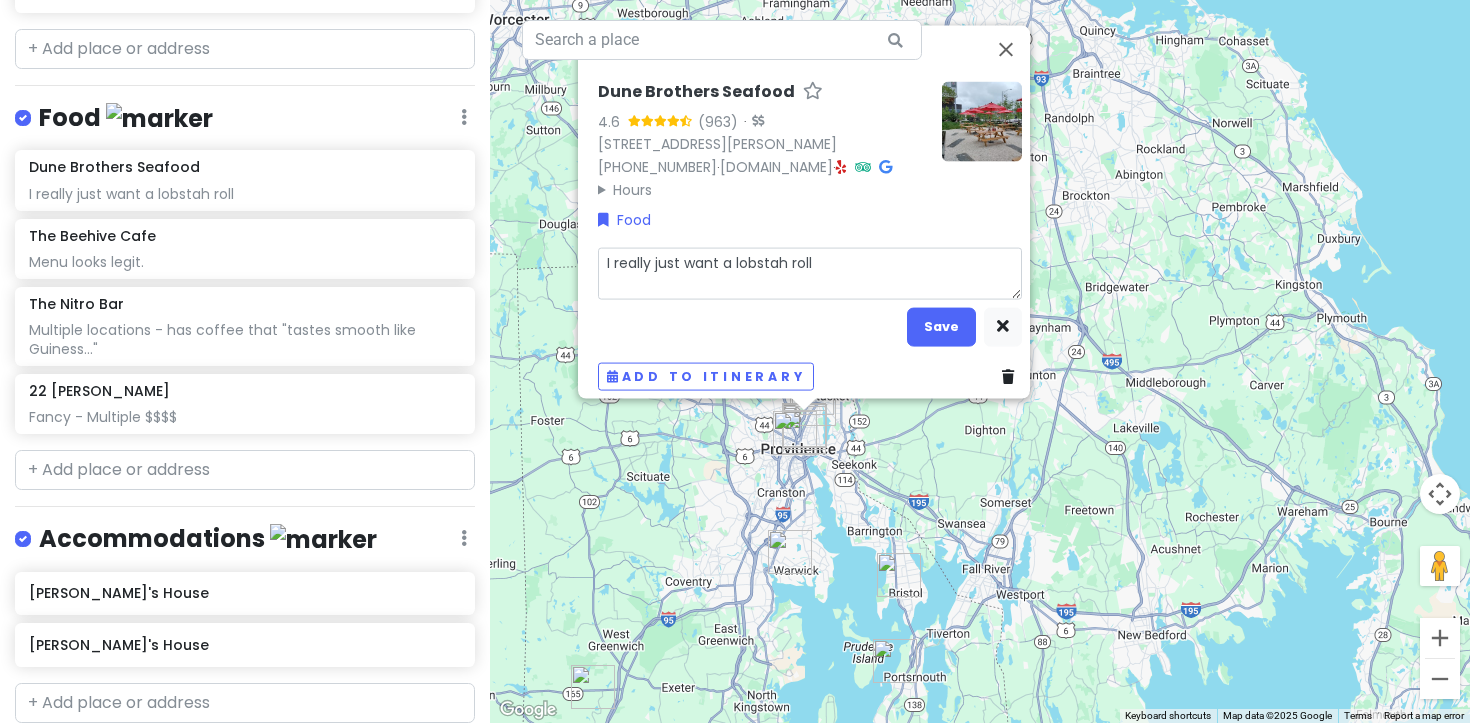 click on "I really just want a lobstah roll" at bounding box center [810, 273] 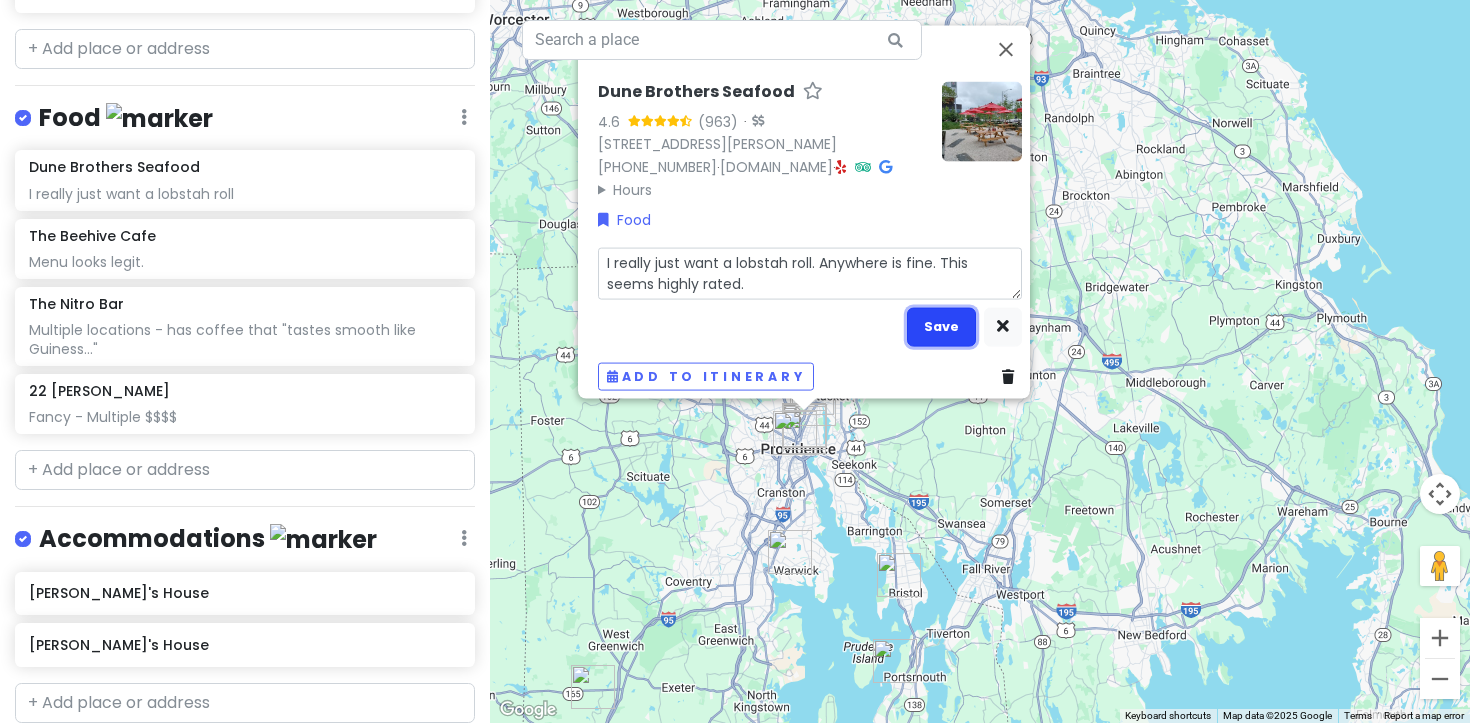 click on "Save" at bounding box center (941, 326) 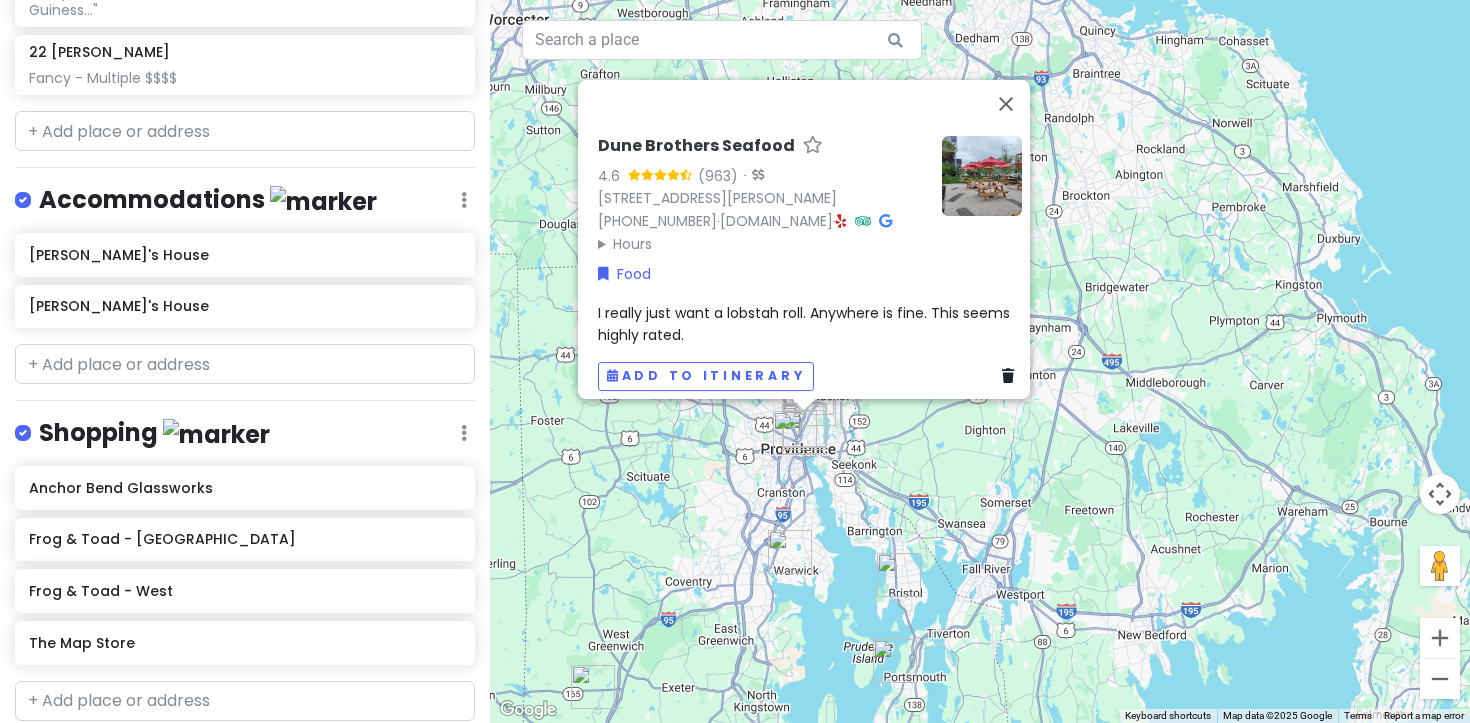 scroll, scrollTop: 1419, scrollLeft: 0, axis: vertical 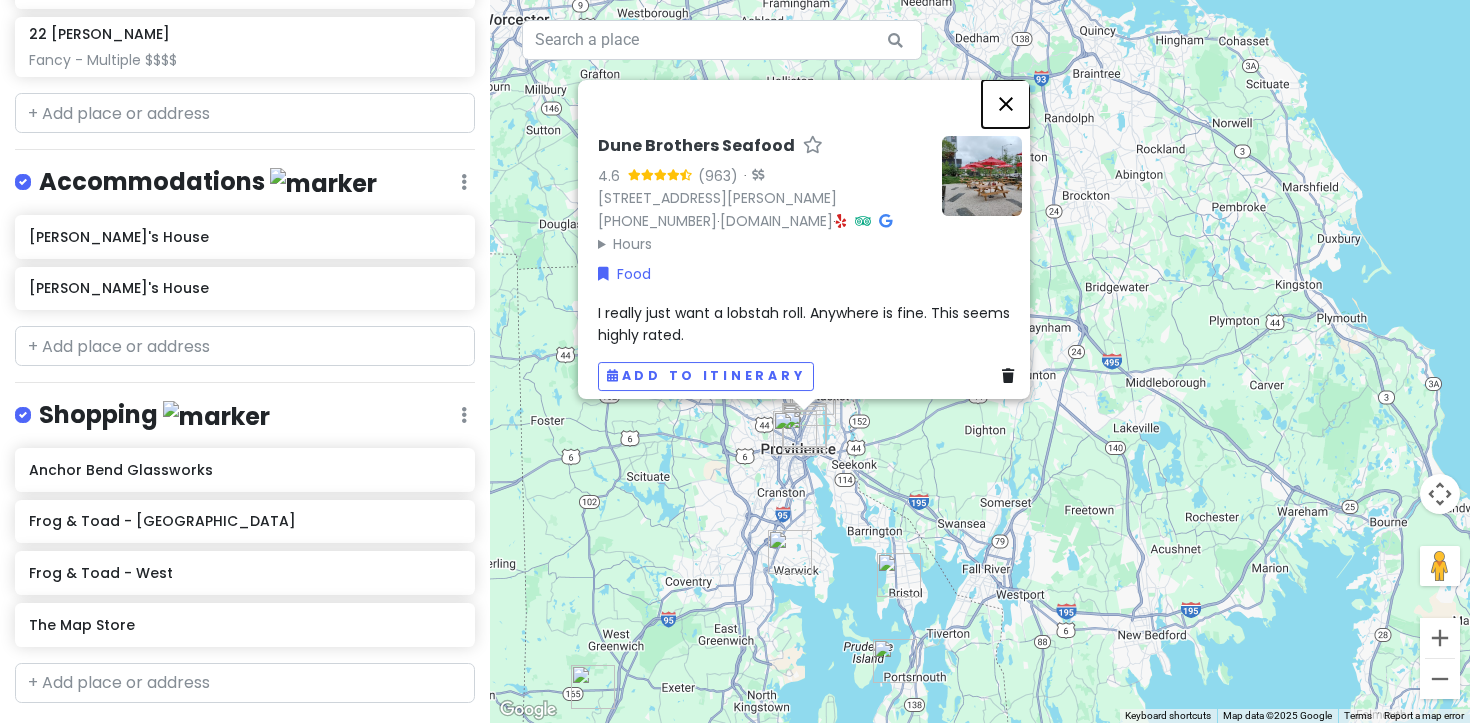 click at bounding box center (1006, 104) 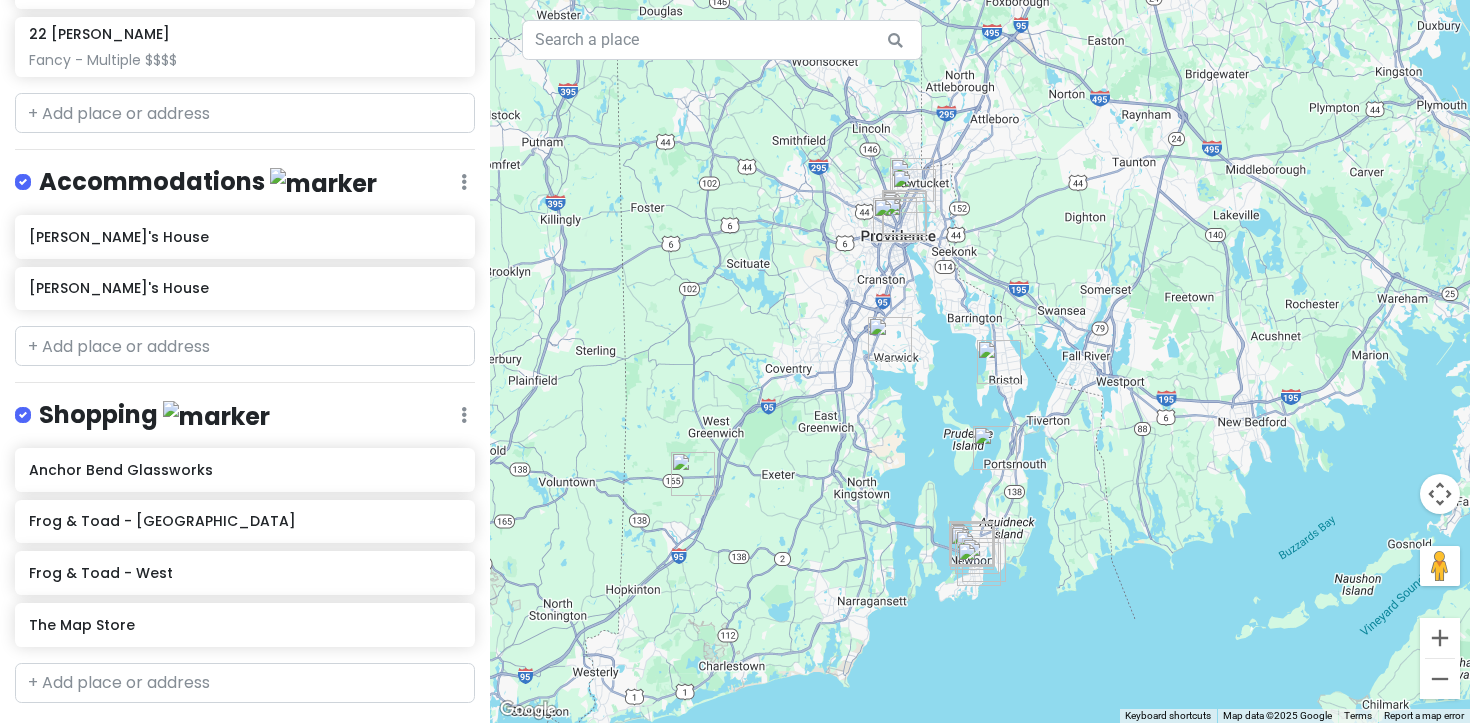 drag, startPoint x: 909, startPoint y: 388, endPoint x: 1010, endPoint y: 171, distance: 239.3533 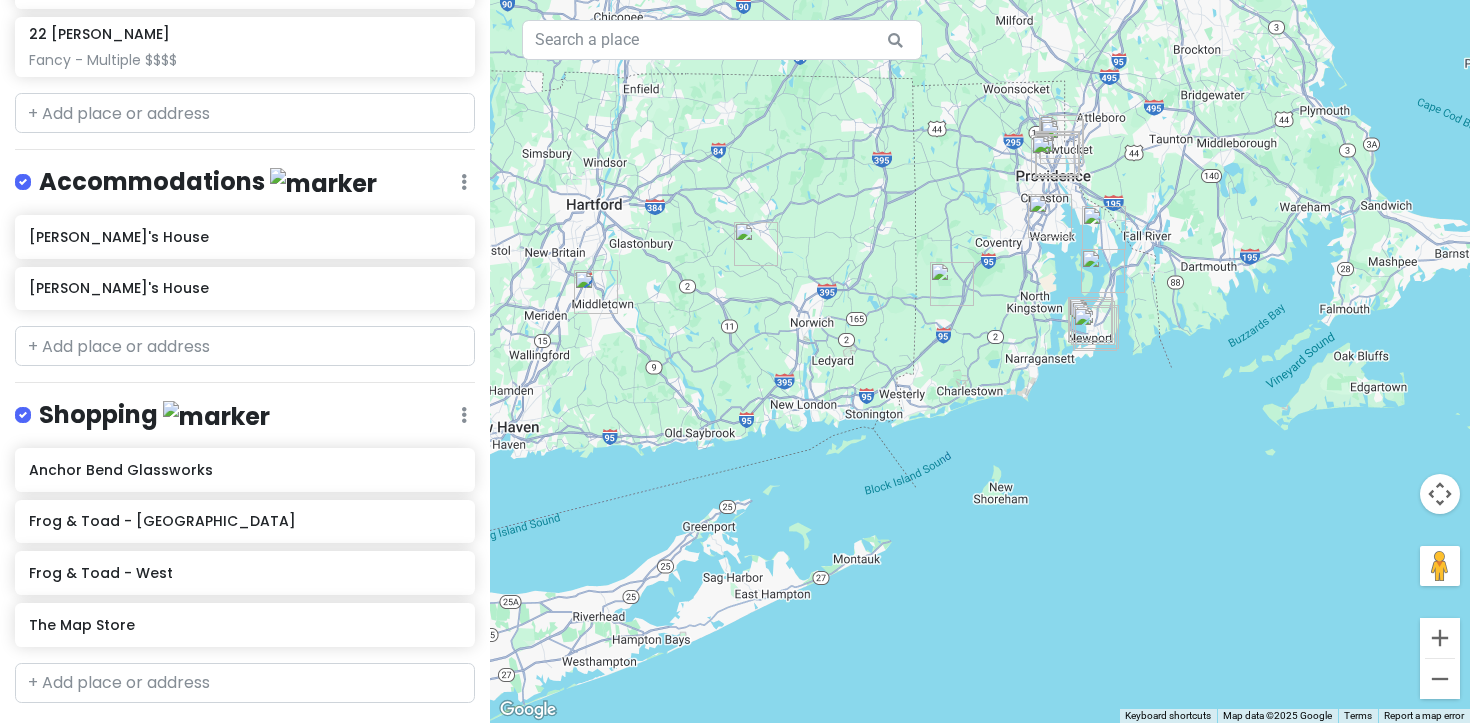 drag, startPoint x: 1010, startPoint y: 171, endPoint x: 1111, endPoint y: 142, distance: 105.080925 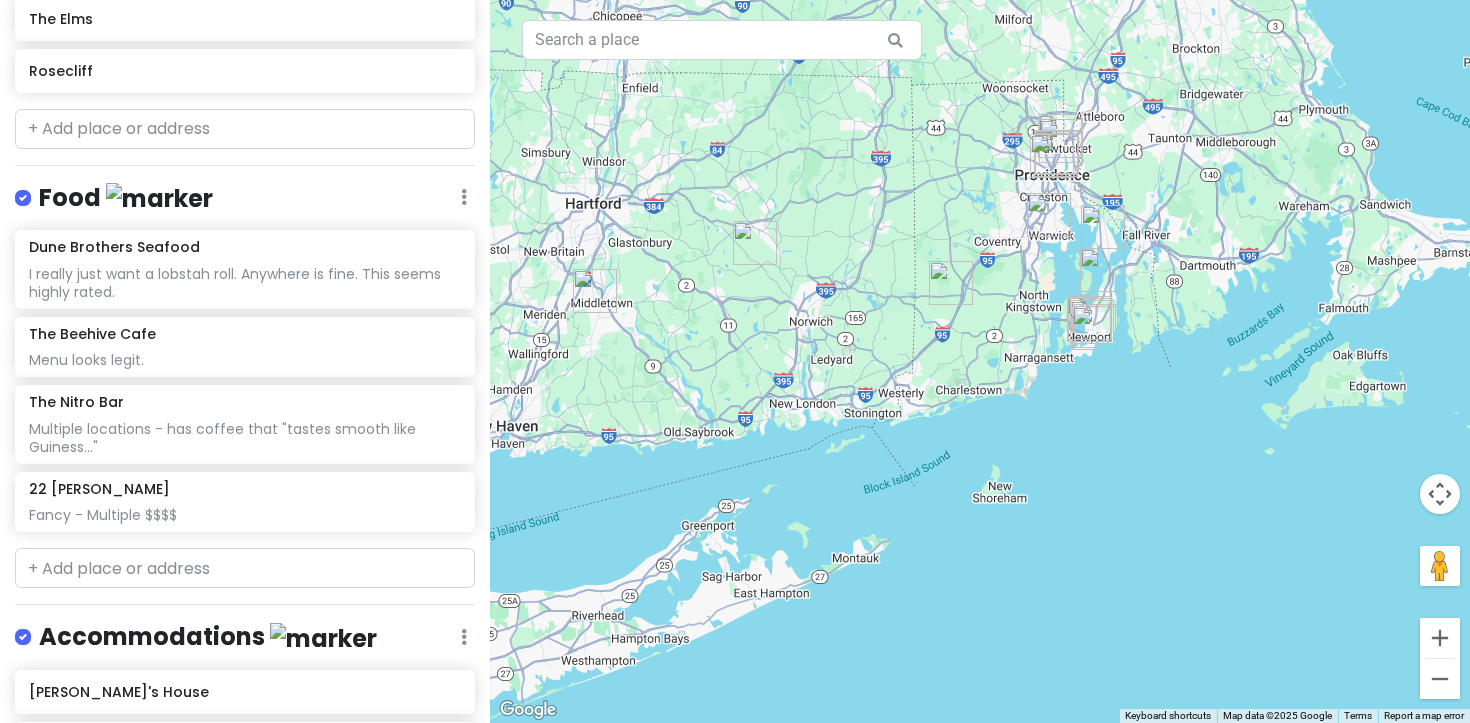 scroll, scrollTop: 948, scrollLeft: 0, axis: vertical 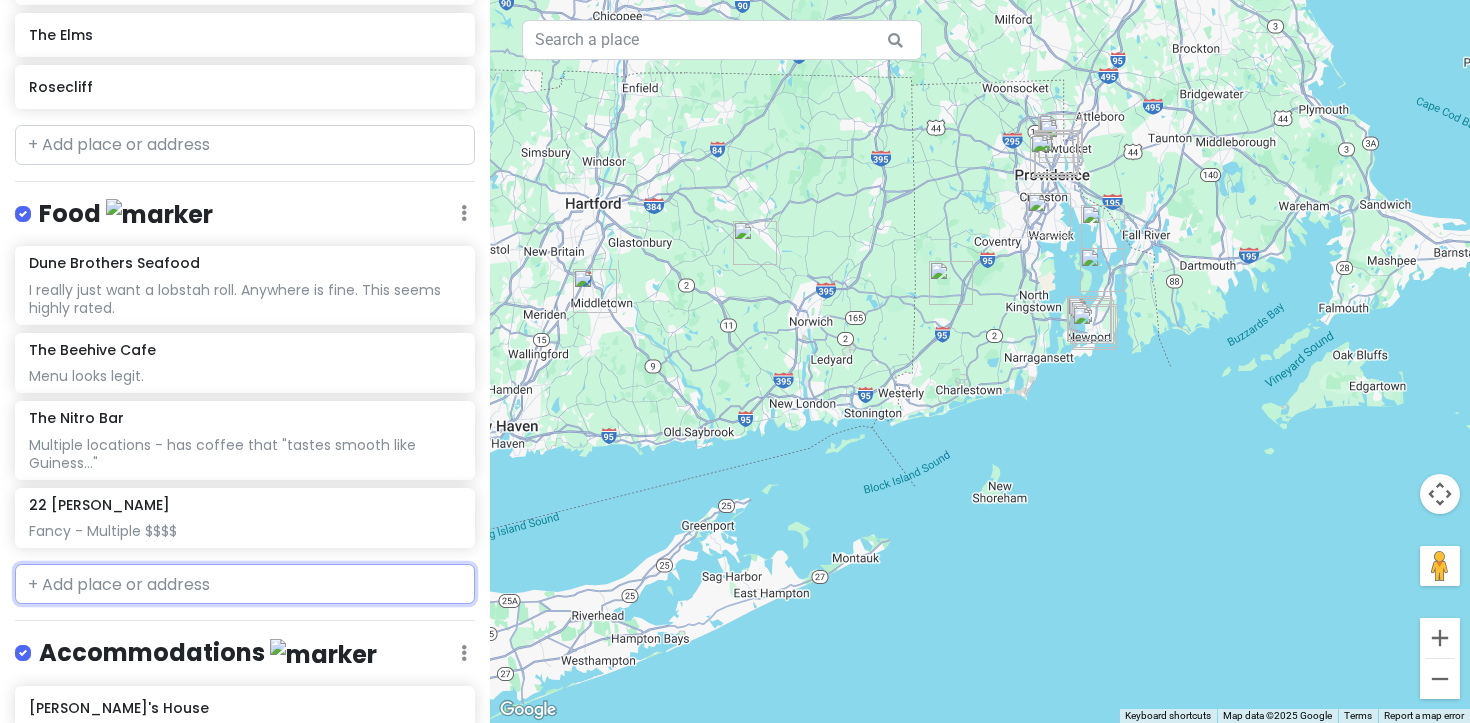 click at bounding box center [245, 584] 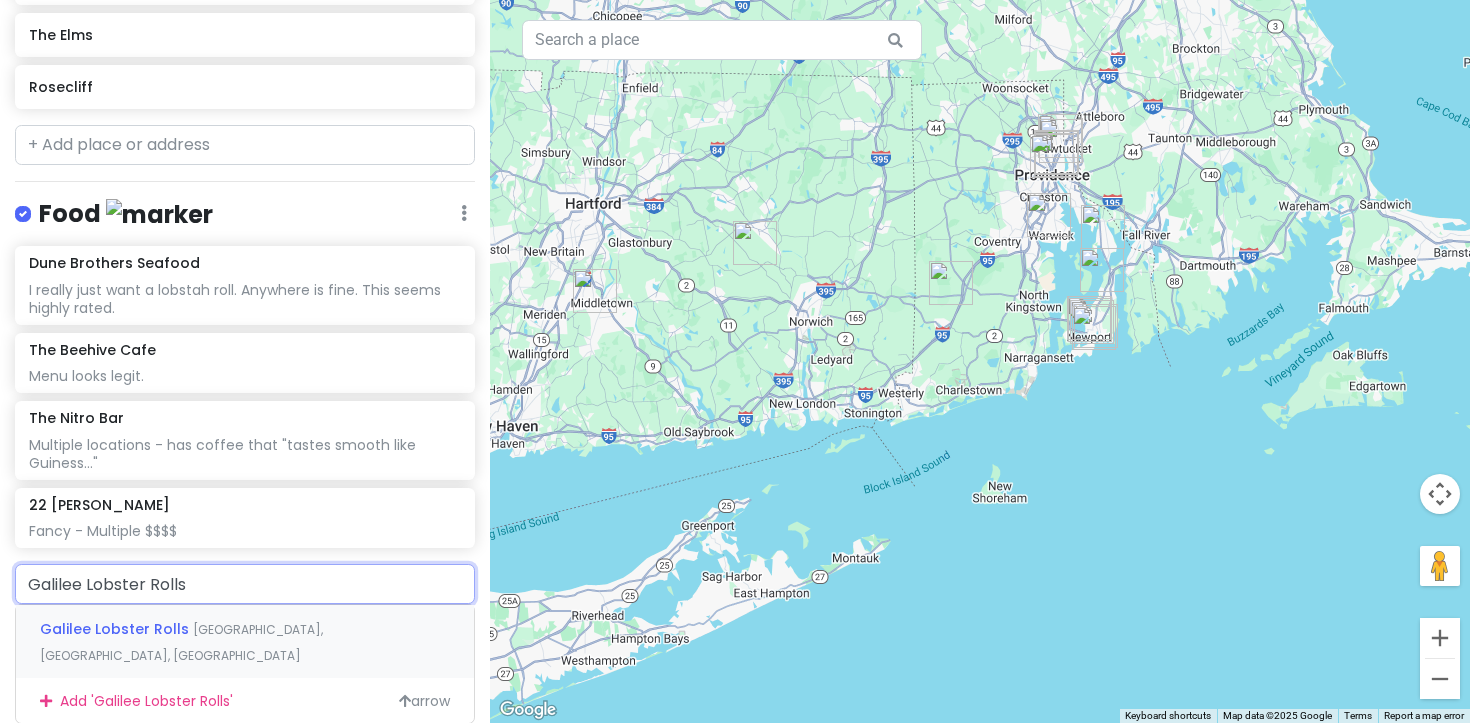 click on "Galilee Lobster Rolls" at bounding box center [116, 629] 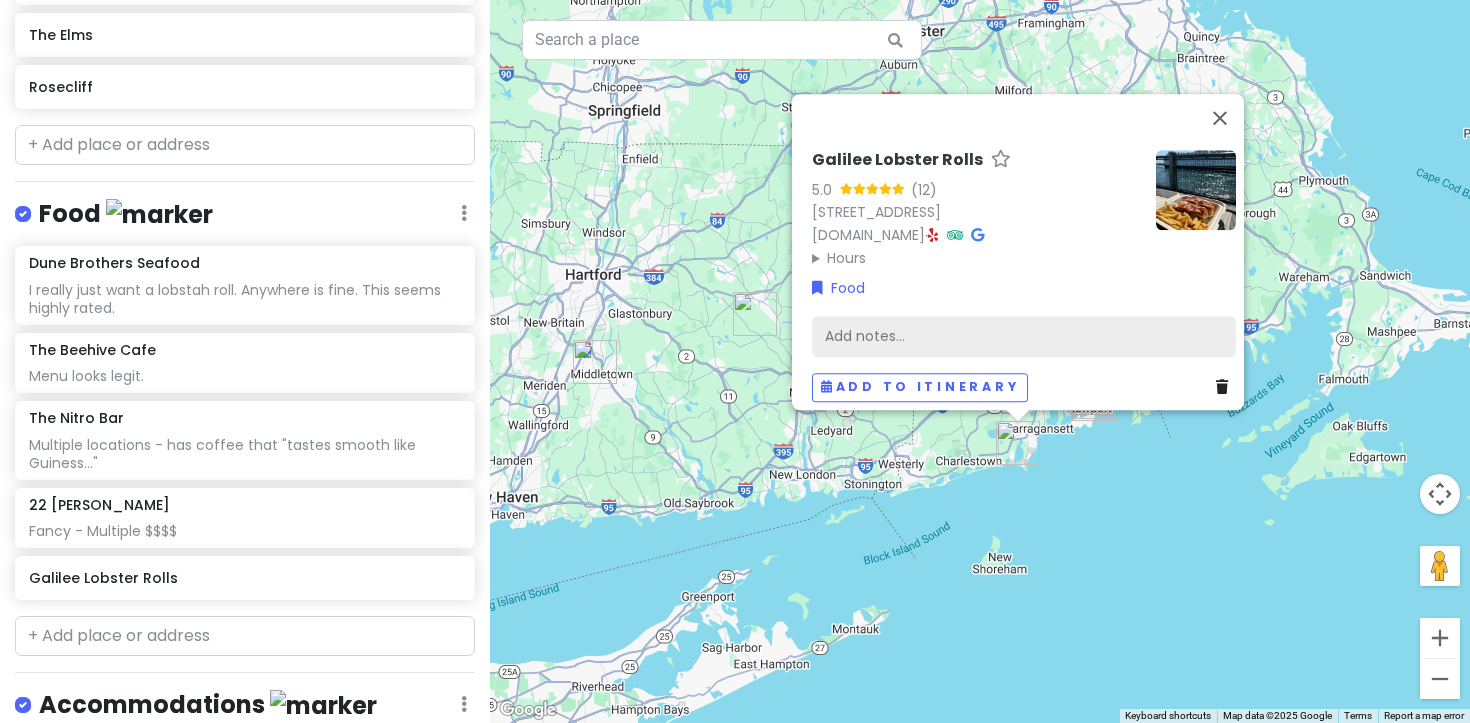 click on "Add notes..." at bounding box center [1024, 336] 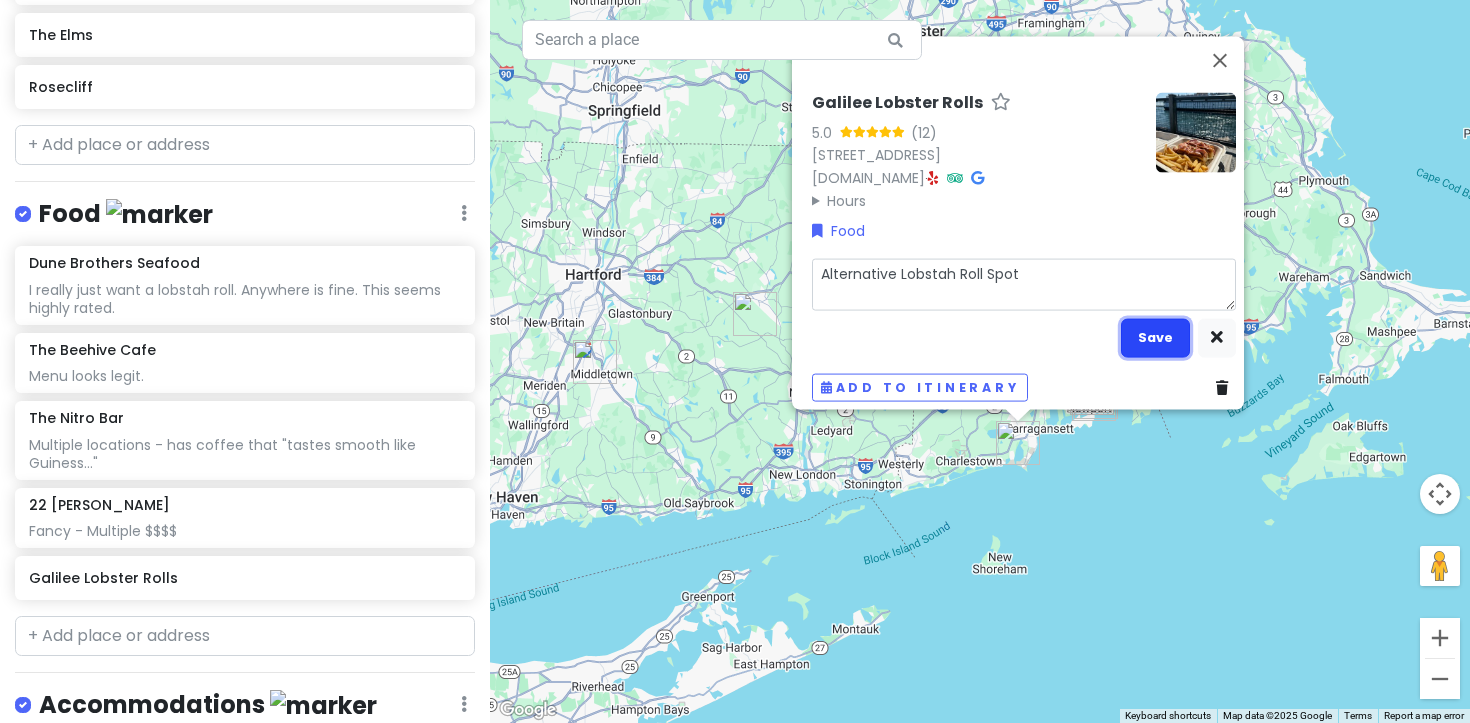 click on "Save" at bounding box center [1155, 337] 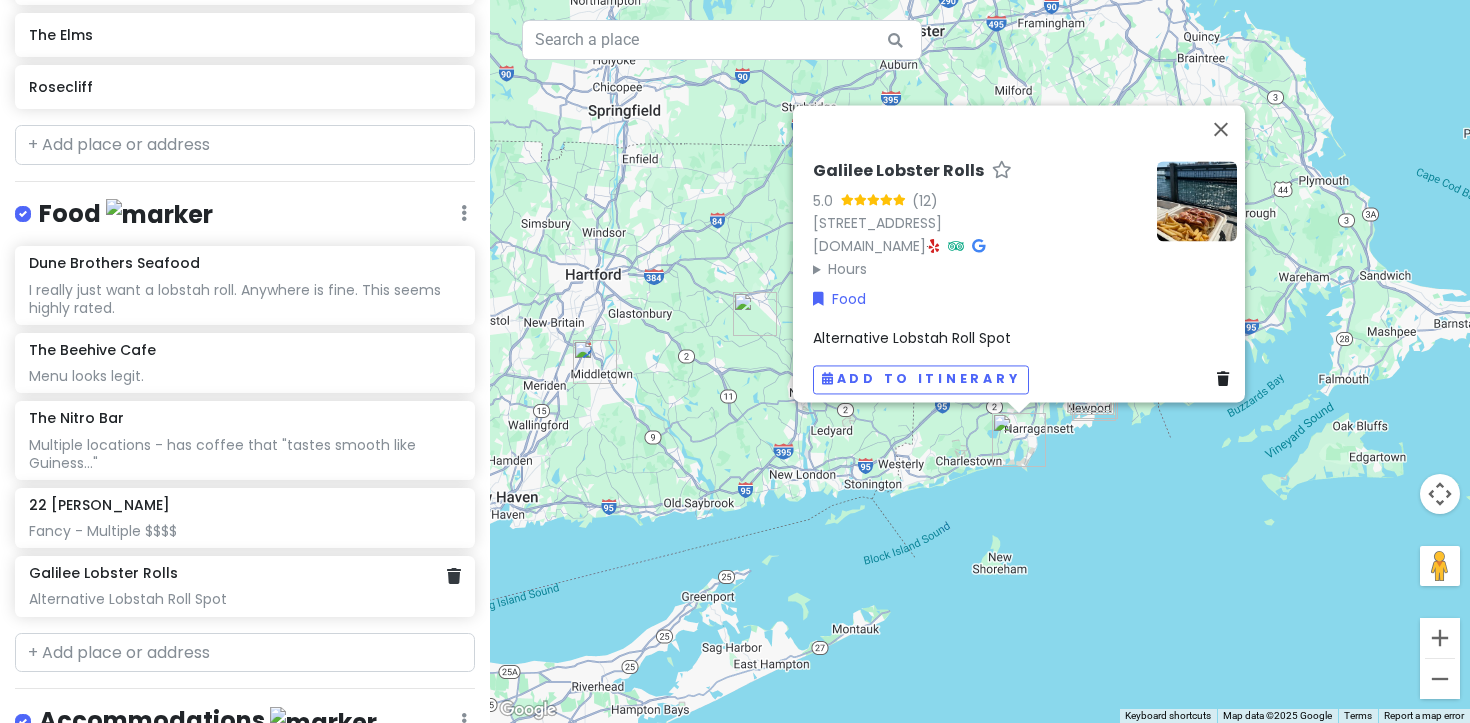 scroll, scrollTop: 949, scrollLeft: 0, axis: vertical 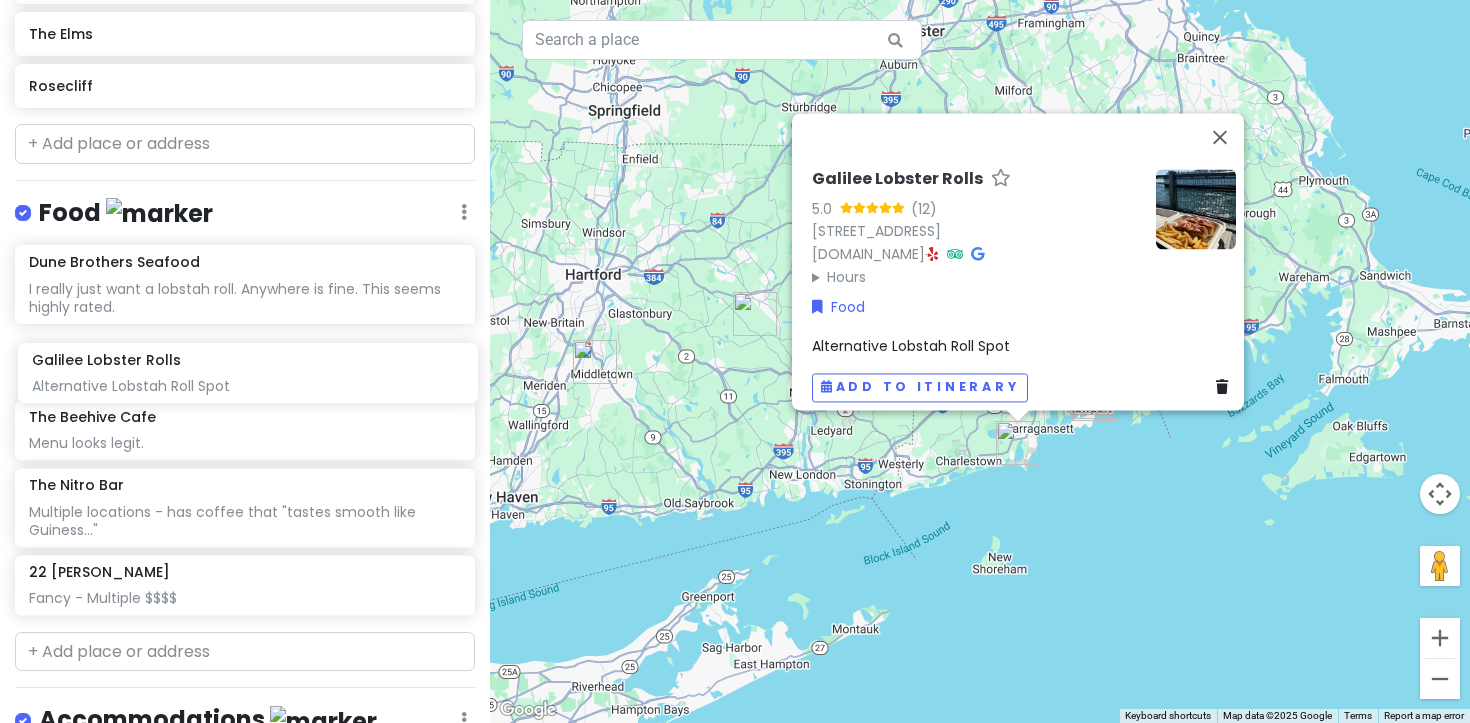 drag, startPoint x: 251, startPoint y: 576, endPoint x: 254, endPoint y: 368, distance: 208.02164 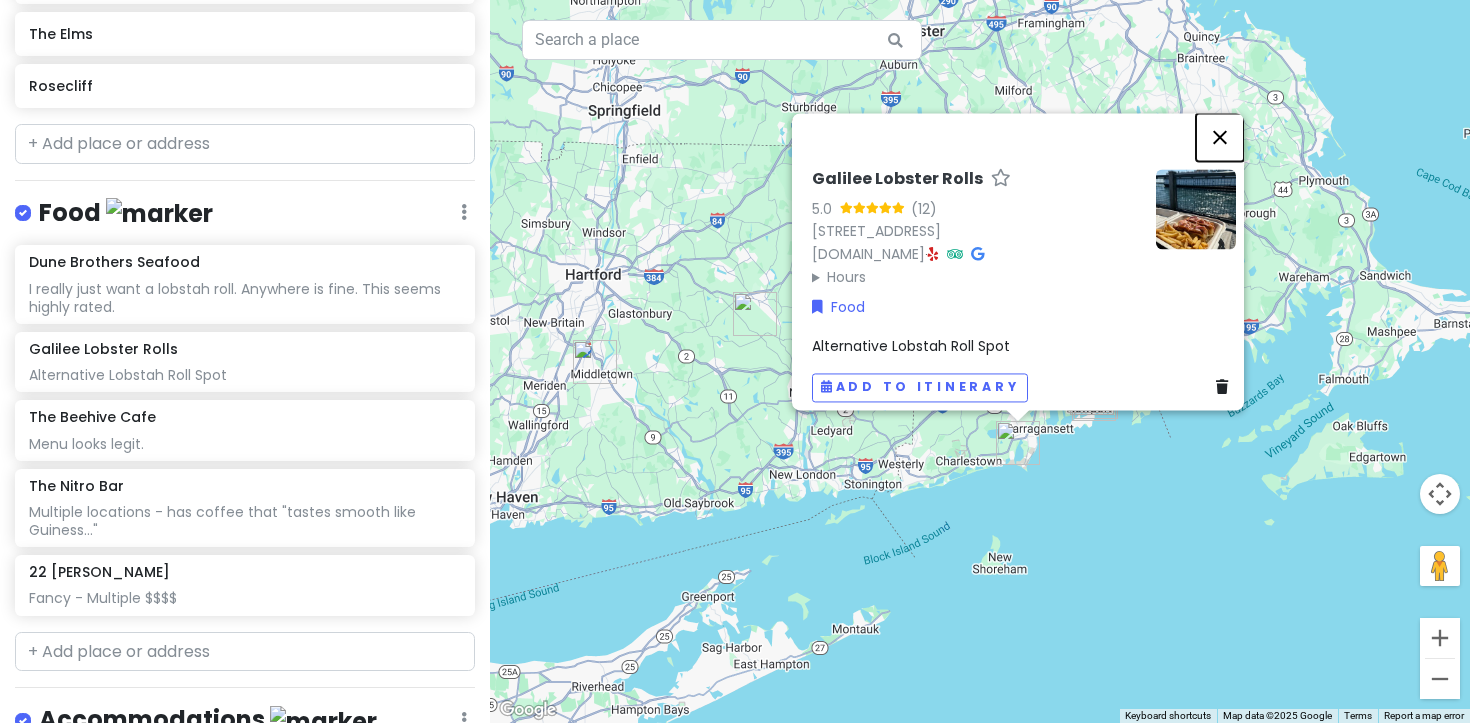 click at bounding box center [1220, 137] 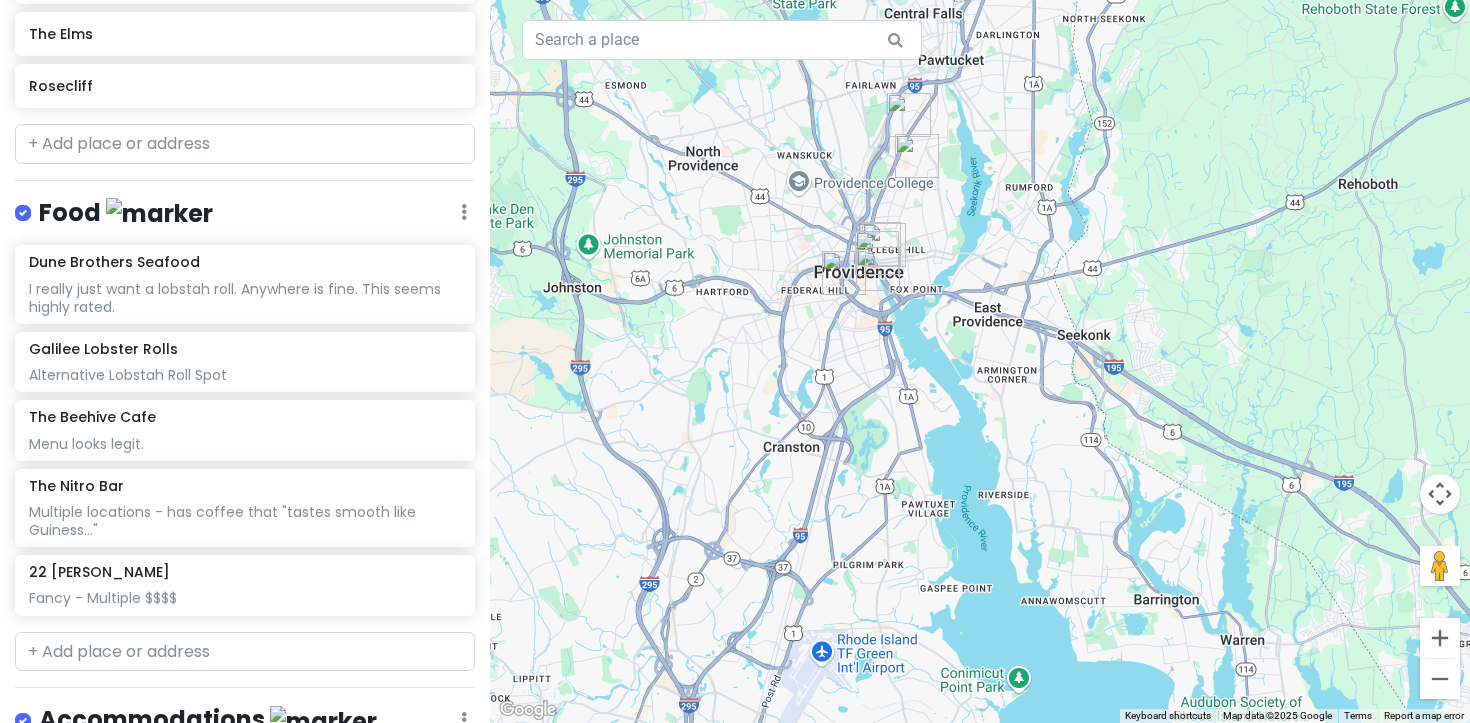 drag, startPoint x: 830, startPoint y: 406, endPoint x: 1123, endPoint y: 188, distance: 365.2027 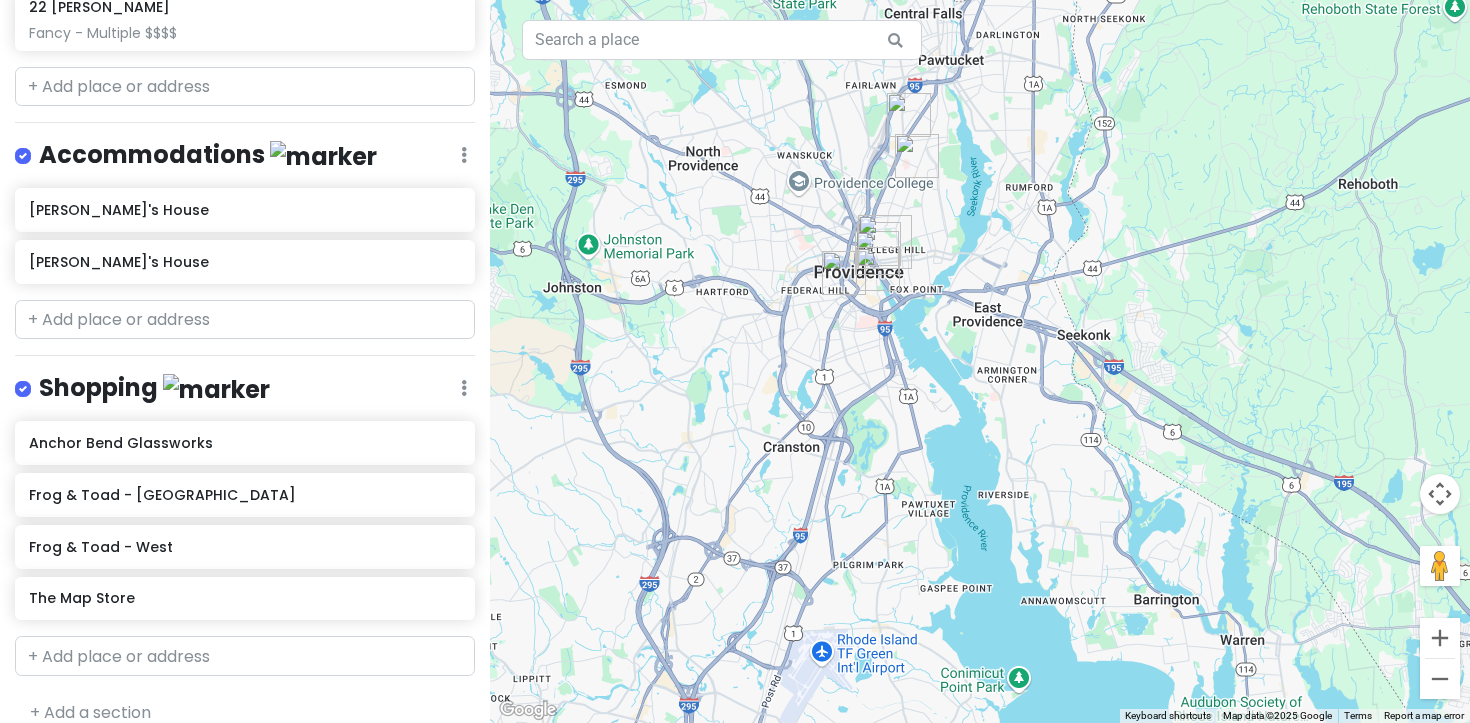 scroll, scrollTop: 1532, scrollLeft: 0, axis: vertical 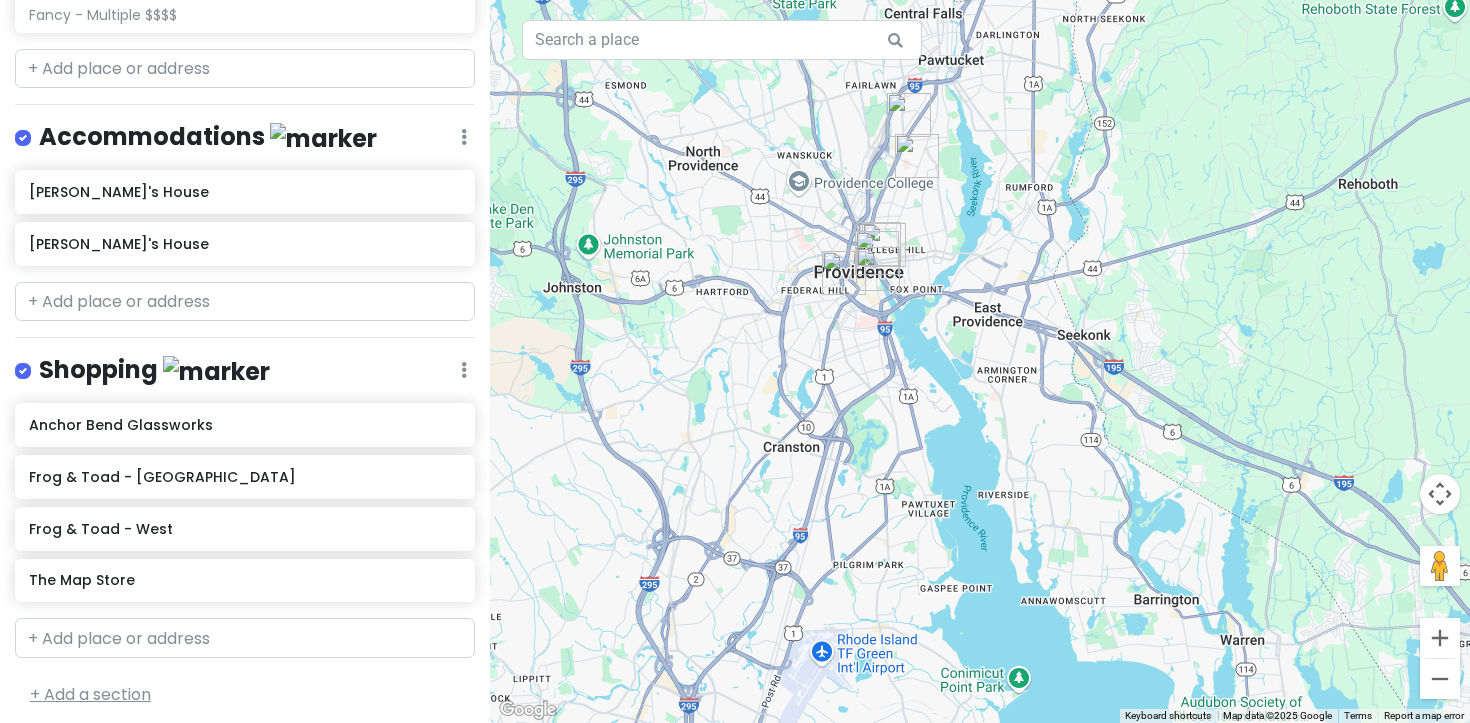 click on "+ Add a section" at bounding box center [90, 694] 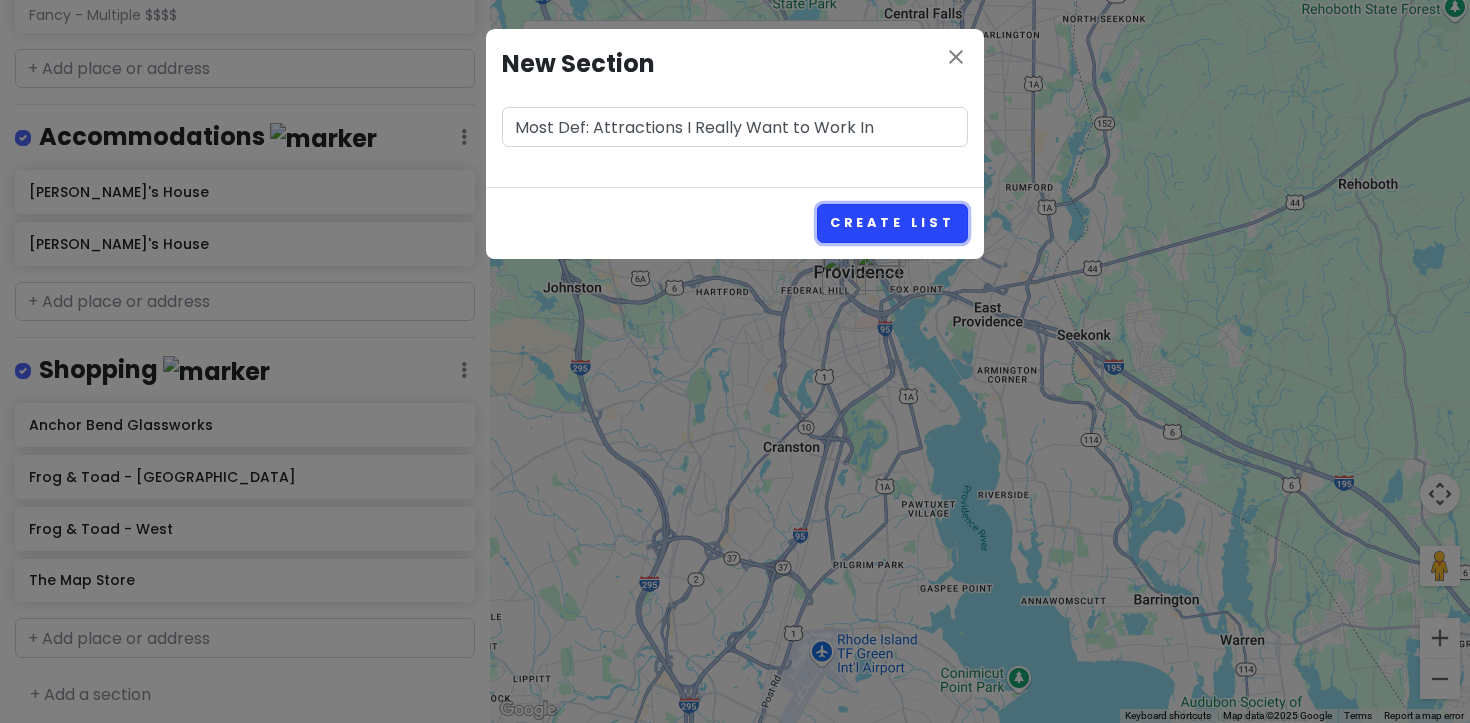 click on "Create List" at bounding box center (892, 223) 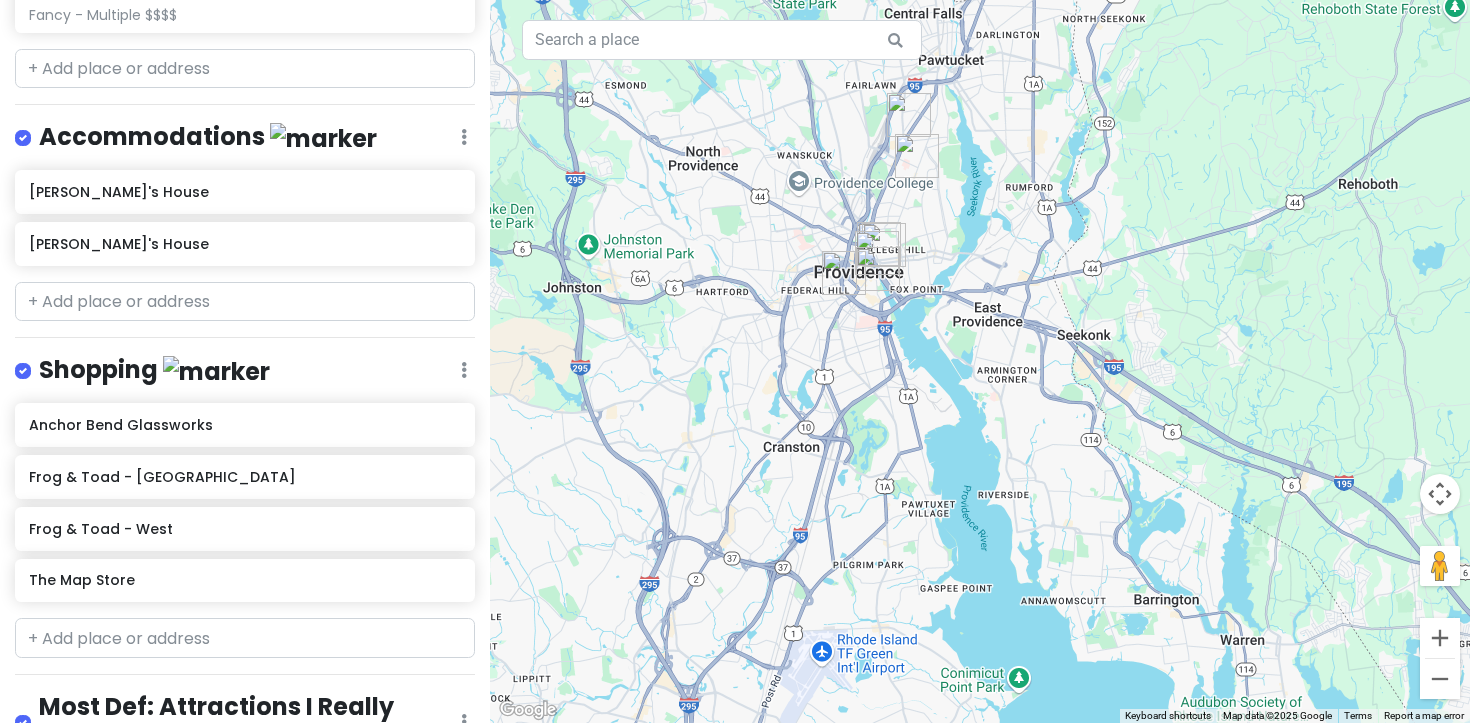 scroll, scrollTop: 1691, scrollLeft: 0, axis: vertical 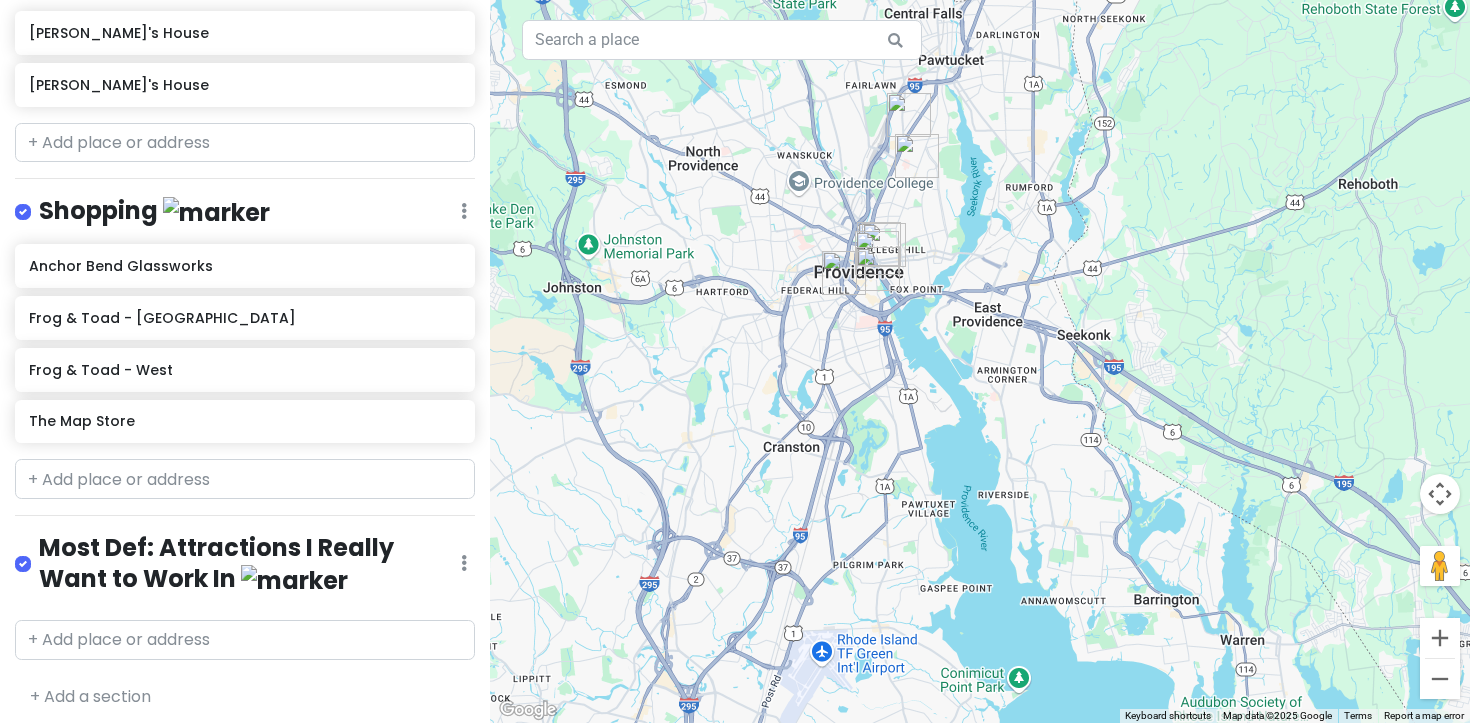 click on "Most Def: Attractions I Really Want to Work In" at bounding box center (250, 564) 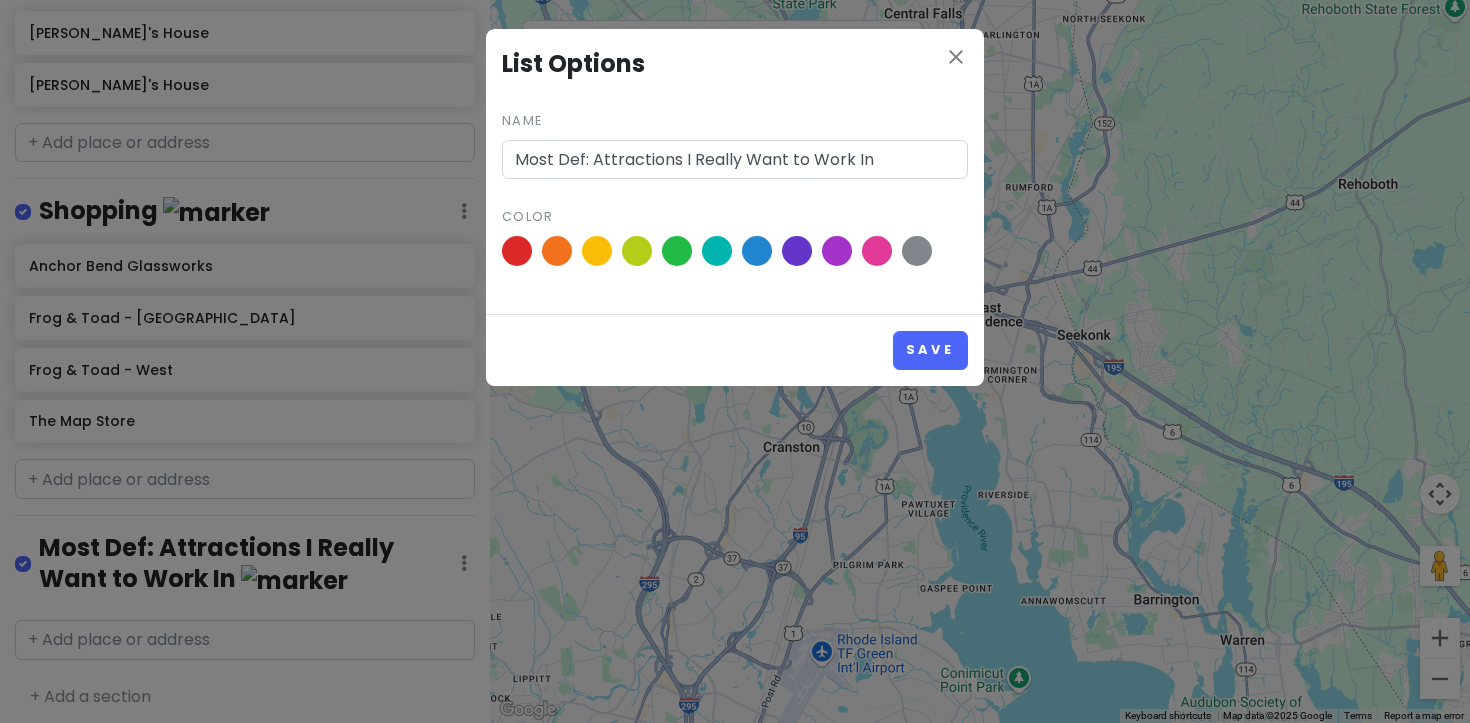 click on "close List Options Name Most Def: Attractions I Really Want to Work In Color Save" at bounding box center (735, 361) 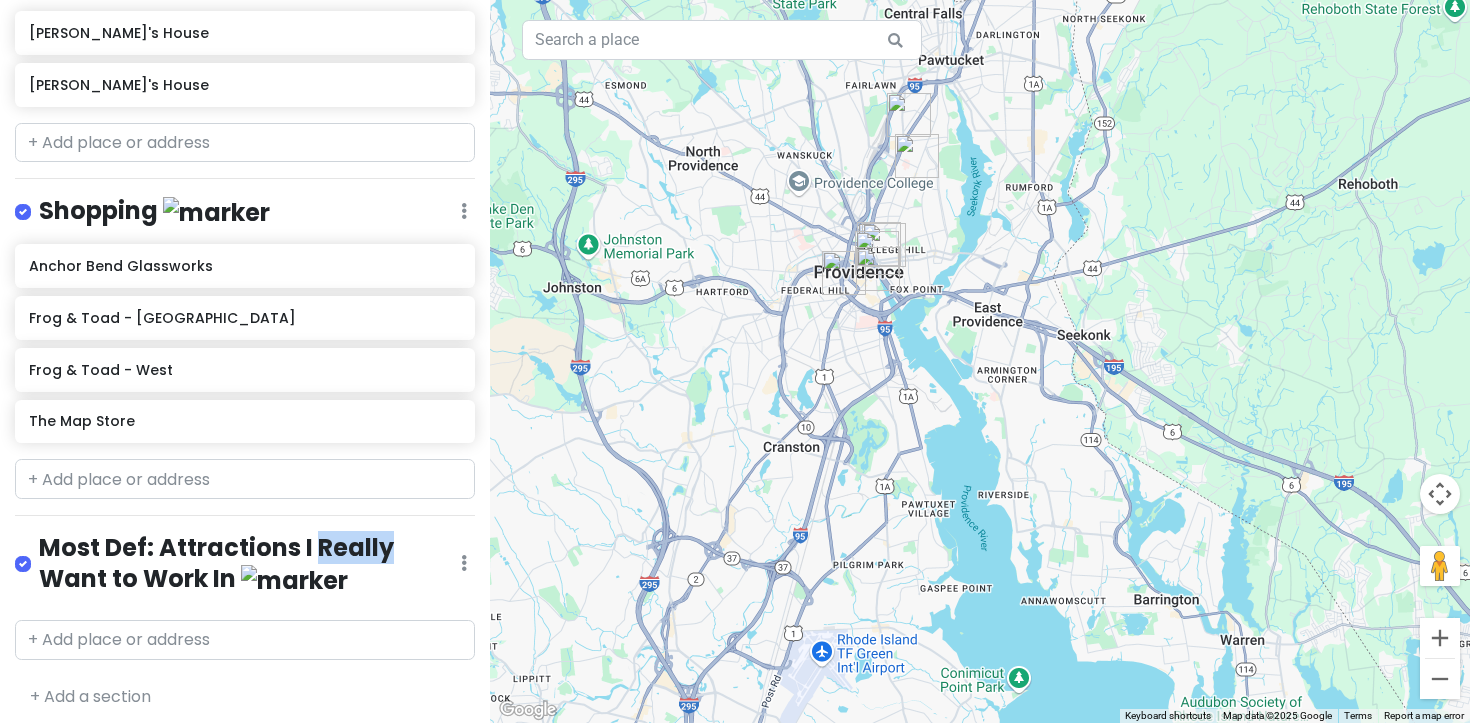 click on "Most Def: Attractions I Really Want to Work In" at bounding box center [250, 564] 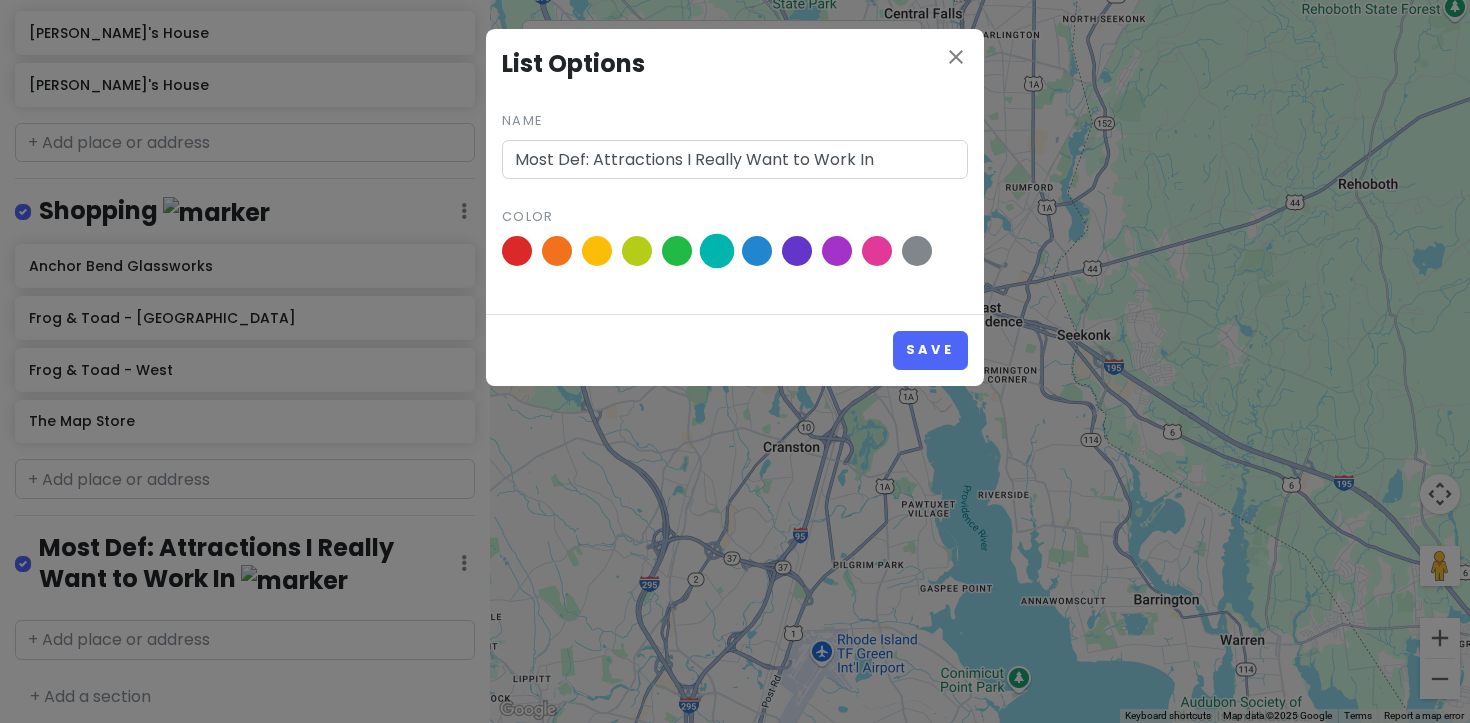 click at bounding box center [717, 251] 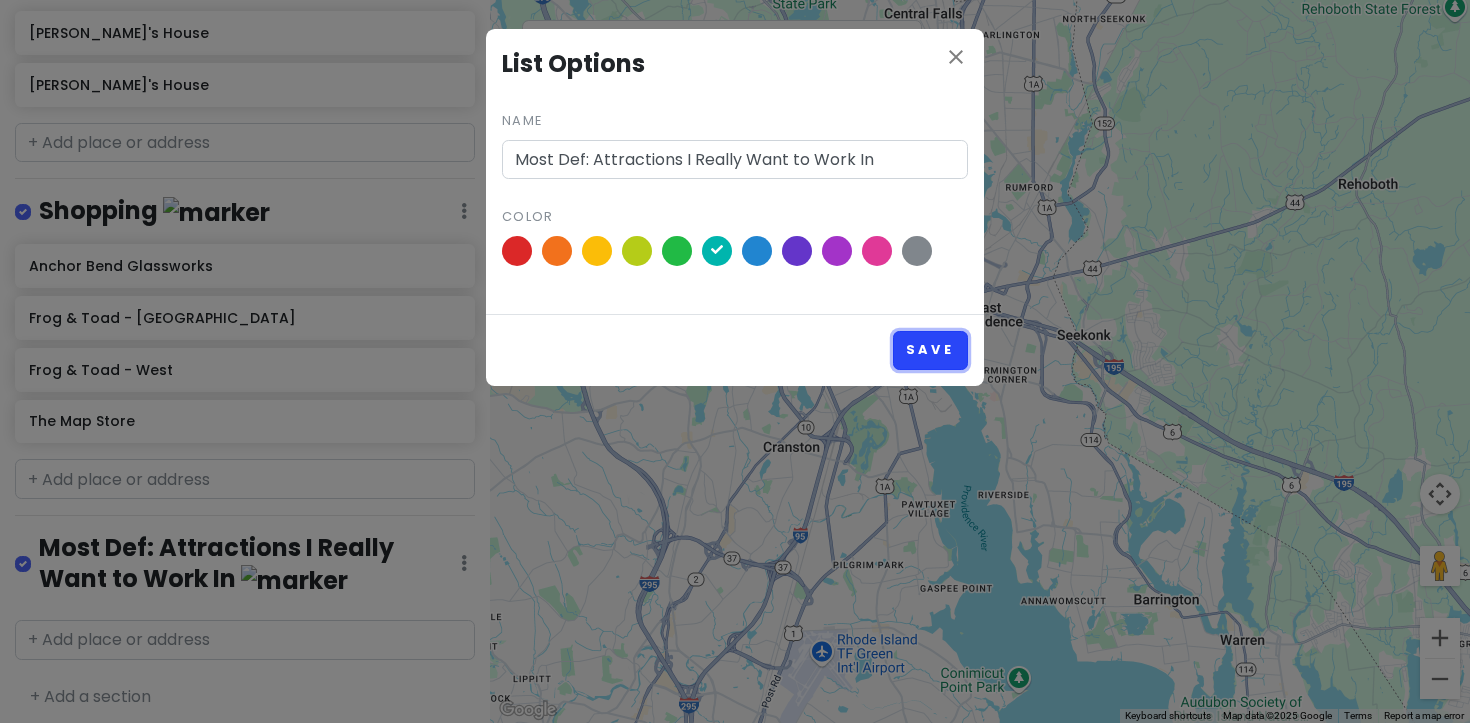 click on "Save" at bounding box center (930, 350) 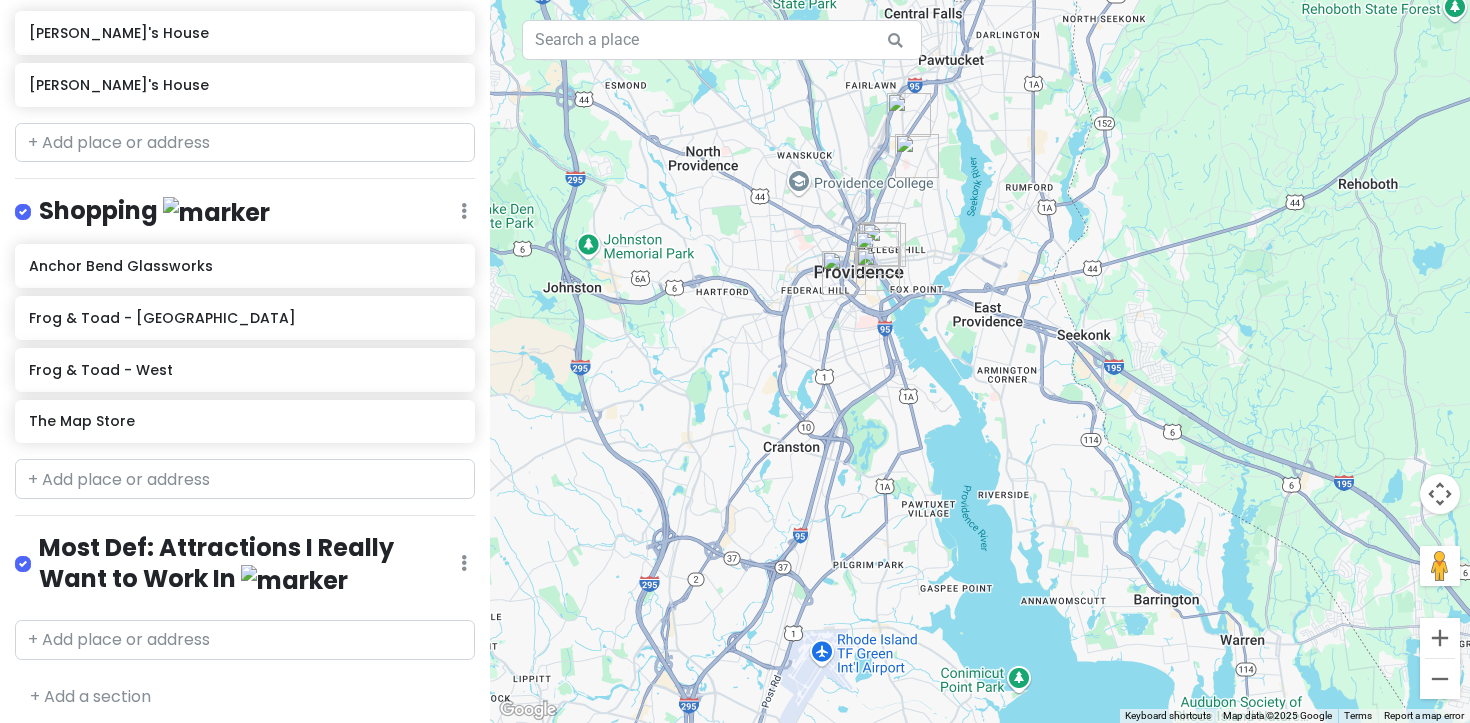 click on "Most Def: Attractions I Really Want to Work In" at bounding box center (250, 564) 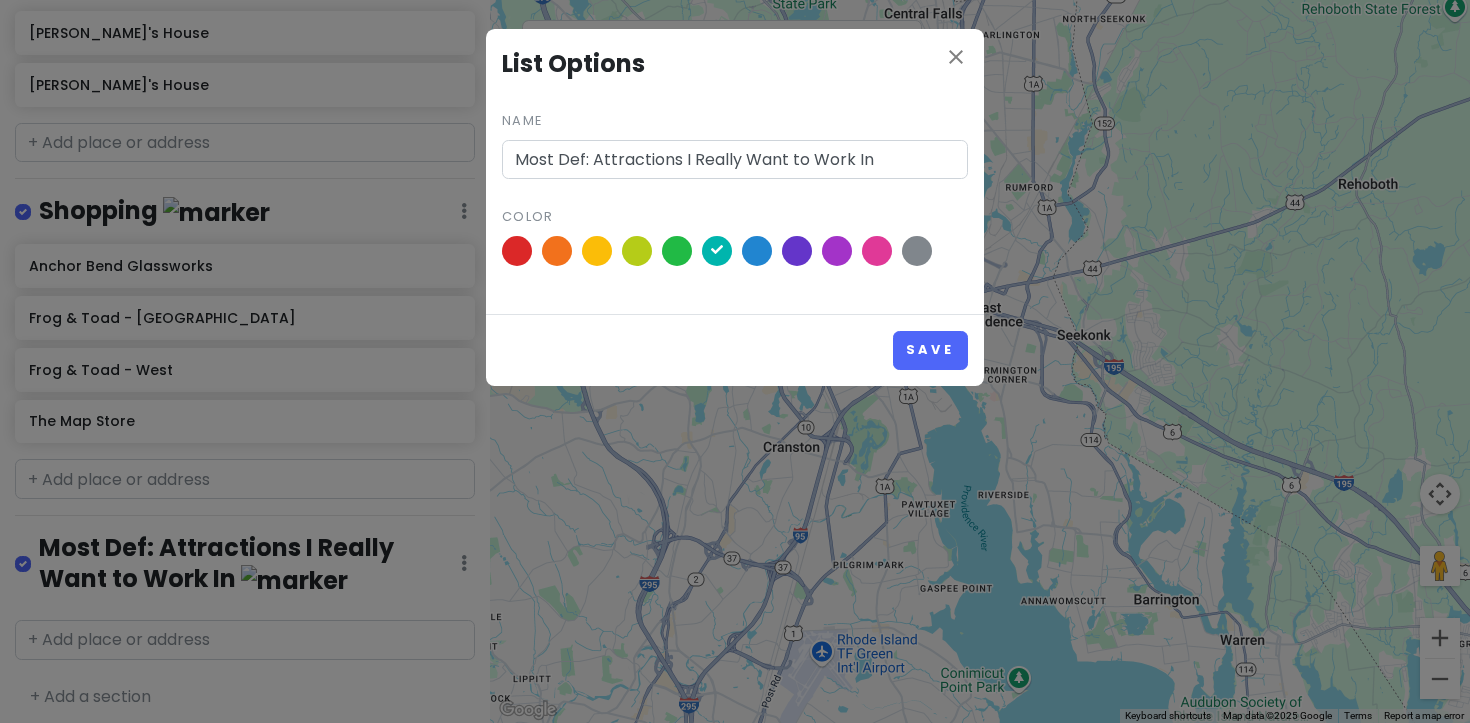 click on "close List Options Name Most Def: Attractions I Really Want to Work In Color Save" at bounding box center [735, 361] 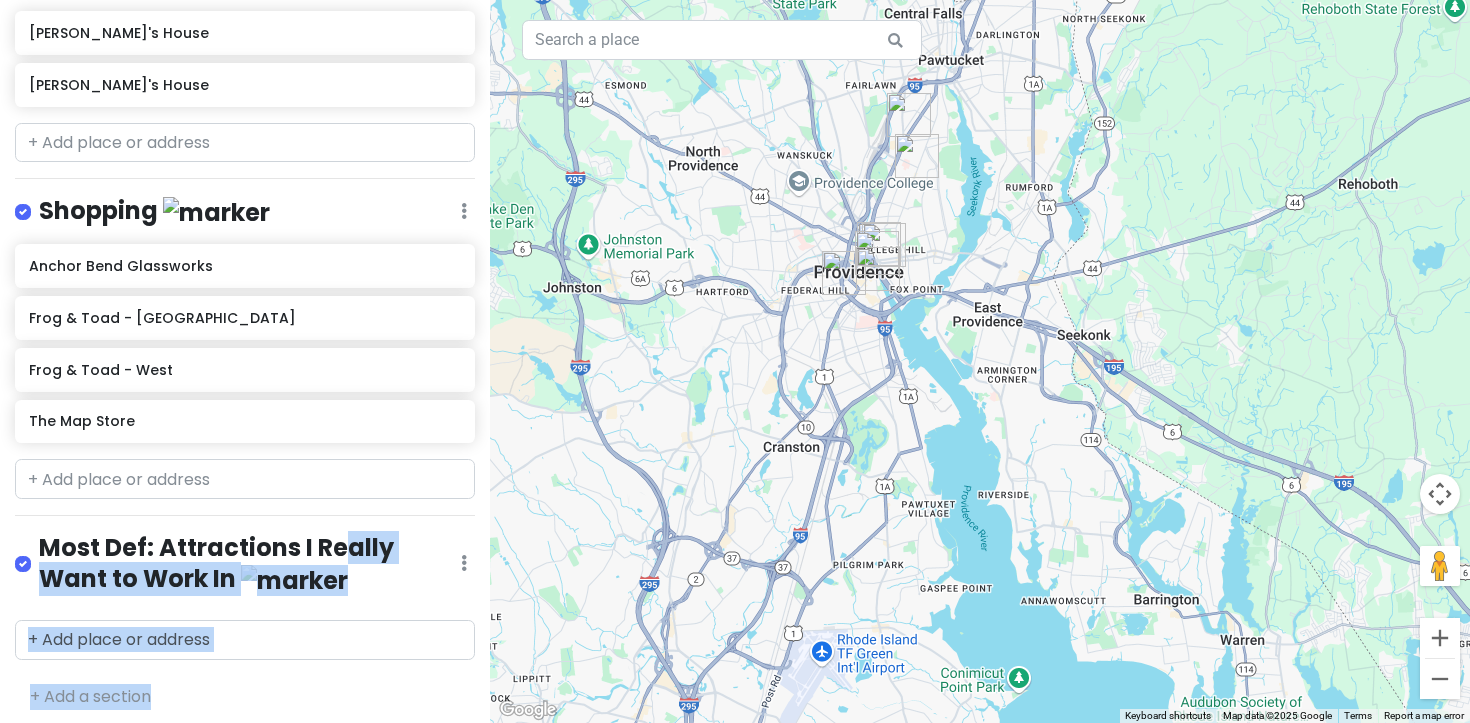 drag, startPoint x: 343, startPoint y: 542, endPoint x: 289, endPoint y: 693, distance: 160.3652 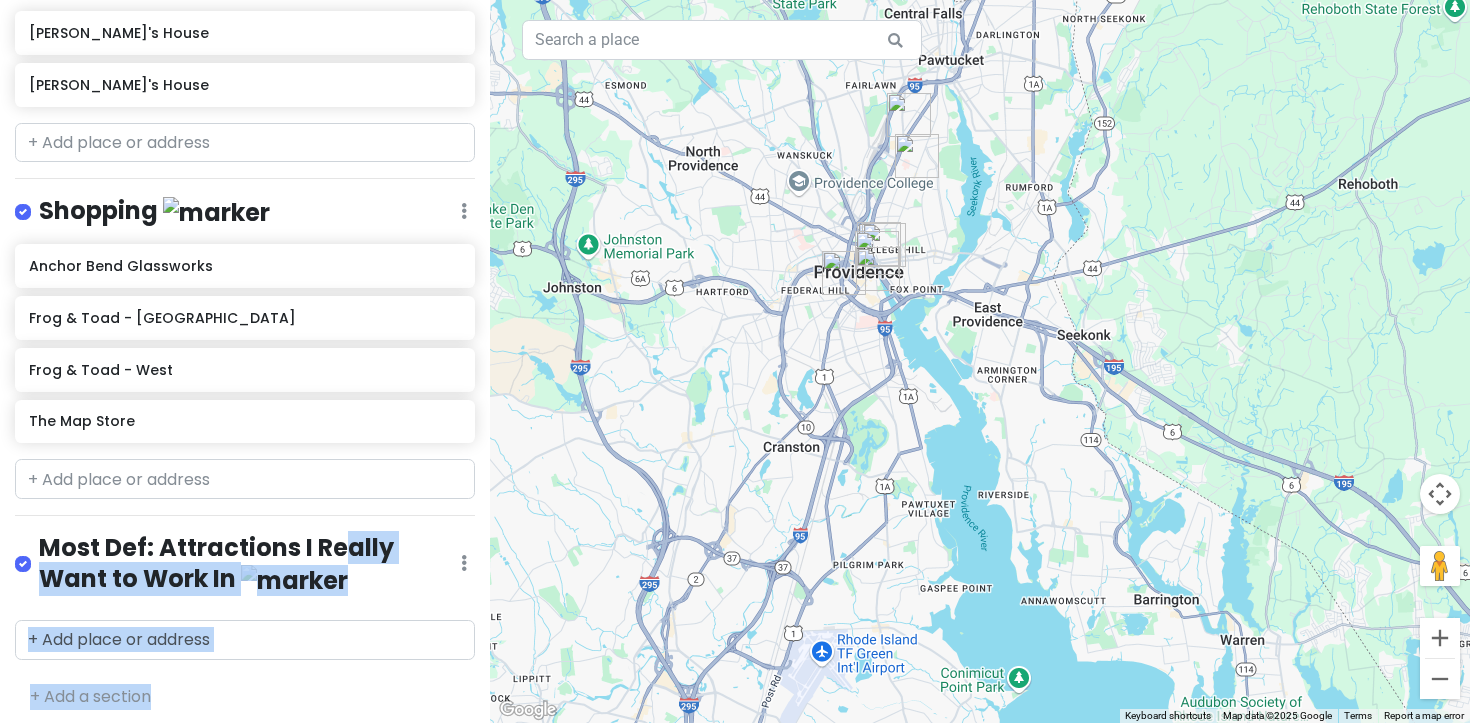 click on "Most Def: Attractions I Really Want to Work In   Edit Reorder Delete List" at bounding box center [245, 568] 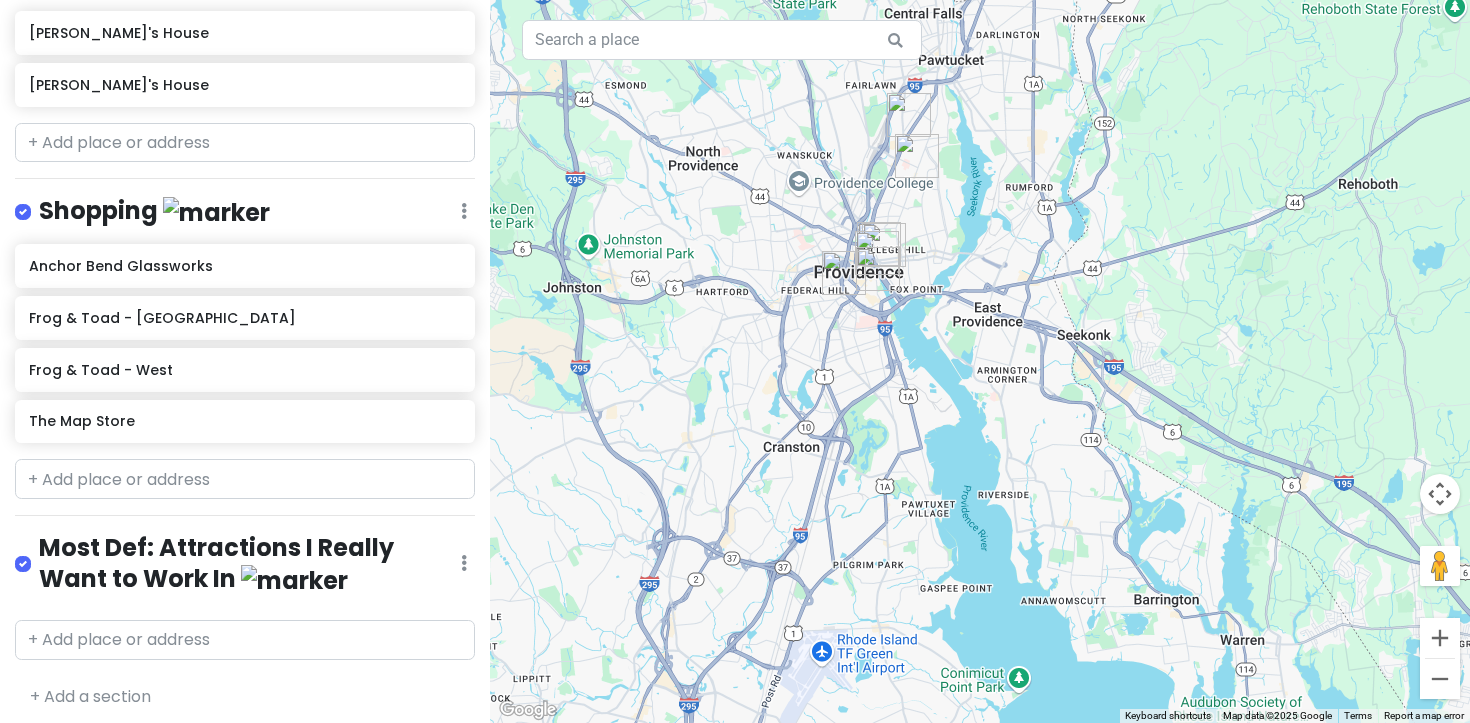 click at bounding box center (464, -1375) 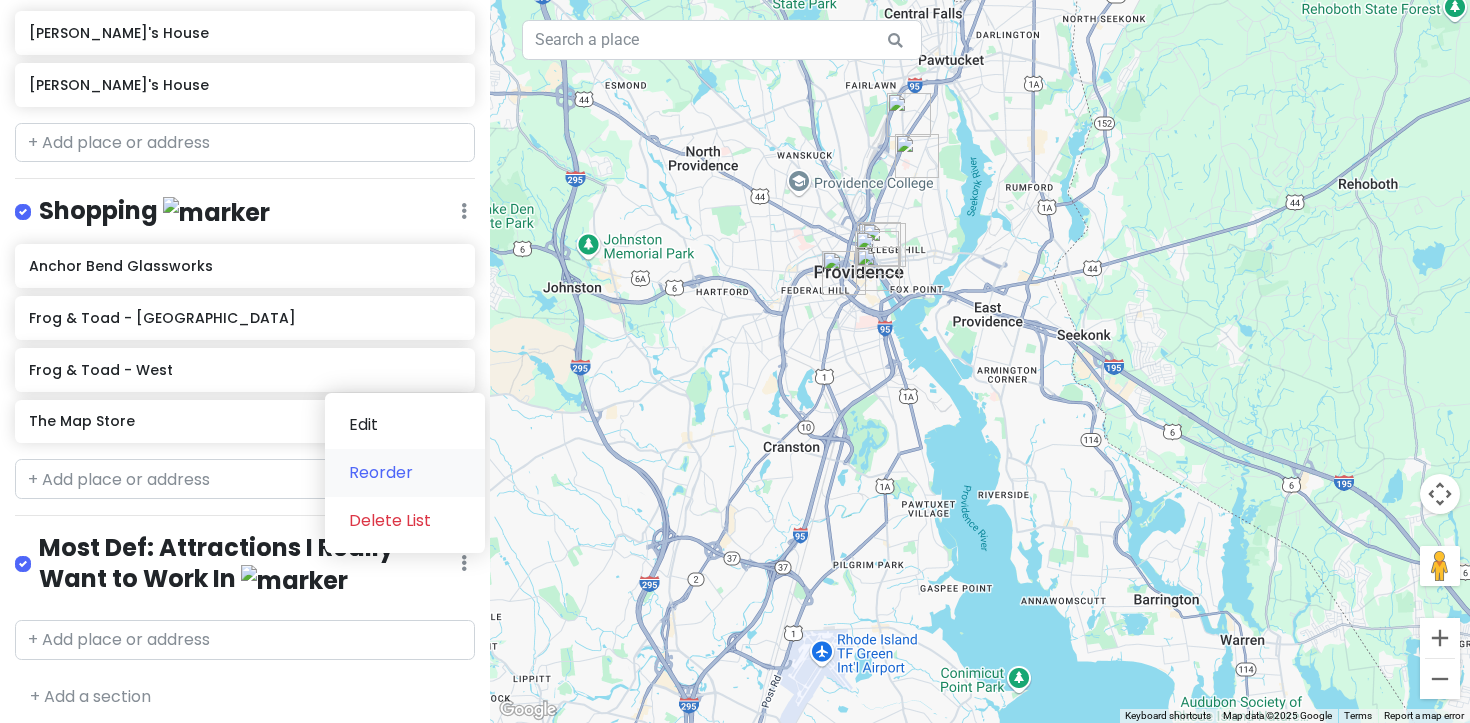 click on "Reorder" at bounding box center (405, 473) 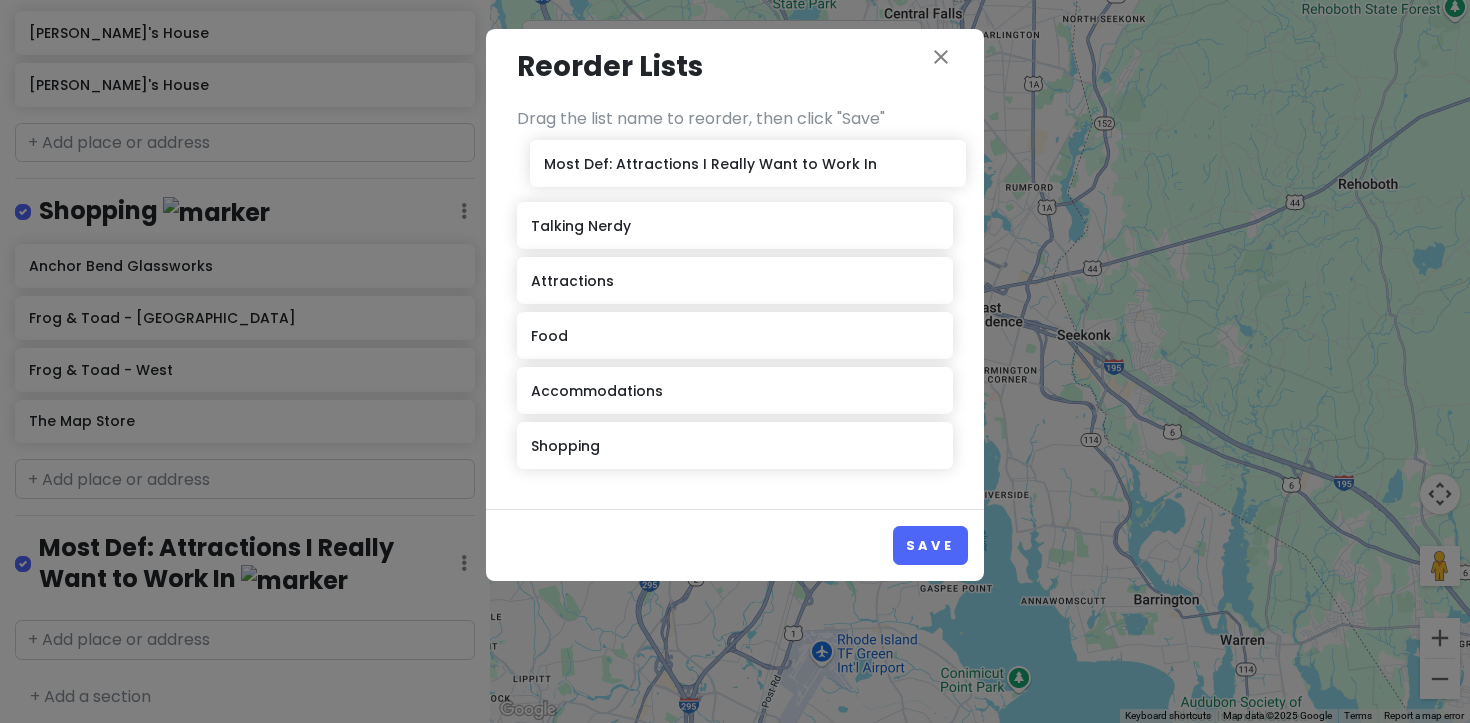 drag, startPoint x: 640, startPoint y: 447, endPoint x: 653, endPoint y: 164, distance: 283.29843 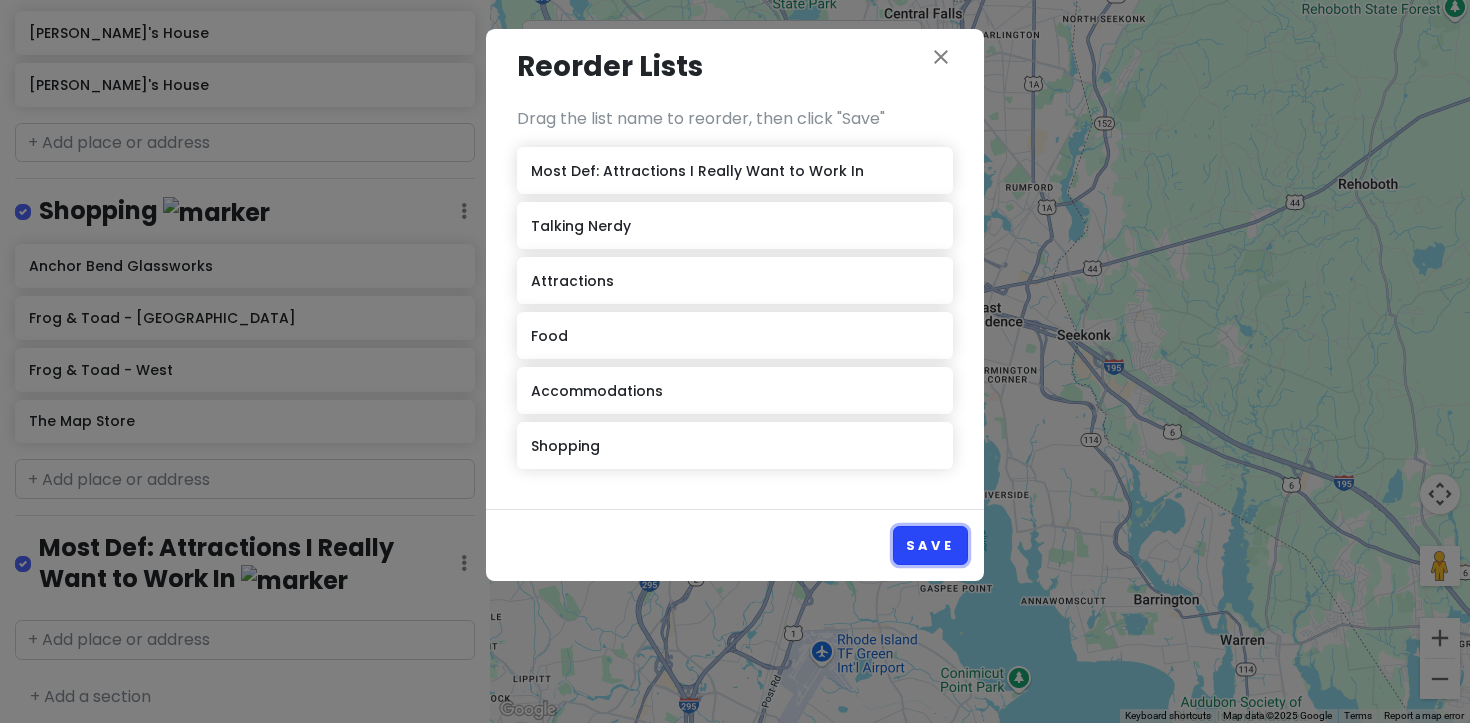 click on "Save" at bounding box center (930, 545) 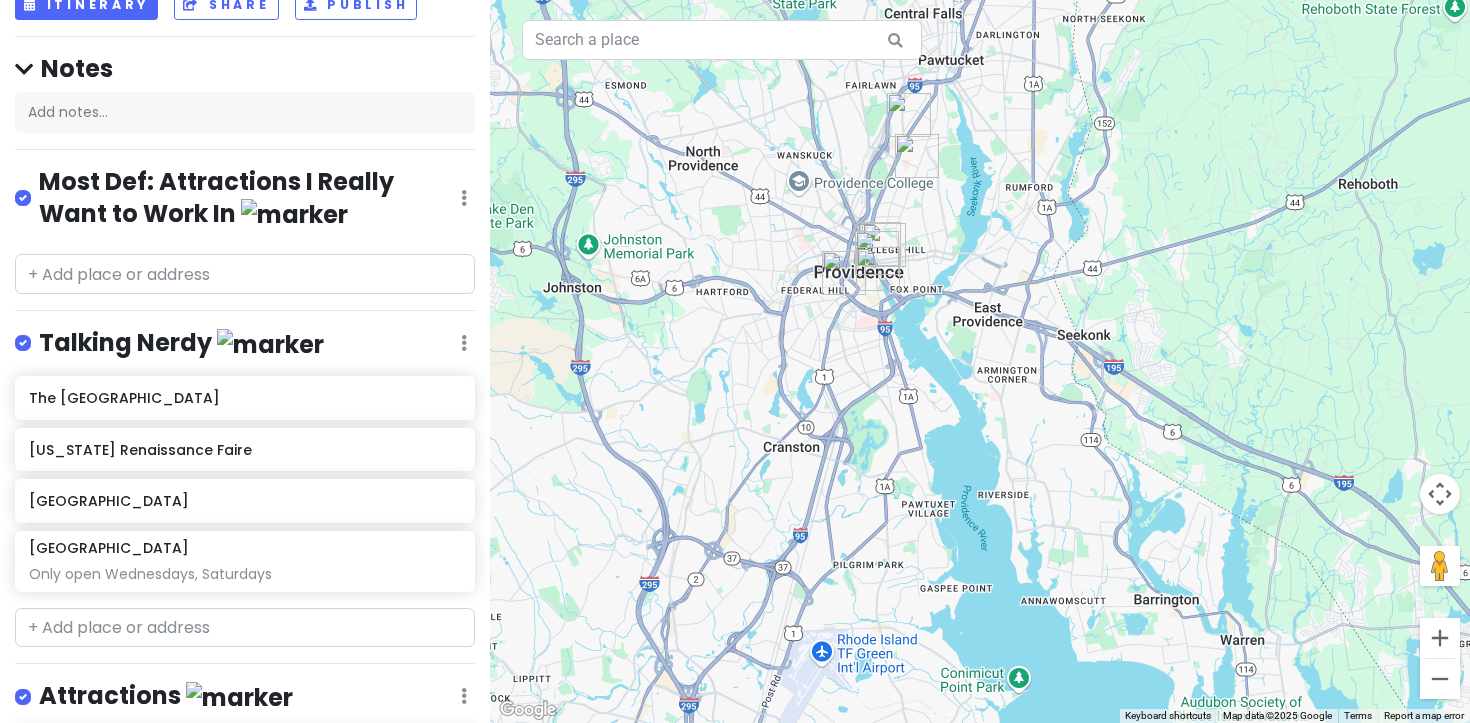 scroll, scrollTop: 137, scrollLeft: 0, axis: vertical 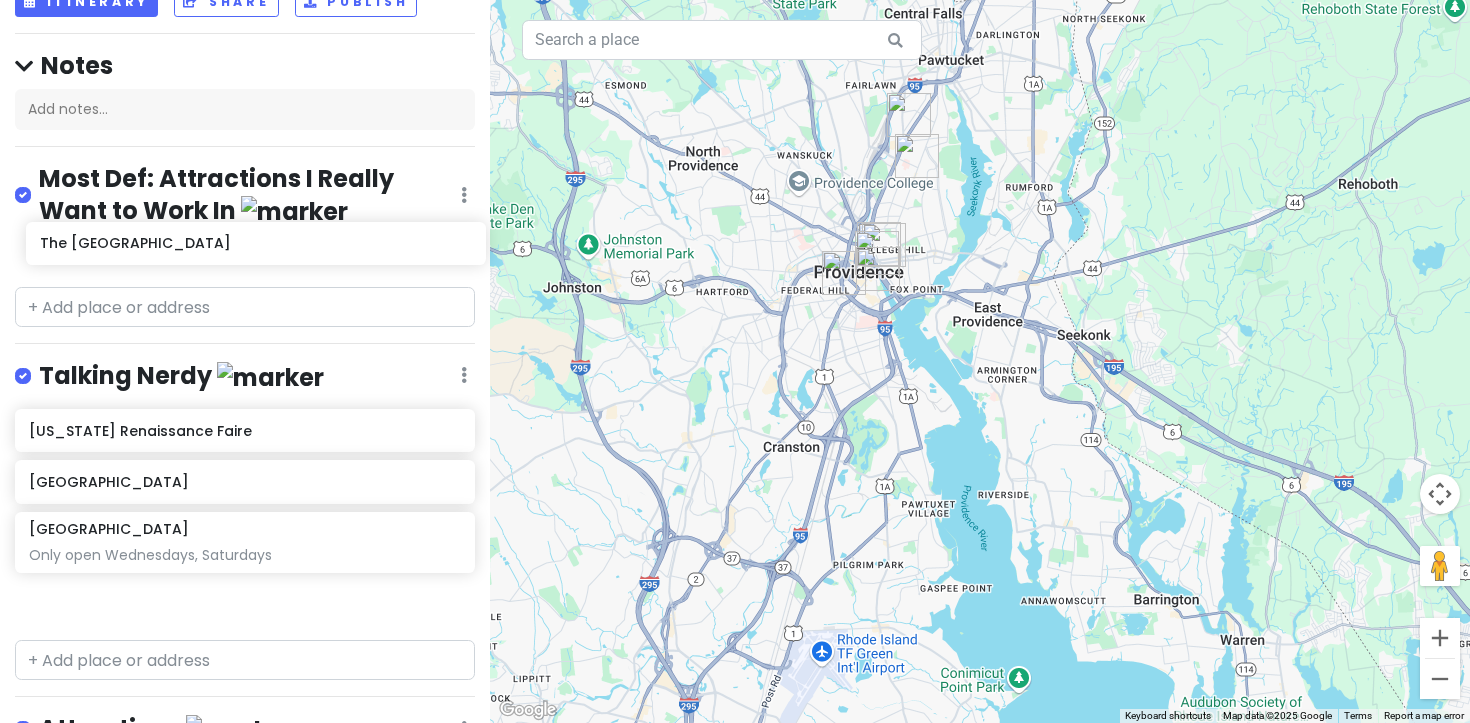 drag, startPoint x: 227, startPoint y: 392, endPoint x: 238, endPoint y: 244, distance: 148.40822 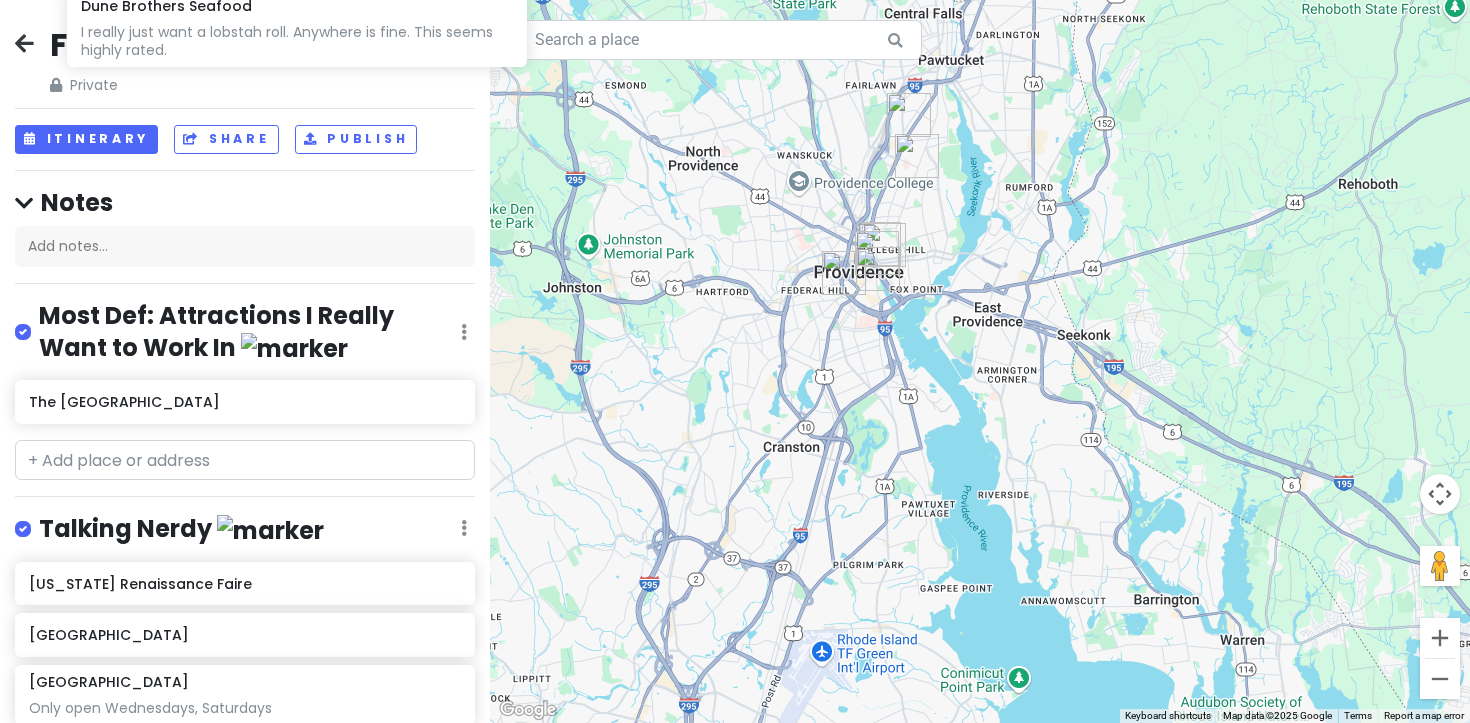 scroll, scrollTop: 0, scrollLeft: 0, axis: both 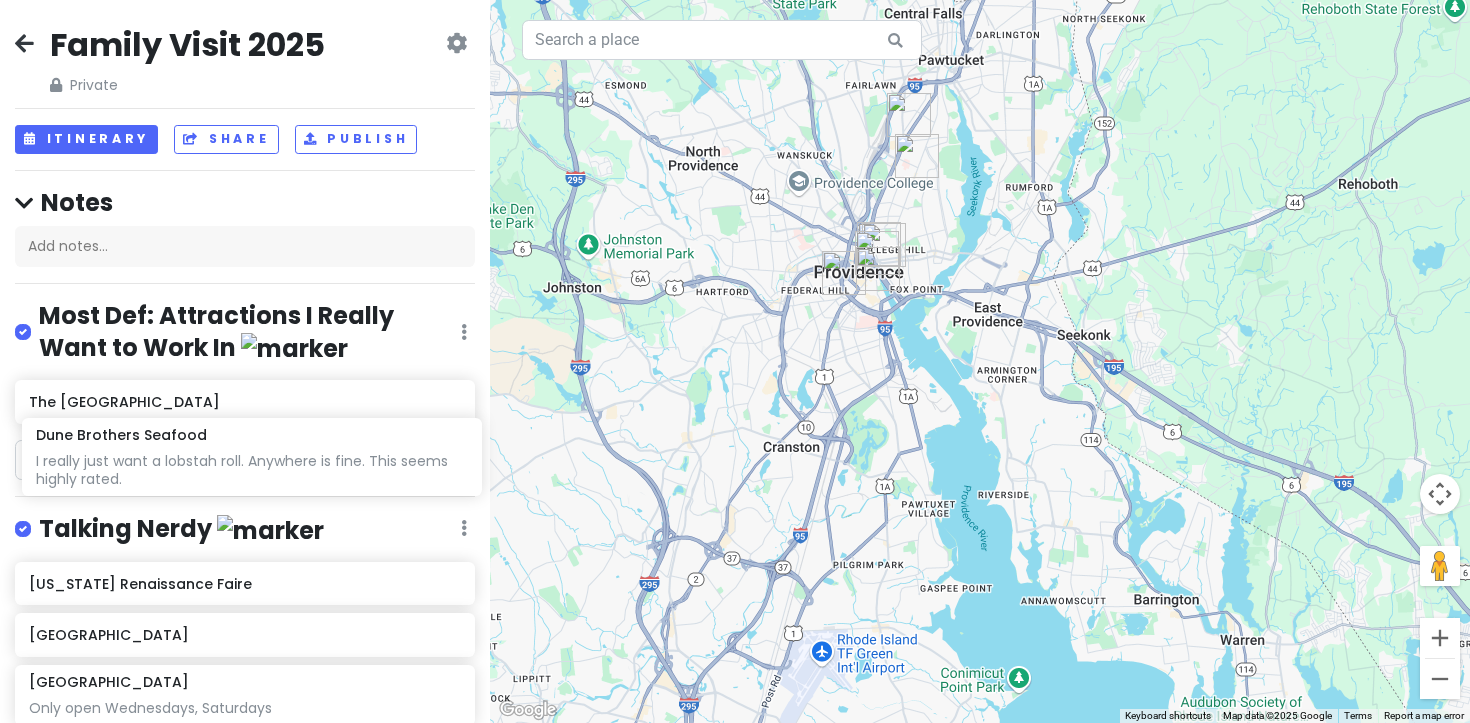 click on "Family Visit 2025 Private Change Dates Make a Copy Delete Trip Give Feedback 💡 Support Scout ☕️ Itinerary Share Publish Notes Add notes... Most Def: Attractions I Really Want to Work In   Edit Reorder Delete List The Providence Athenaeum Talking Nerdy   Edit Reorder Delete List [US_STATE] Renaissance Faire RISD Museum Tomaquag Museum Only open Wednesdays, Saturdays Attractions   Edit Reorder Delete List The [PERSON_NAME][GEOGRAPHIC_DATA] Seaside Center Providence River Boat Company Newport Classic Cruises [PERSON_NAME] Wharf Rail Explorers: [US_STATE] Division The Breakers The Elms Rosecliff Food   Edit Reorder Delete List Dune Brothers Seafood I really just want a lobstah roll. Anywhere is fine. This seems highly rated. Galilee Lobster Rolls Alternative Lobstah Roll Spot The Beehive Cafe Menu looks legit. The Nitro Bar Multiple locations - has coffee that "tastes smooth like Guiness..." 22 [PERSON_NAME] Fancy - Multiple $$$$ Accommodations   Edit Reorder Delete List [PERSON_NAME]'s House [PERSON_NAME]'s House Shopping   Edit Reorder" at bounding box center [245, 361] 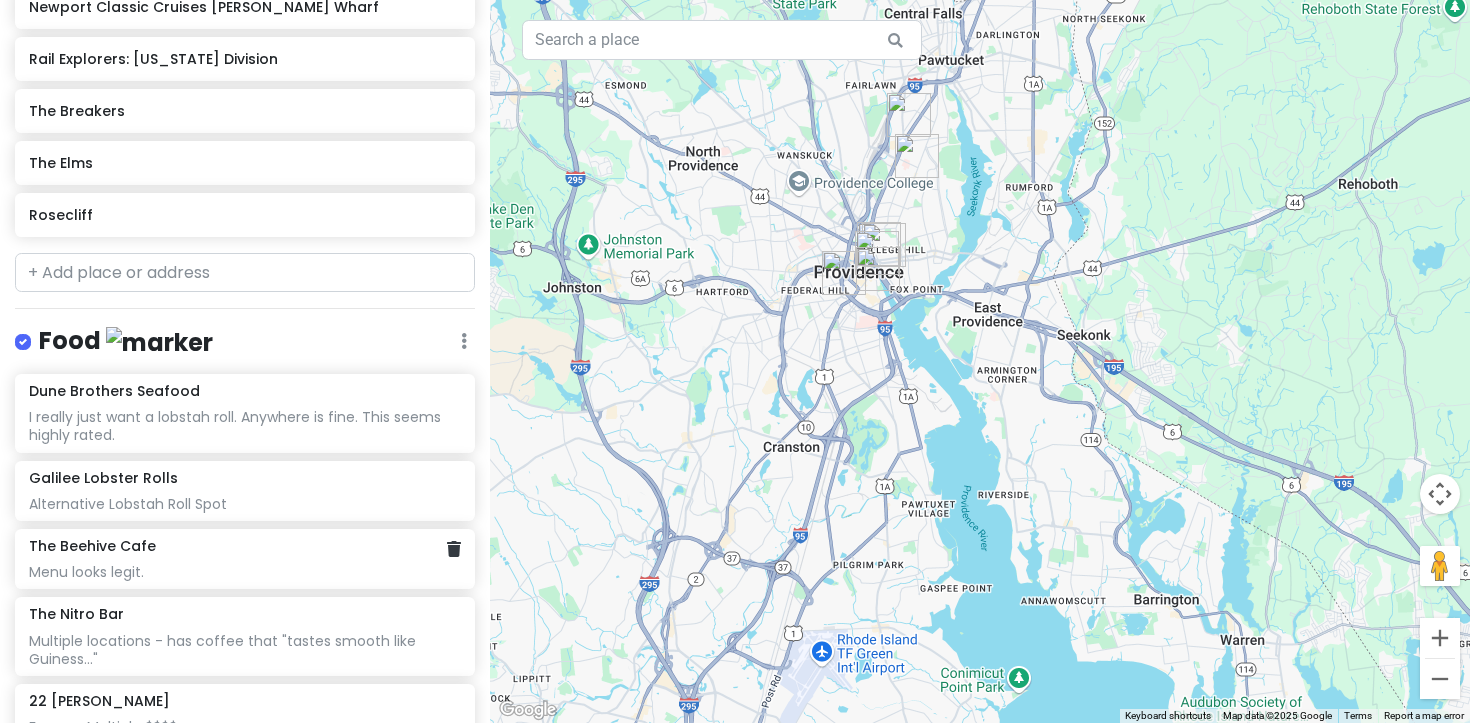 scroll, scrollTop: 1047, scrollLeft: 0, axis: vertical 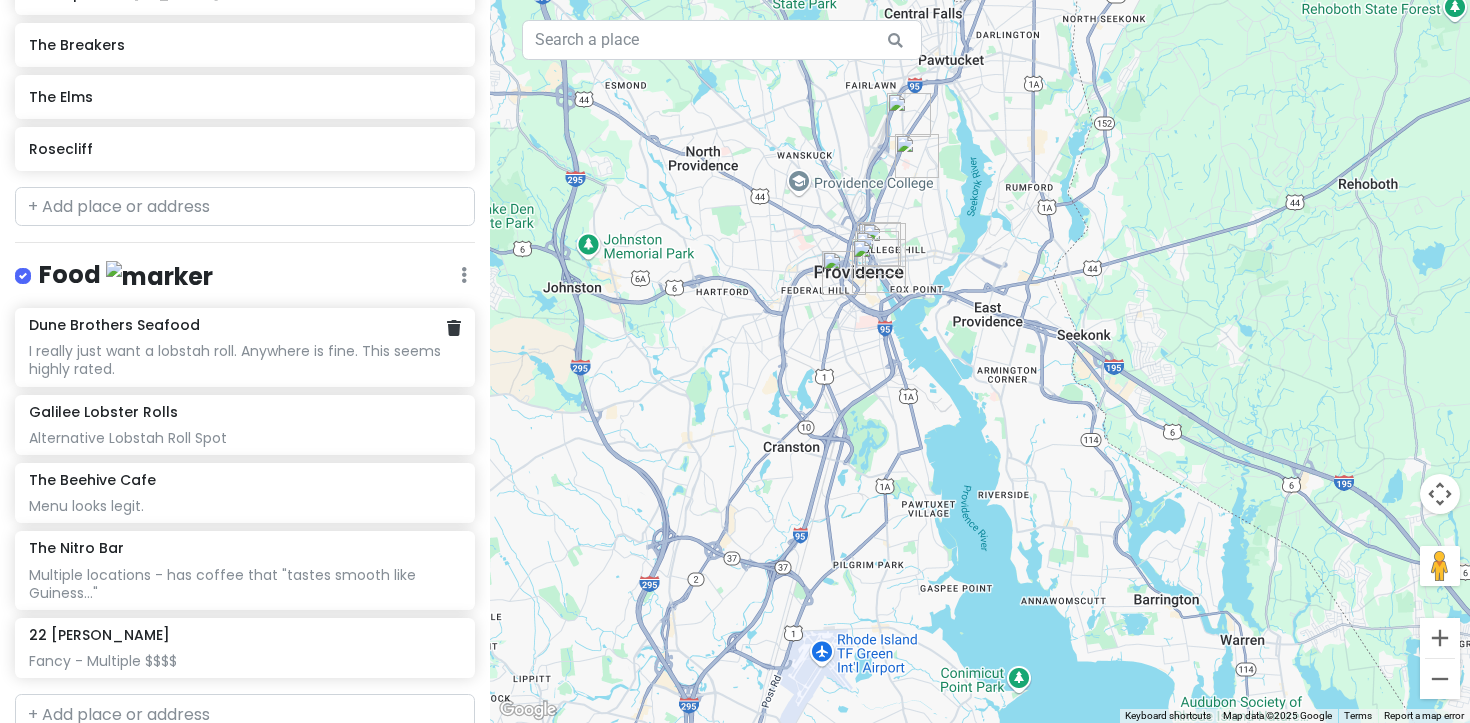 click on "I really just want a lobstah roll. Anywhere is fine. This seems highly rated." at bounding box center (244, -339) 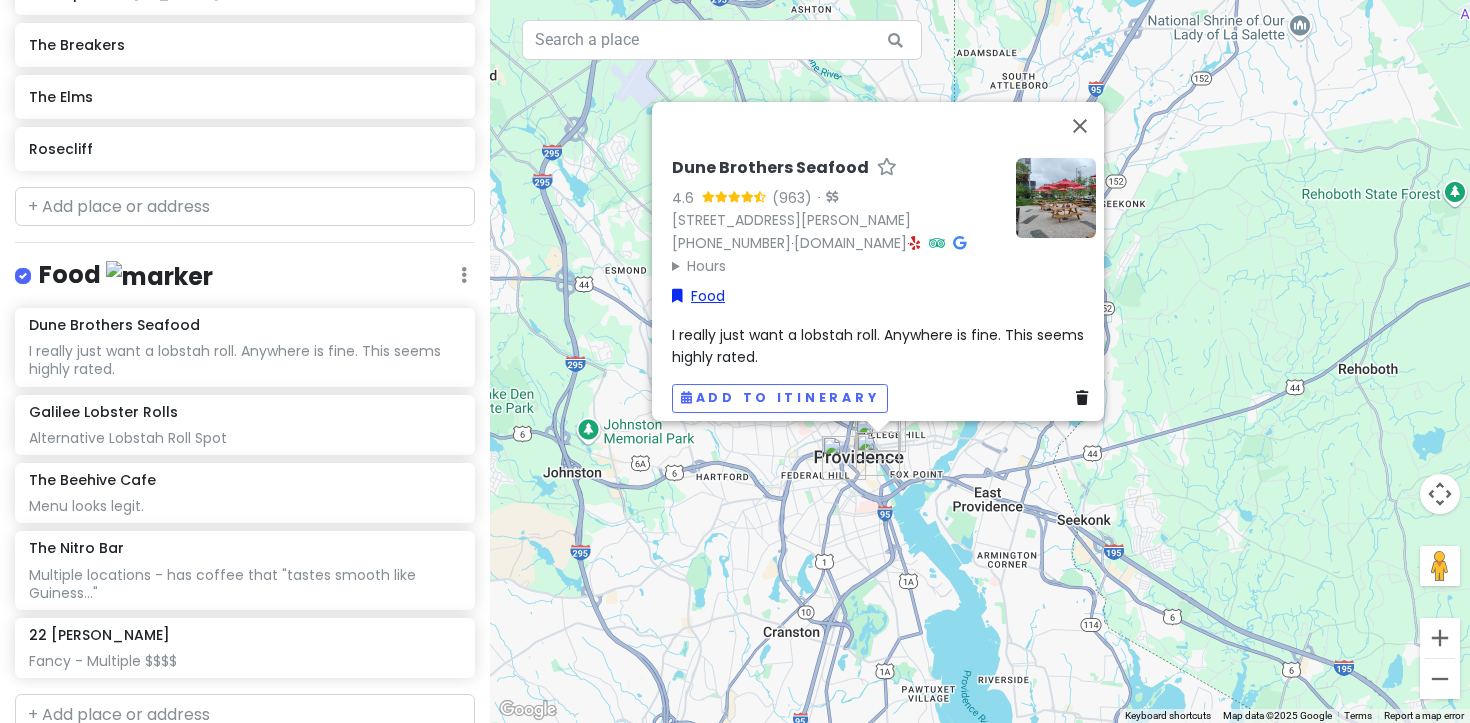 click on "Food" at bounding box center (698, 296) 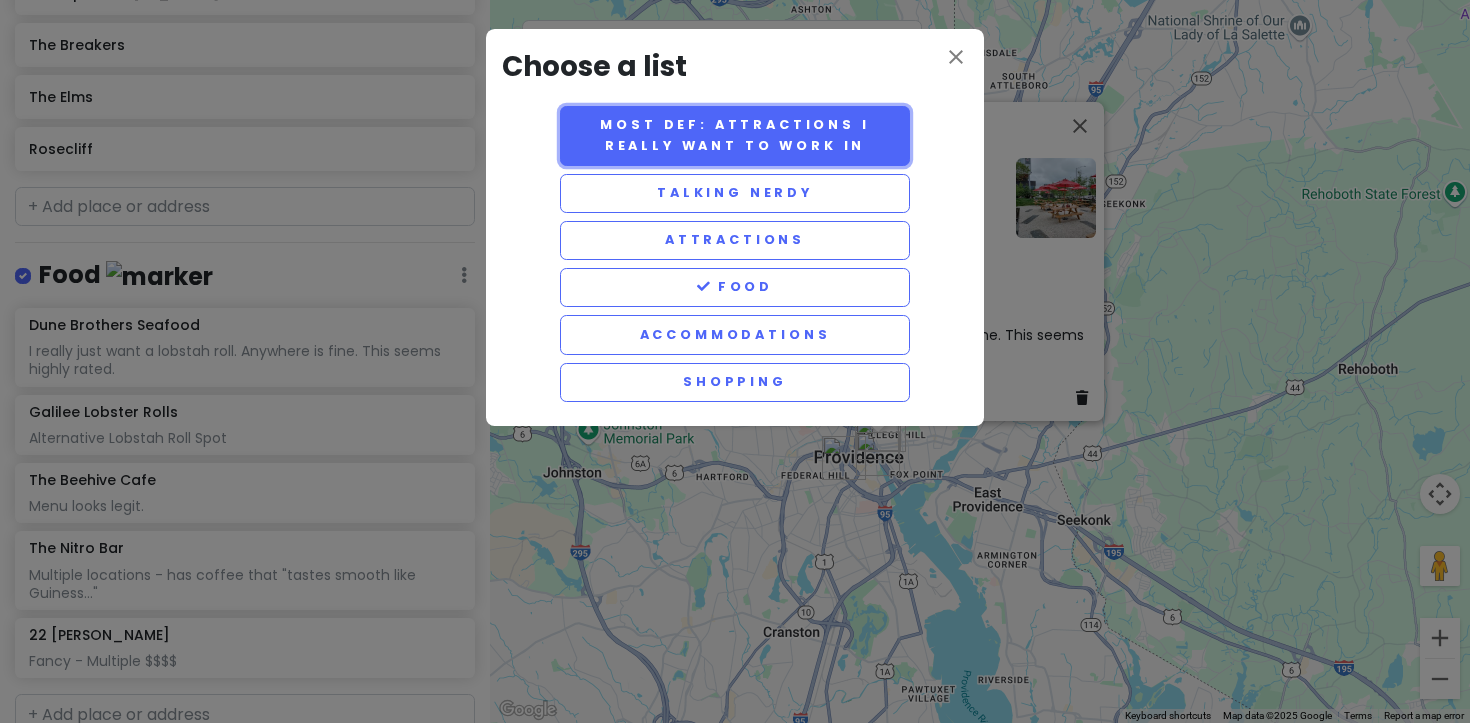 click on "Most Def: Attractions I Really Want to Work In" at bounding box center (735, 136) 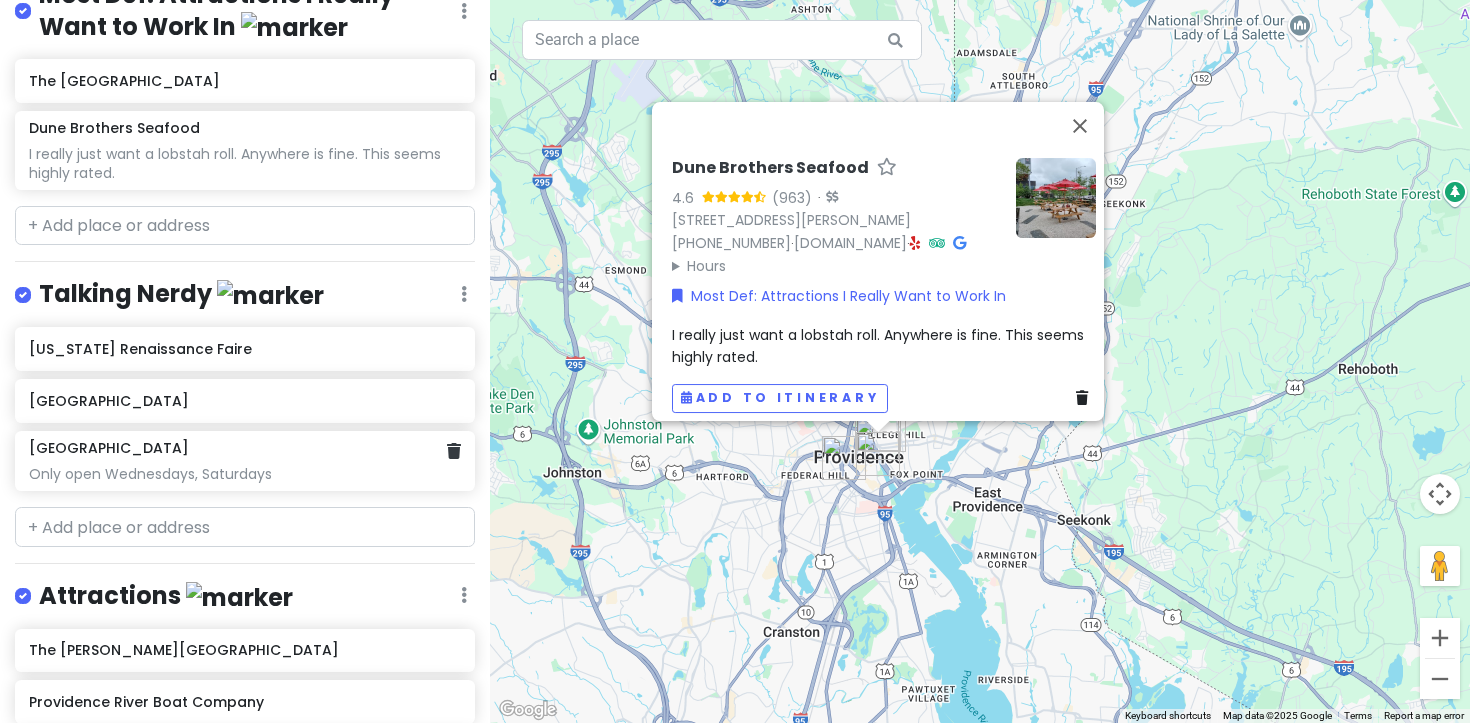 scroll, scrollTop: 274, scrollLeft: 0, axis: vertical 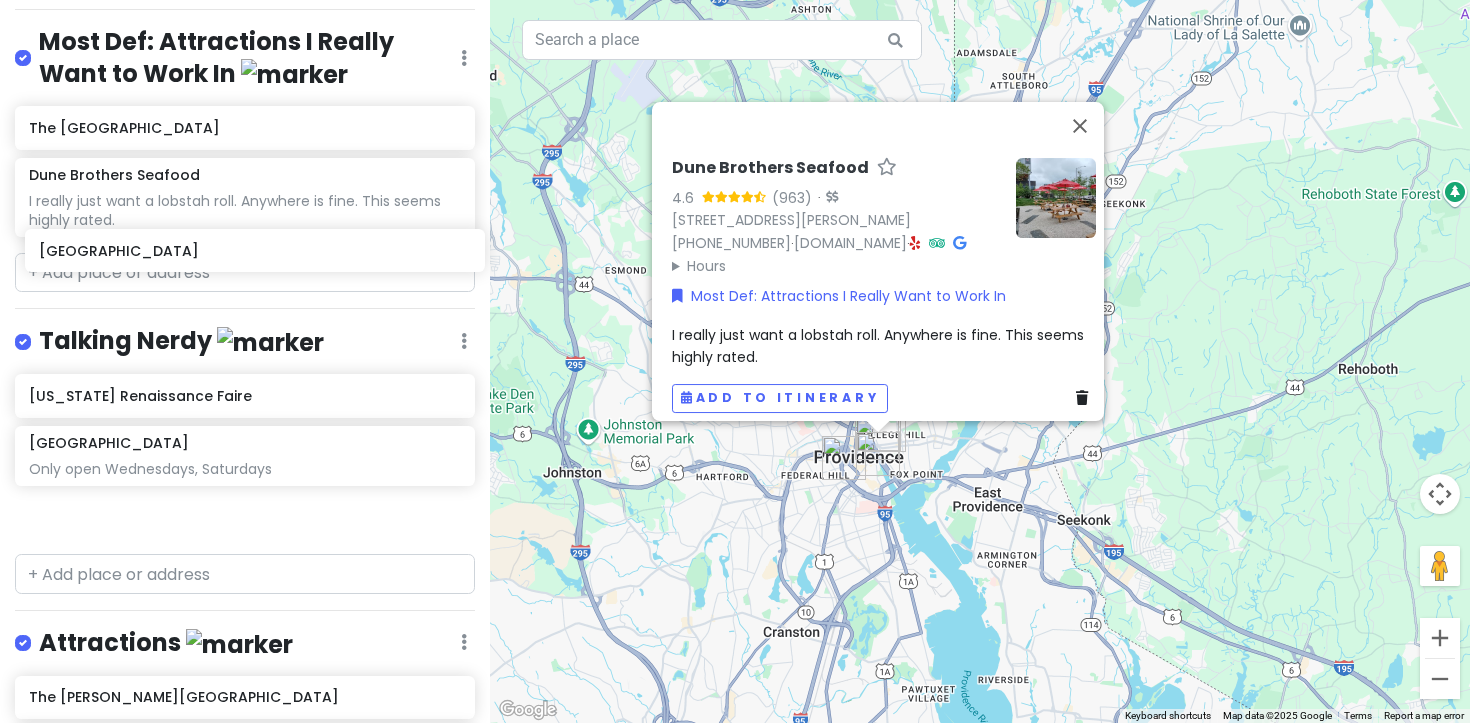 drag, startPoint x: 240, startPoint y: 452, endPoint x: 250, endPoint y: 258, distance: 194.25757 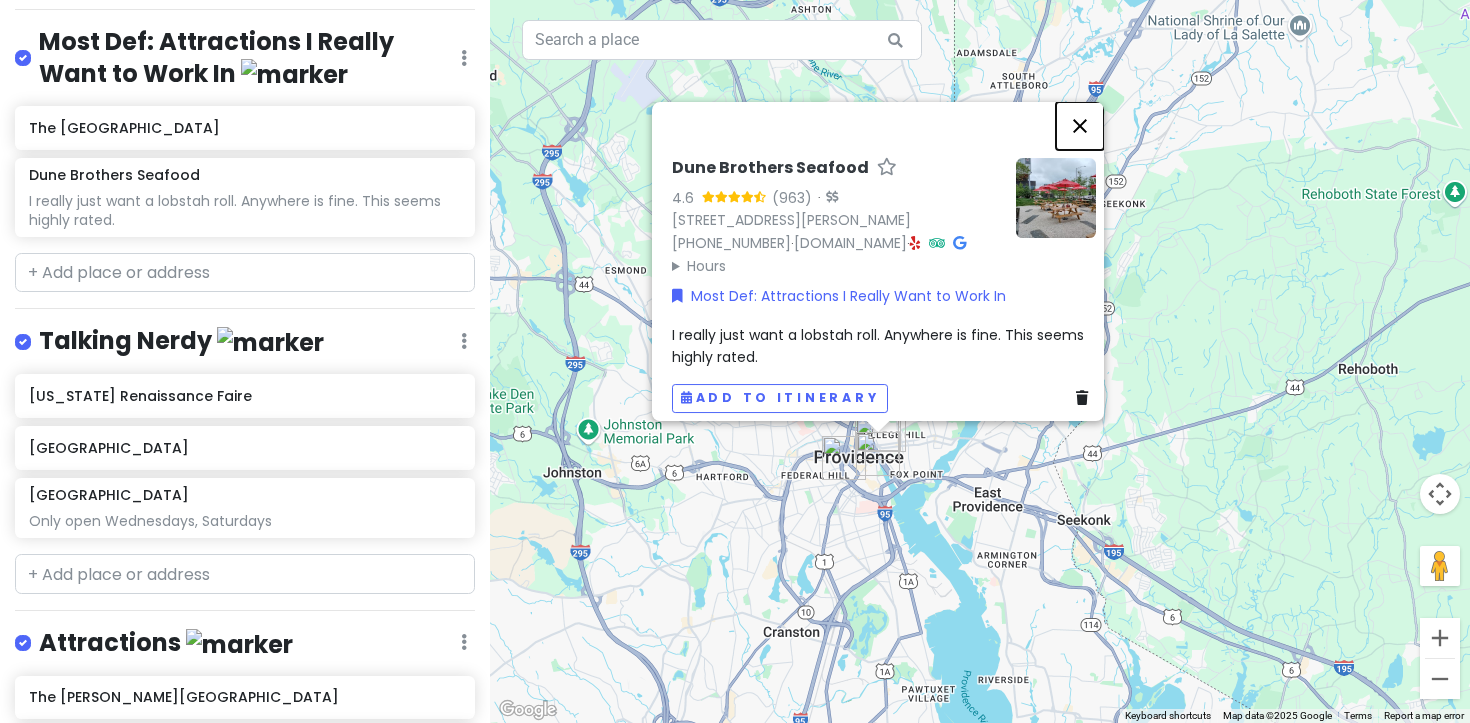 click at bounding box center [1080, 126] 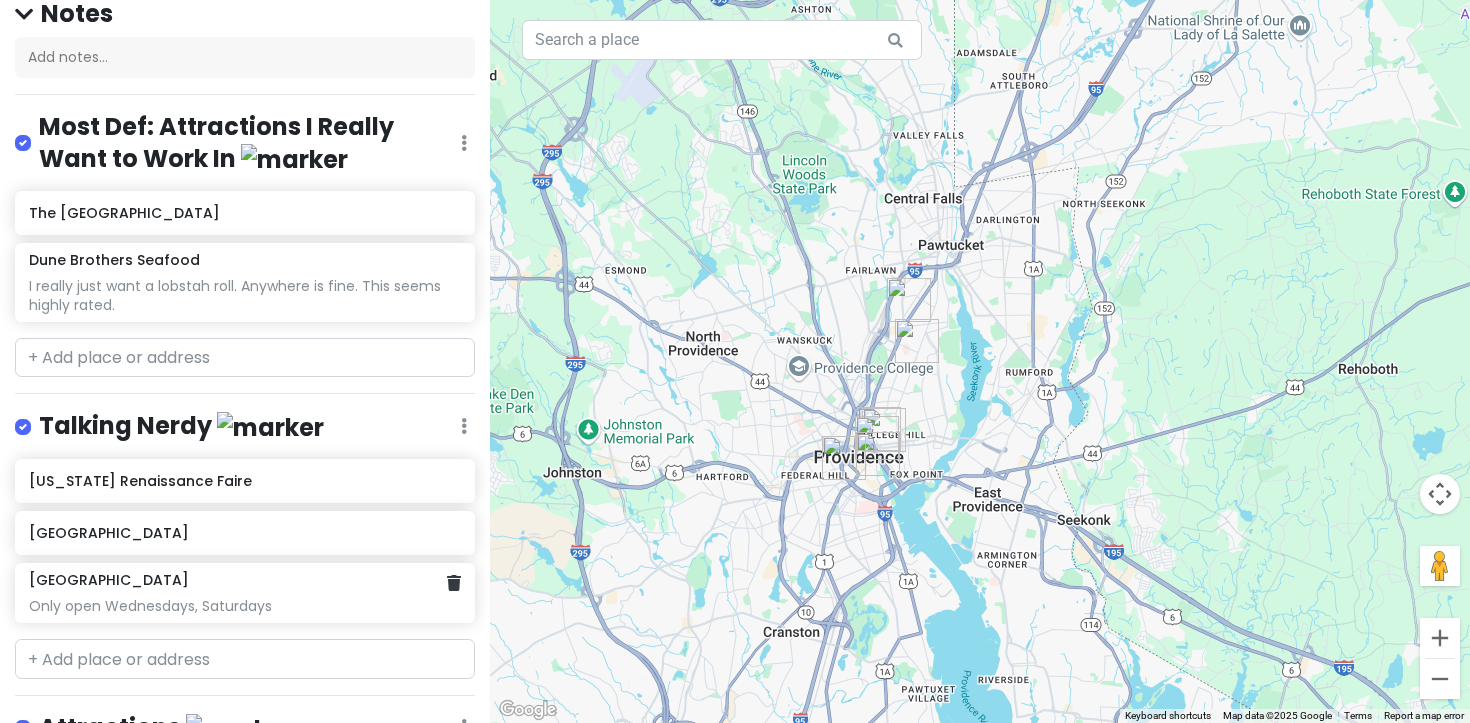 scroll, scrollTop: 0, scrollLeft: 0, axis: both 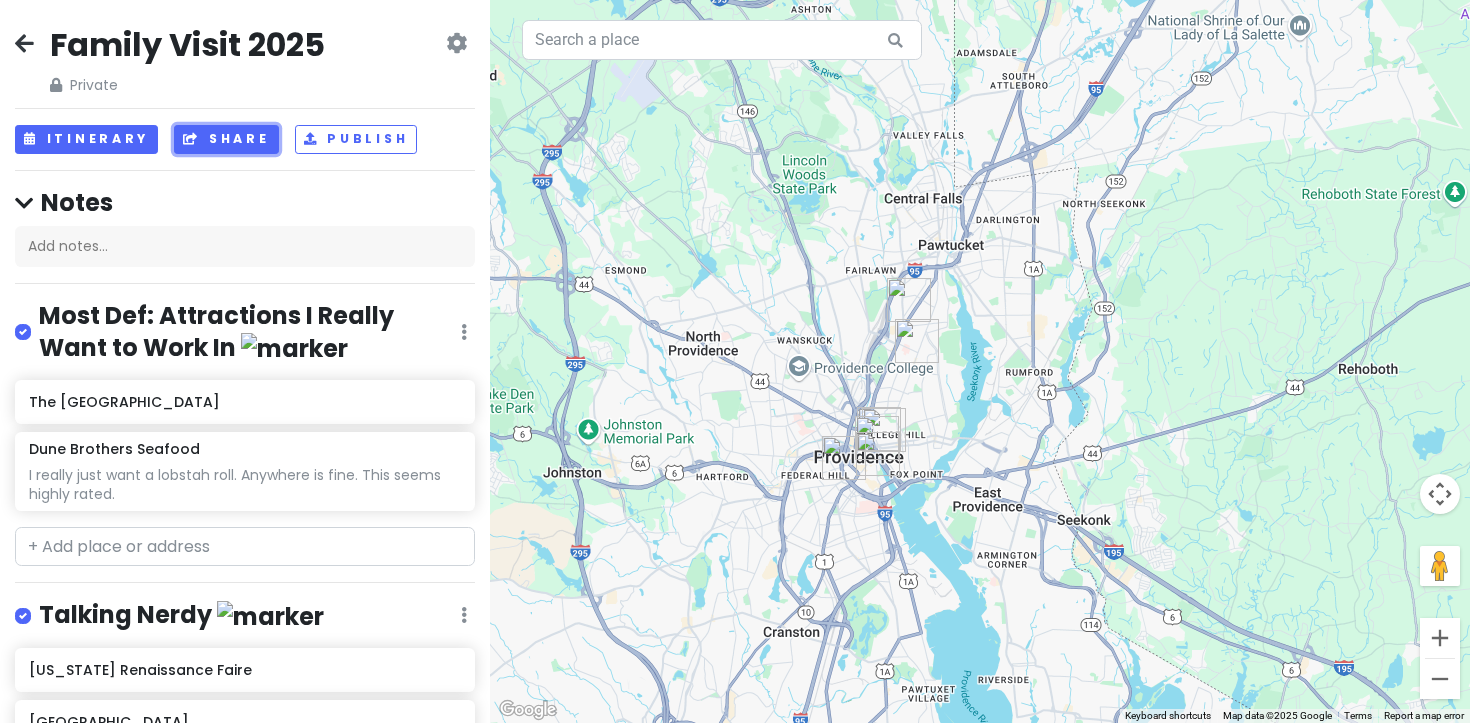 click on "Share" at bounding box center [226, 139] 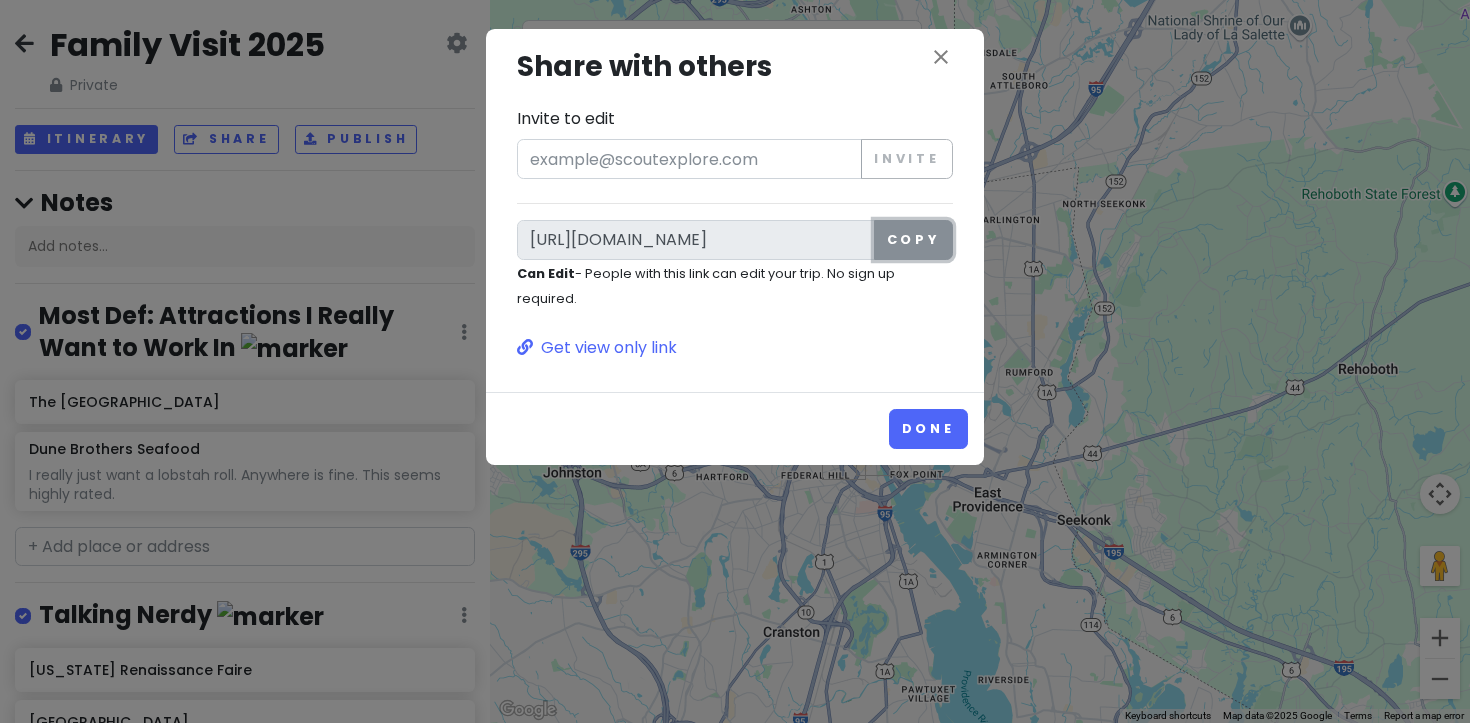 click on "Copy" at bounding box center (913, 240) 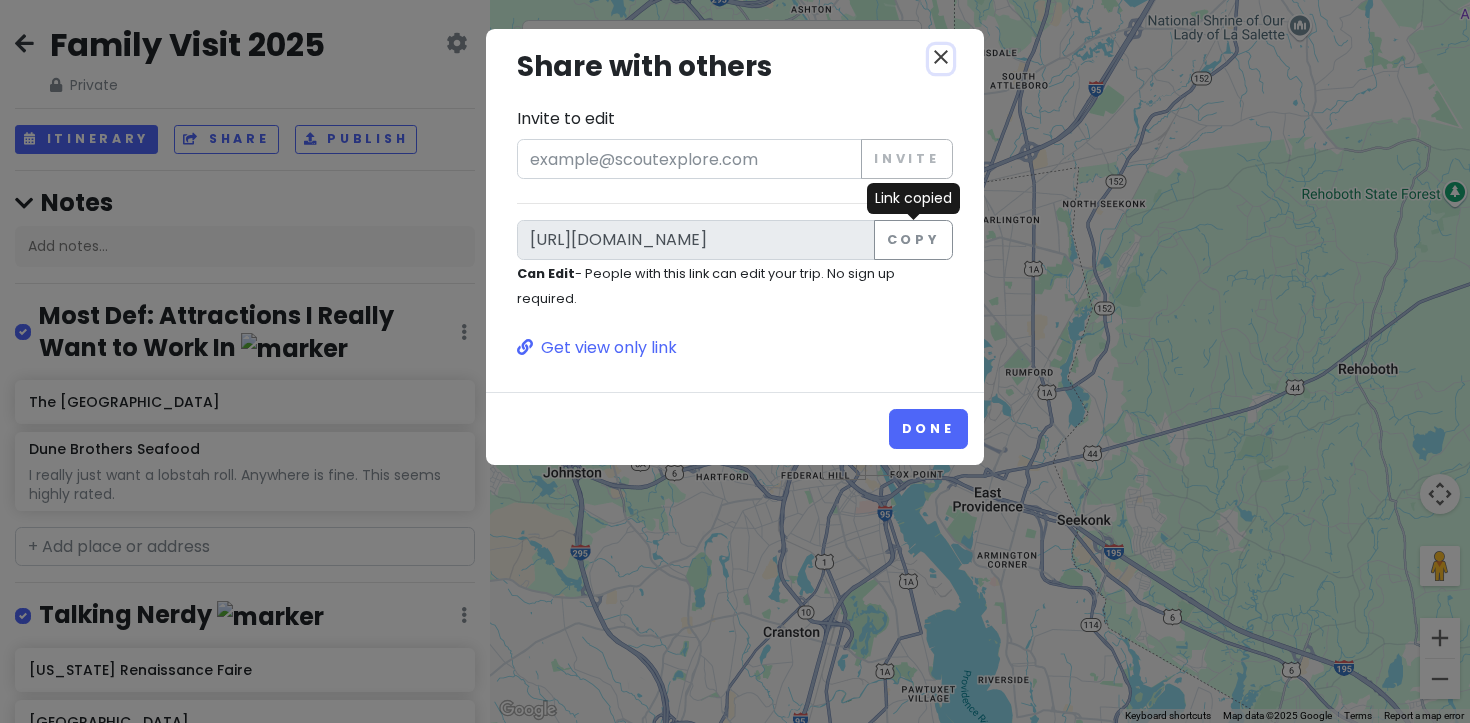 click on "close" at bounding box center [941, 57] 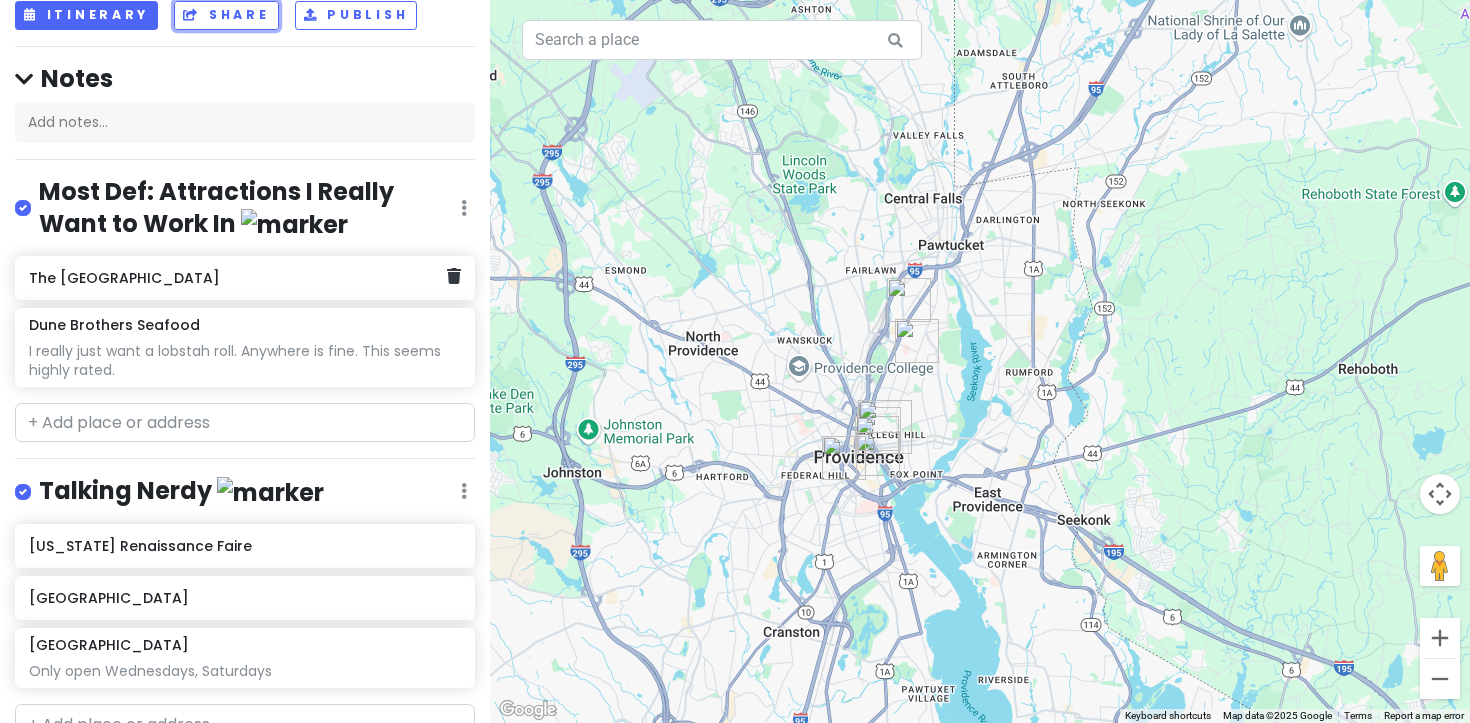 scroll, scrollTop: 142, scrollLeft: 0, axis: vertical 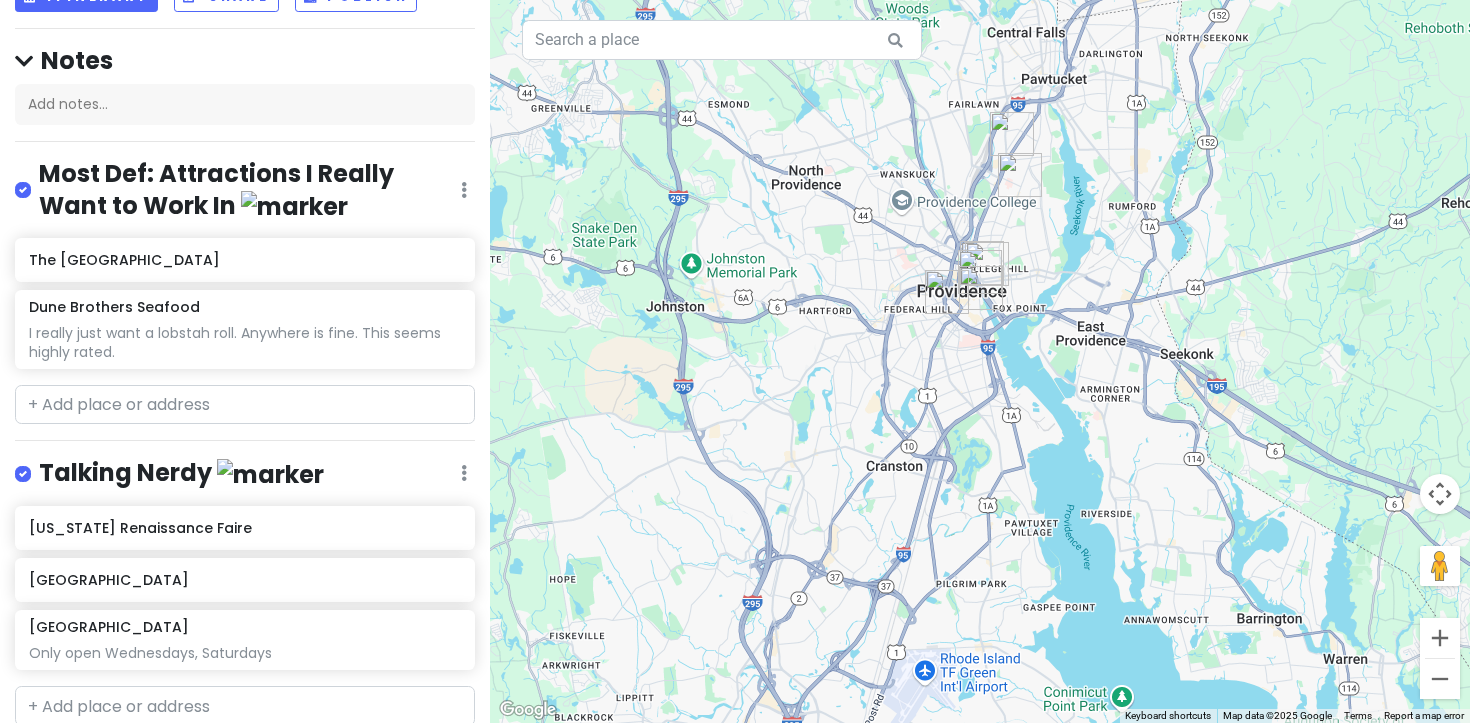 drag, startPoint x: 1019, startPoint y: 309, endPoint x: 1123, endPoint y: 135, distance: 202.71162 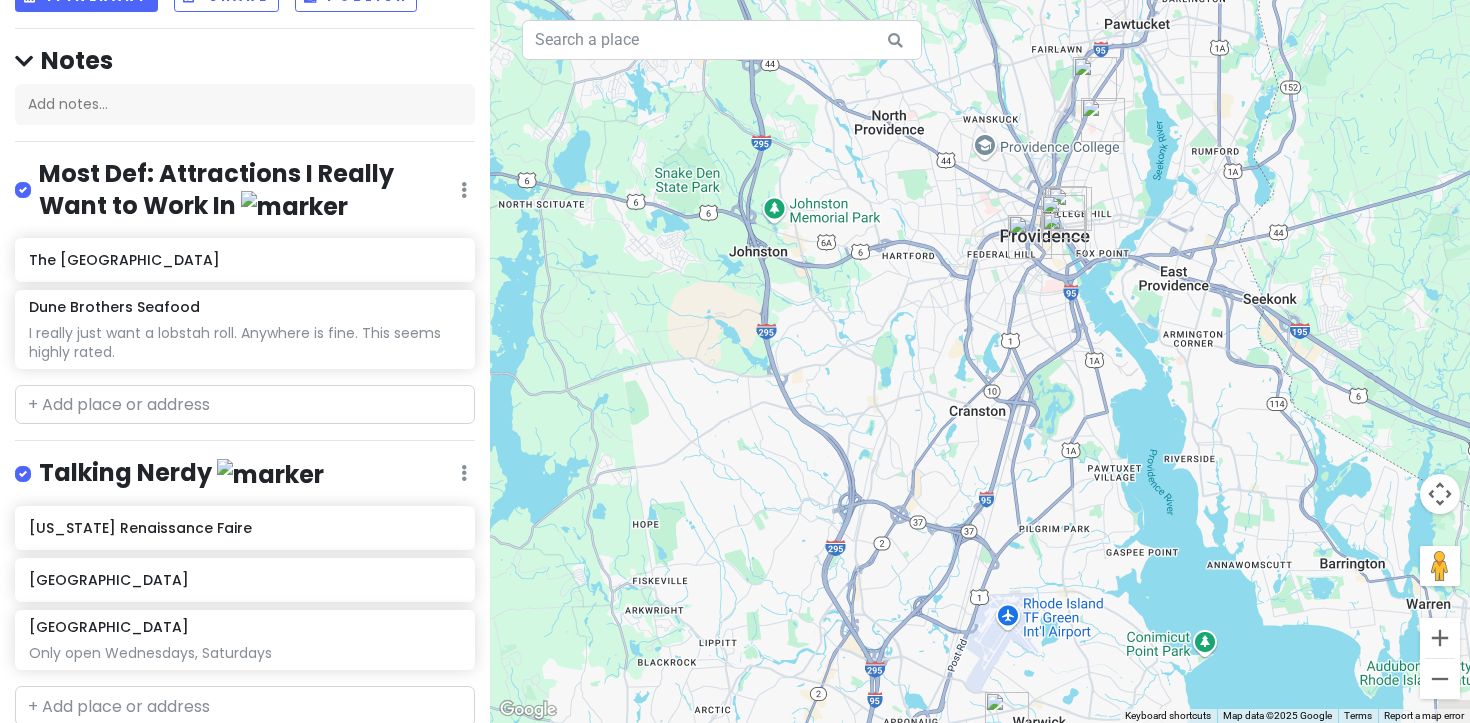 drag, startPoint x: 1123, startPoint y: 135, endPoint x: 1200, endPoint y: 80, distance: 94.62558 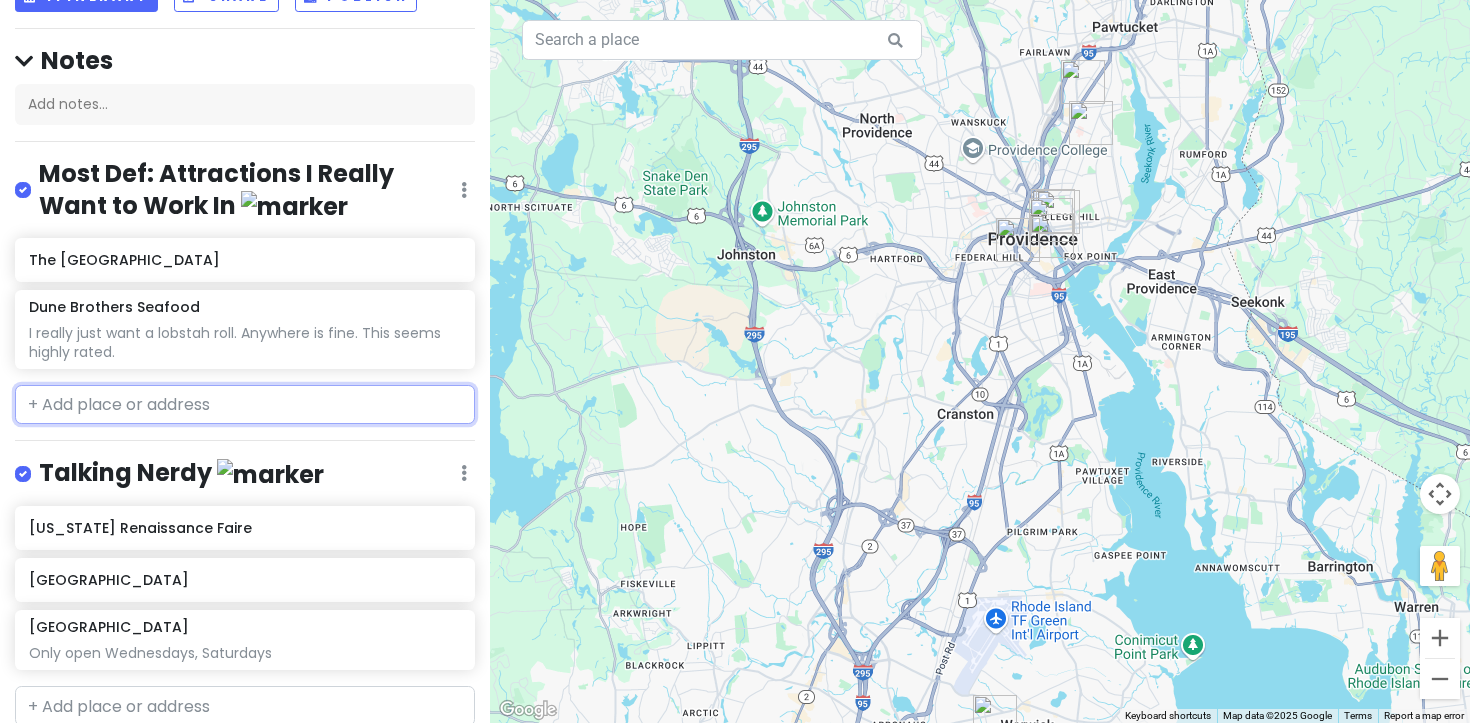 click at bounding box center (245, 405) 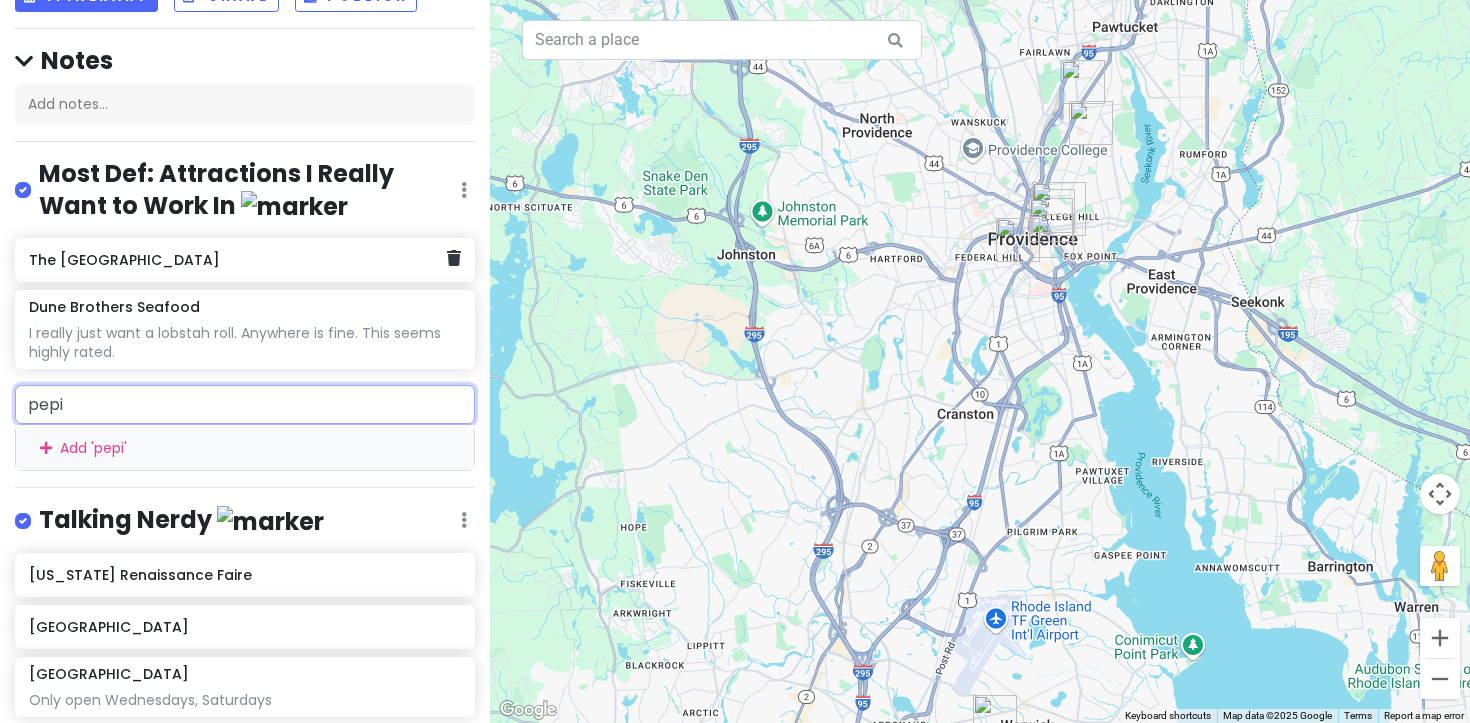 paste on "[PERSON_NAME] Napoletana" 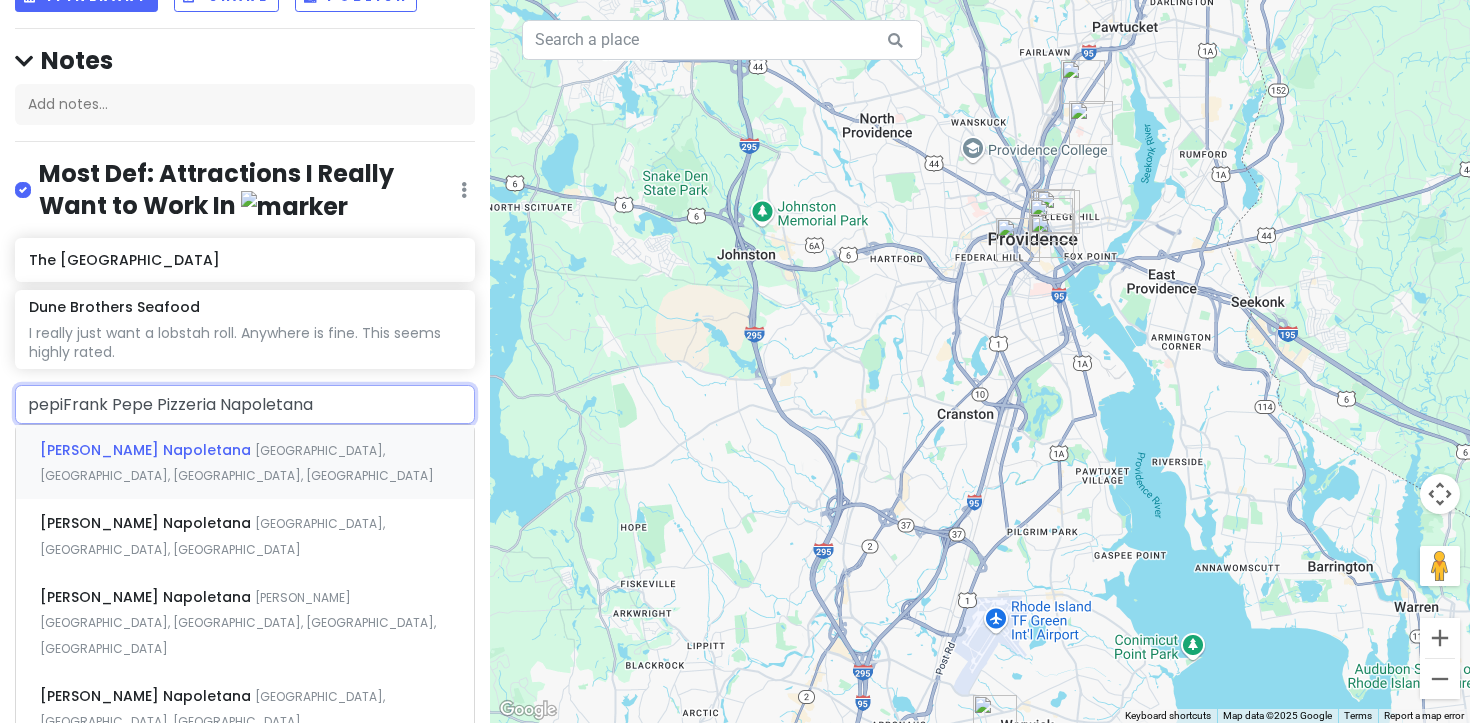 click on "pepiFrank Pepe Pizzeria Napoletana" at bounding box center (245, 405) 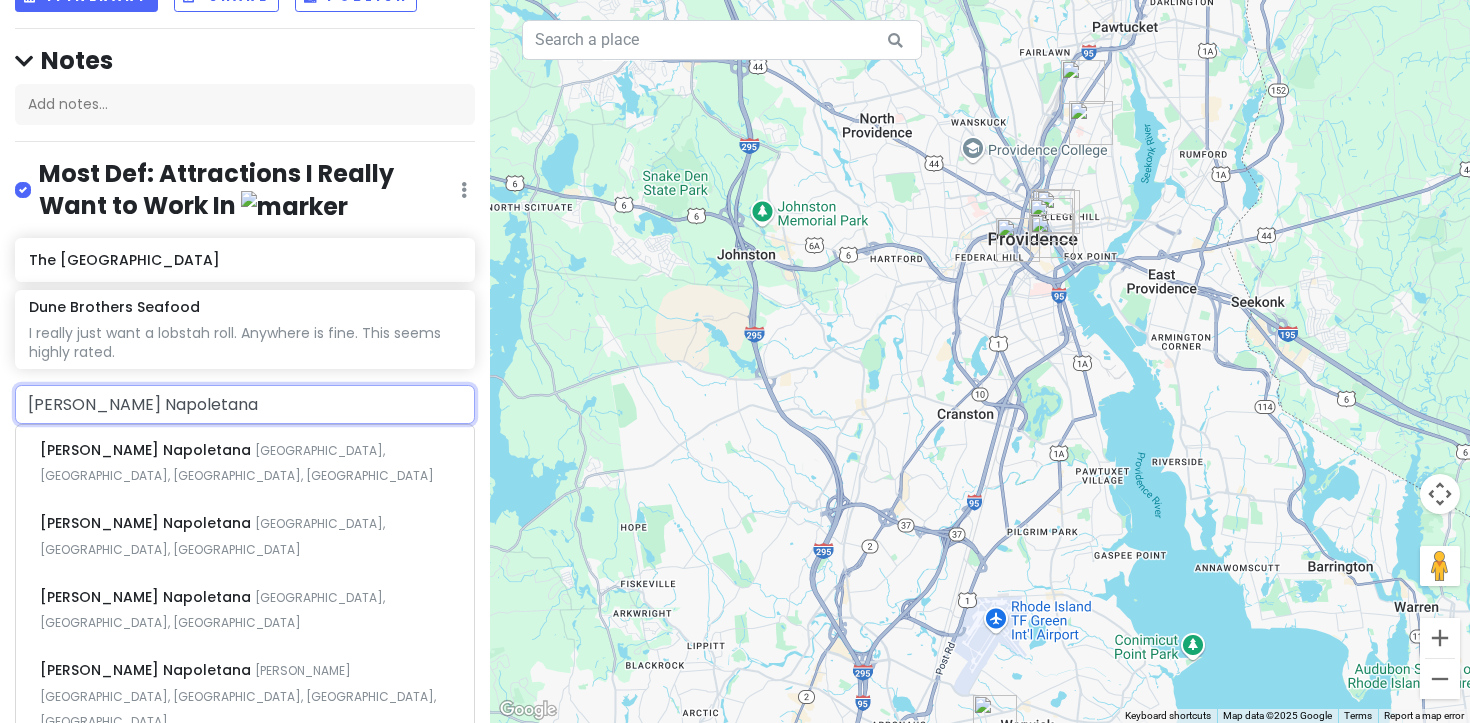 drag, startPoint x: 276, startPoint y: 445, endPoint x: 285, endPoint y: 404, distance: 41.976185 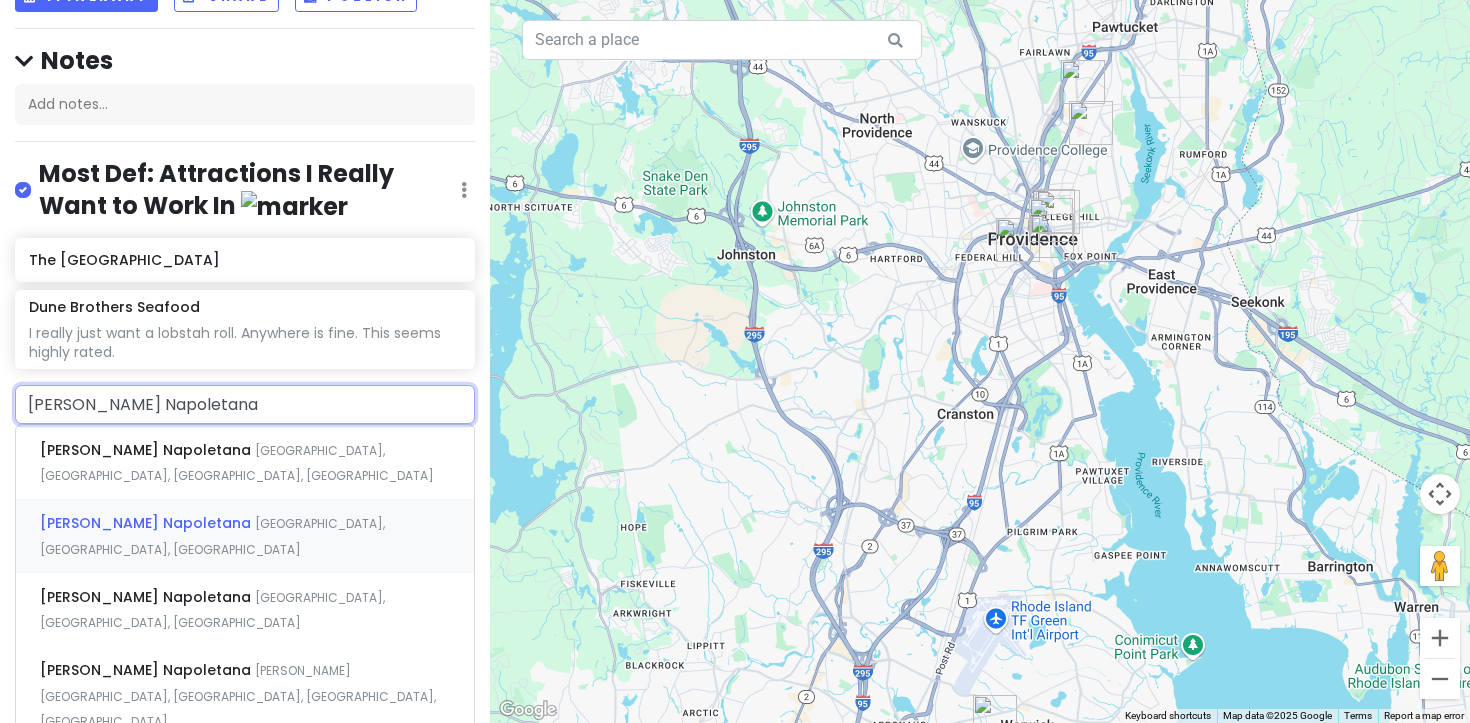 click on "[PERSON_NAME] Napoletana   [GEOGRAPHIC_DATA], [GEOGRAPHIC_DATA], [GEOGRAPHIC_DATA], [GEOGRAPHIC_DATA]" at bounding box center (245, 536) 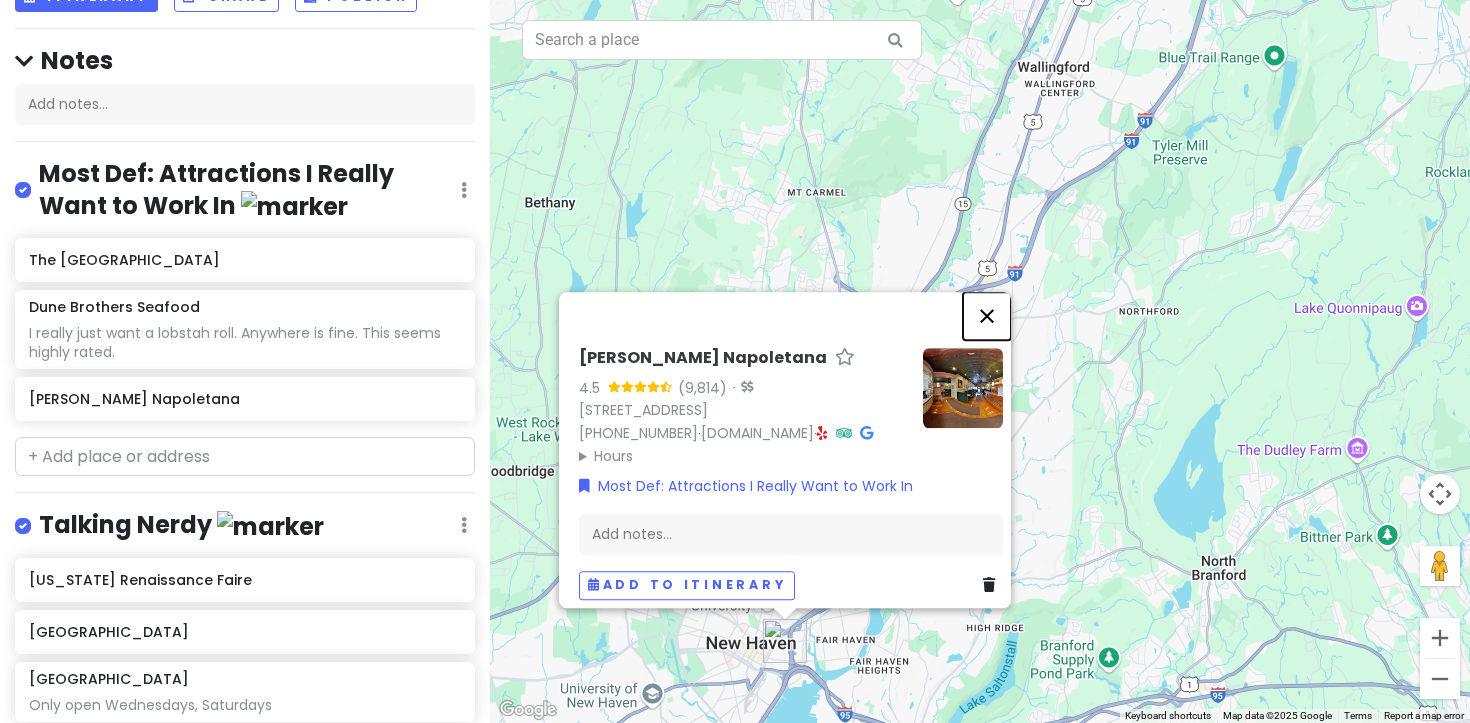 click at bounding box center [987, 316] 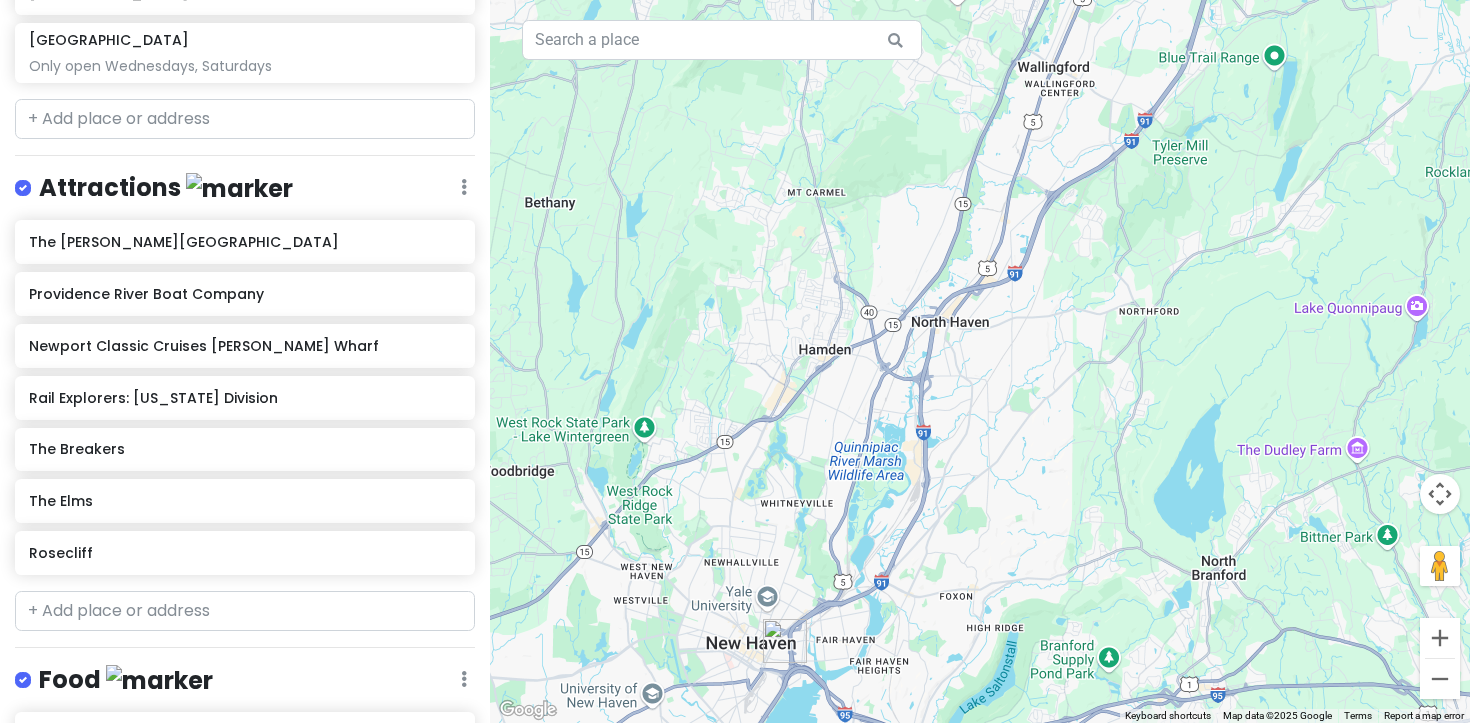 scroll, scrollTop: 0, scrollLeft: 0, axis: both 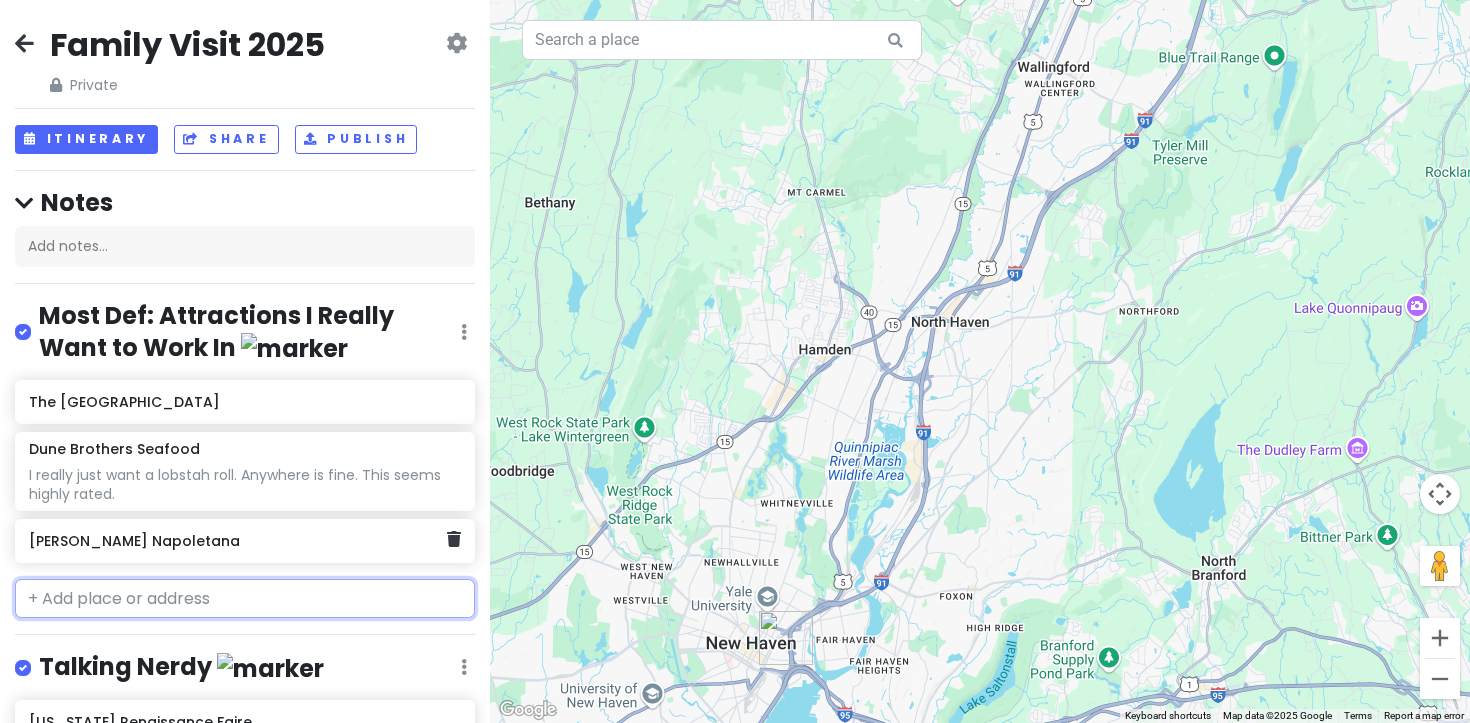 click on "[PERSON_NAME] Napoletana" at bounding box center (237, 541) 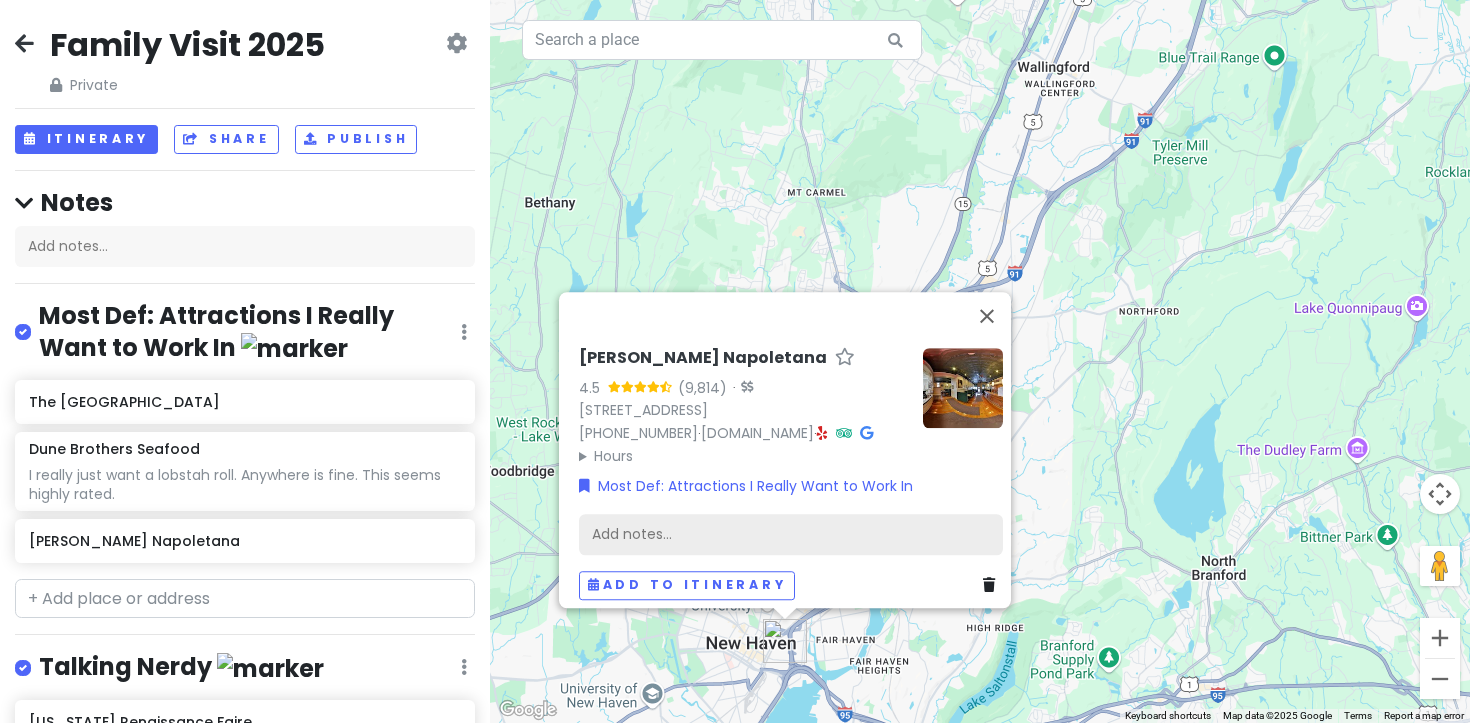 click on "Add notes..." at bounding box center [791, 534] 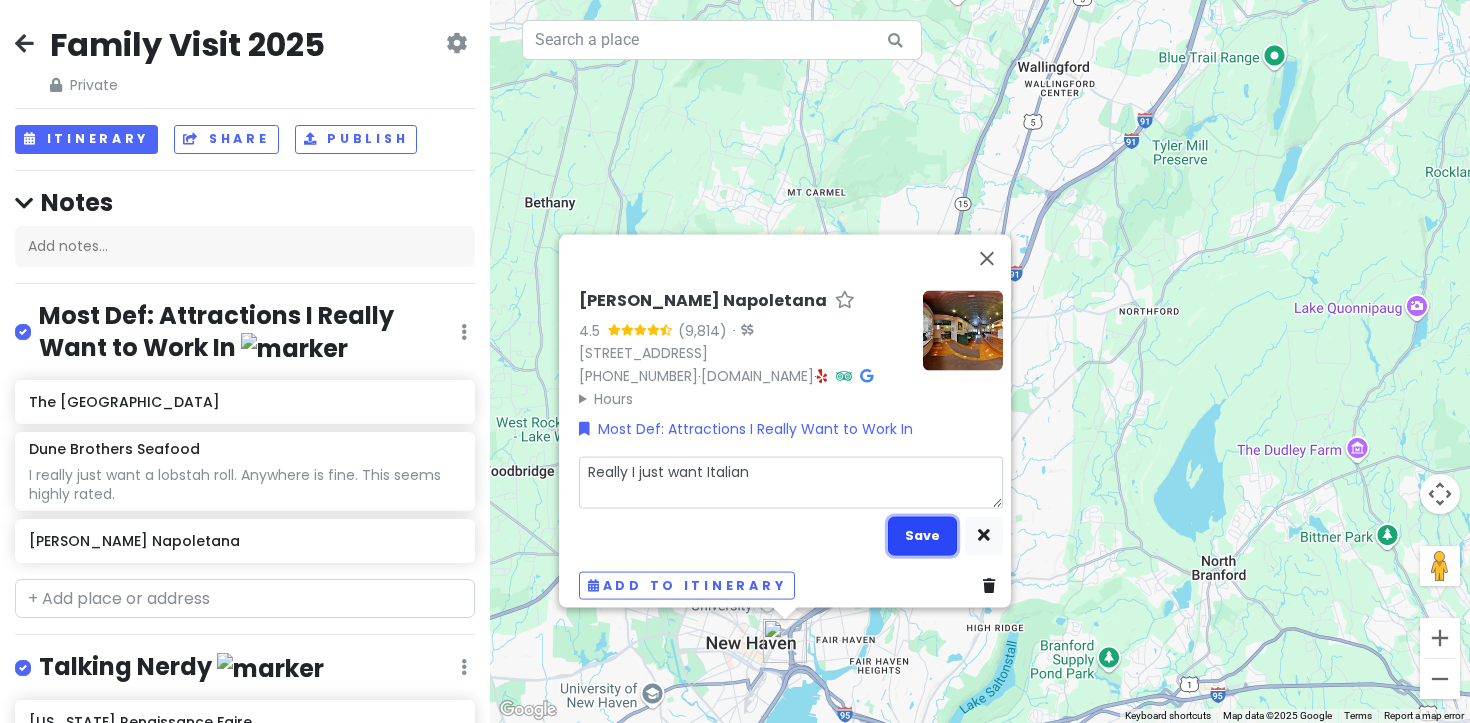 click on "Save" at bounding box center (922, 535) 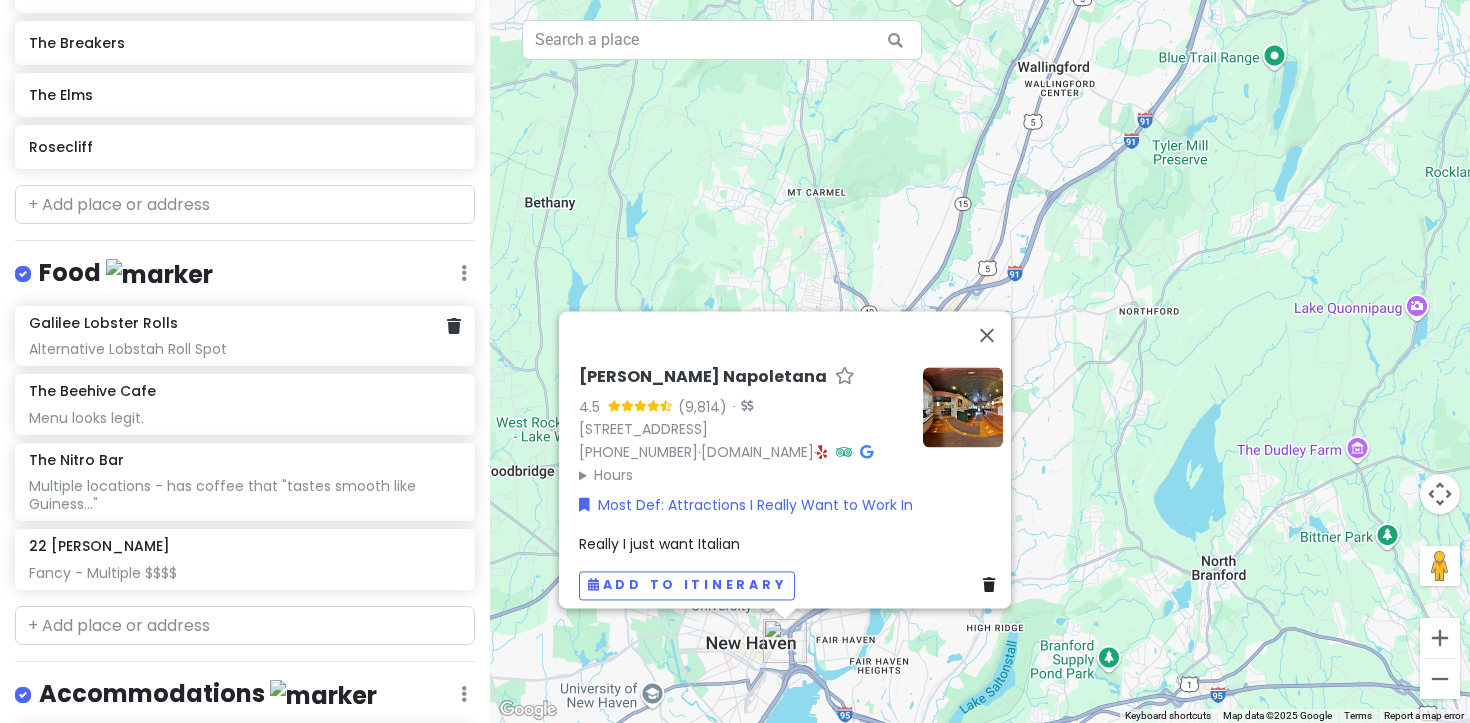 scroll, scrollTop: 1207, scrollLeft: 0, axis: vertical 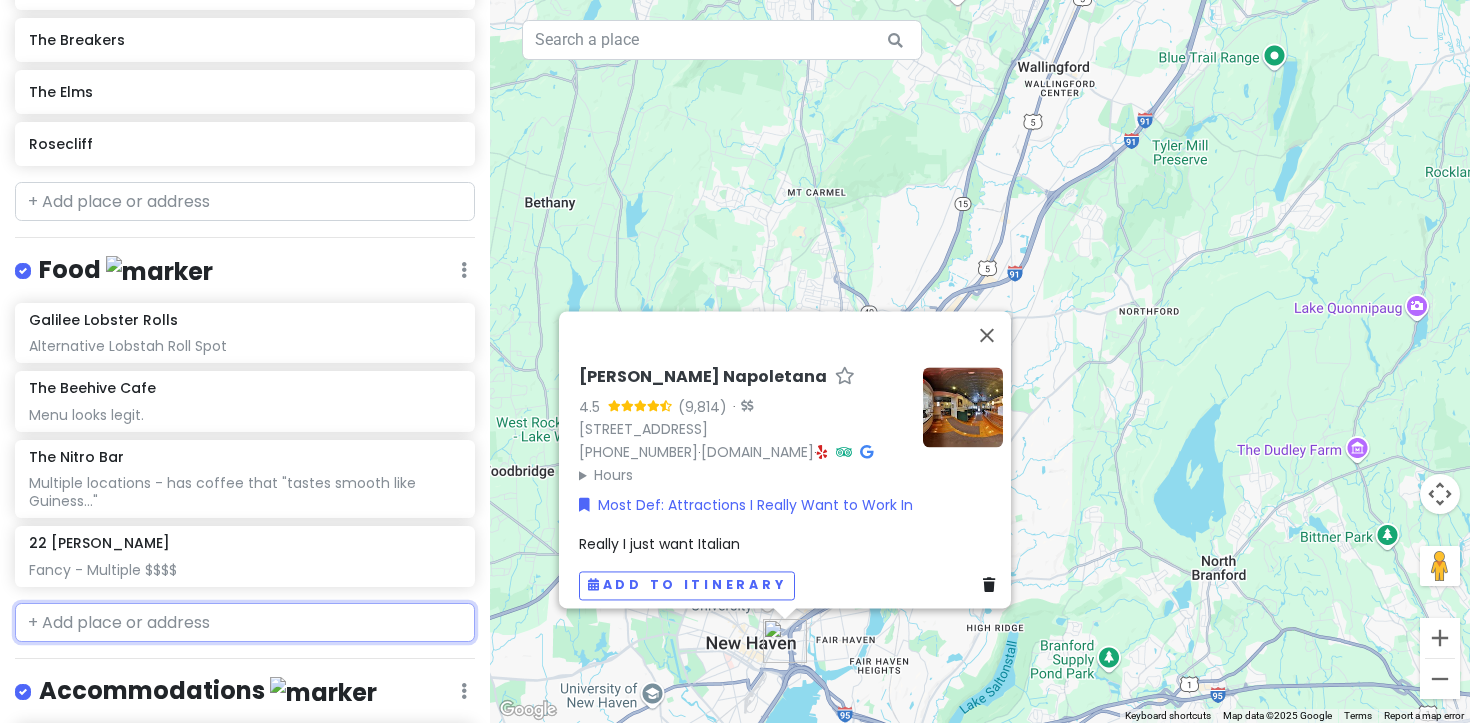 click at bounding box center (245, 623) 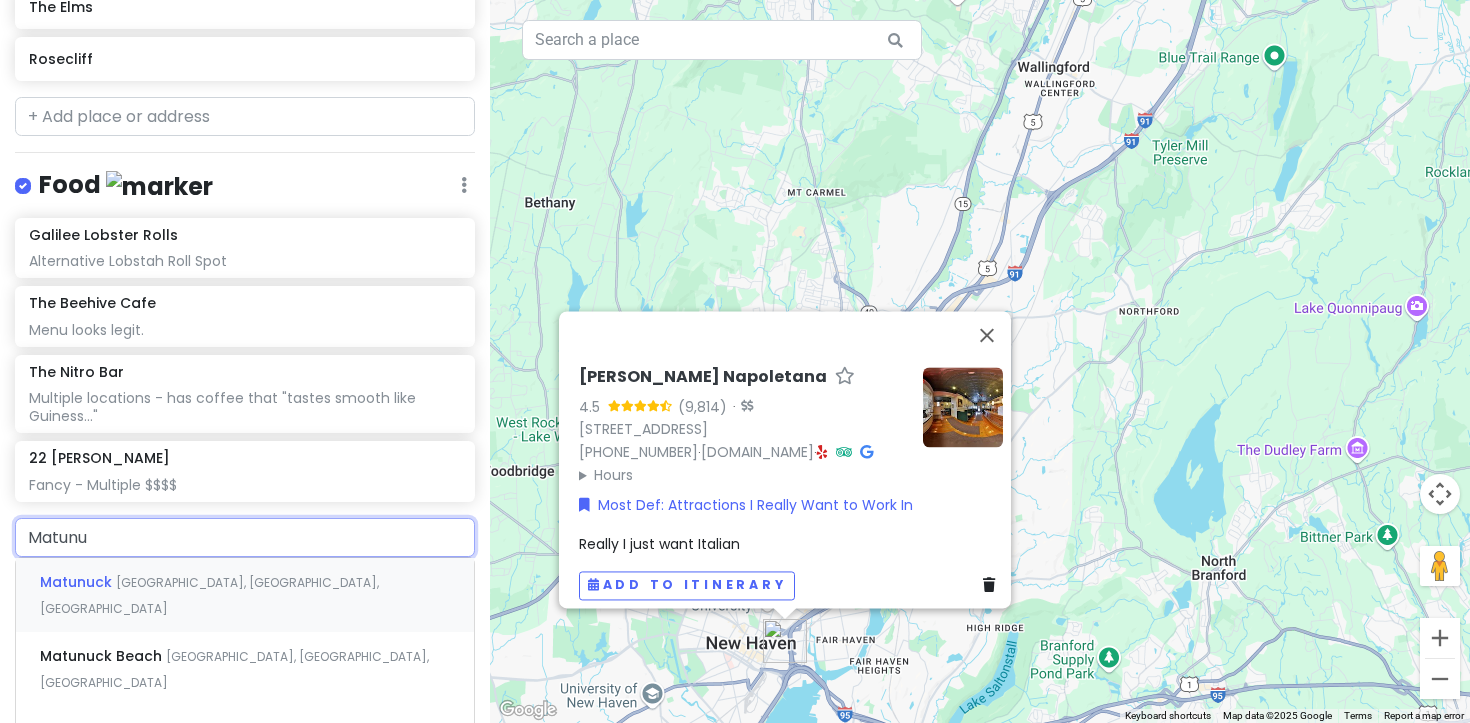 scroll, scrollTop: 1301, scrollLeft: 0, axis: vertical 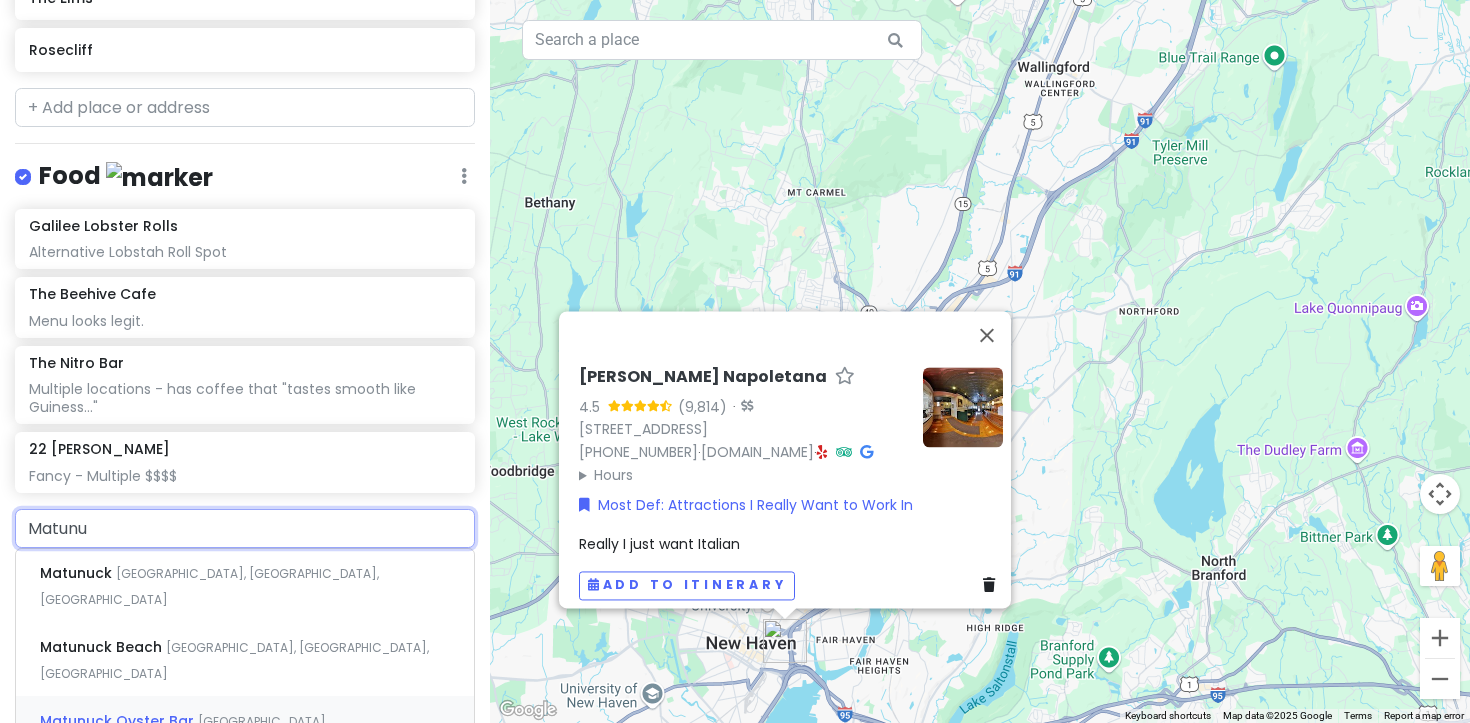 click on "Matunuck Oyster Bar   [GEOGRAPHIC_DATA], [GEOGRAPHIC_DATA], [GEOGRAPHIC_DATA]" at bounding box center (245, 733) 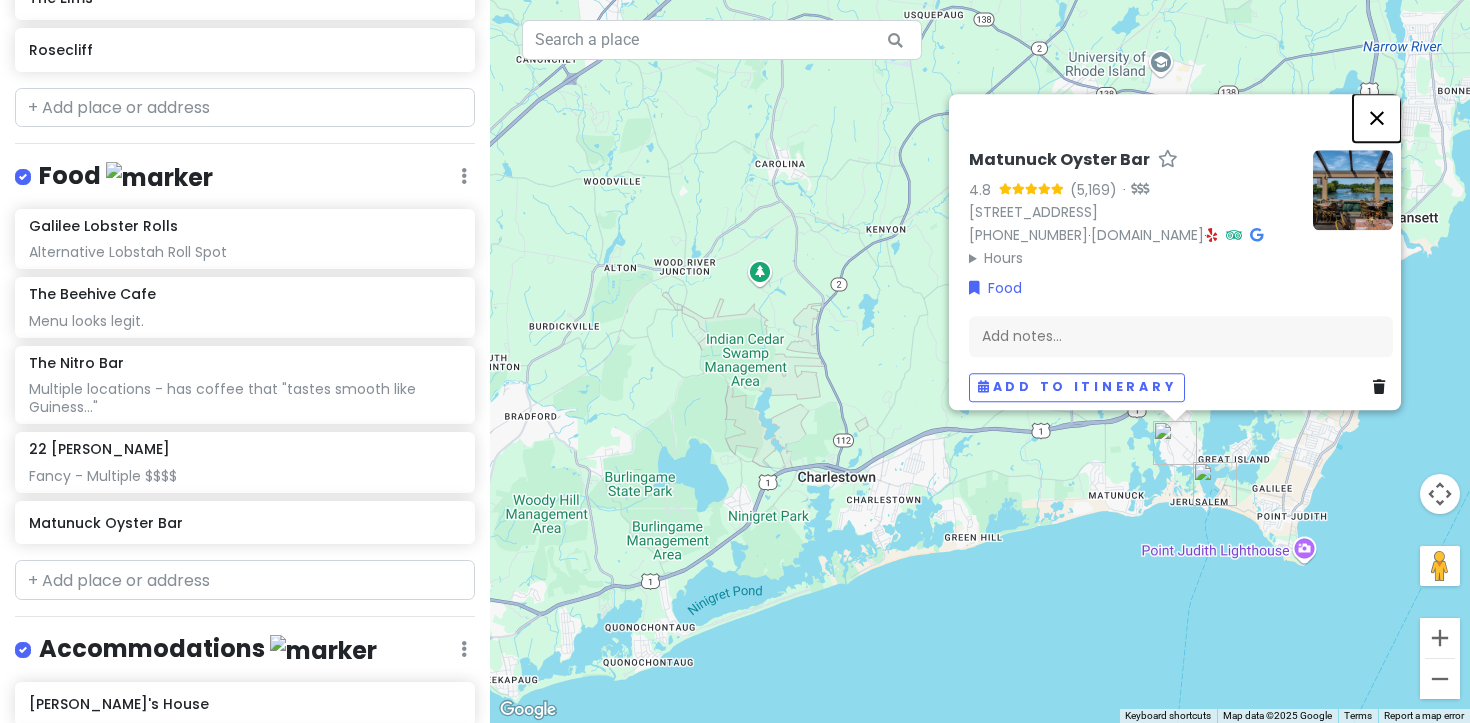 click at bounding box center [1377, 118] 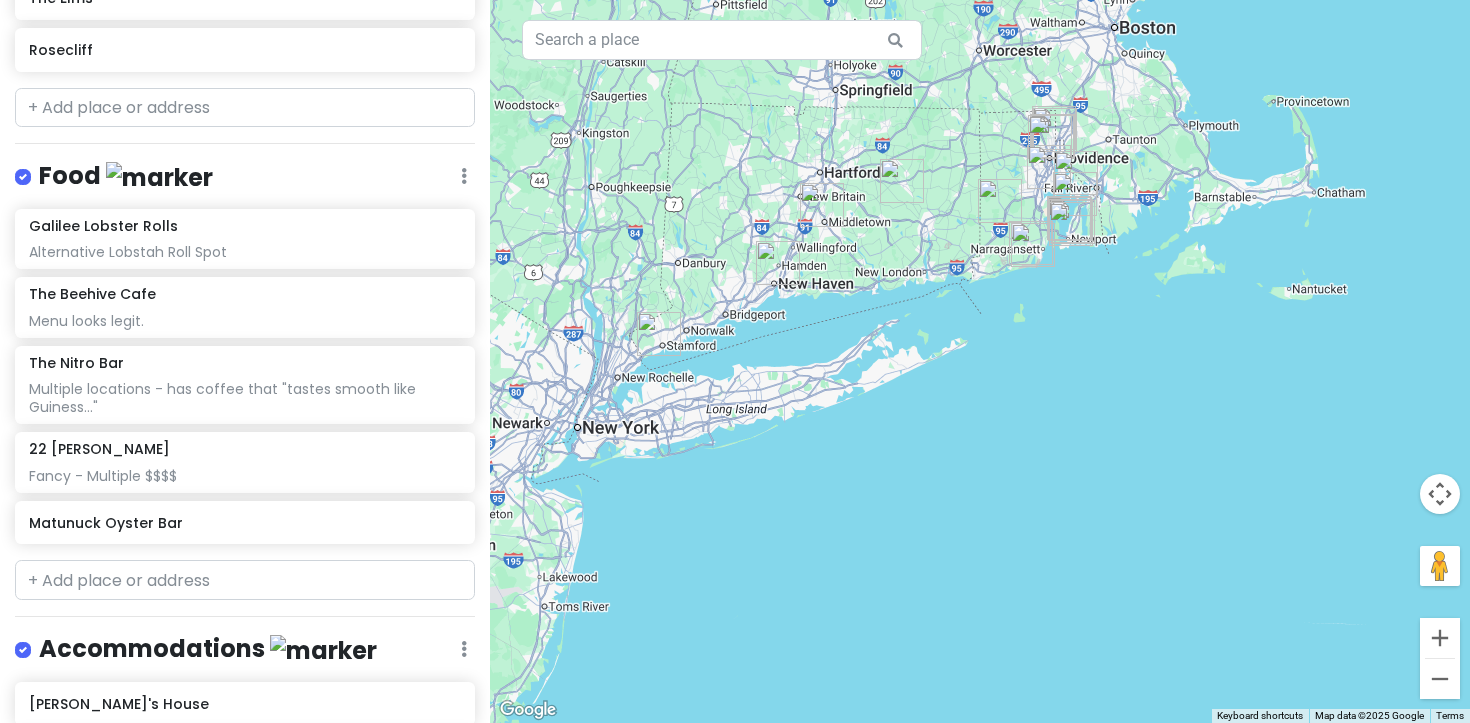 drag, startPoint x: 1248, startPoint y: 170, endPoint x: 1128, endPoint y: 217, distance: 128.87592 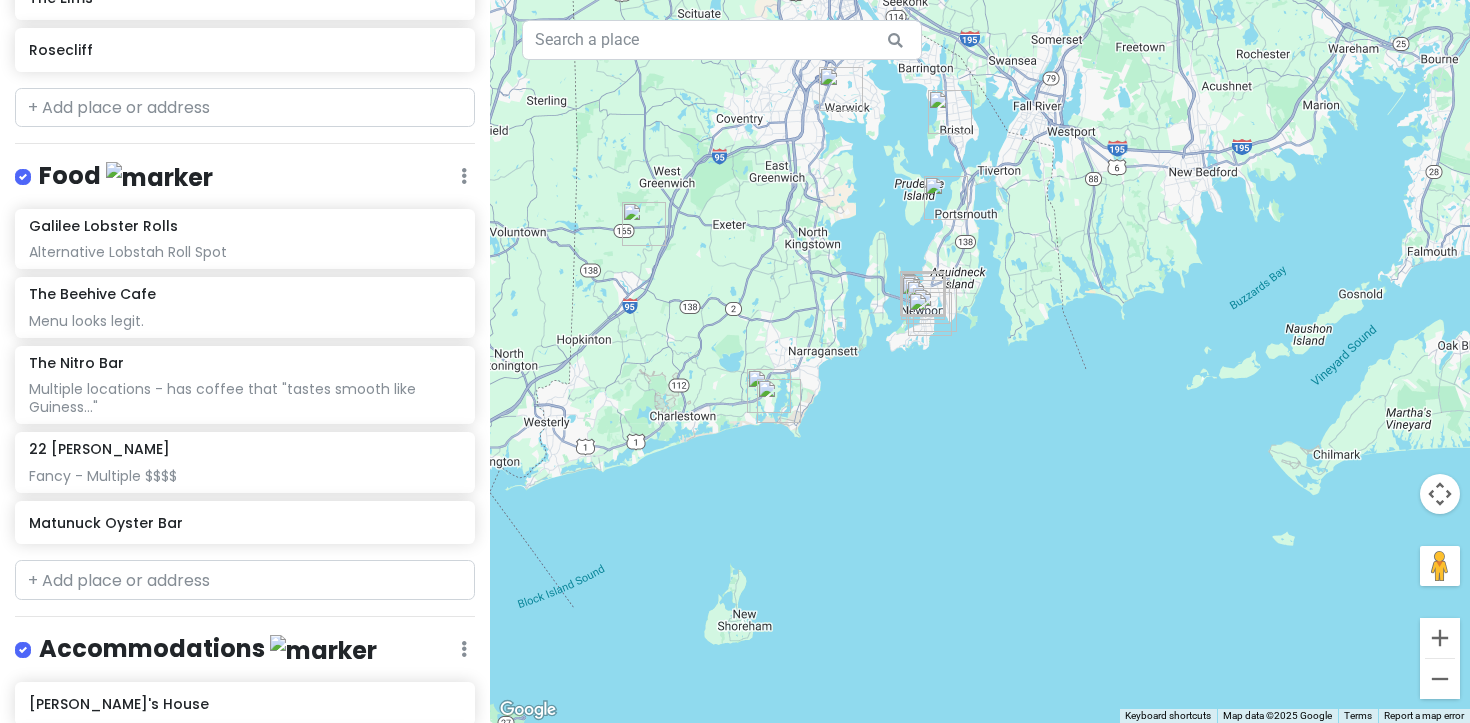 drag, startPoint x: 967, startPoint y: 275, endPoint x: 1043, endPoint y: 300, distance: 80.00625 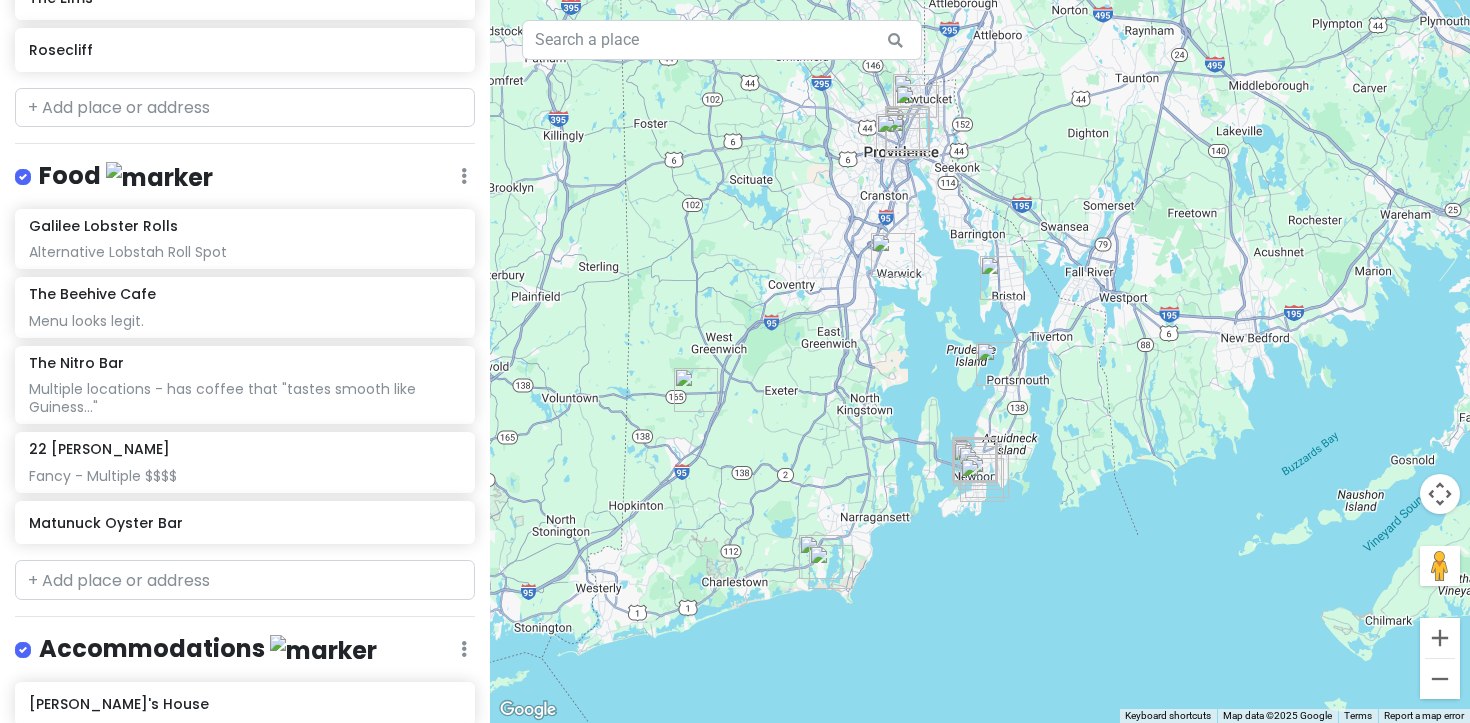 drag, startPoint x: 1059, startPoint y: 209, endPoint x: 1074, endPoint y: 358, distance: 149.75313 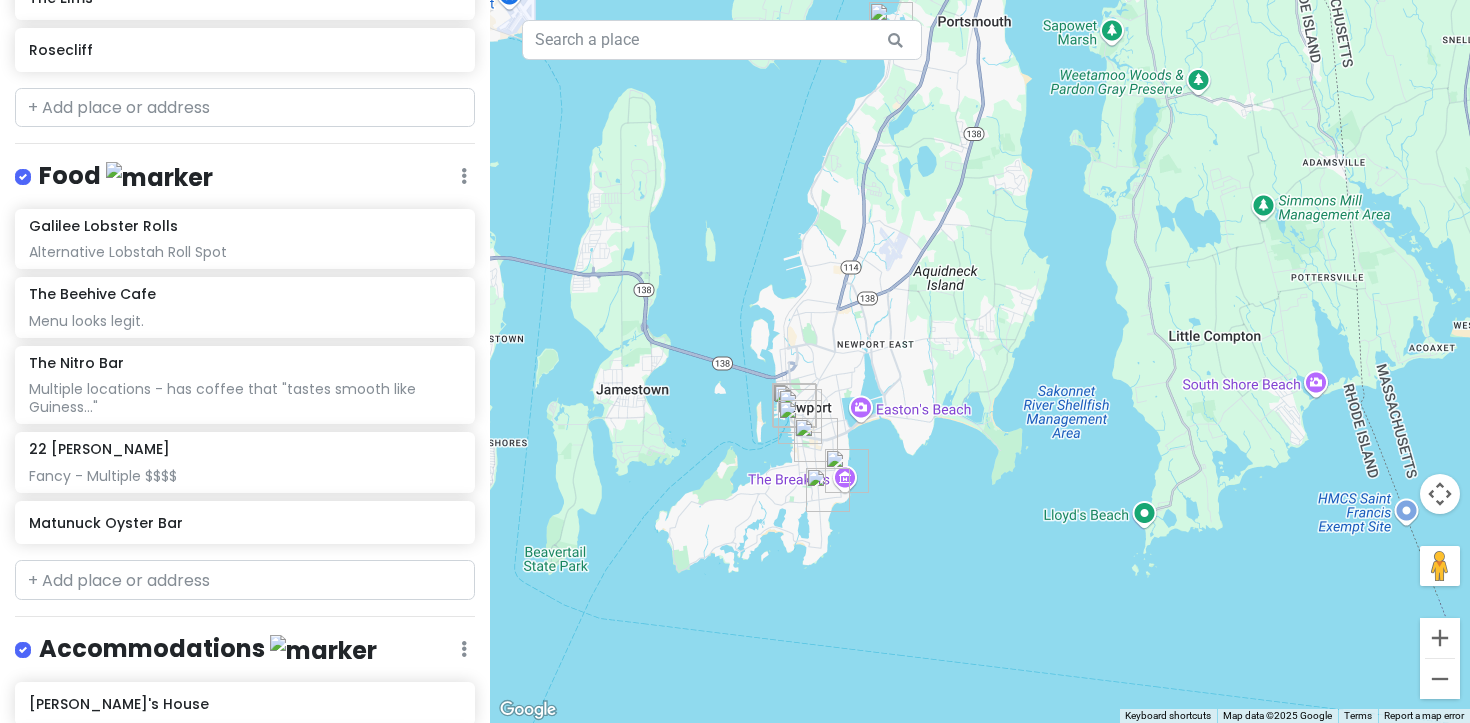 drag, startPoint x: 1014, startPoint y: 485, endPoint x: 1141, endPoint y: 54, distance: 449.32172 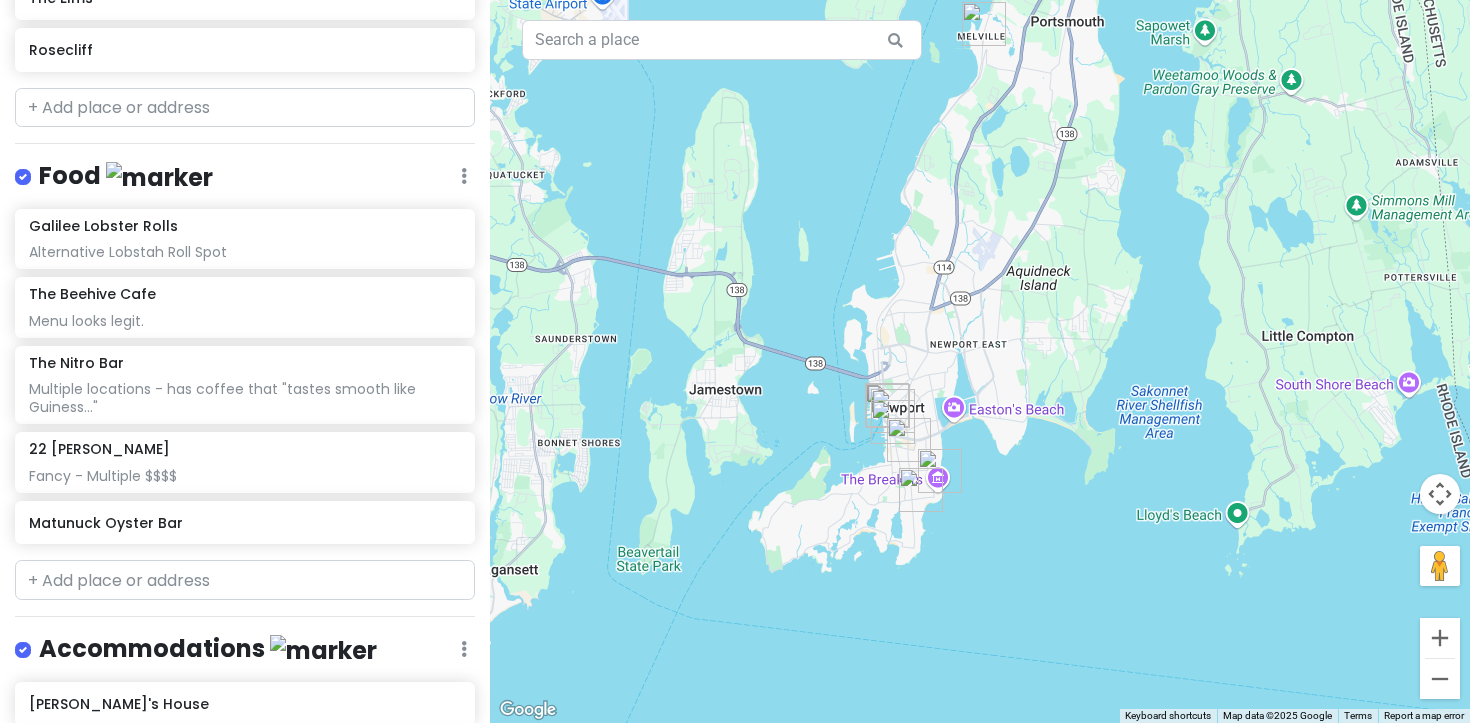 drag, startPoint x: 948, startPoint y: 325, endPoint x: 1047, endPoint y: 325, distance: 99 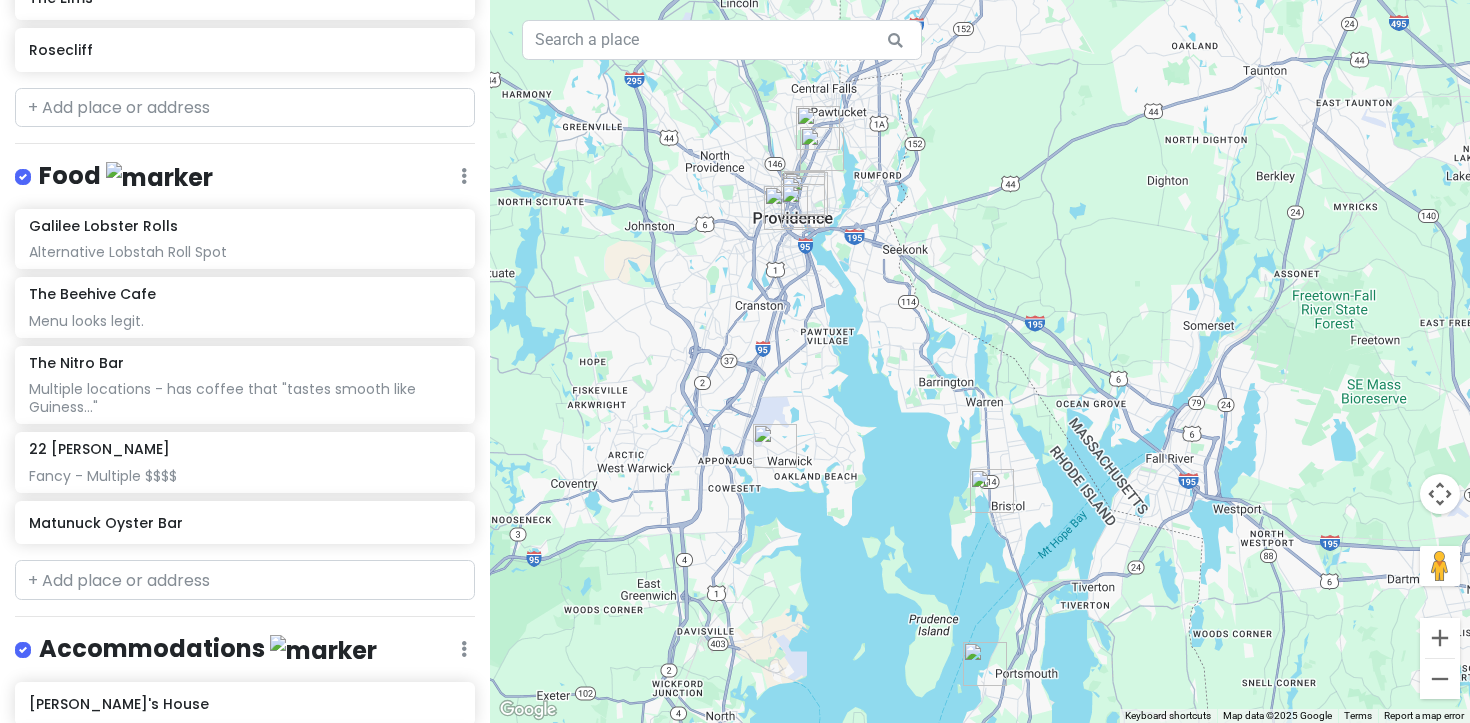 drag, startPoint x: 1071, startPoint y: 102, endPoint x: 1039, endPoint y: 621, distance: 519.9856 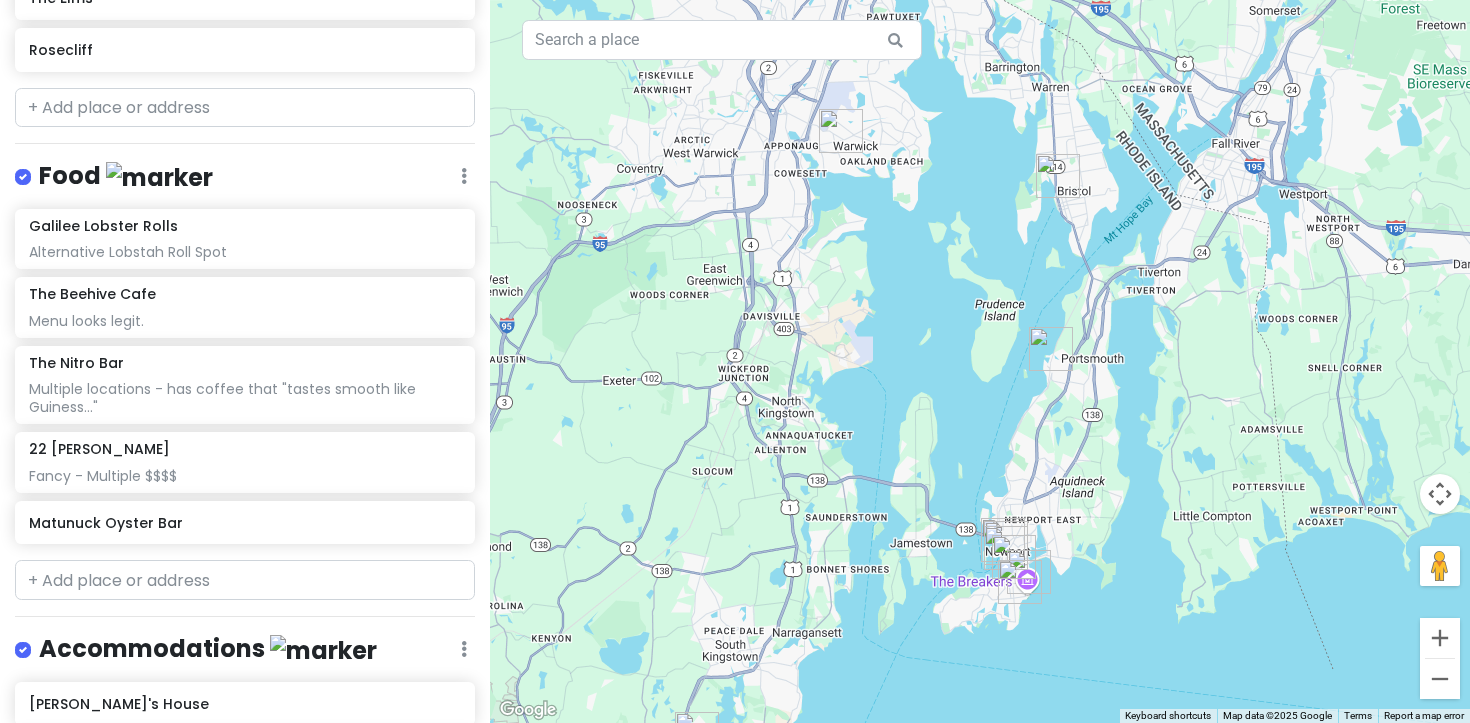 drag, startPoint x: 1128, startPoint y: 446, endPoint x: 1194, endPoint y: 123, distance: 329.67407 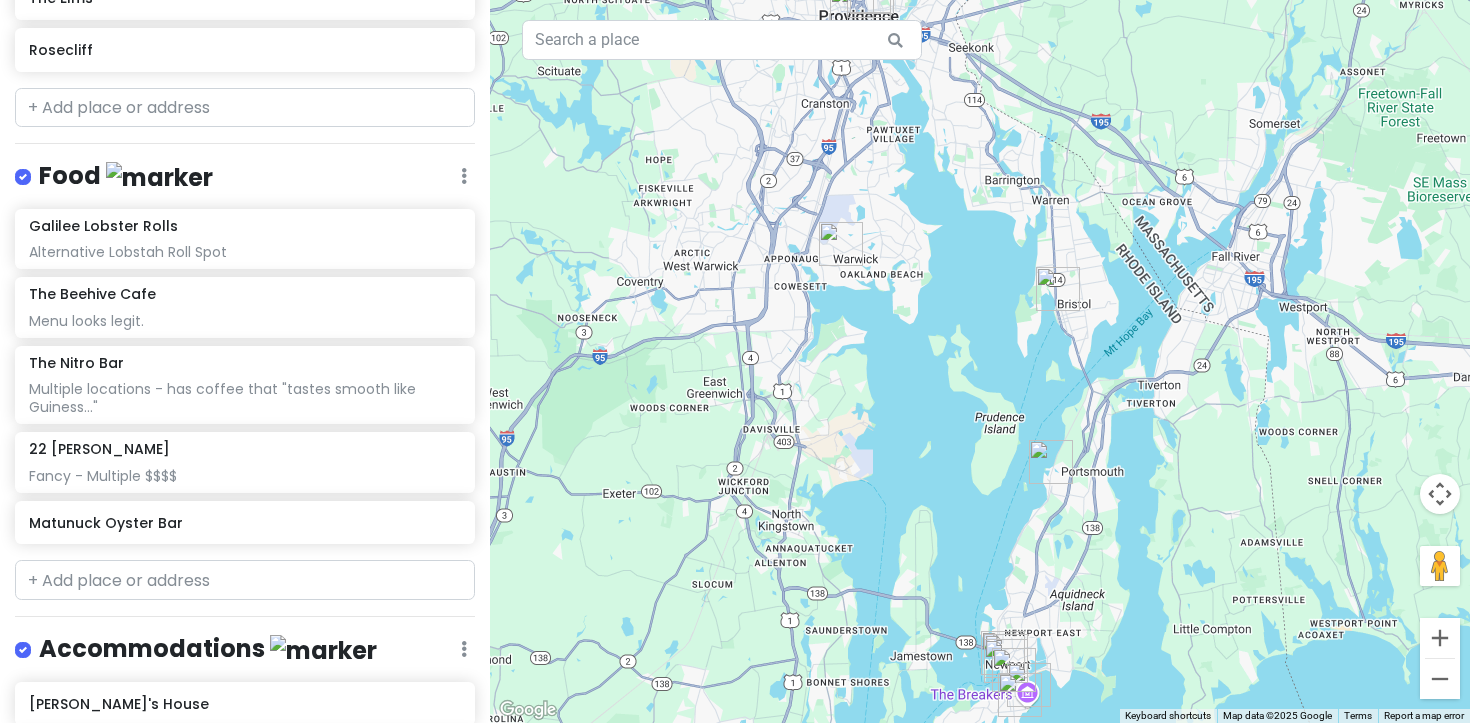 drag, startPoint x: 1204, startPoint y: 195, endPoint x: 1205, endPoint y: 312, distance: 117.00427 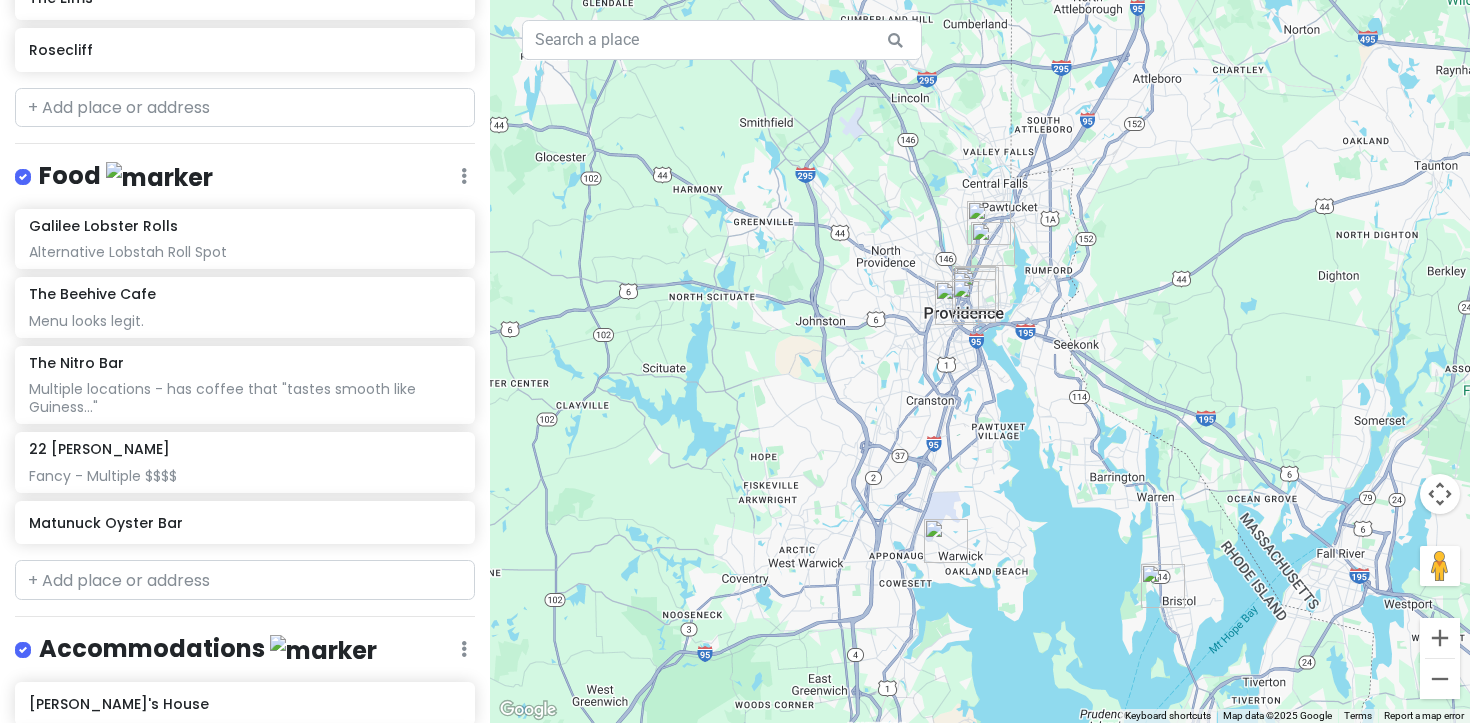 drag, startPoint x: 936, startPoint y: 178, endPoint x: 1052, endPoint y: 514, distance: 355.46027 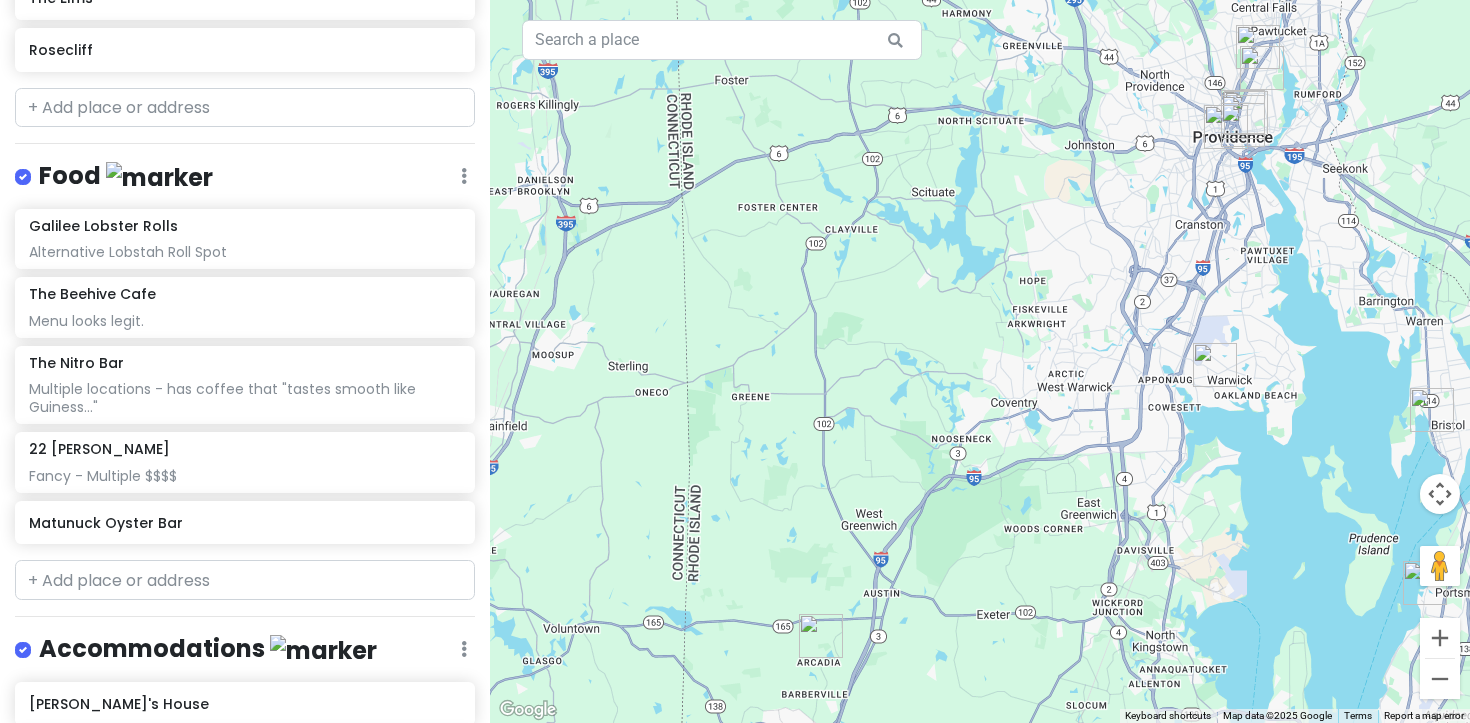 drag, startPoint x: 904, startPoint y: 457, endPoint x: 1165, endPoint y: 239, distance: 340.06616 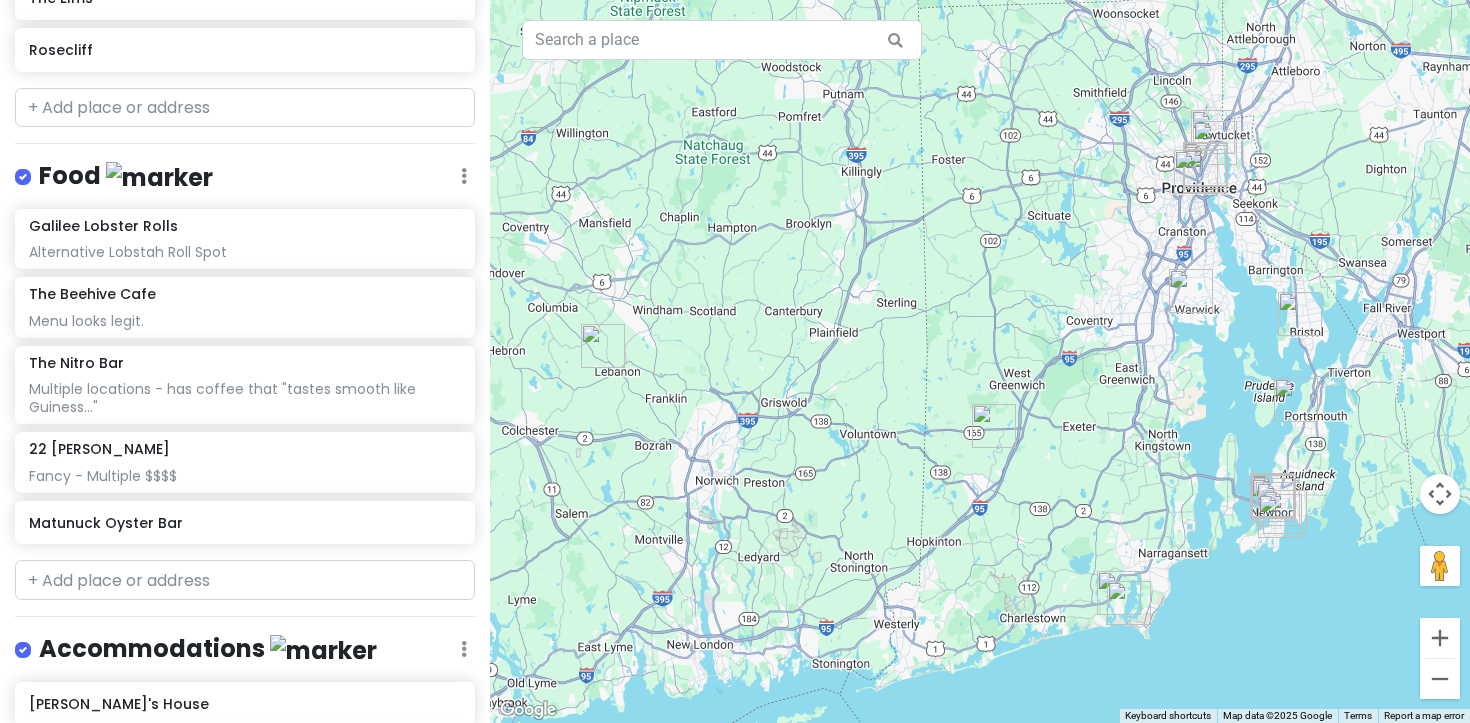 click at bounding box center [994, 426] 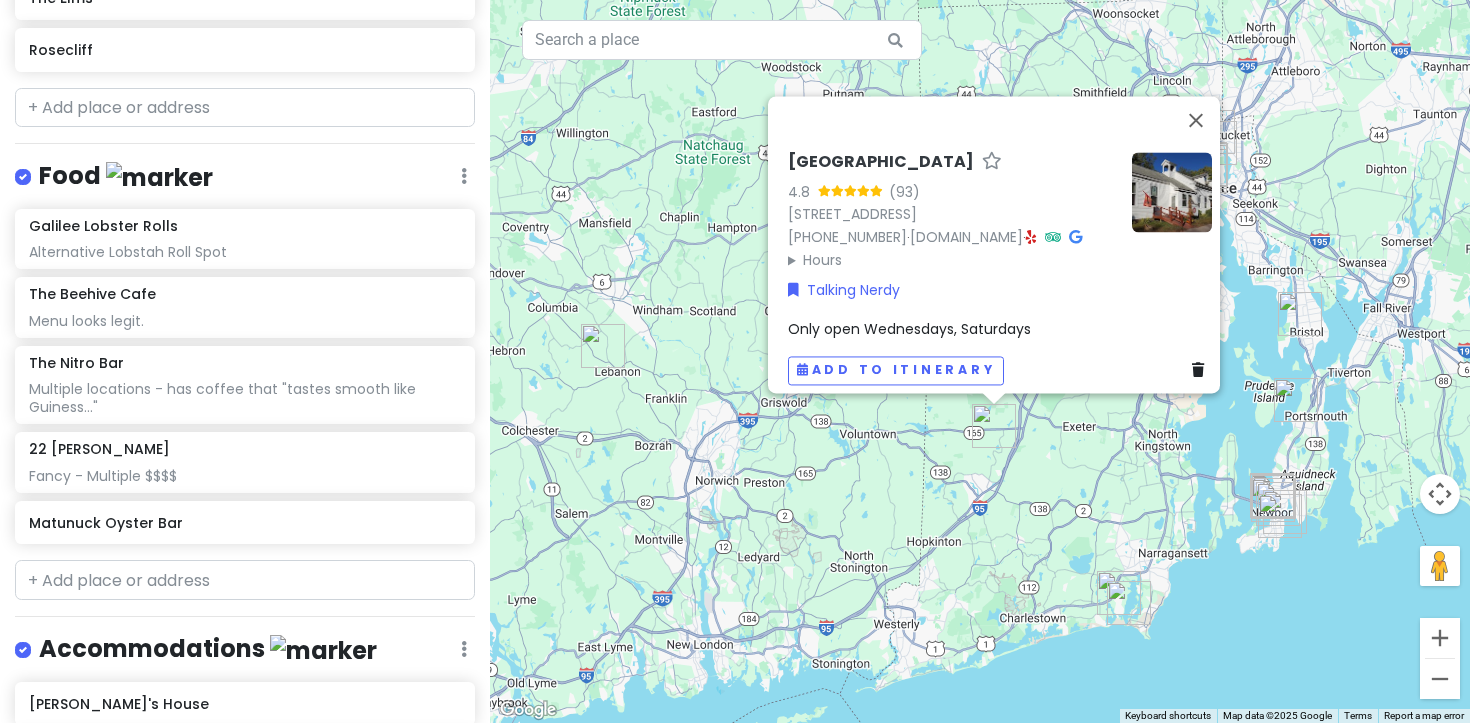 click at bounding box center [603, 346] 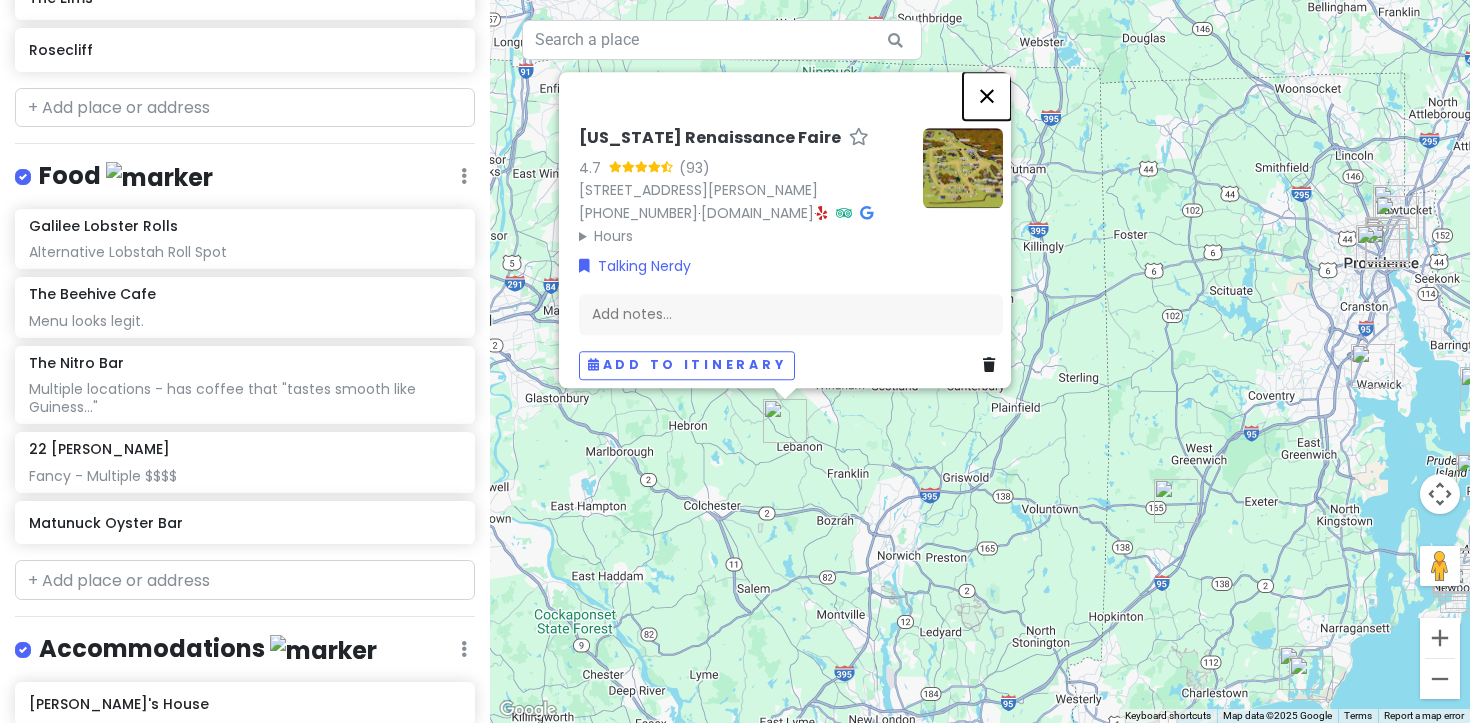 click at bounding box center (987, 96) 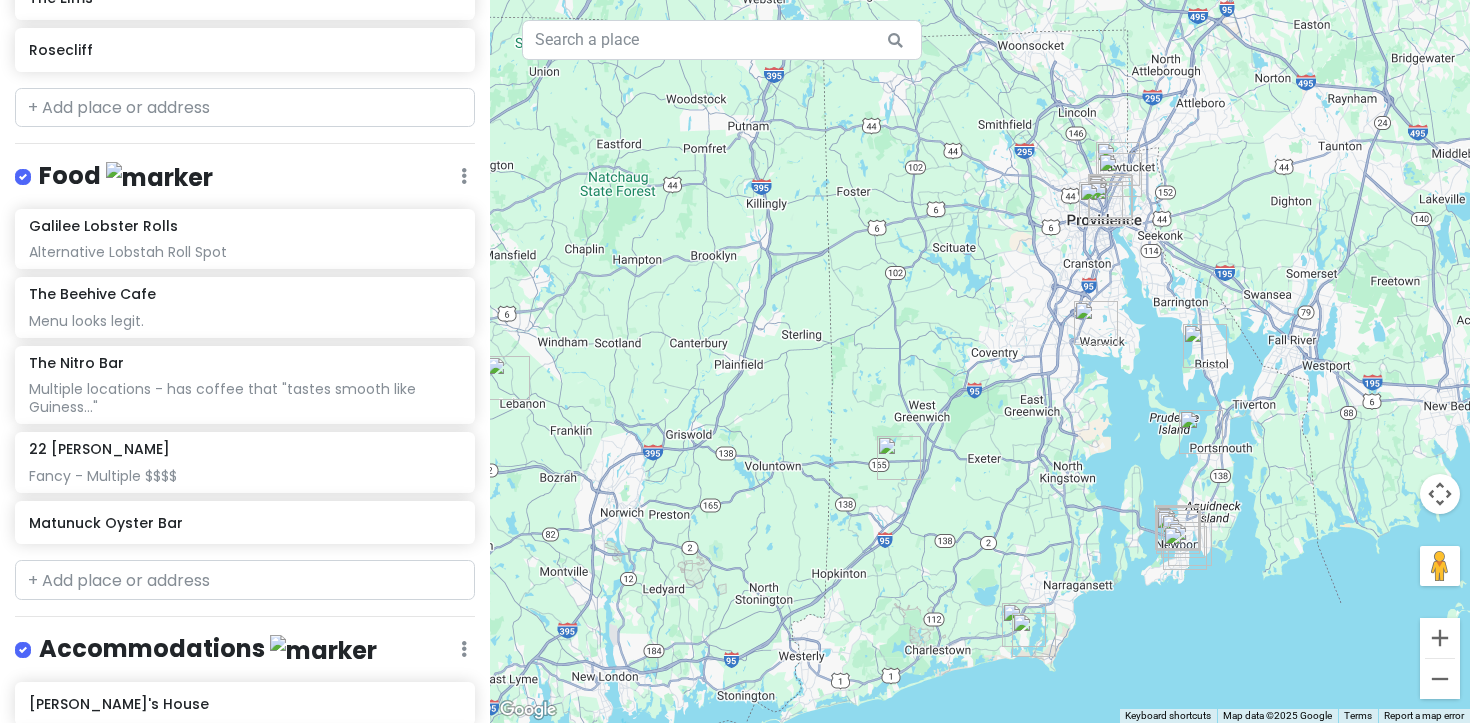 drag, startPoint x: 1074, startPoint y: 468, endPoint x: 797, endPoint y: 419, distance: 281.30054 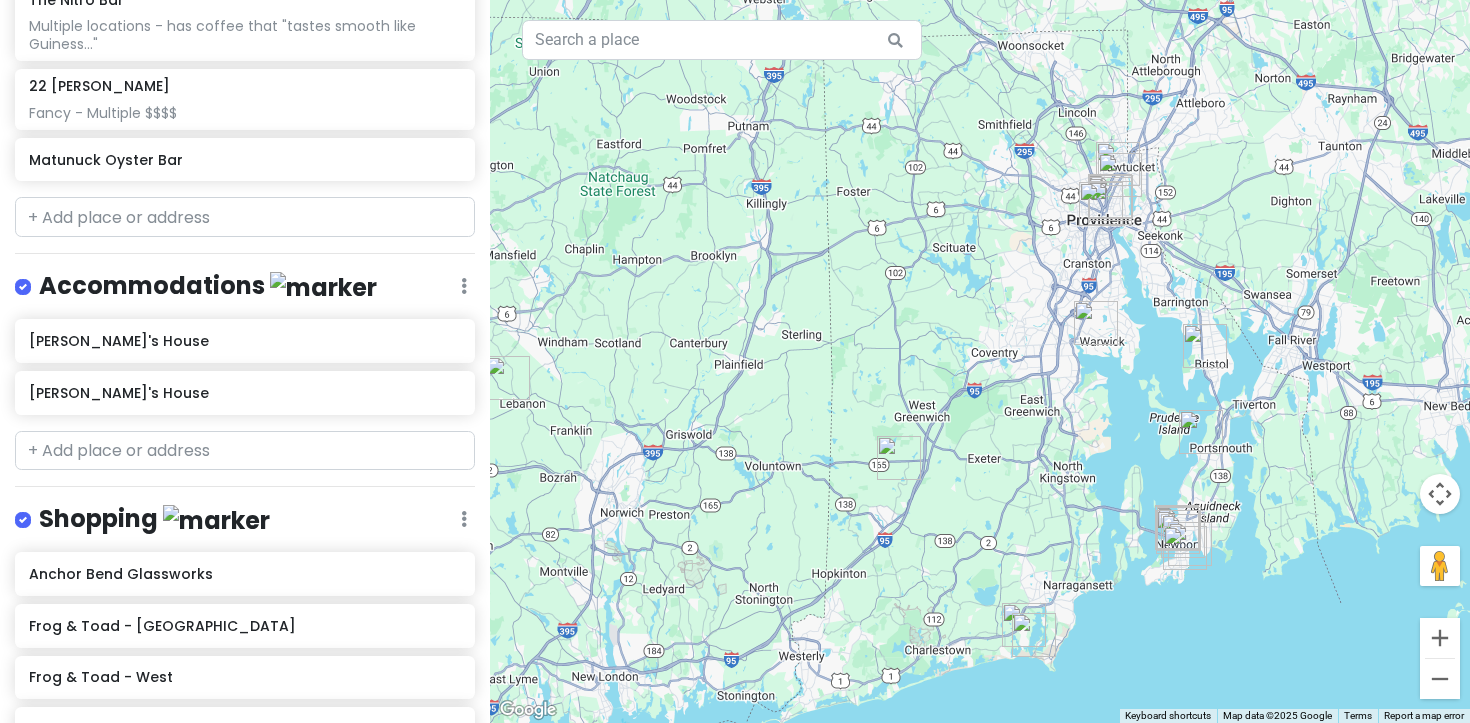 scroll, scrollTop: 1665, scrollLeft: 0, axis: vertical 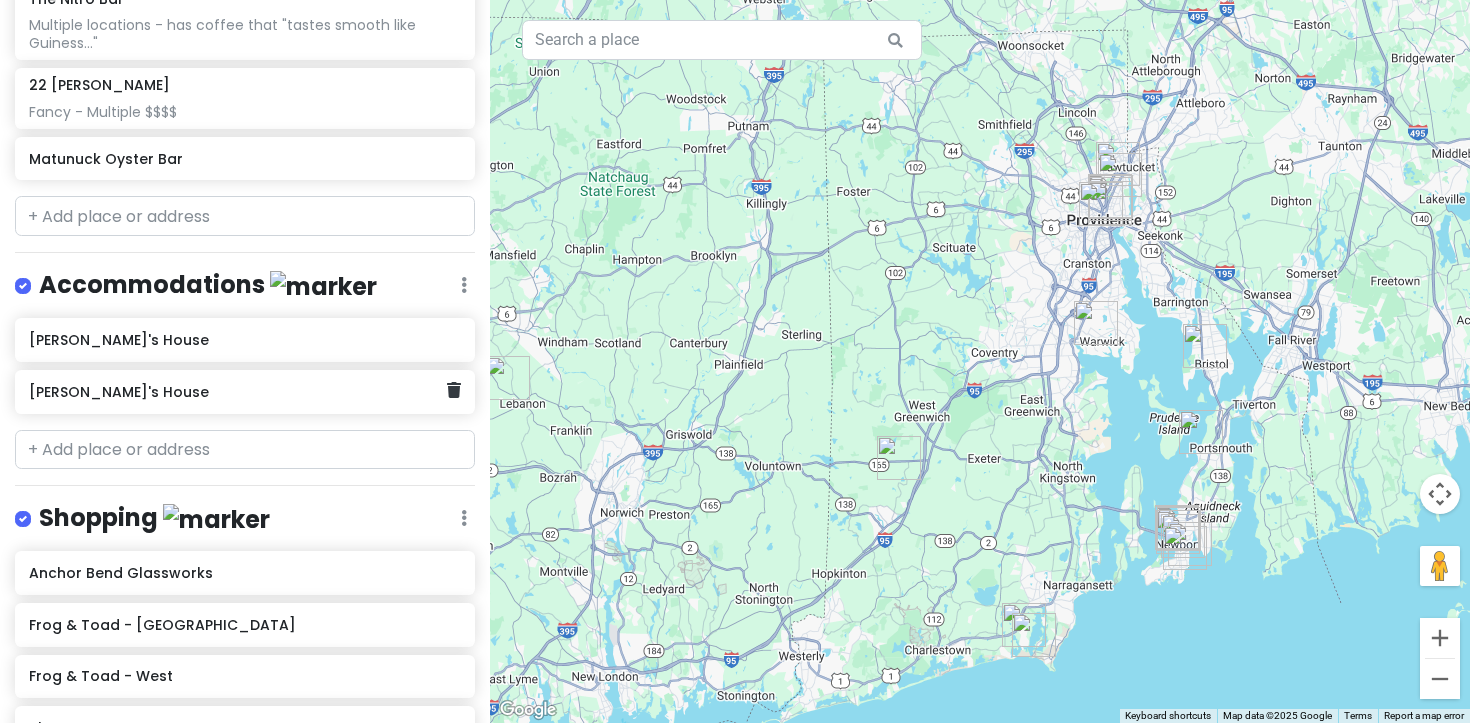 click on "[PERSON_NAME]'s House" 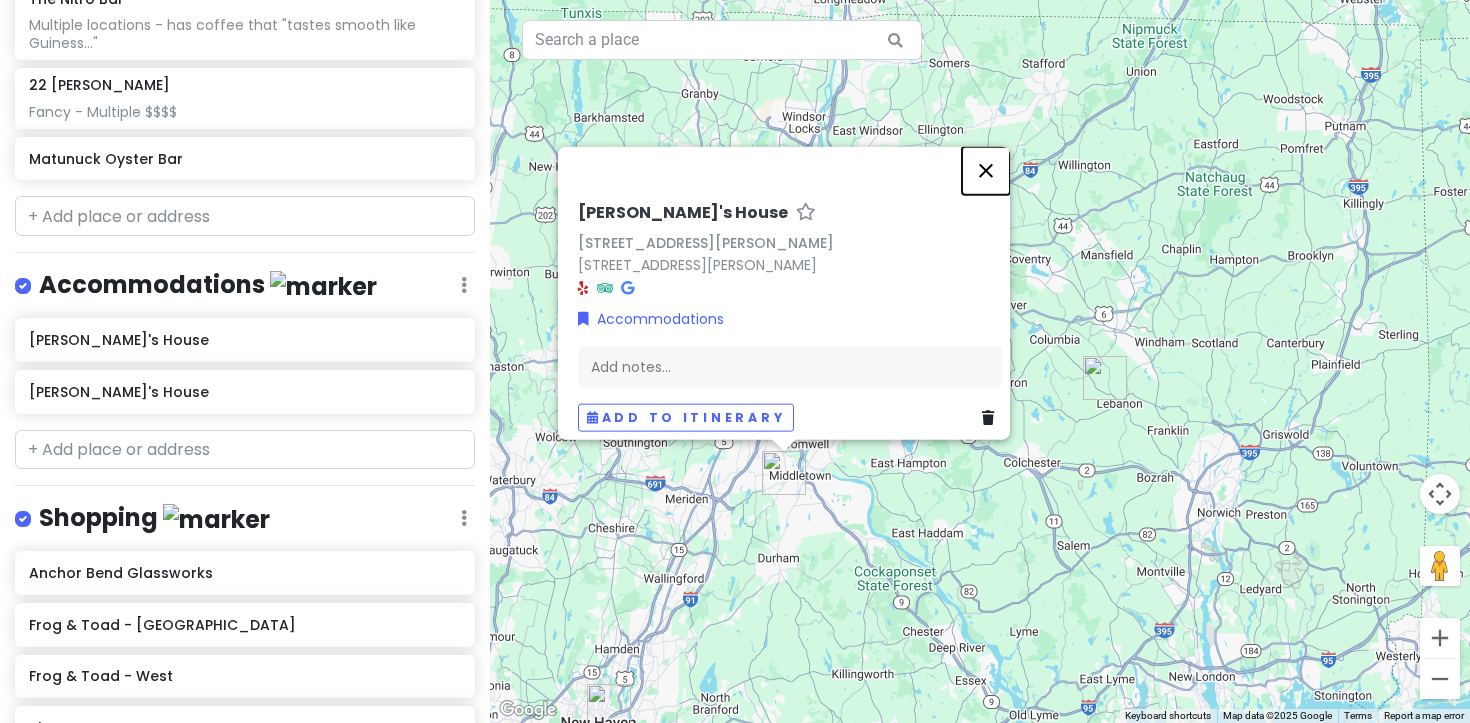 click at bounding box center (986, 170) 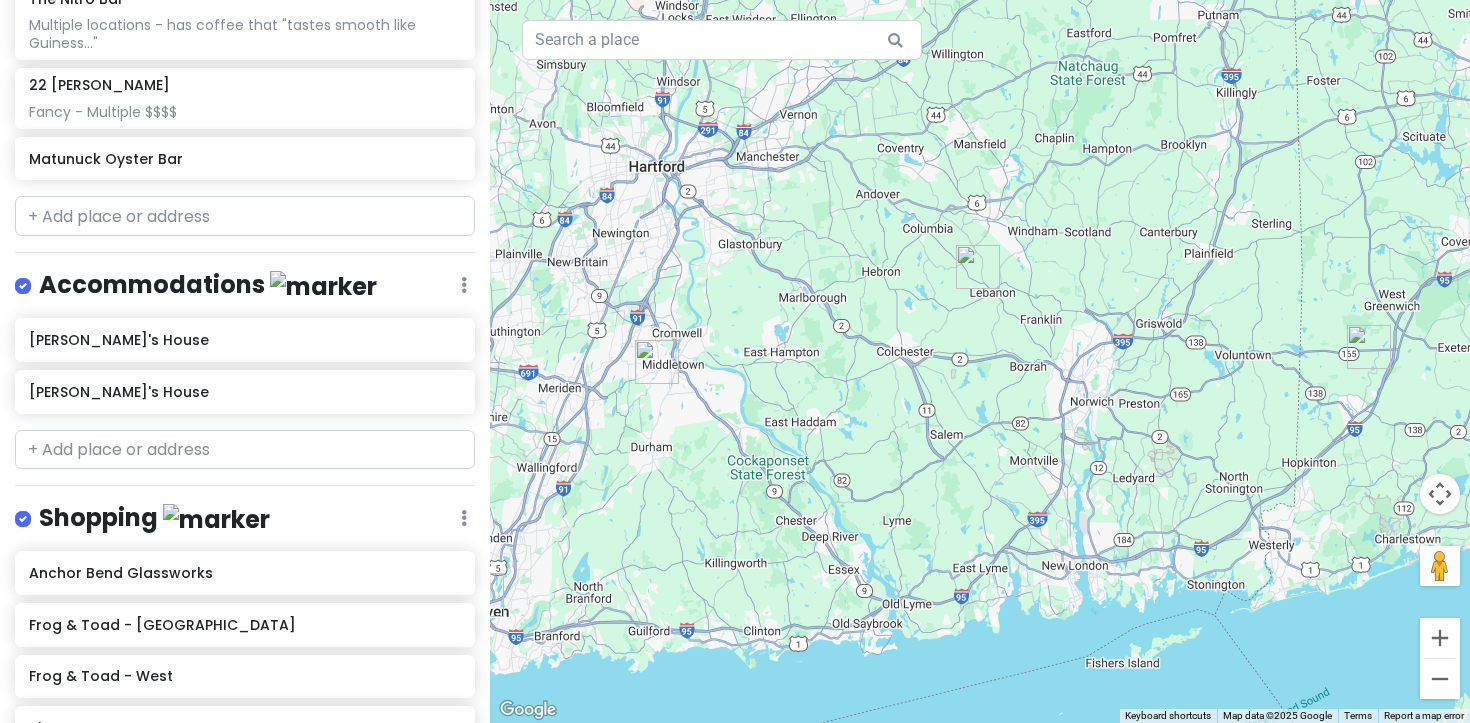 drag, startPoint x: 1232, startPoint y: 252, endPoint x: 1099, endPoint y: 137, distance: 175.82378 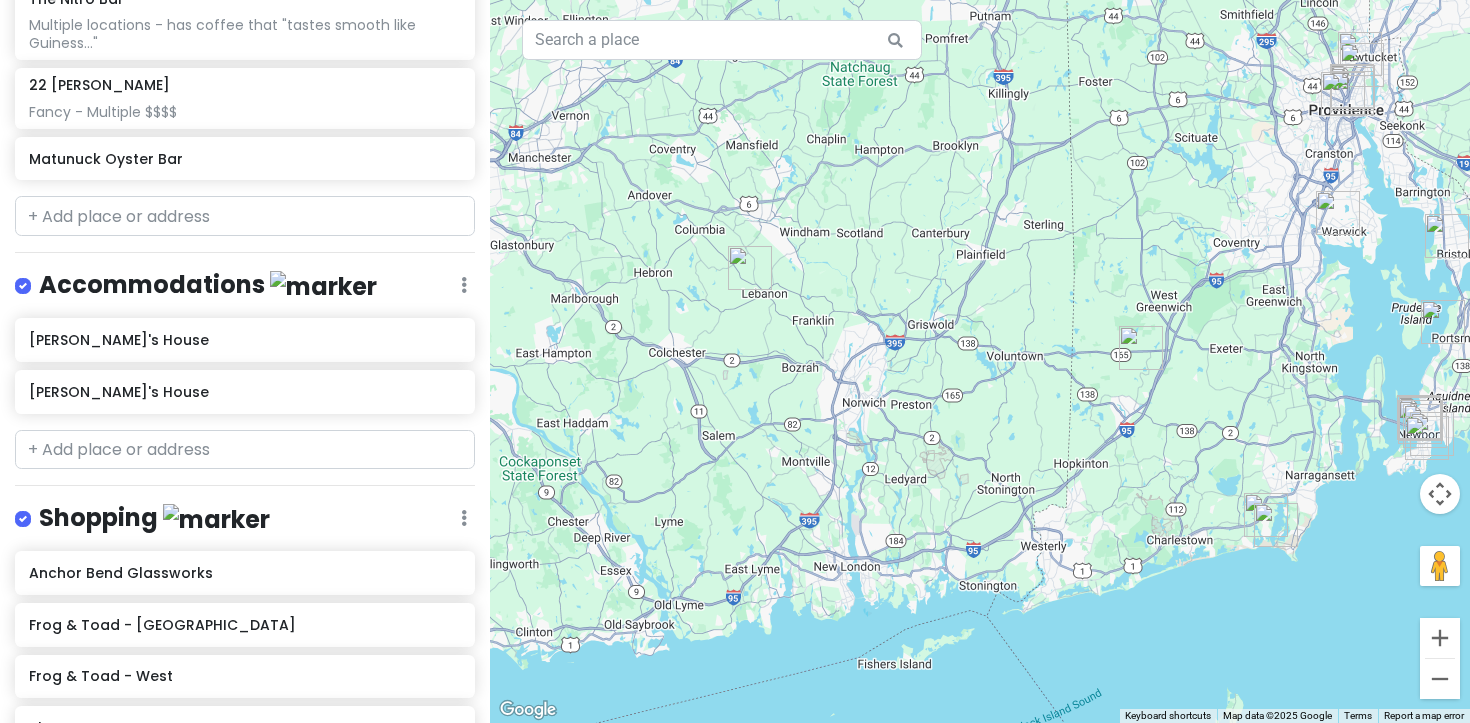 drag, startPoint x: 1166, startPoint y: 268, endPoint x: 931, endPoint y: 266, distance: 235.00851 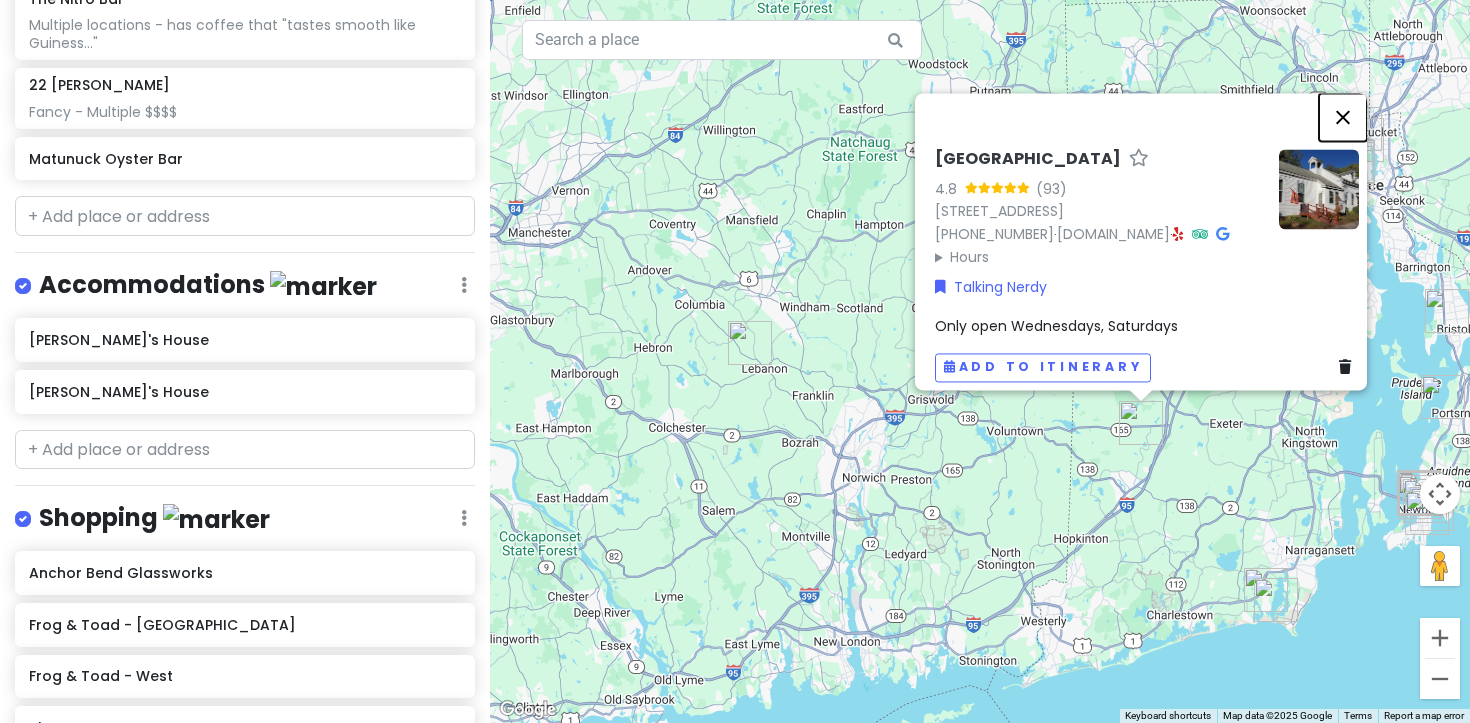 click at bounding box center (1343, 117) 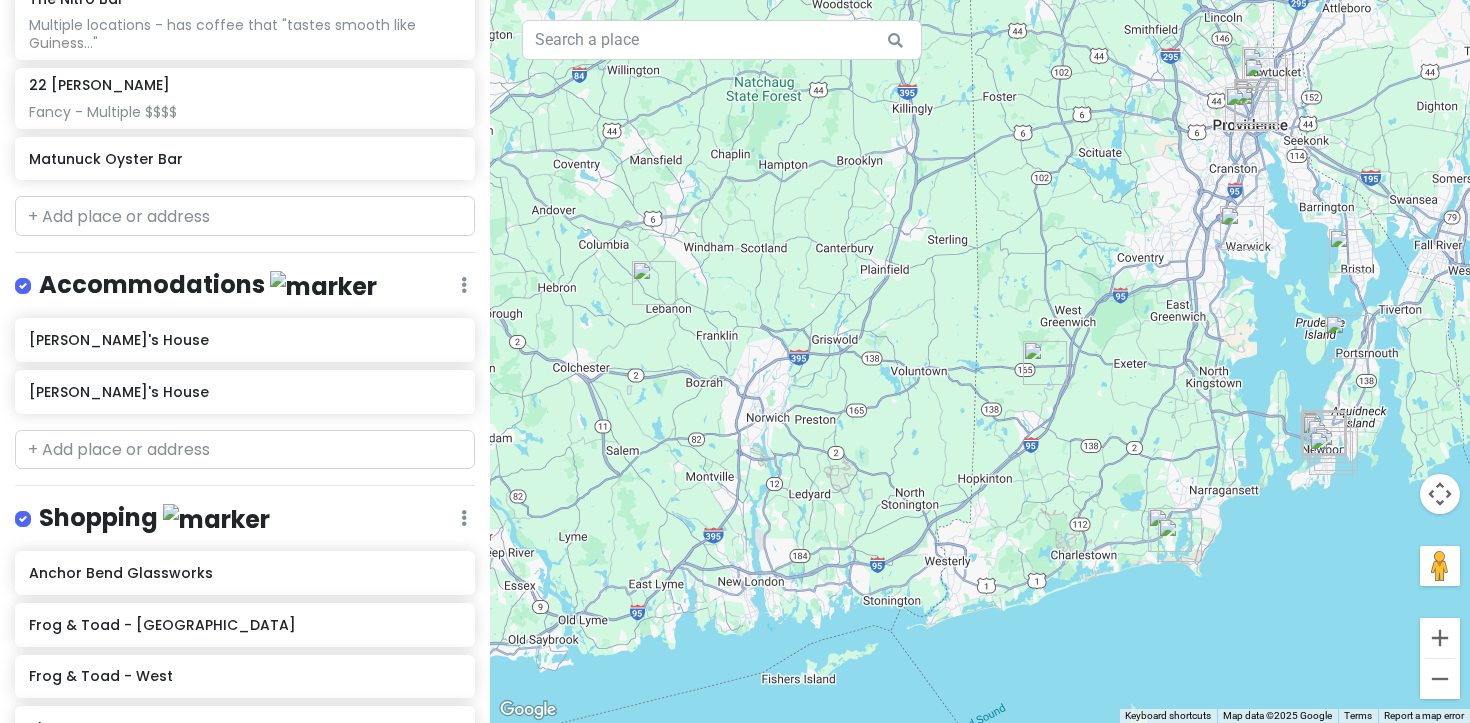 drag, startPoint x: 1265, startPoint y: 291, endPoint x: 1166, endPoint y: 231, distance: 115.76269 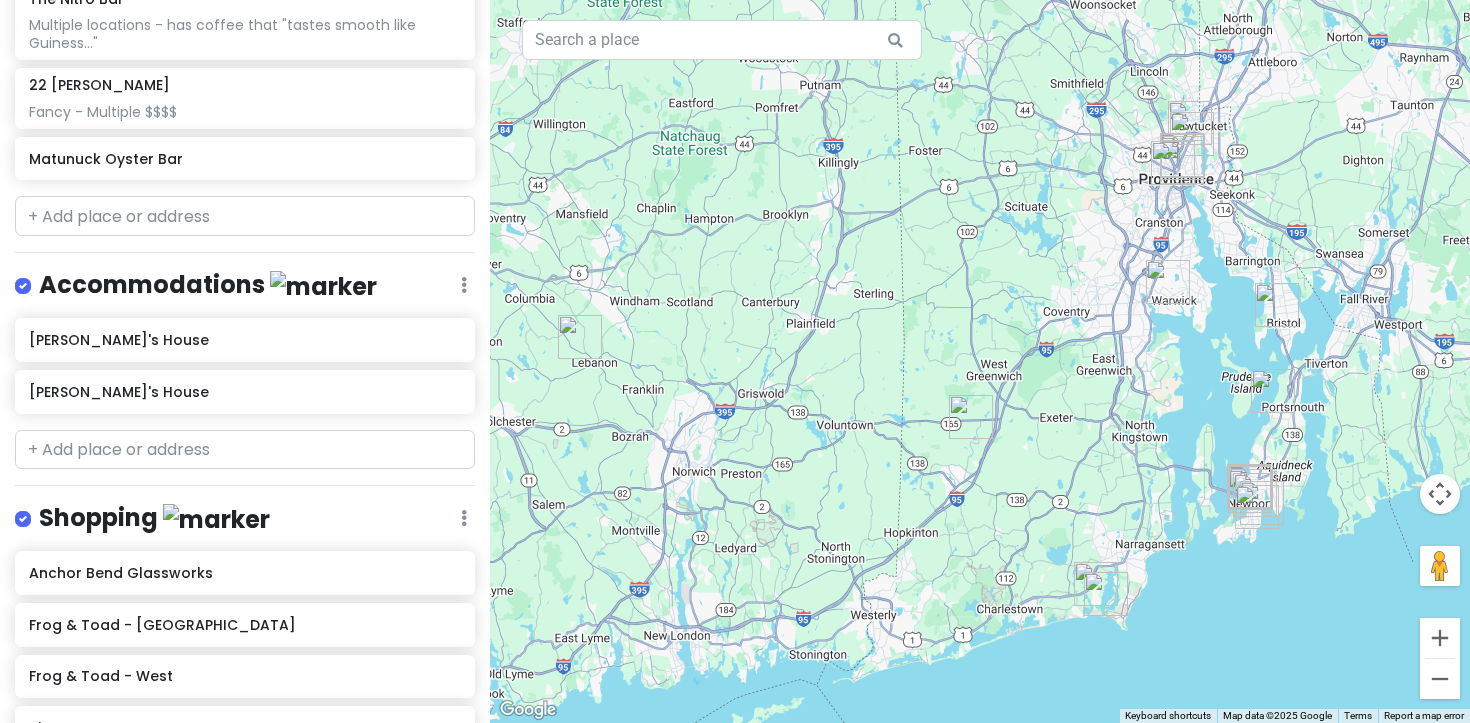 drag, startPoint x: 1166, startPoint y: 231, endPoint x: 1090, endPoint y: 287, distance: 94.40339 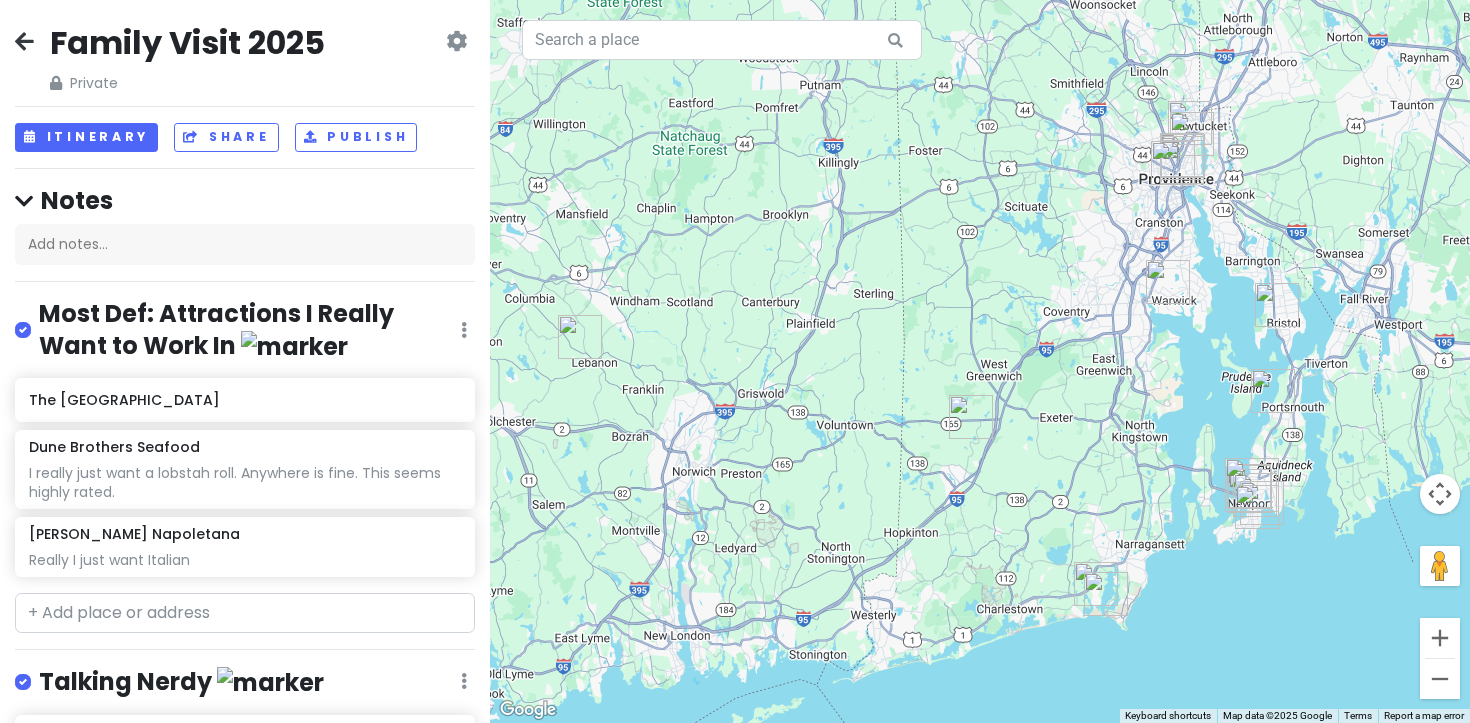scroll, scrollTop: 0, scrollLeft: 0, axis: both 